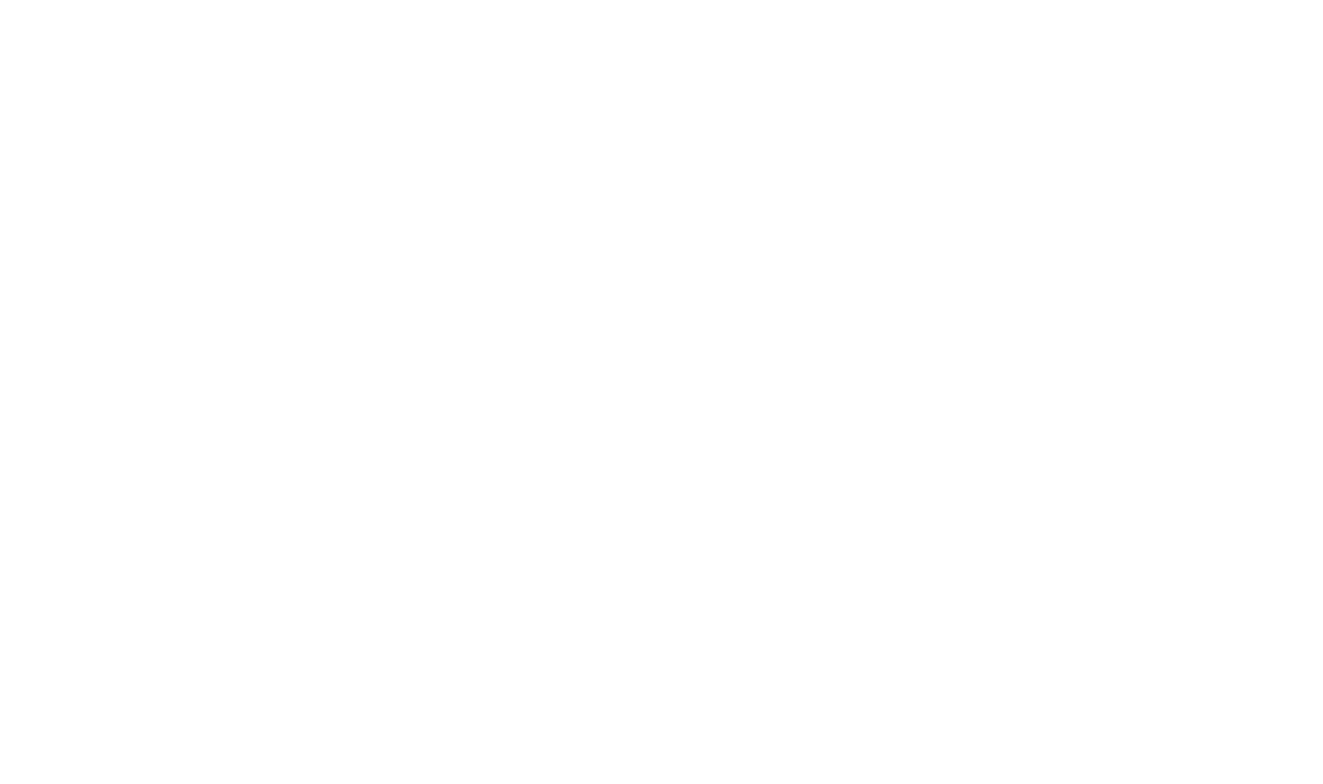 scroll, scrollTop: 0, scrollLeft: 0, axis: both 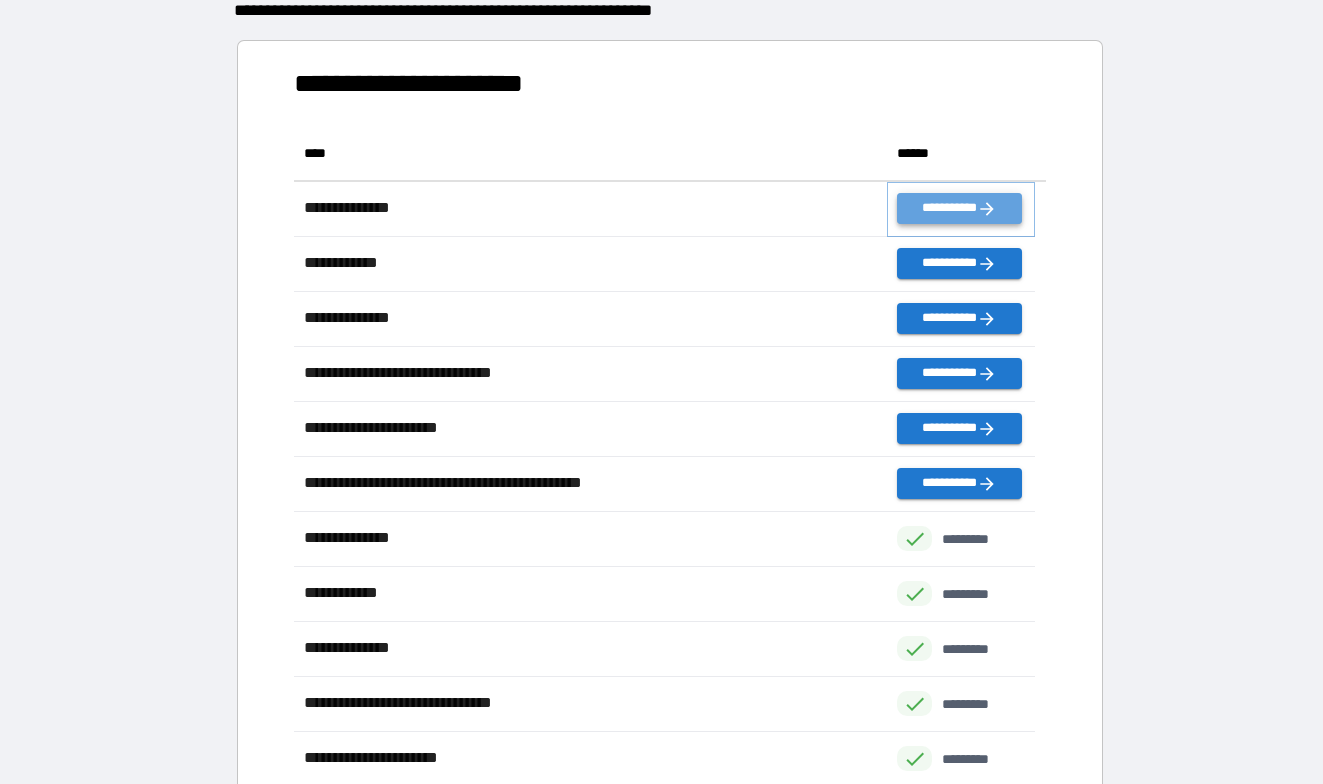 click on "**********" at bounding box center (959, 208) 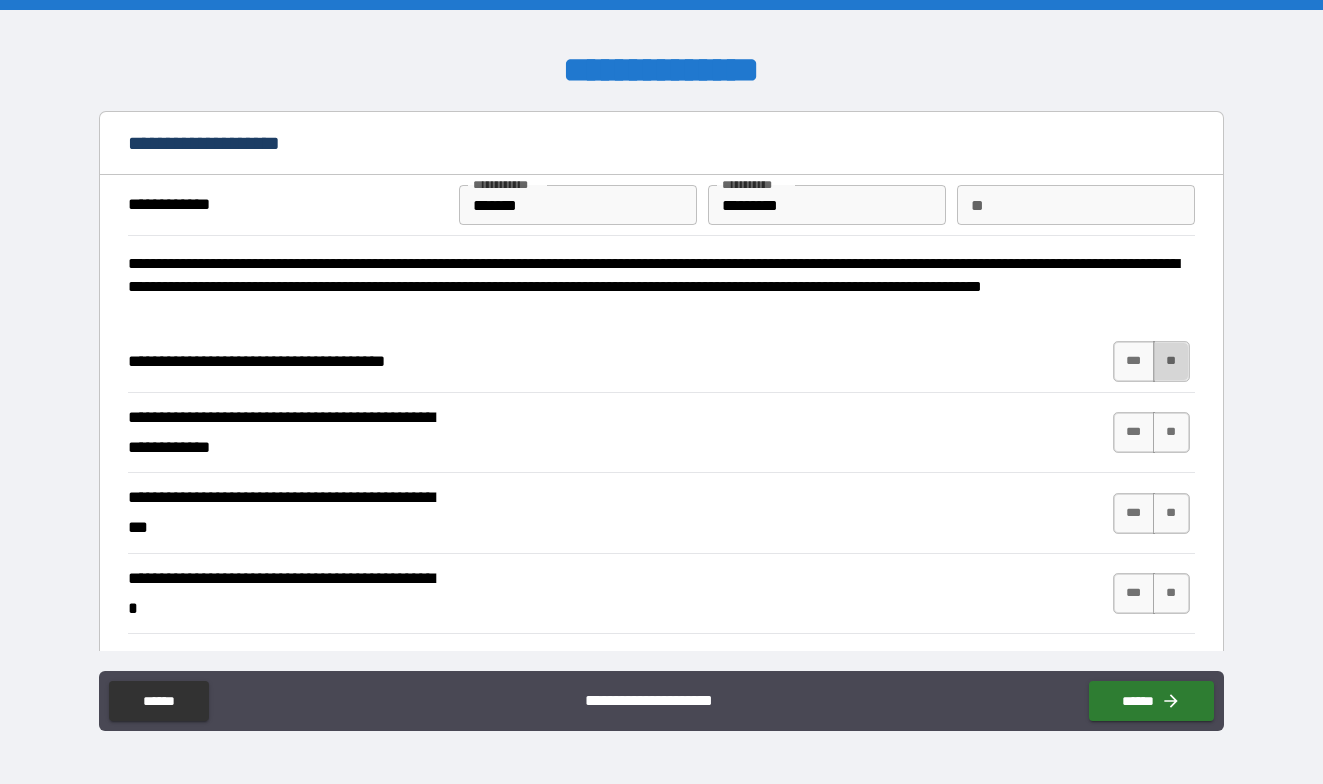 click on "**" at bounding box center [1171, 361] 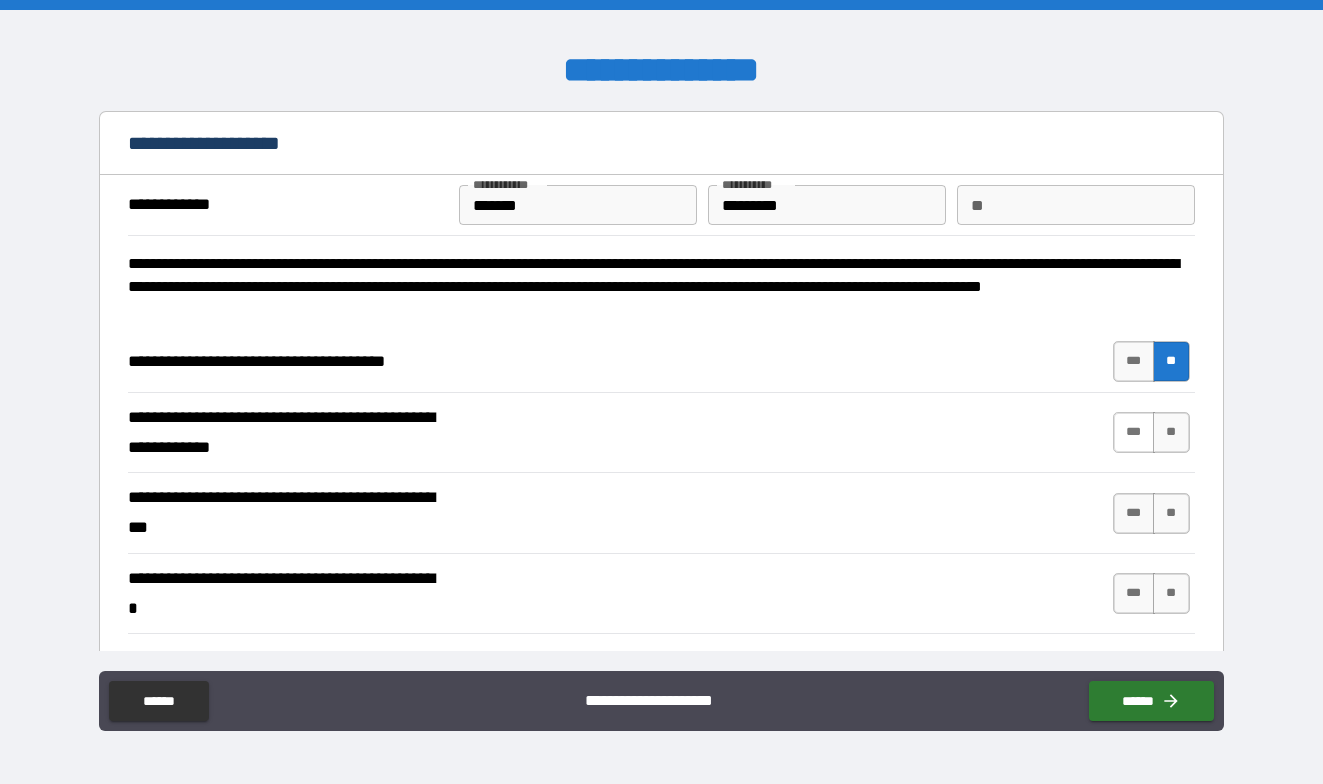 click on "***" at bounding box center [1134, 432] 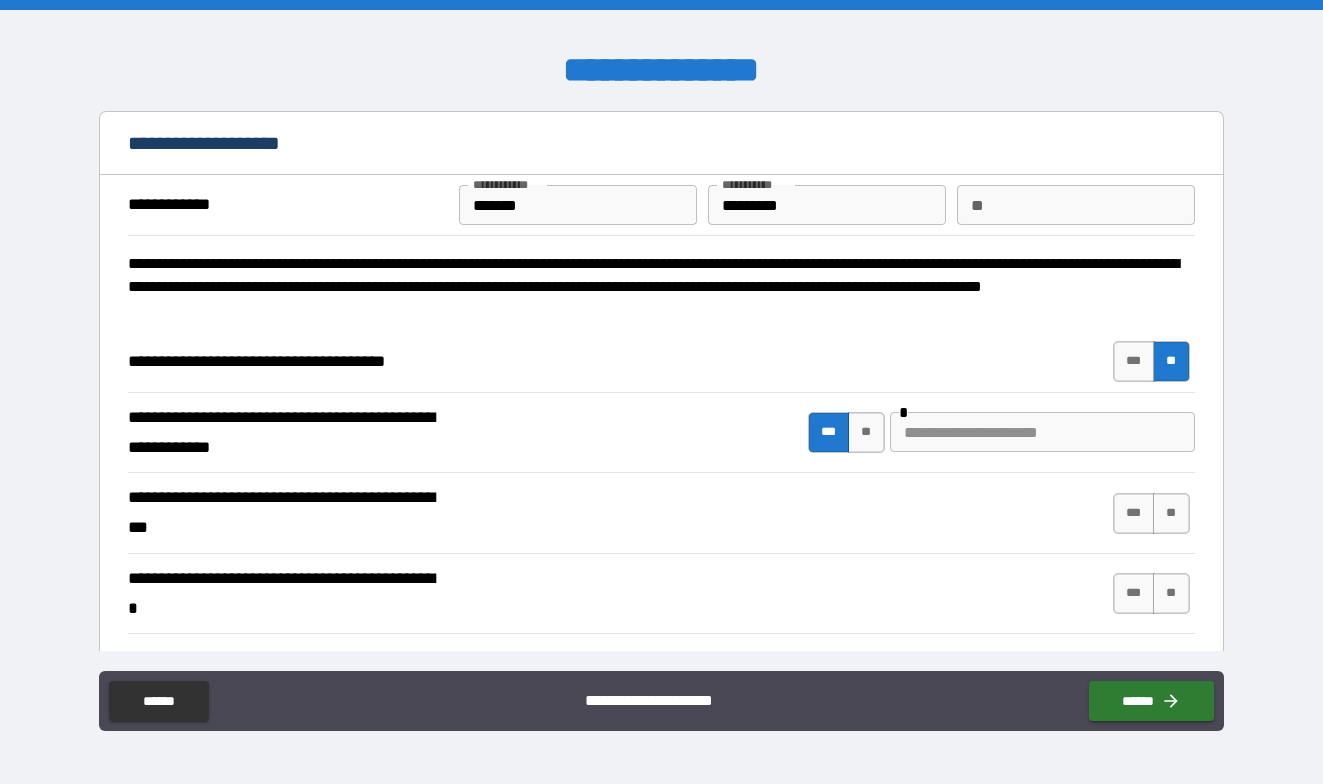 click at bounding box center (1042, 432) 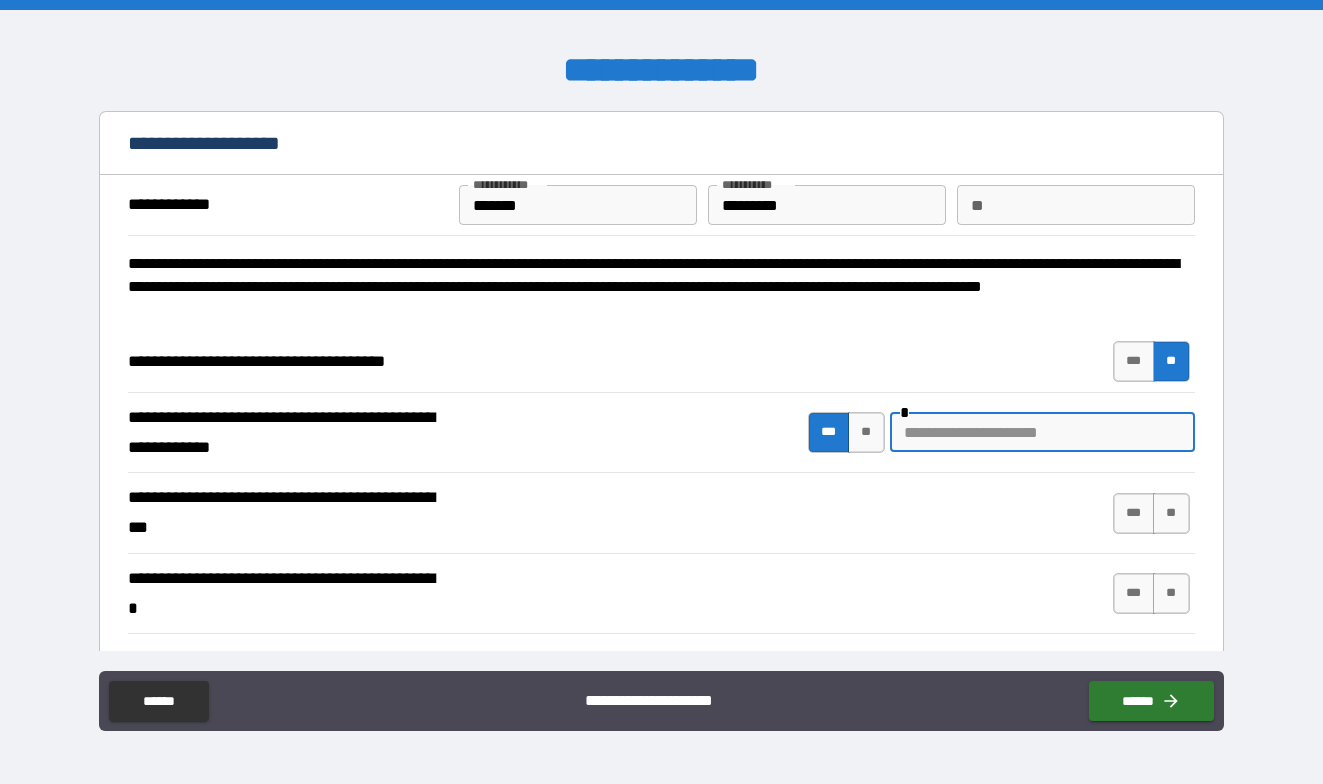 click on "**" at bounding box center [866, 432] 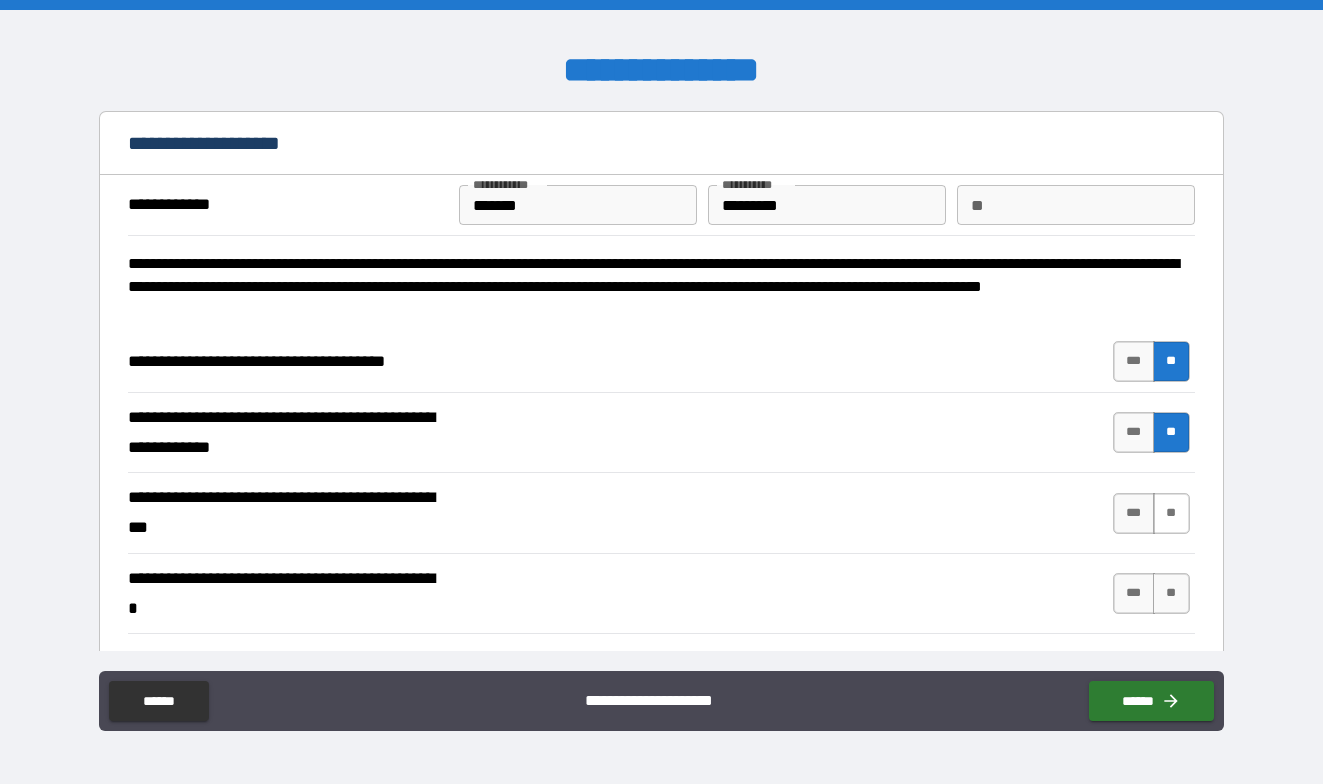 click on "**" at bounding box center [1171, 513] 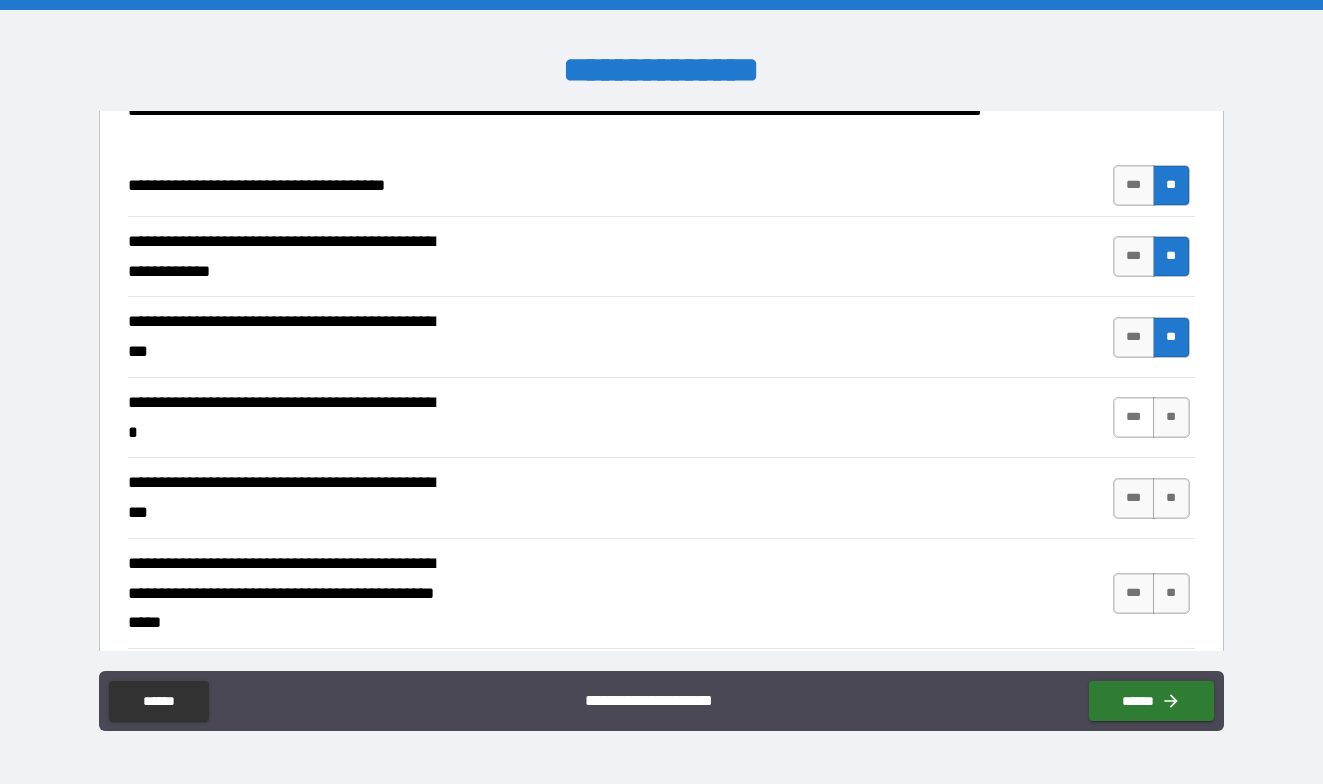 scroll, scrollTop: 200, scrollLeft: 0, axis: vertical 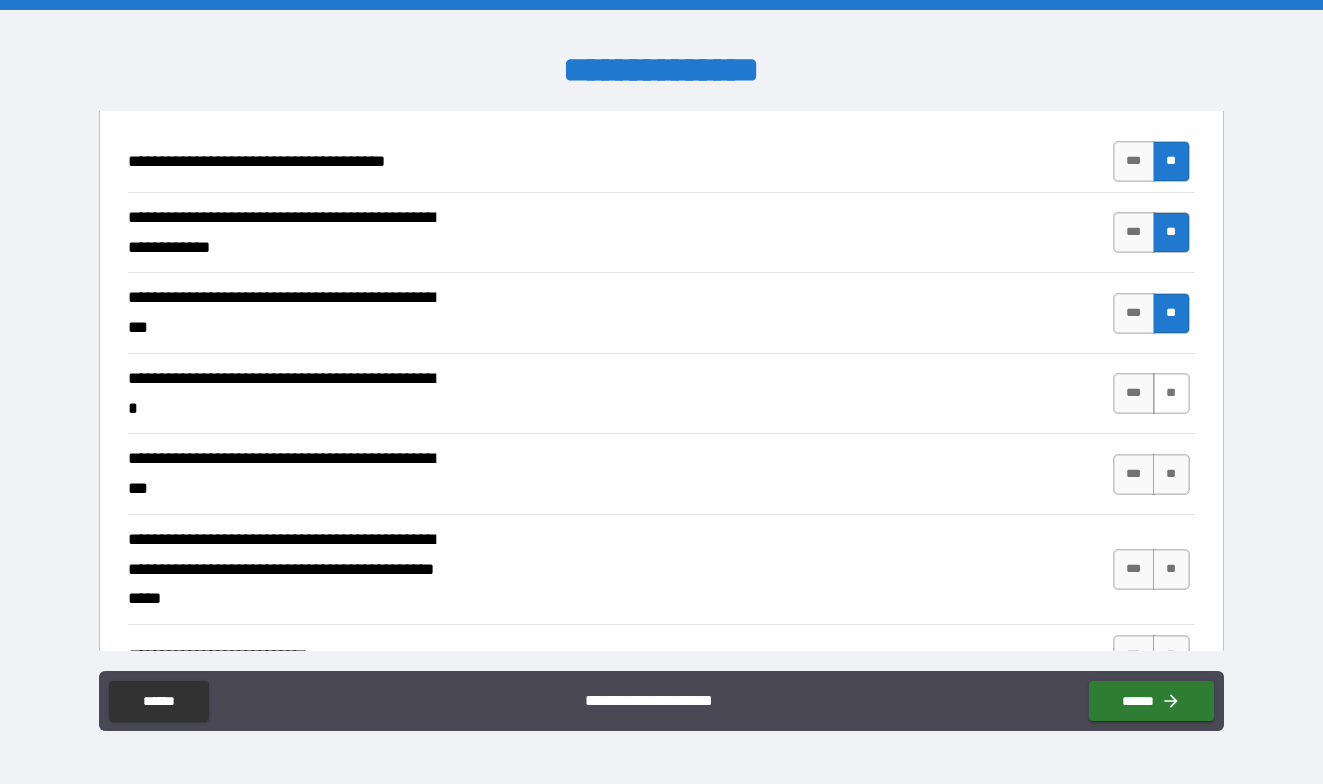 click on "**" at bounding box center [1171, 393] 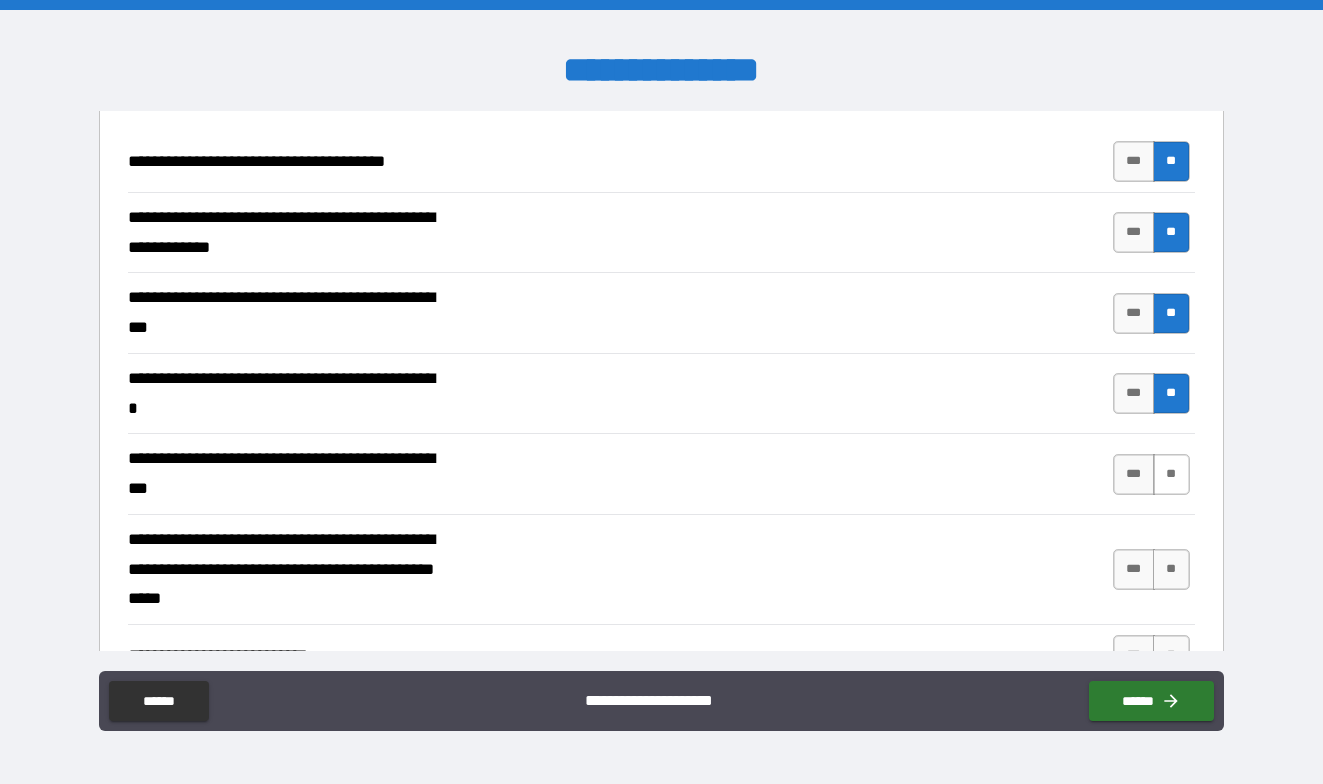 click on "**" at bounding box center (1171, 474) 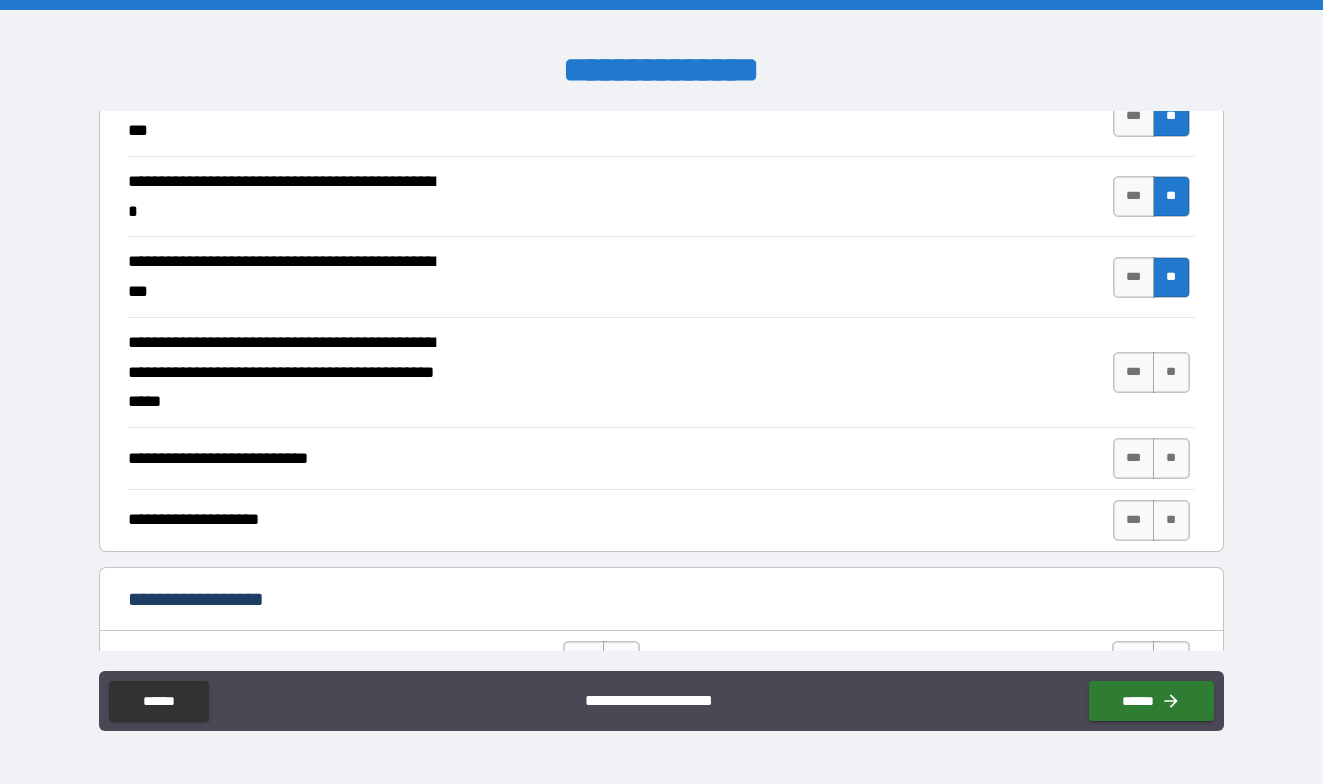 scroll, scrollTop: 400, scrollLeft: 0, axis: vertical 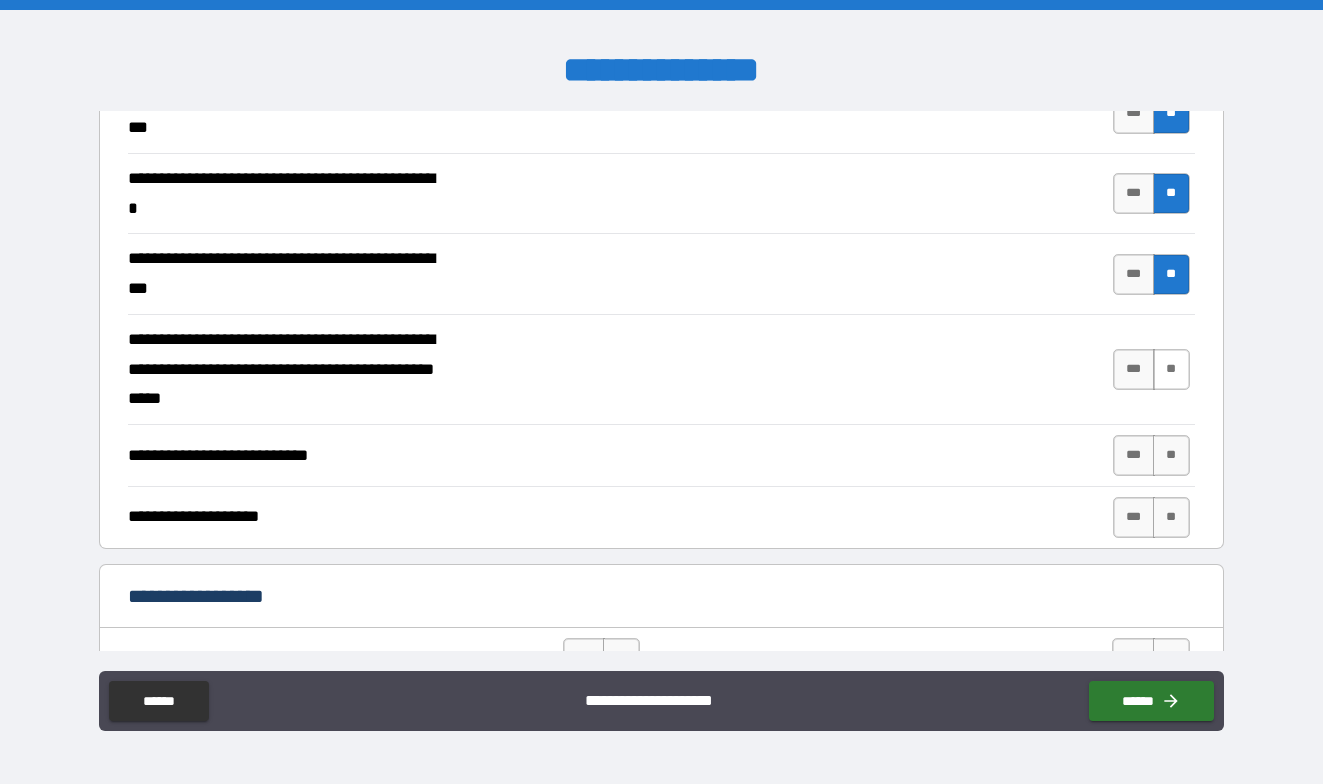 click on "**" at bounding box center (1171, 369) 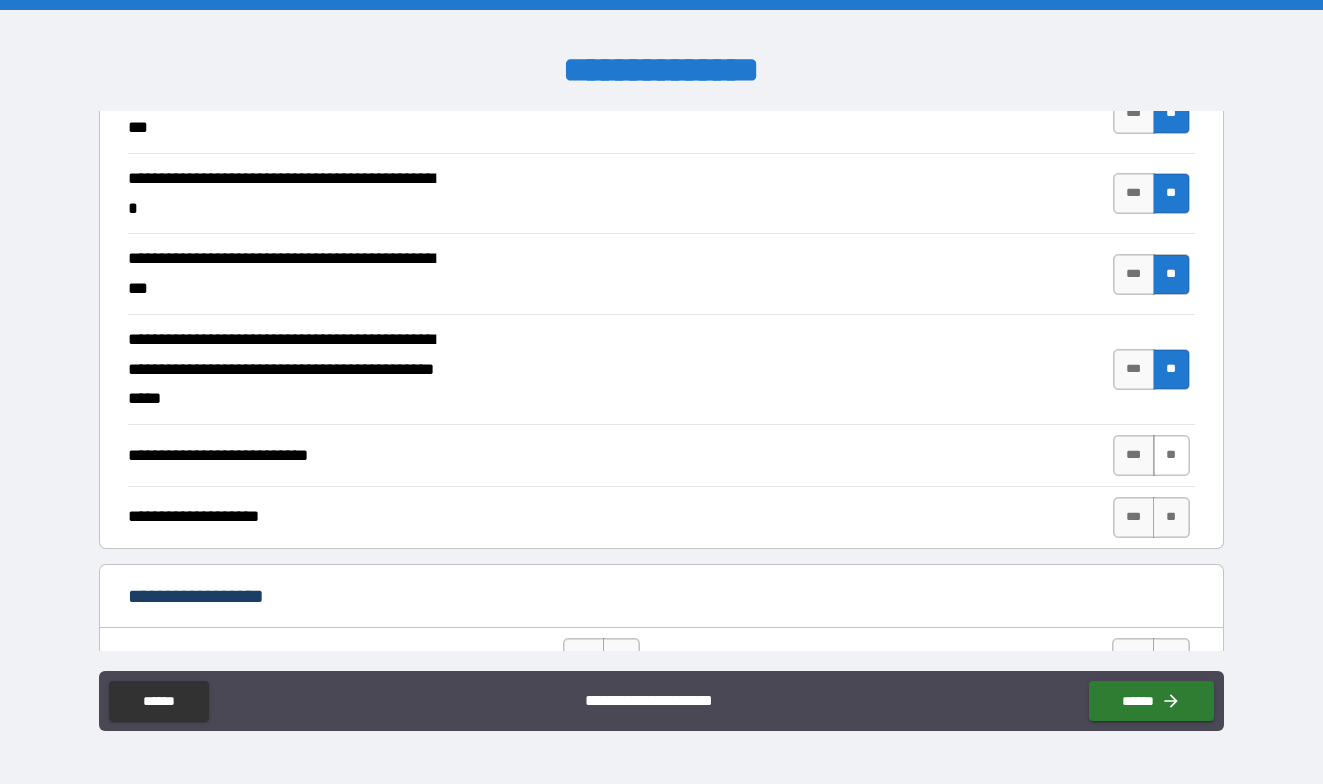 drag, startPoint x: 1168, startPoint y: 458, endPoint x: 1170, endPoint y: 469, distance: 11.18034 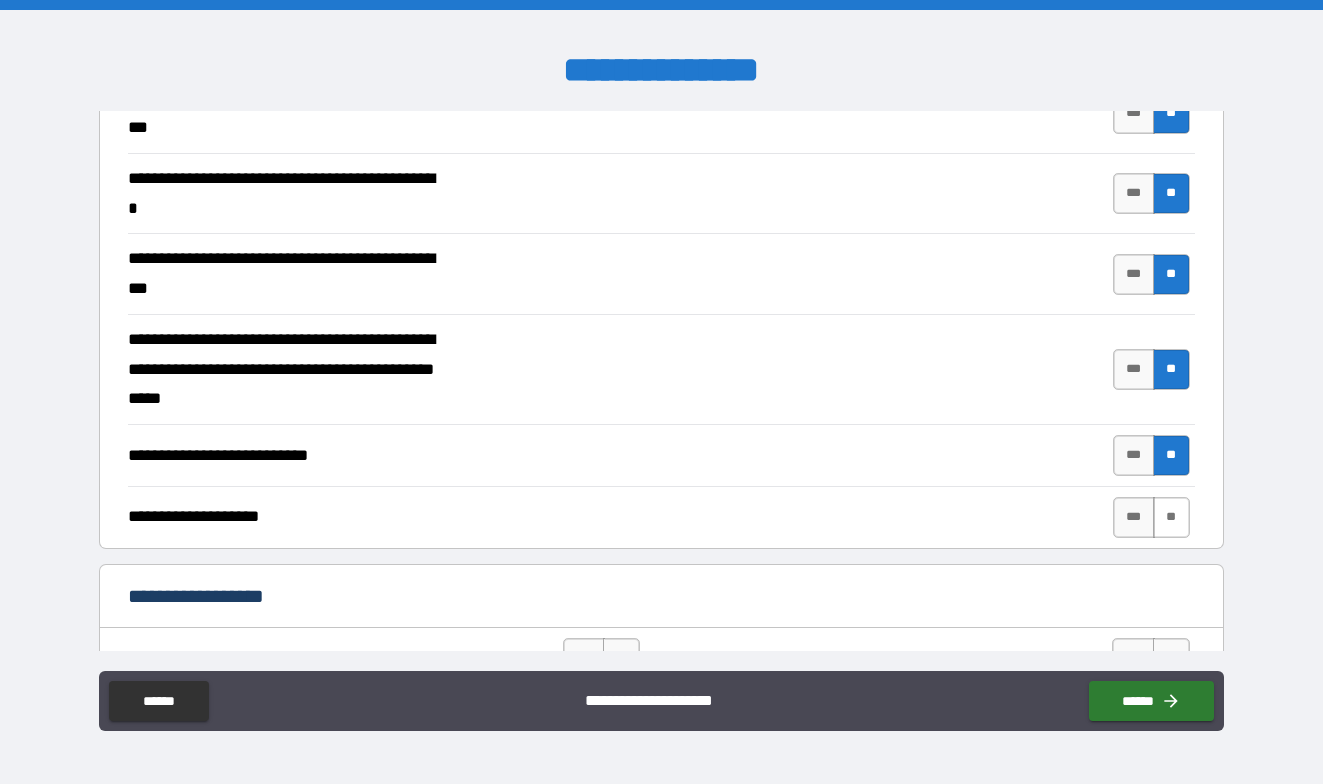 click on "**" at bounding box center [1171, 517] 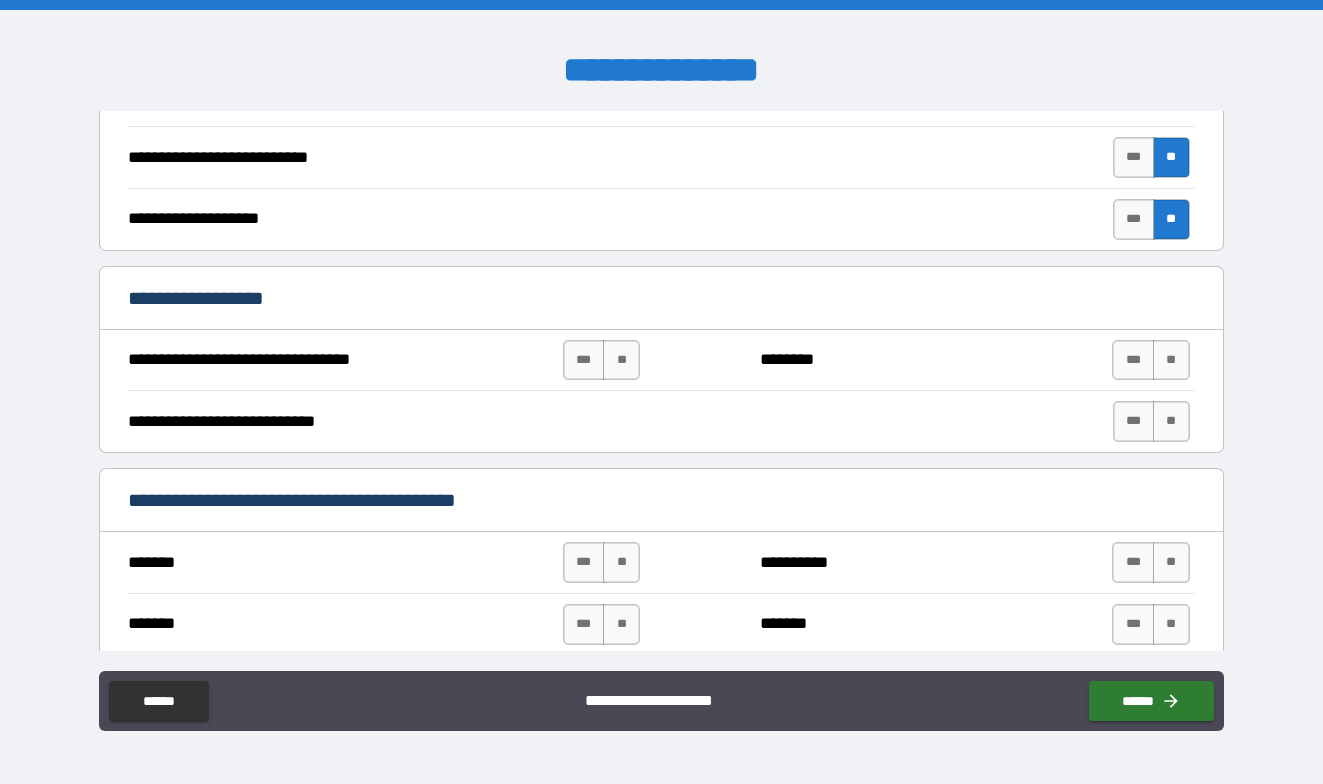 scroll, scrollTop: 700, scrollLeft: 0, axis: vertical 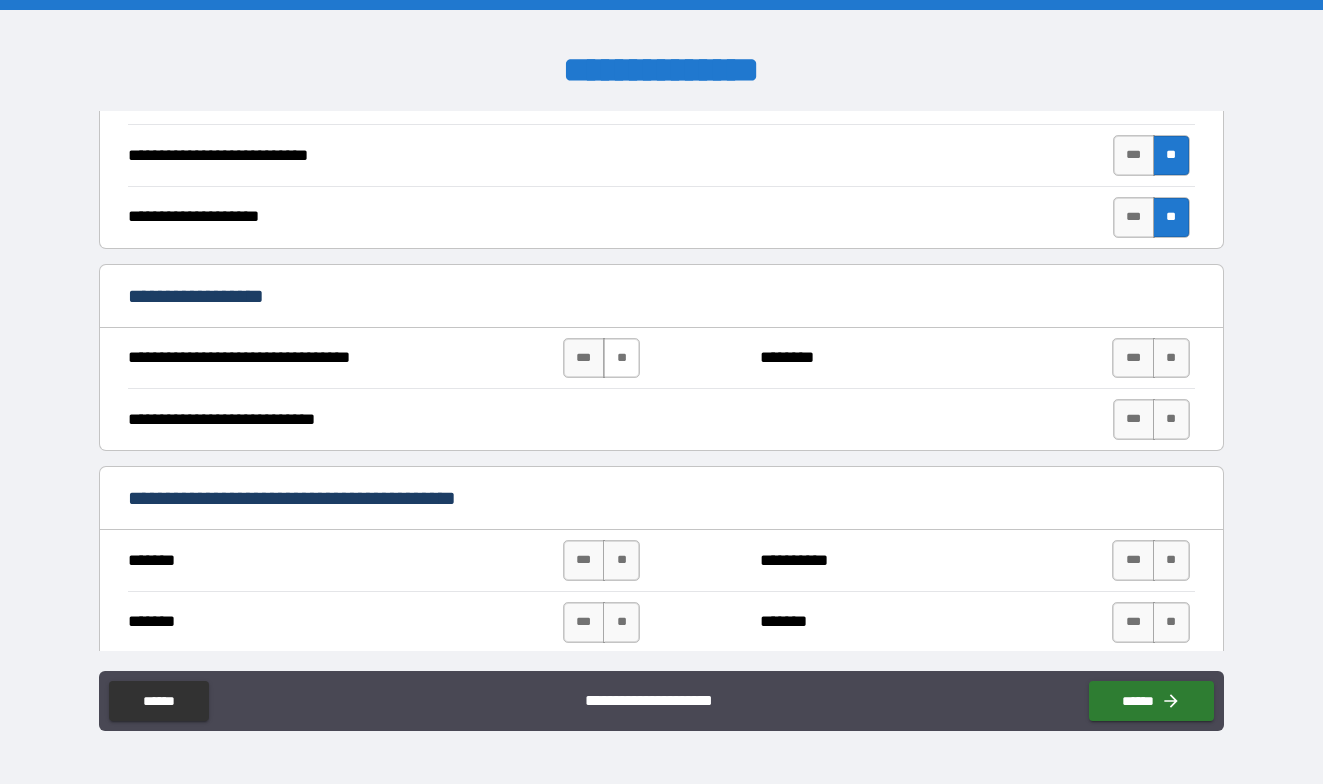 click on "**" at bounding box center (621, 358) 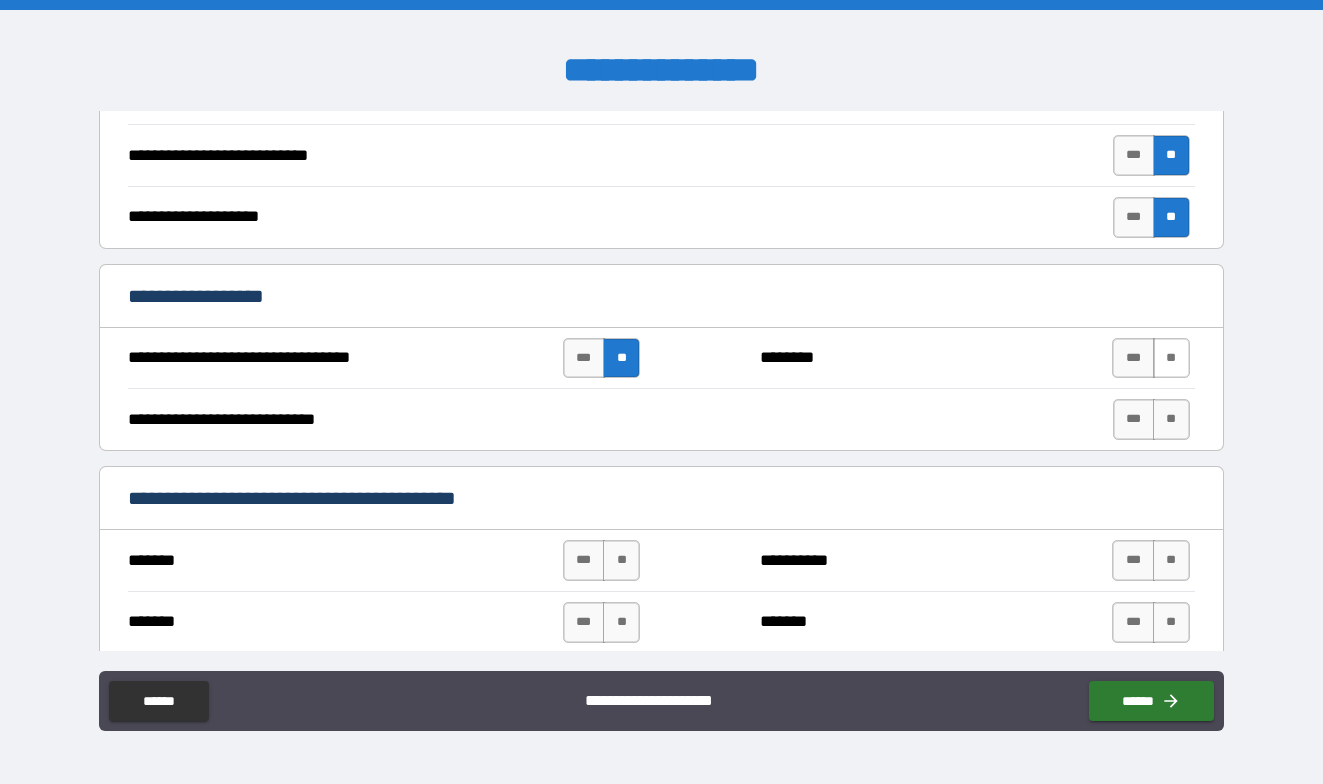 click on "**" at bounding box center (1171, 358) 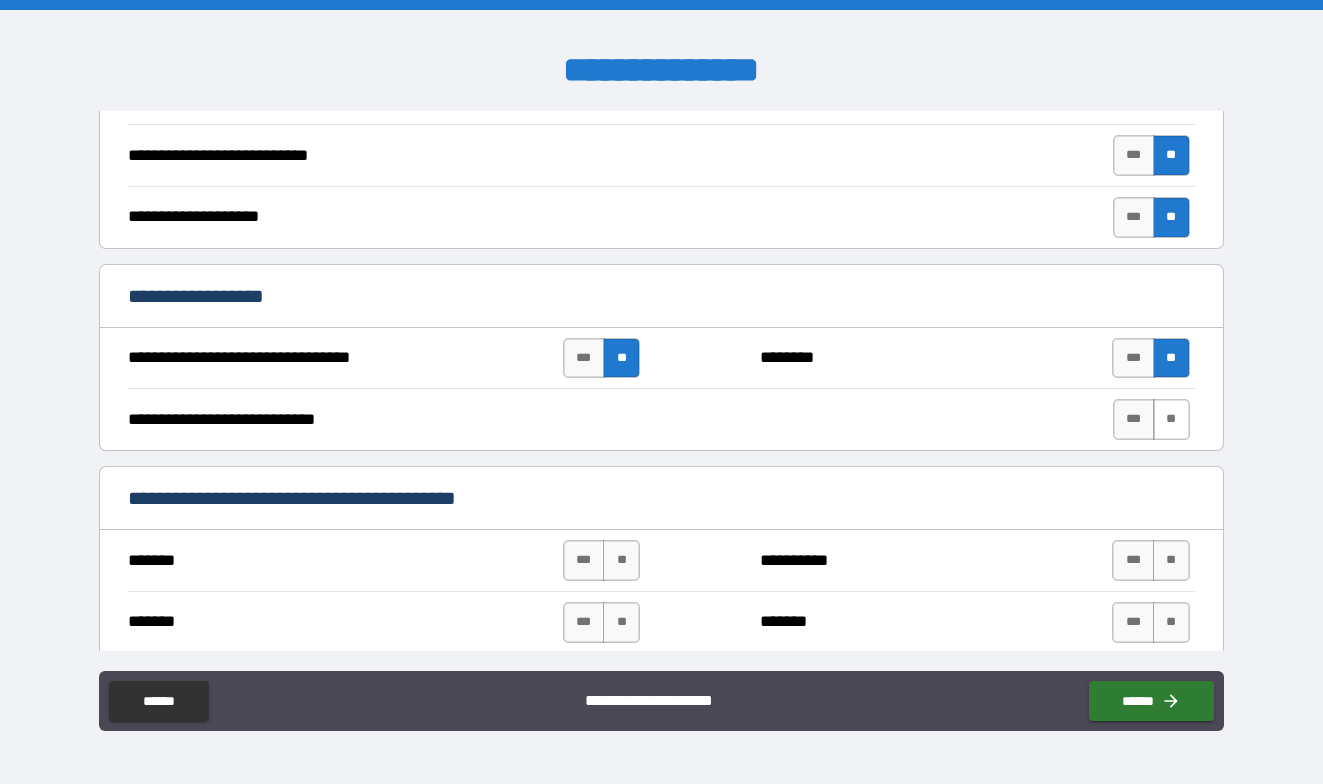 click on "**" at bounding box center [1171, 419] 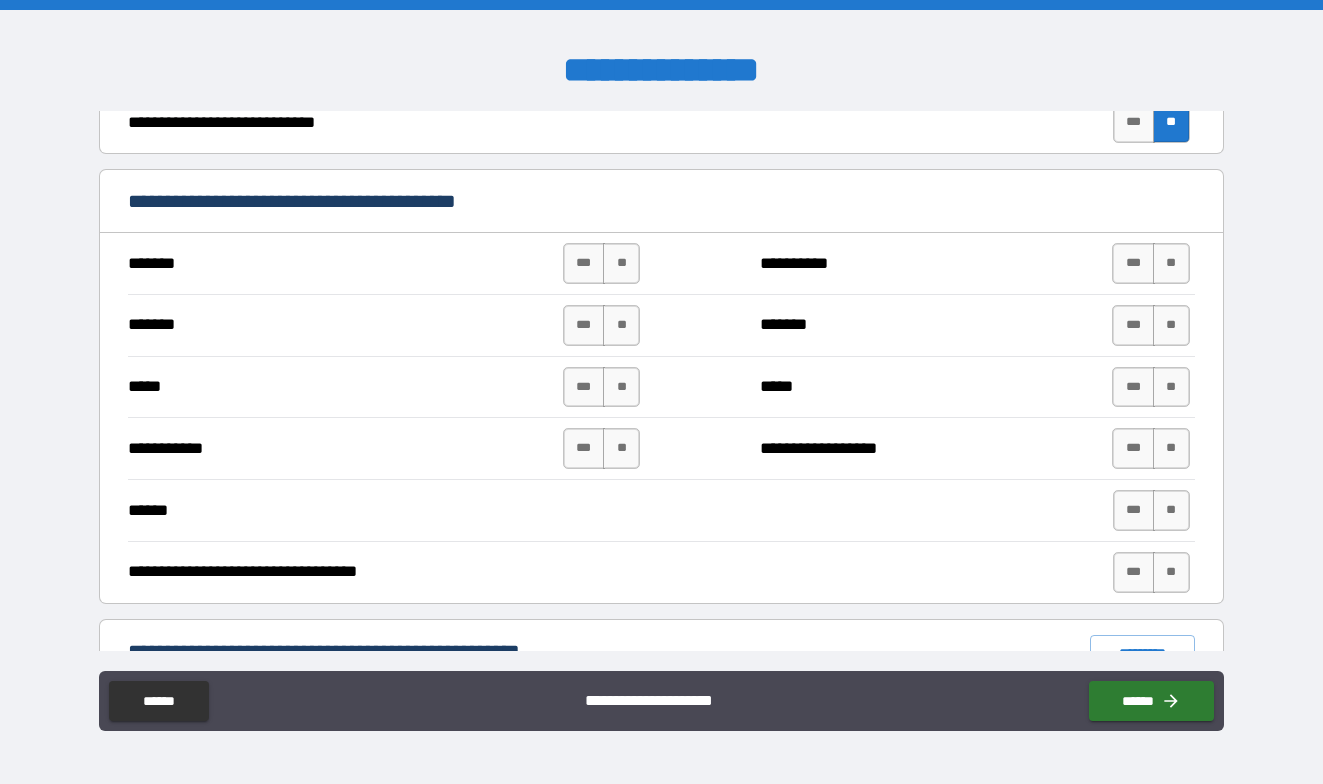 scroll, scrollTop: 1000, scrollLeft: 0, axis: vertical 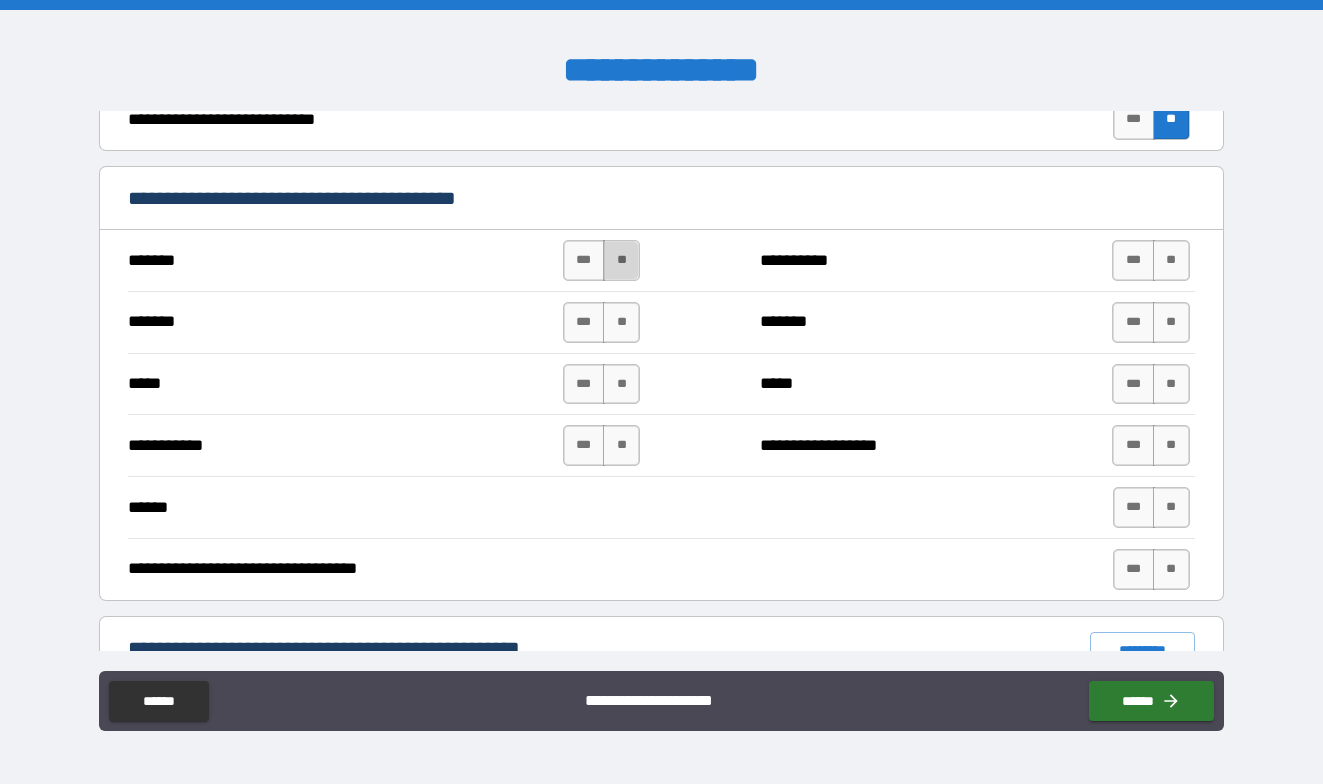 click on "**" at bounding box center (621, 260) 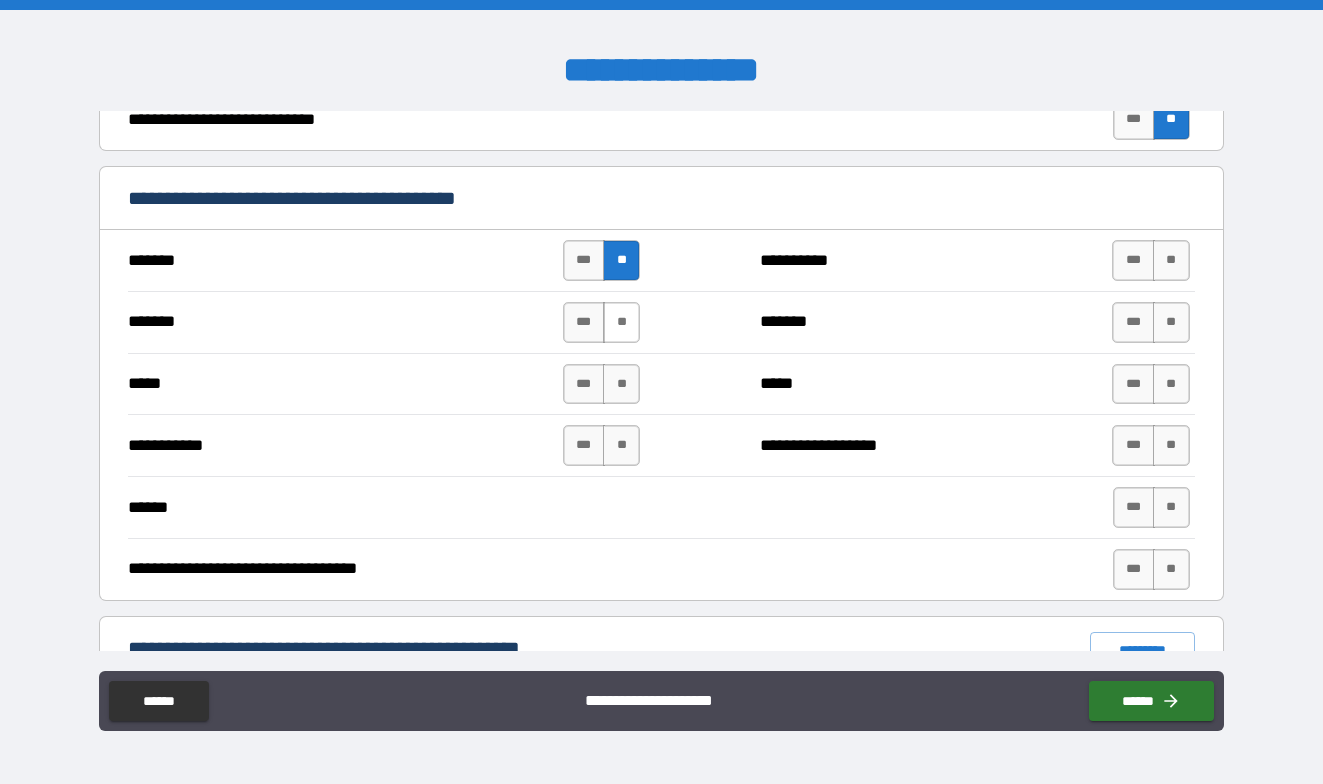 drag, startPoint x: 620, startPoint y: 316, endPoint x: 621, endPoint y: 339, distance: 23.021729 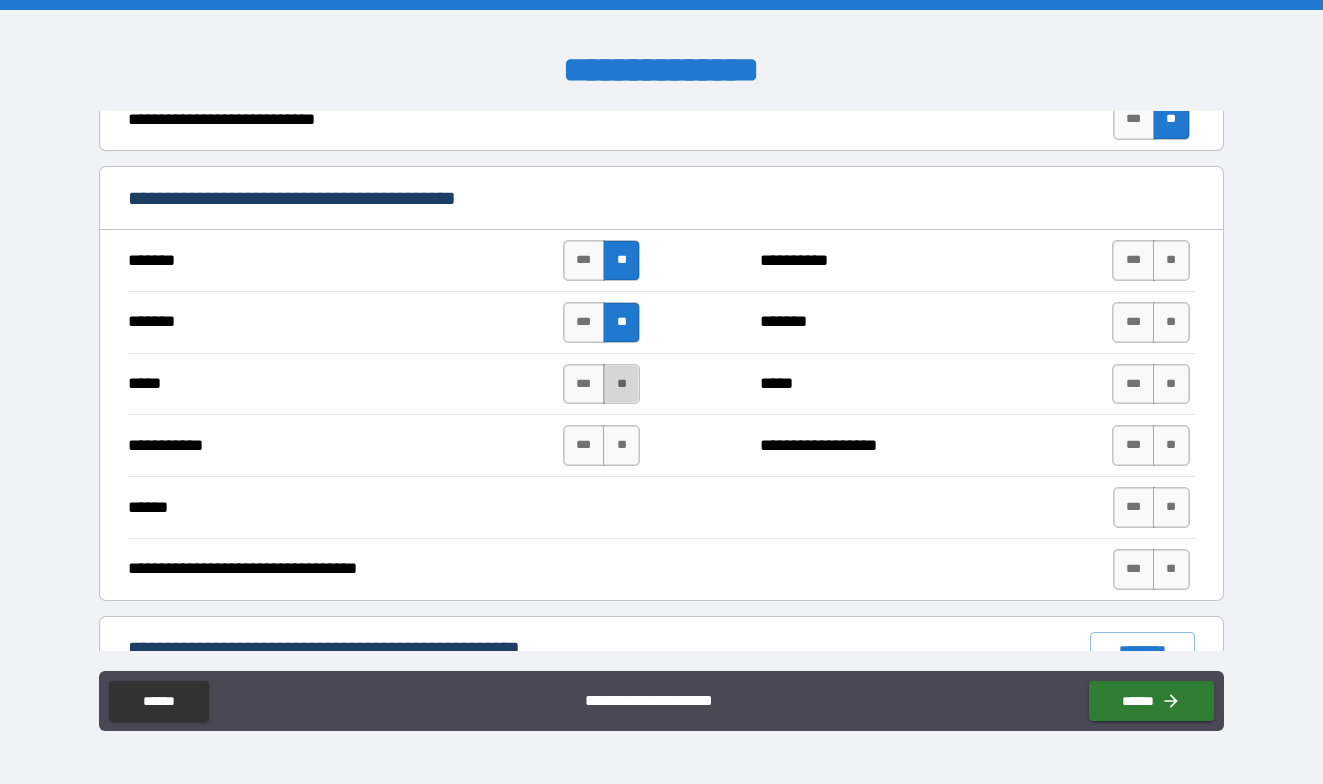 click on "**" at bounding box center [621, 384] 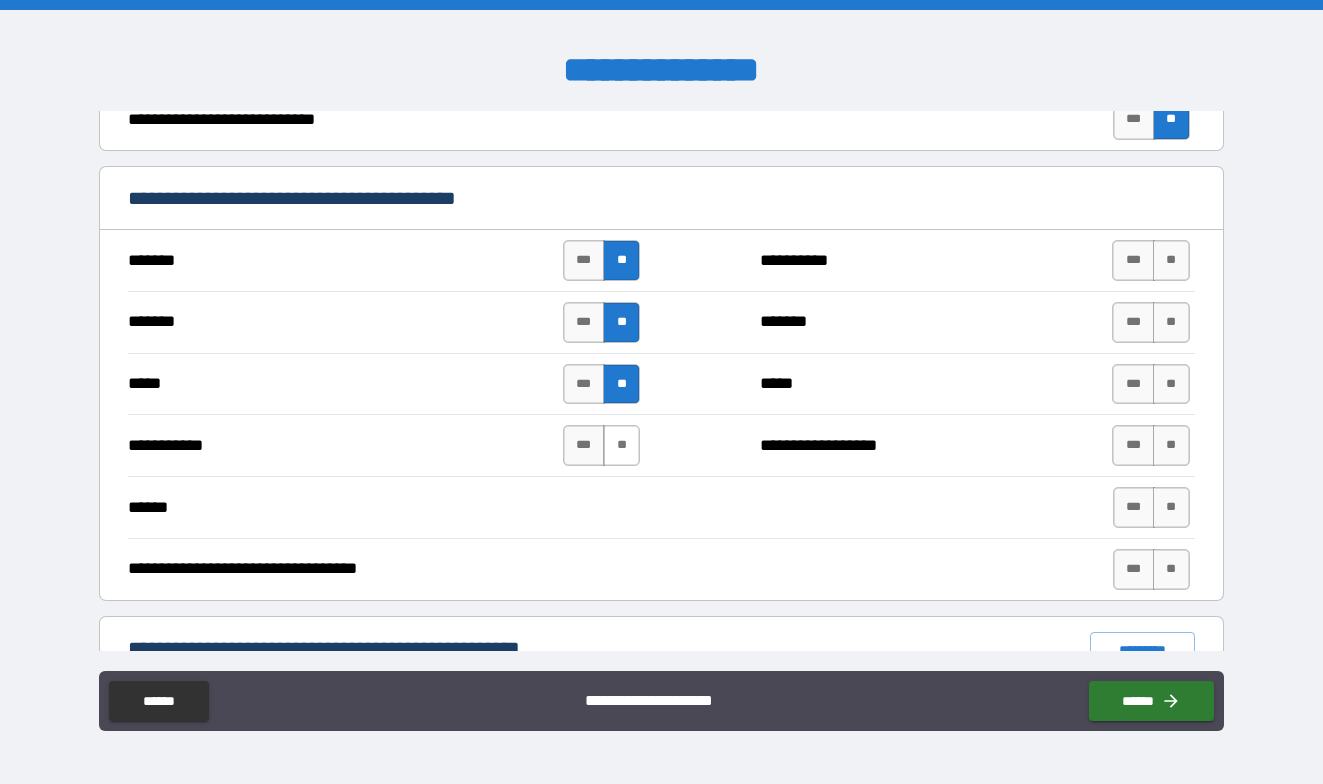click on "**" at bounding box center (621, 445) 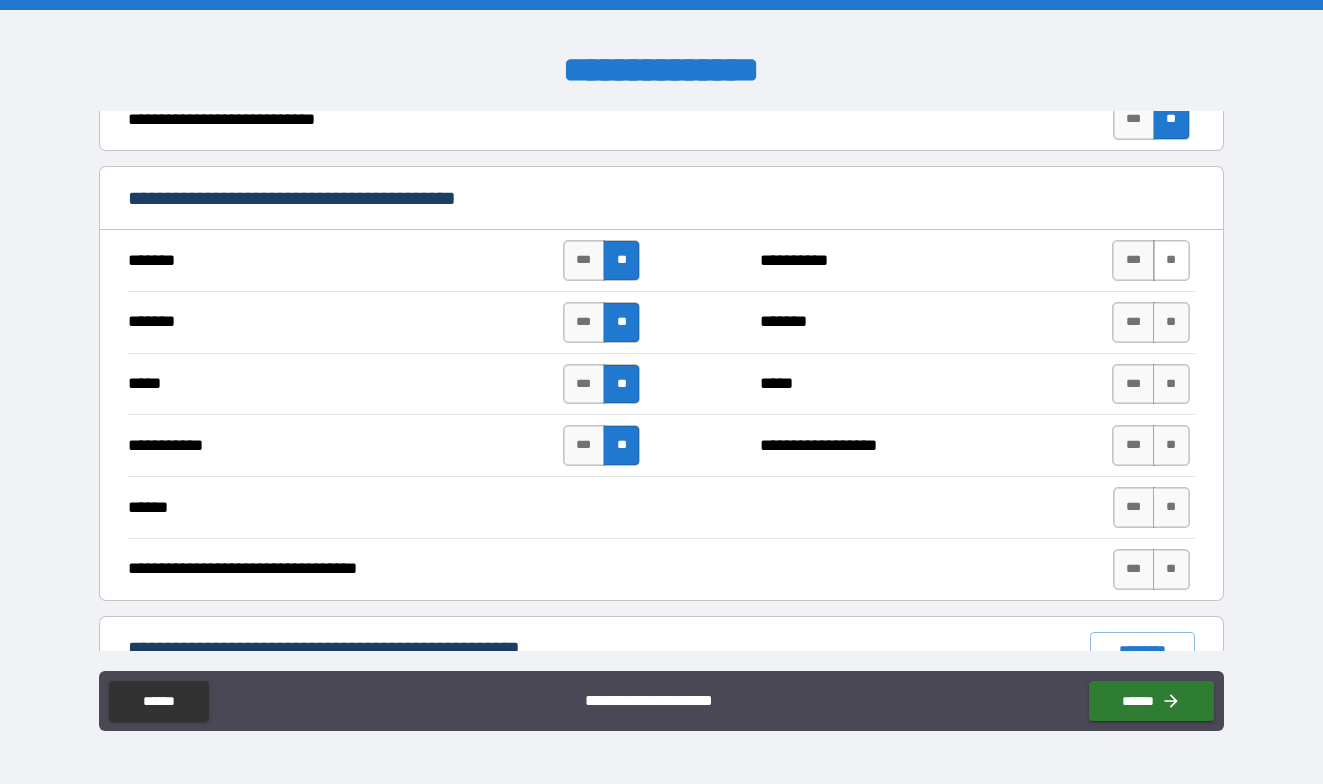 click on "**" at bounding box center [1171, 260] 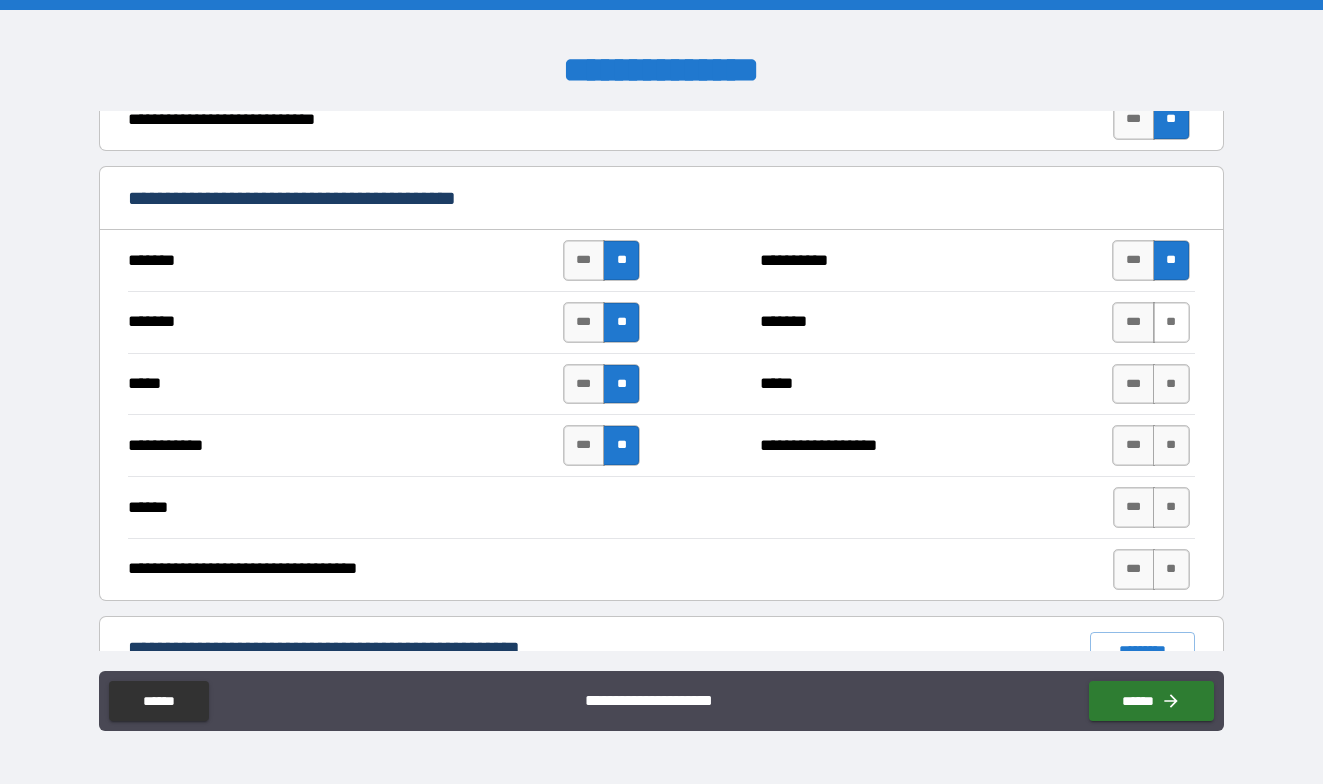 click on "**" at bounding box center (1171, 322) 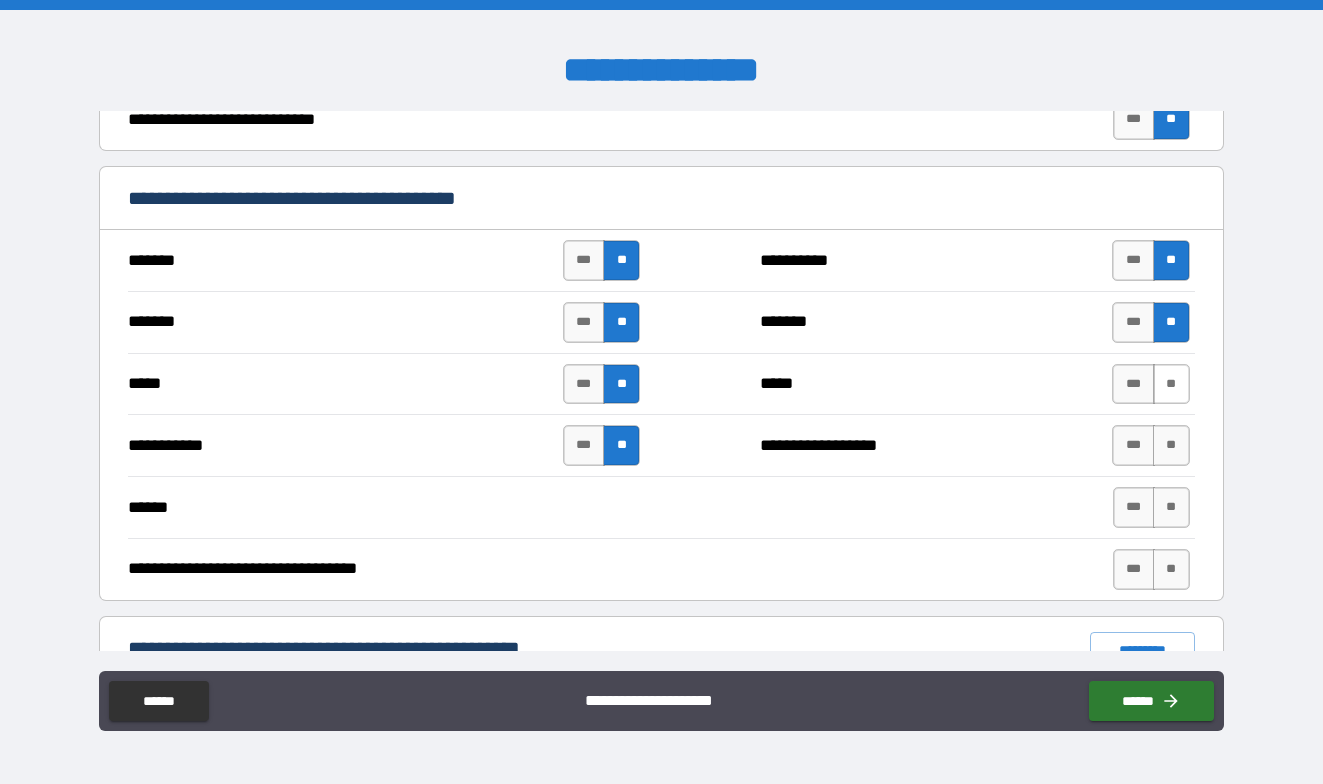 drag, startPoint x: 1165, startPoint y: 381, endPoint x: 1166, endPoint y: 402, distance: 21.023796 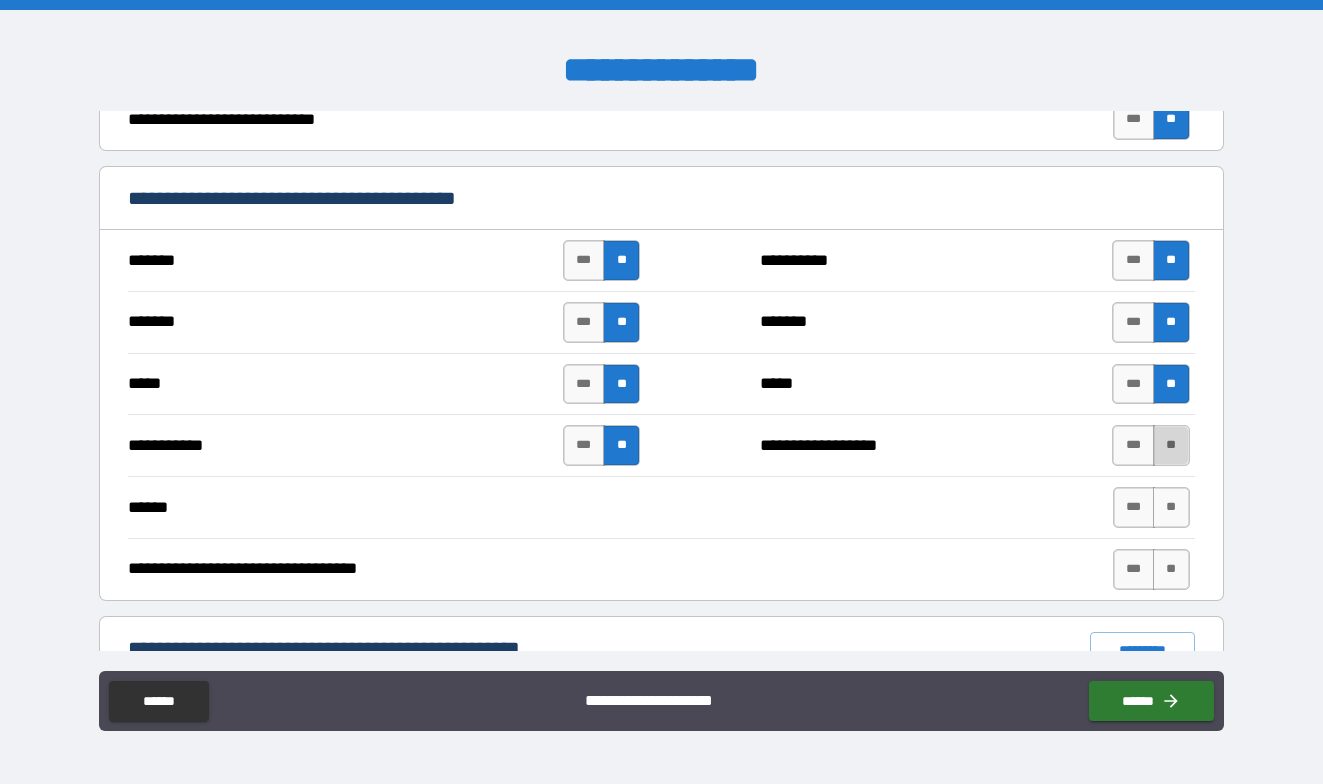 click on "**" at bounding box center [1171, 445] 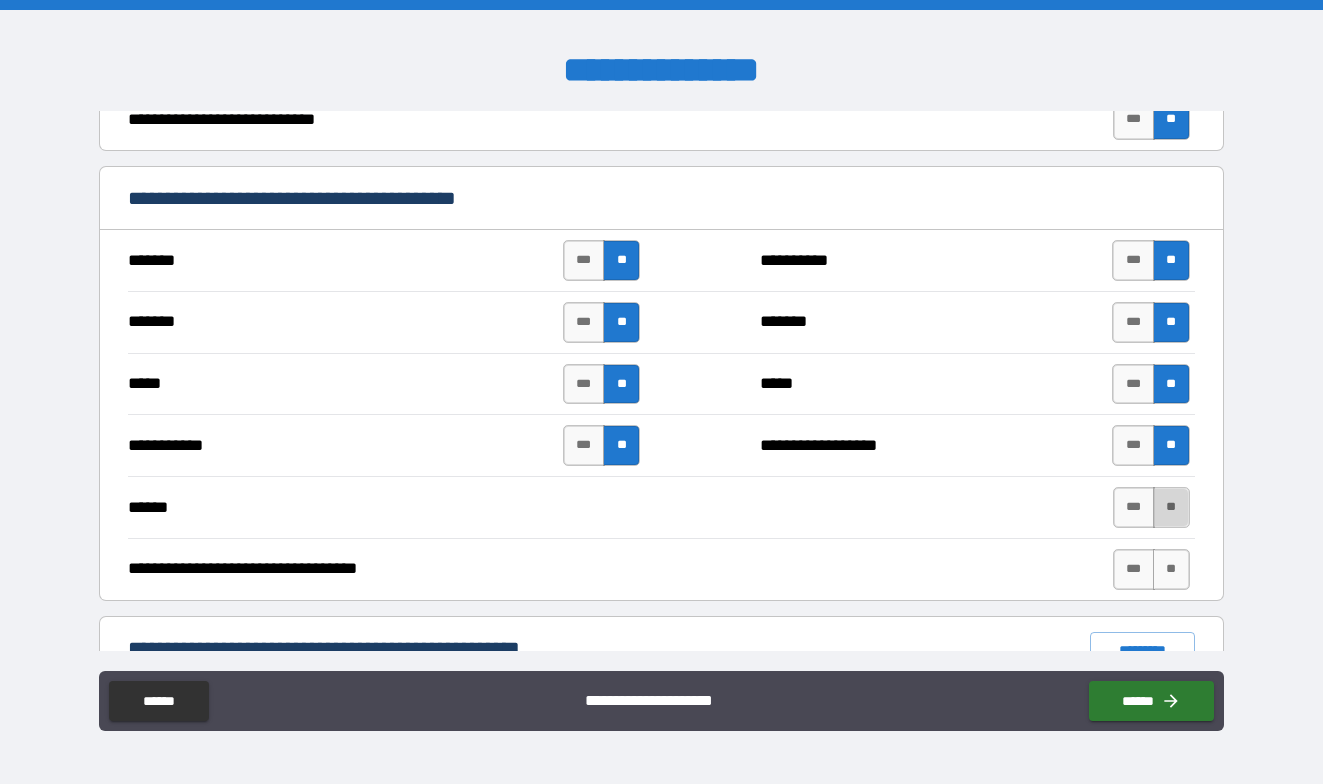 click on "**" at bounding box center [1171, 507] 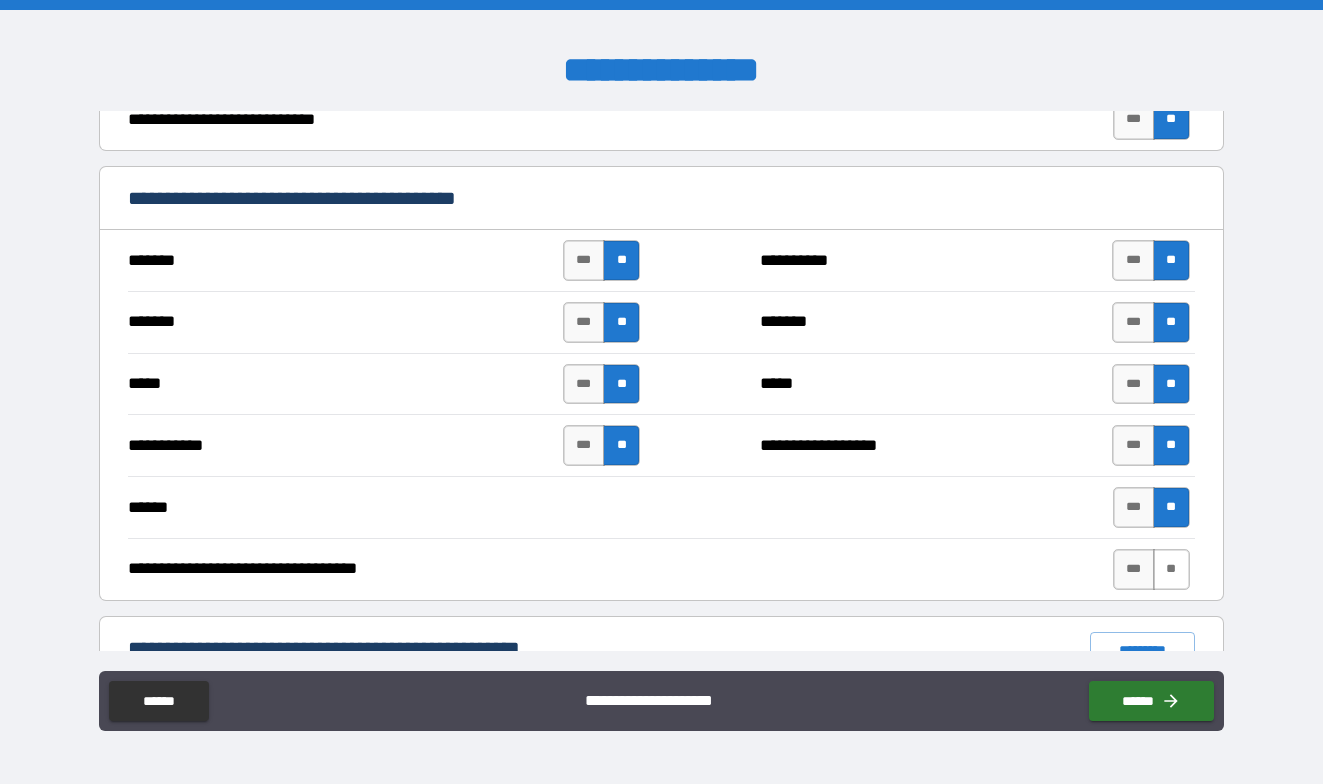 click on "**" at bounding box center [1171, 569] 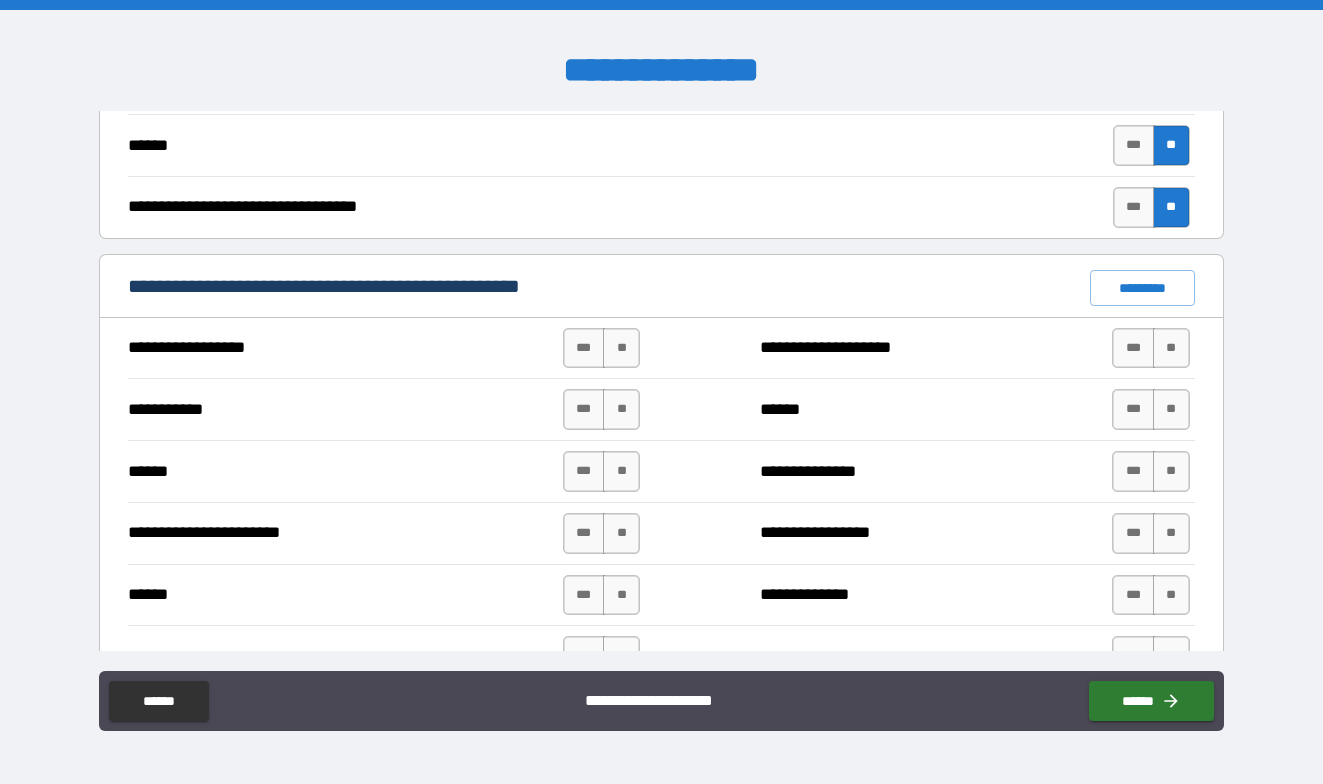 scroll, scrollTop: 1400, scrollLeft: 0, axis: vertical 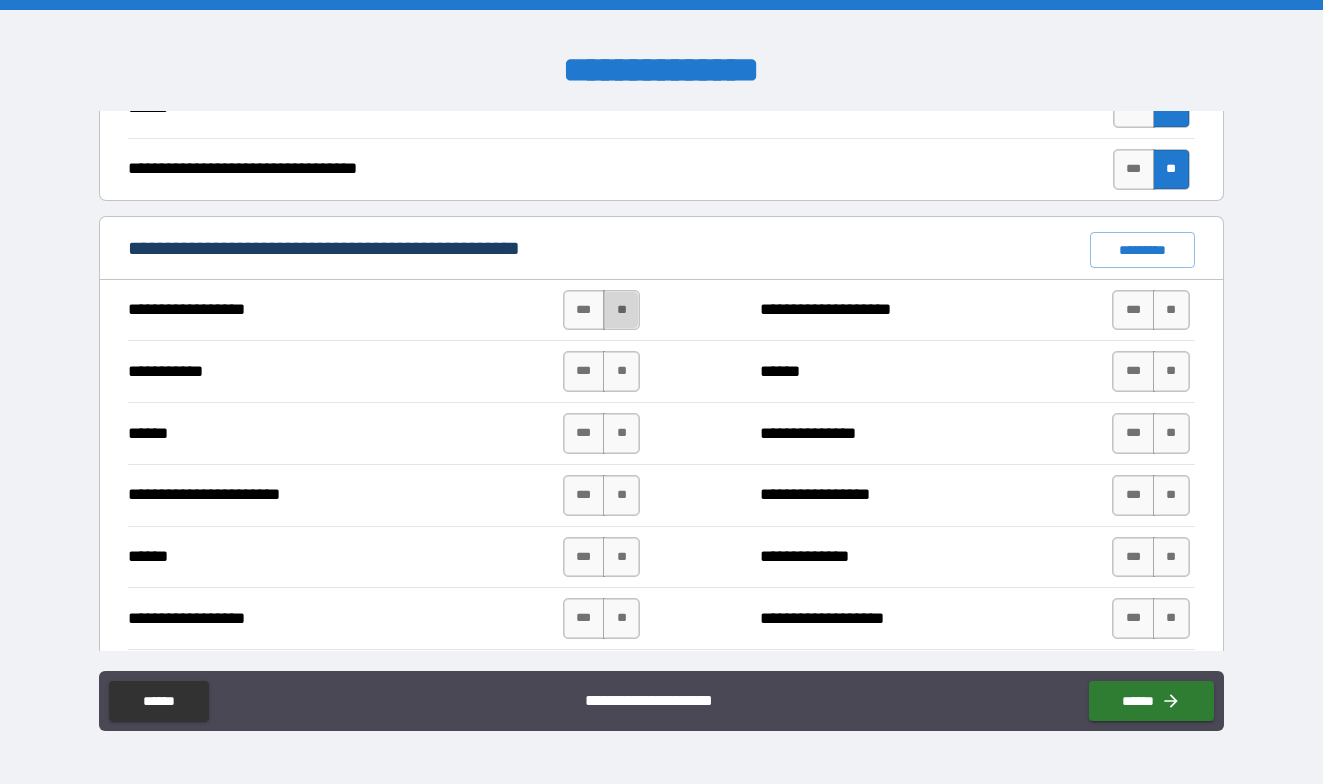 click on "**" at bounding box center (621, 310) 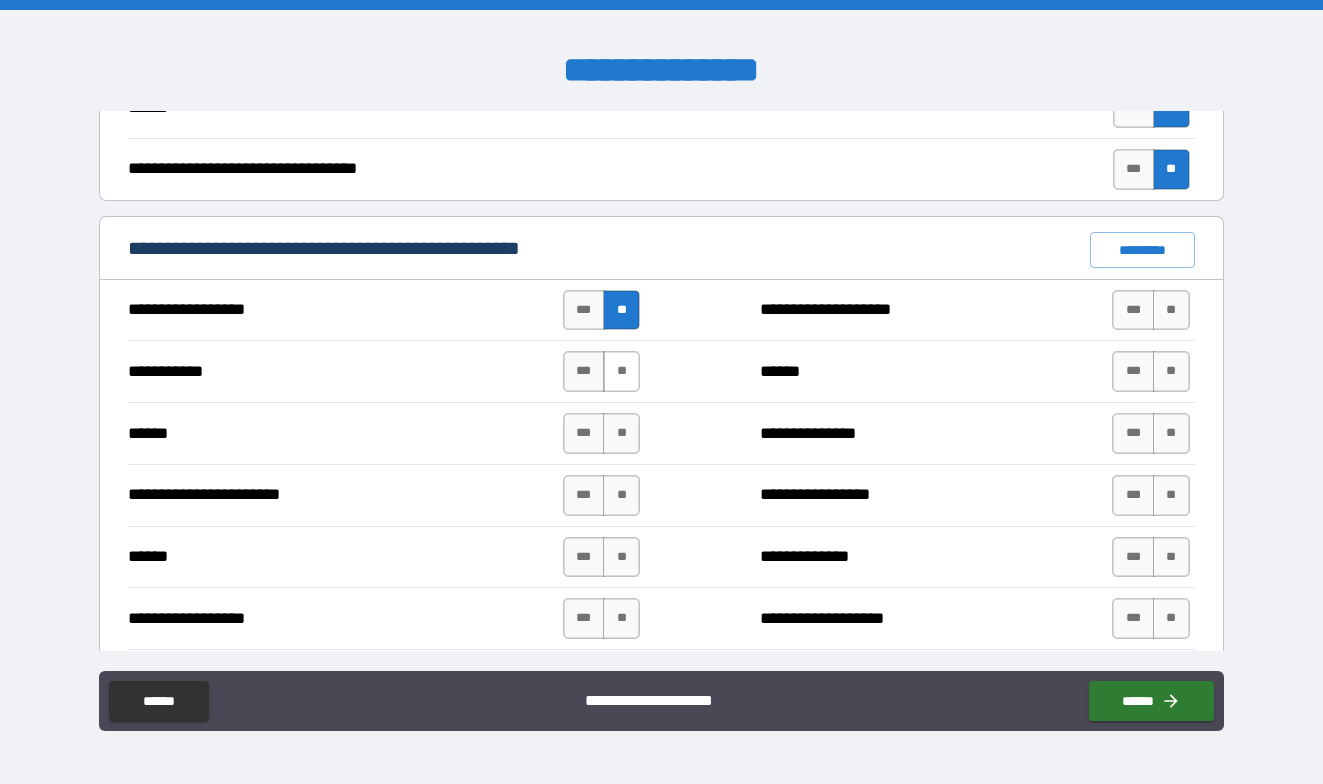 click on "**" at bounding box center (621, 371) 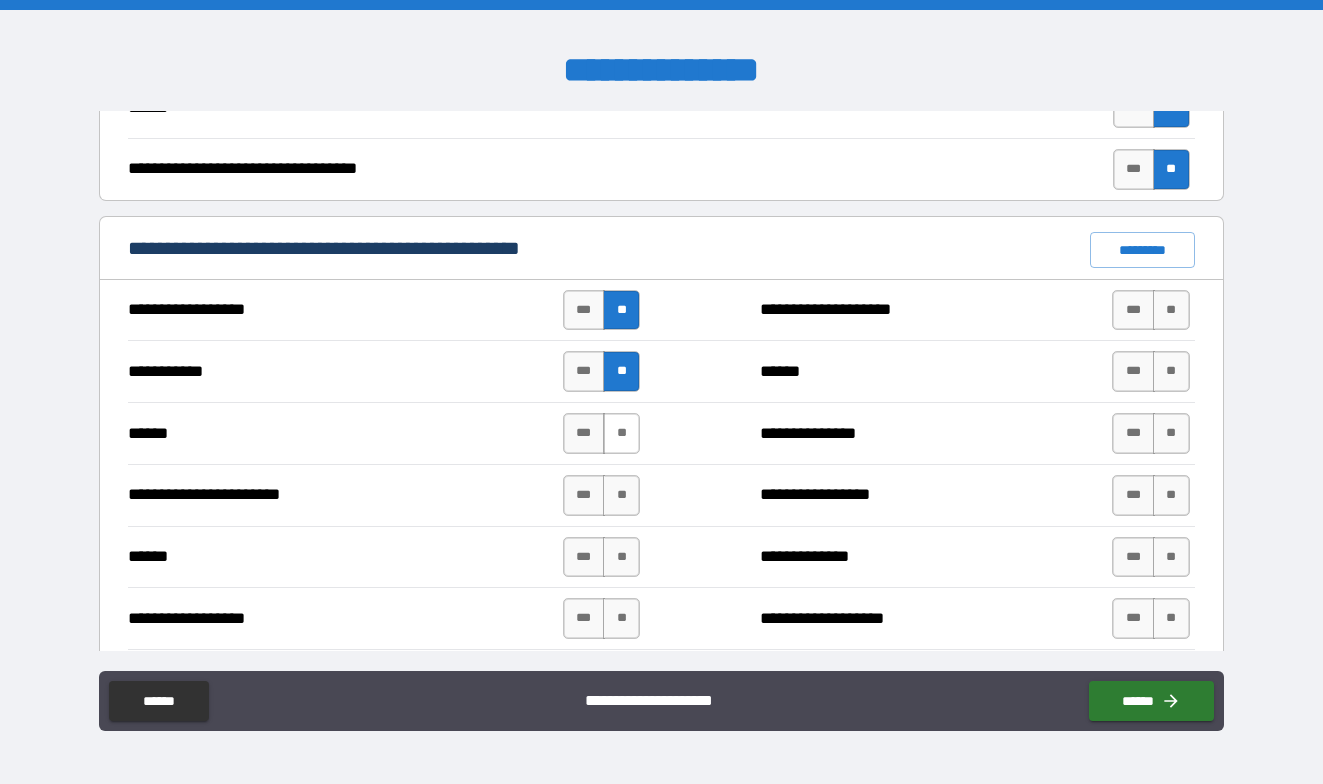 click on "**" at bounding box center [621, 433] 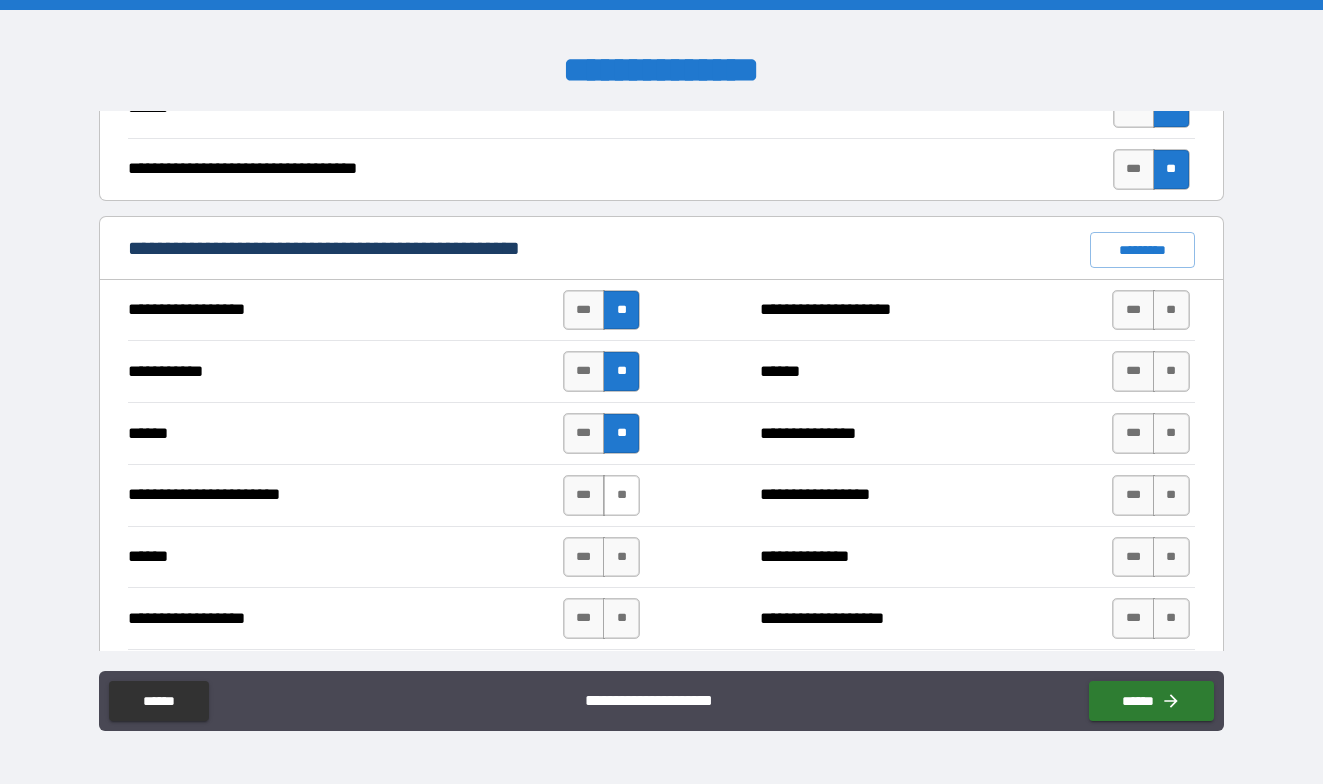 click on "**" at bounding box center [621, 495] 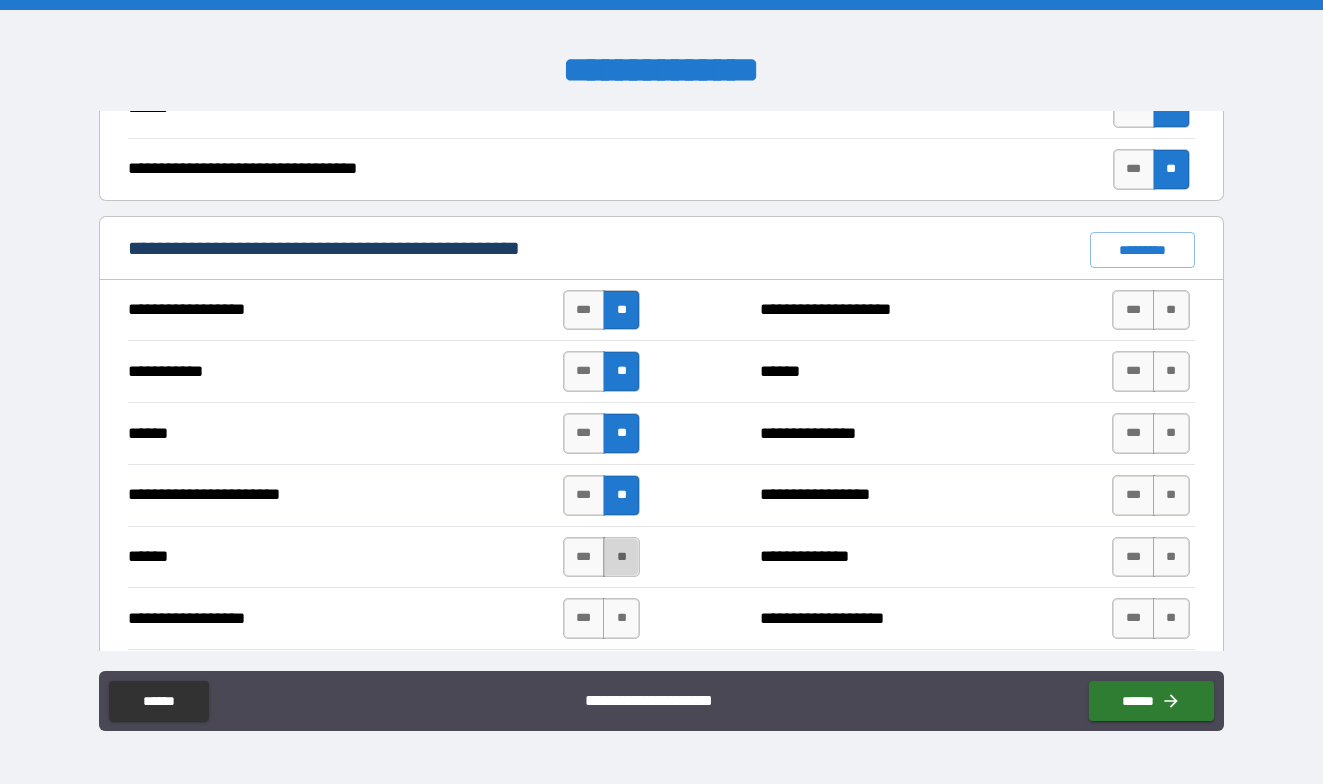 click on "**" at bounding box center [621, 557] 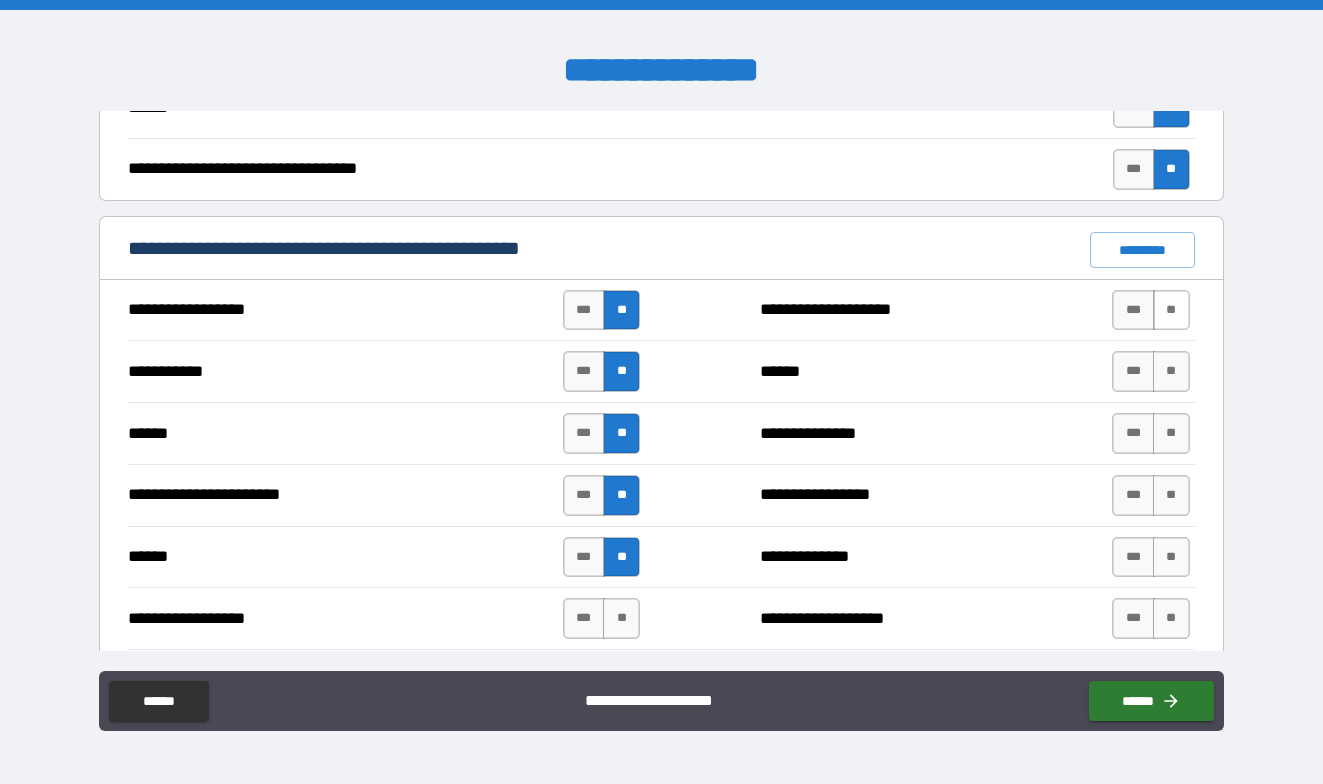 click on "**" at bounding box center (1171, 310) 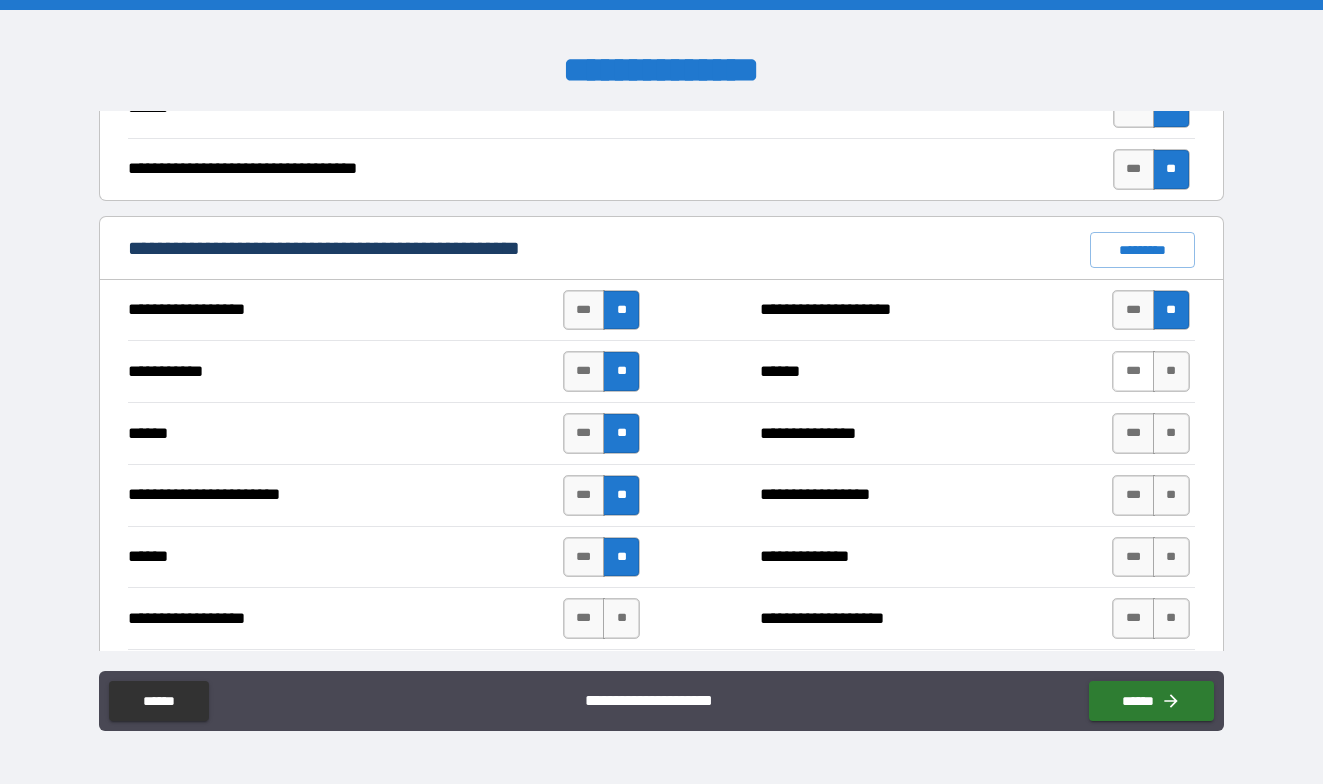 click on "***" at bounding box center [1133, 371] 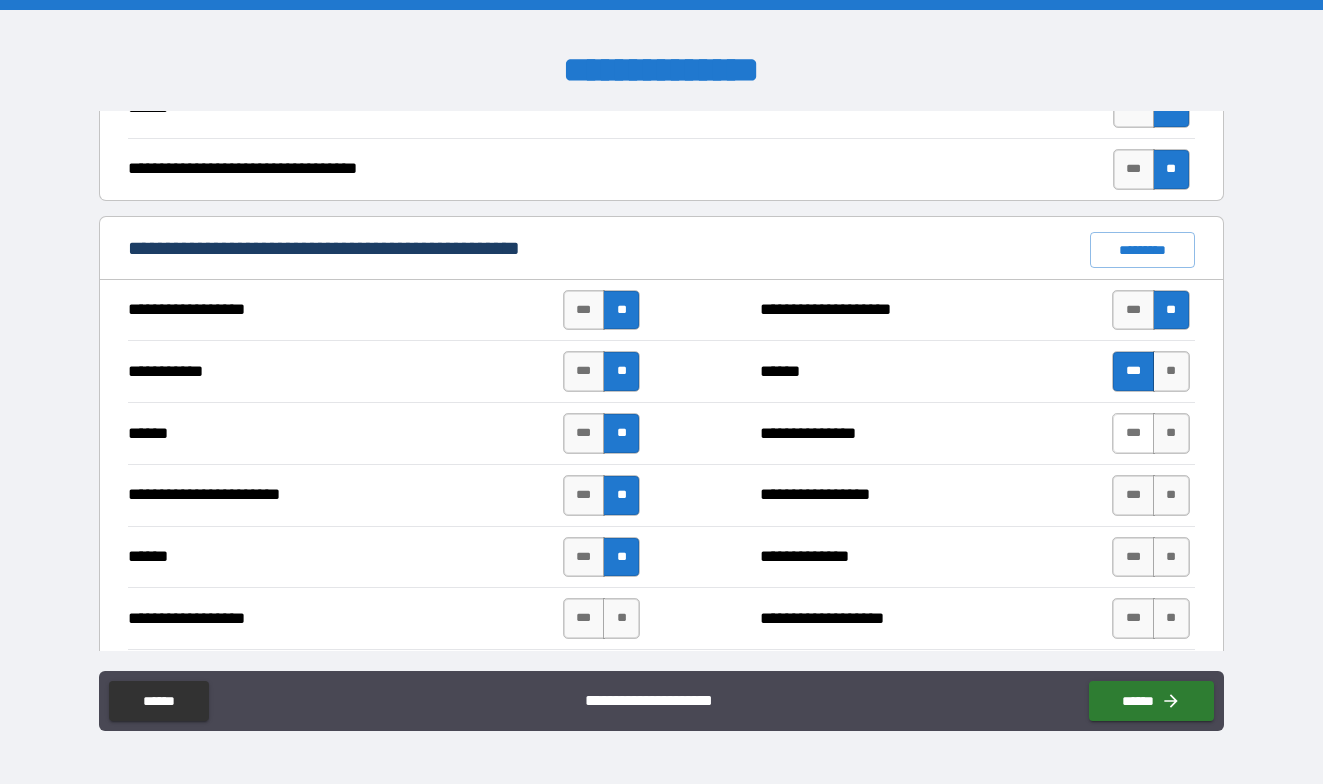 click on "***" at bounding box center (1133, 433) 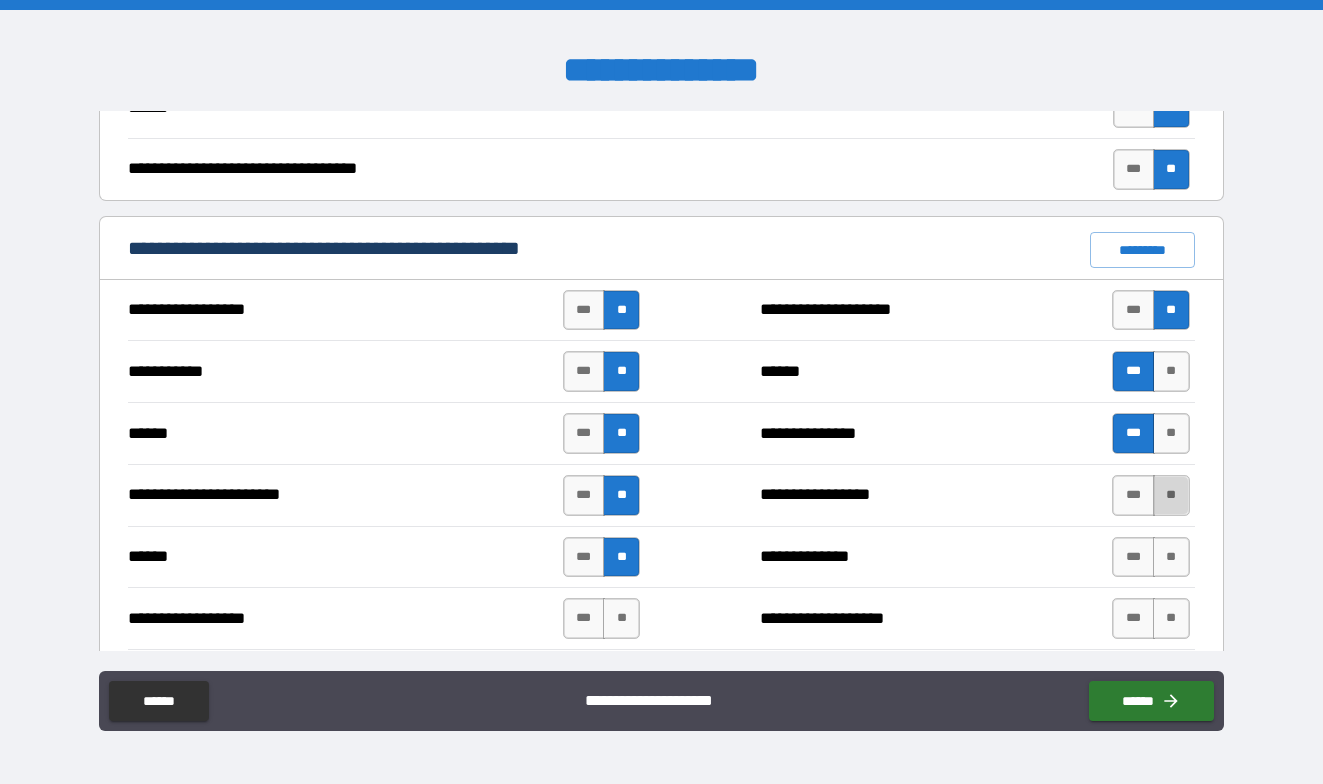 click on "**" at bounding box center [1171, 495] 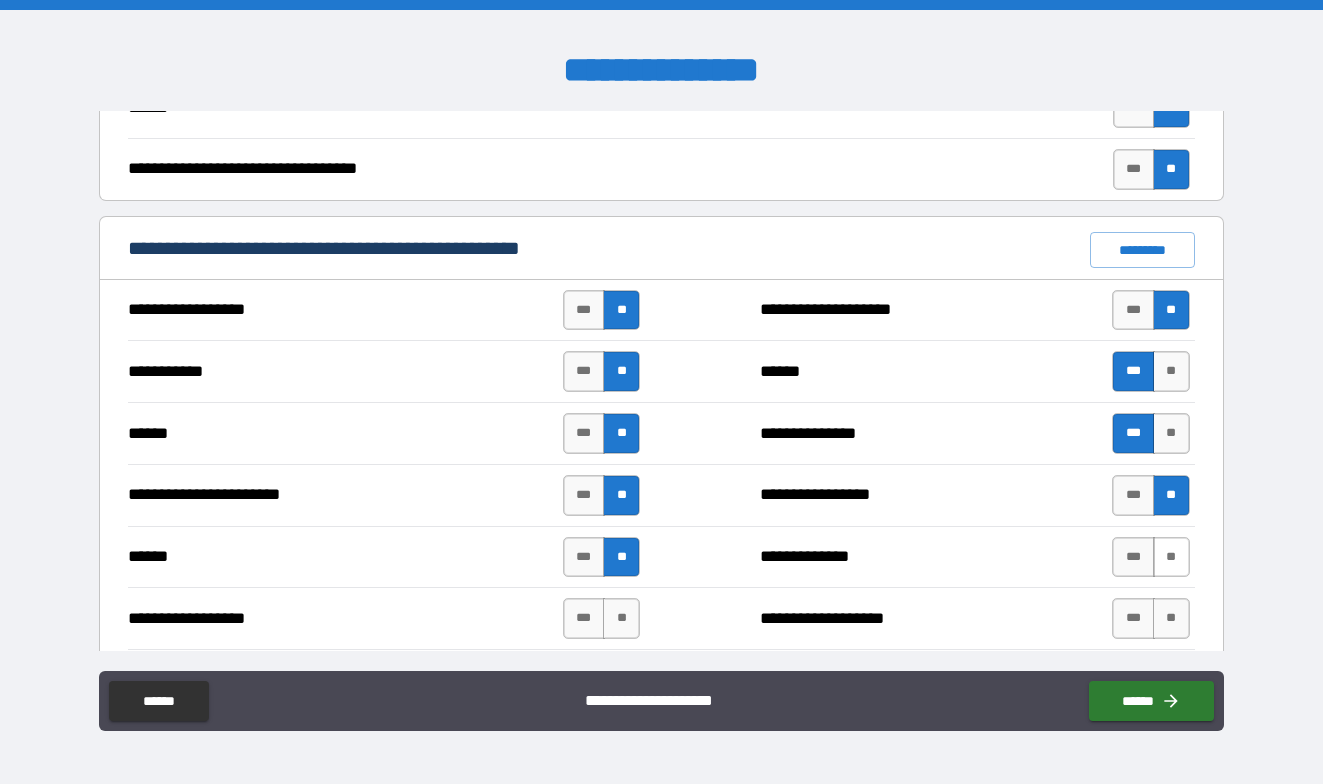 click on "**" at bounding box center [1171, 557] 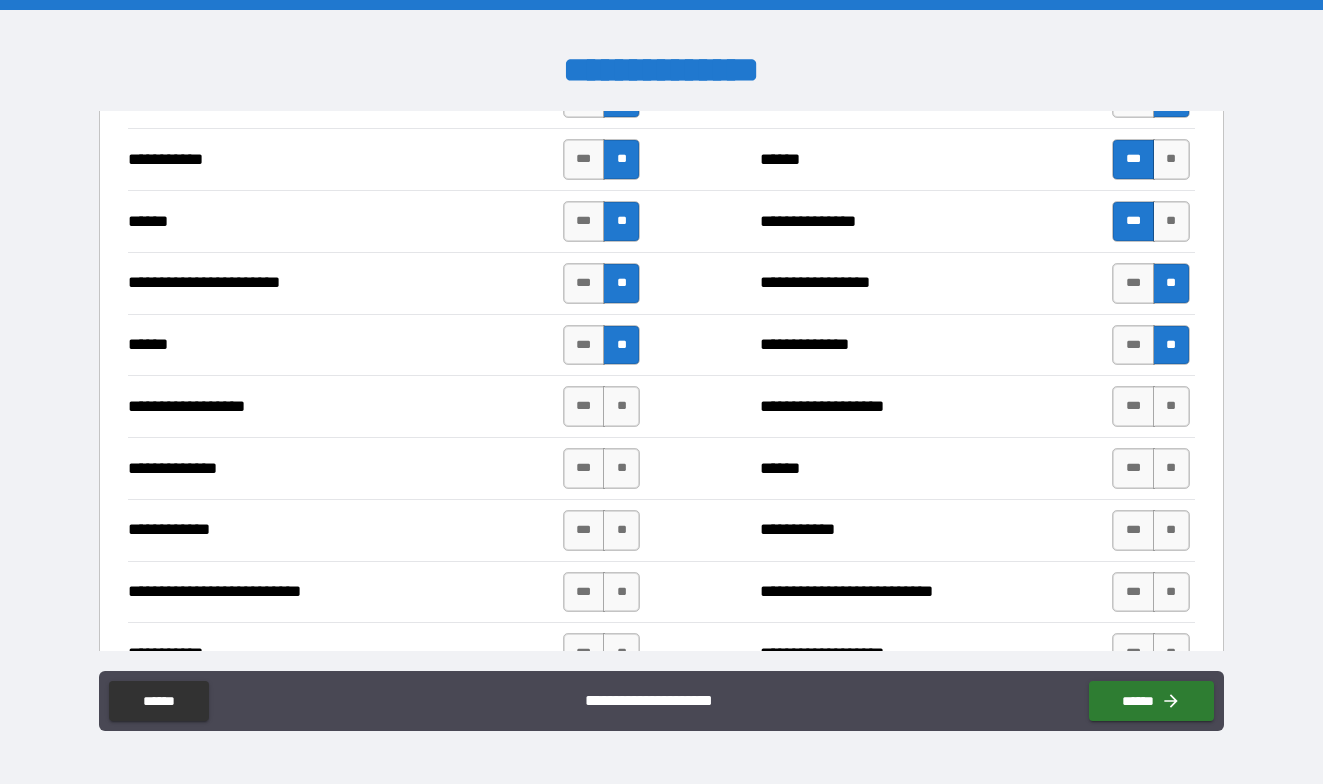 scroll, scrollTop: 1700, scrollLeft: 0, axis: vertical 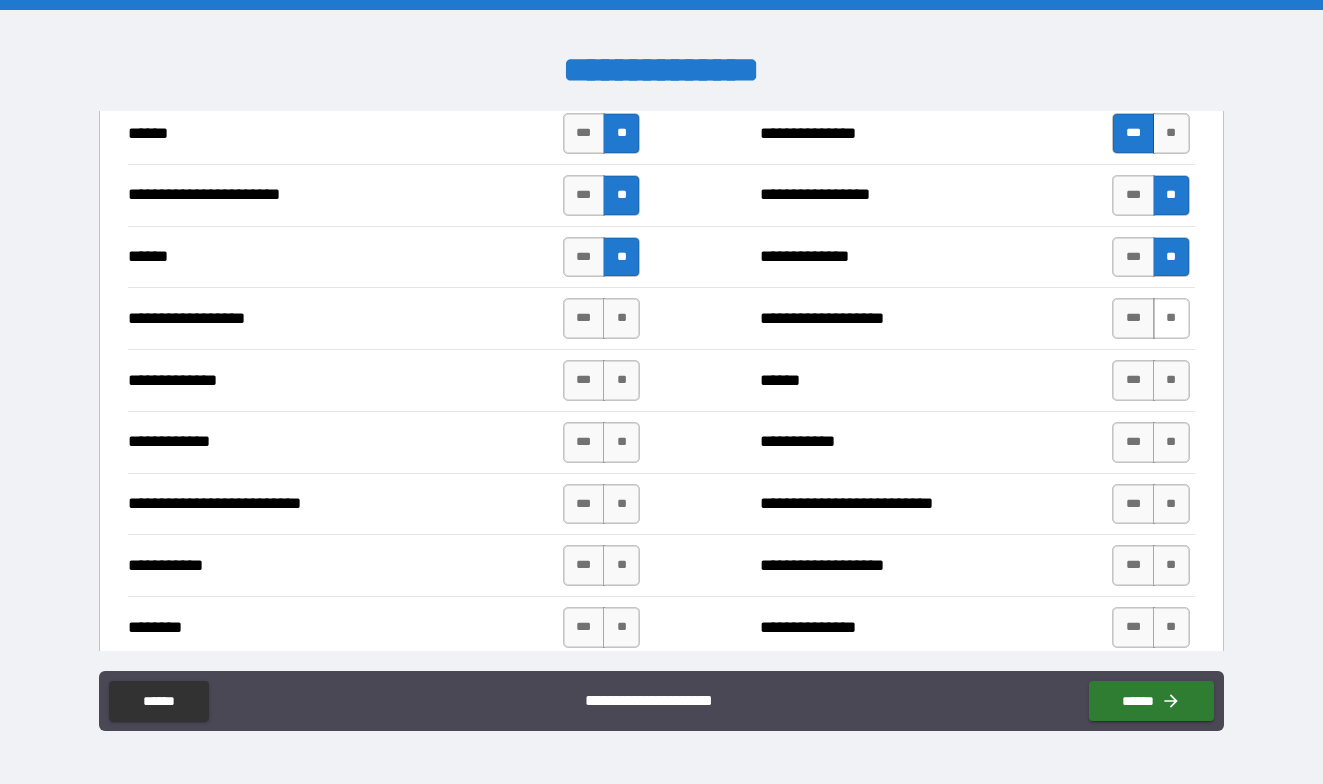 drag, startPoint x: 1161, startPoint y: 313, endPoint x: 1160, endPoint y: 326, distance: 13.038404 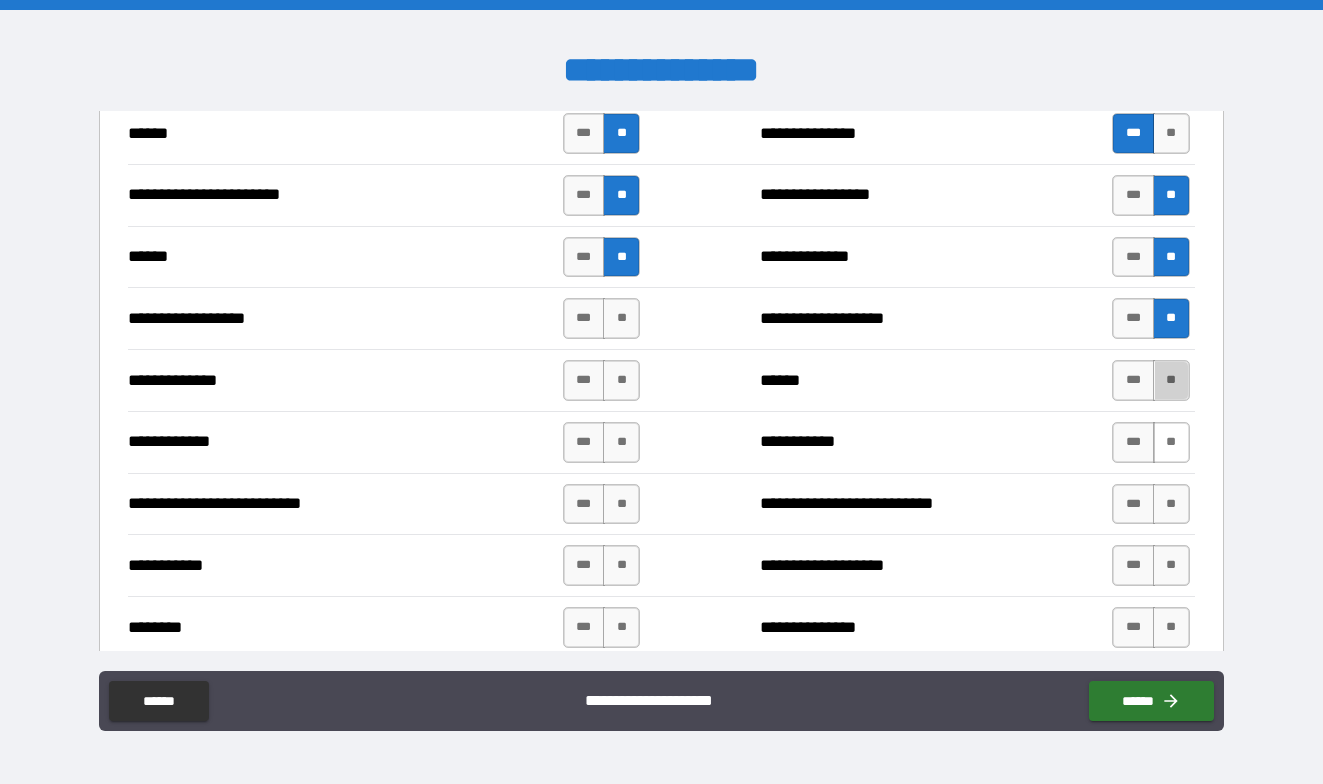 drag, startPoint x: 1162, startPoint y: 385, endPoint x: 1170, endPoint y: 432, distance: 47.67599 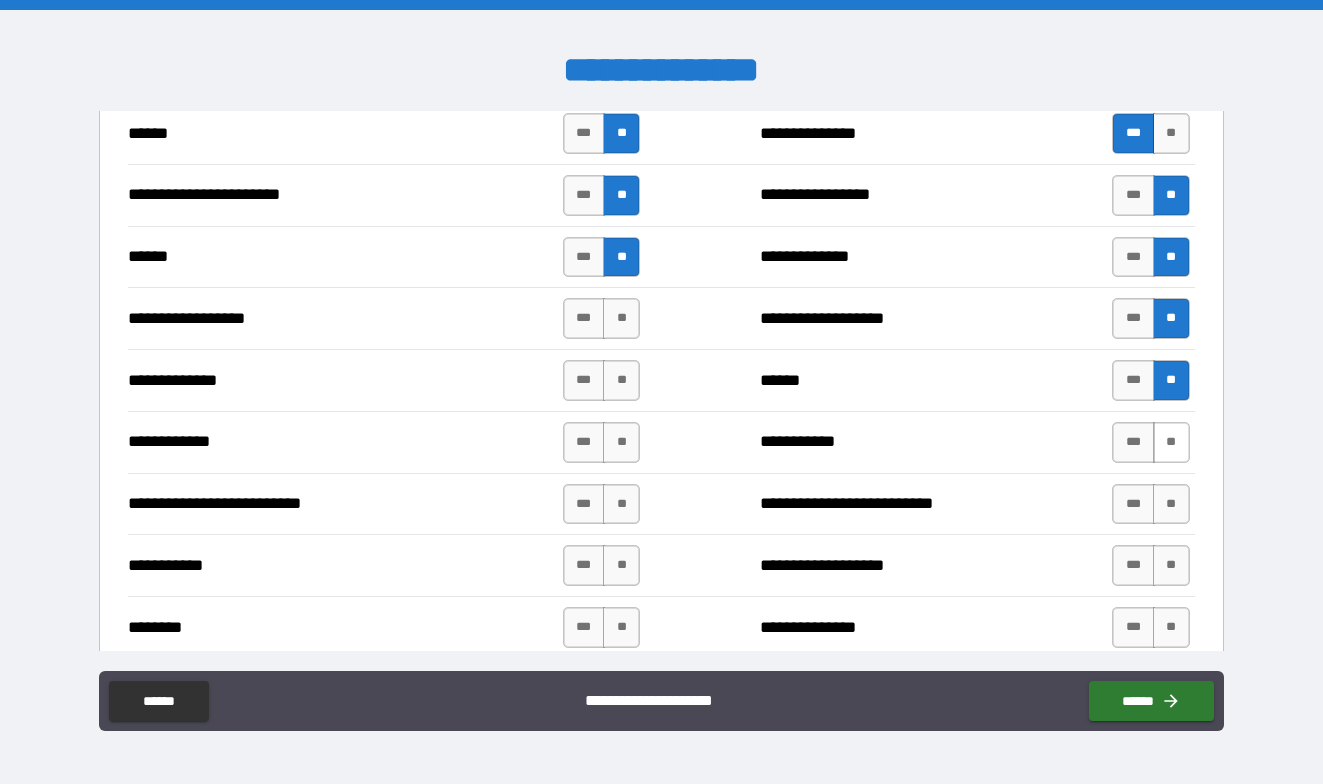 click on "**" at bounding box center [1171, 442] 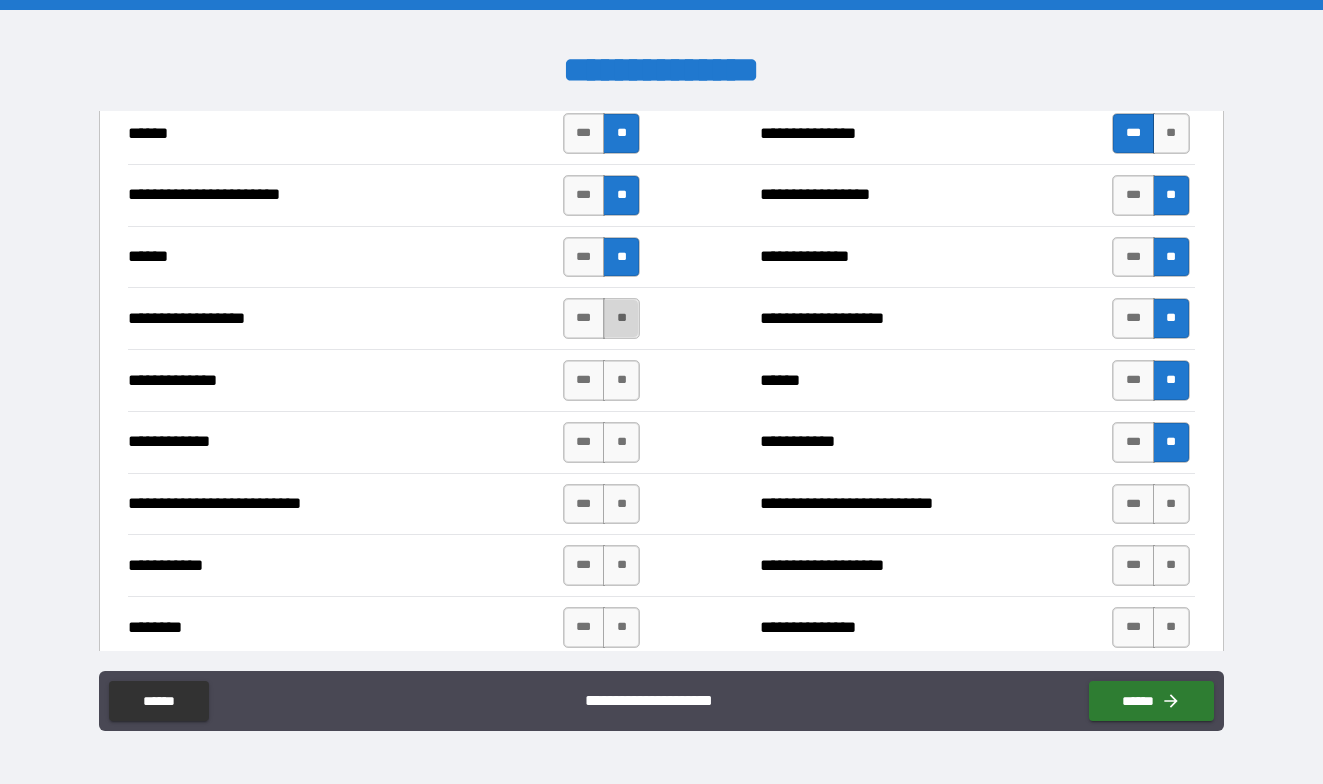 click on "**" at bounding box center [621, 318] 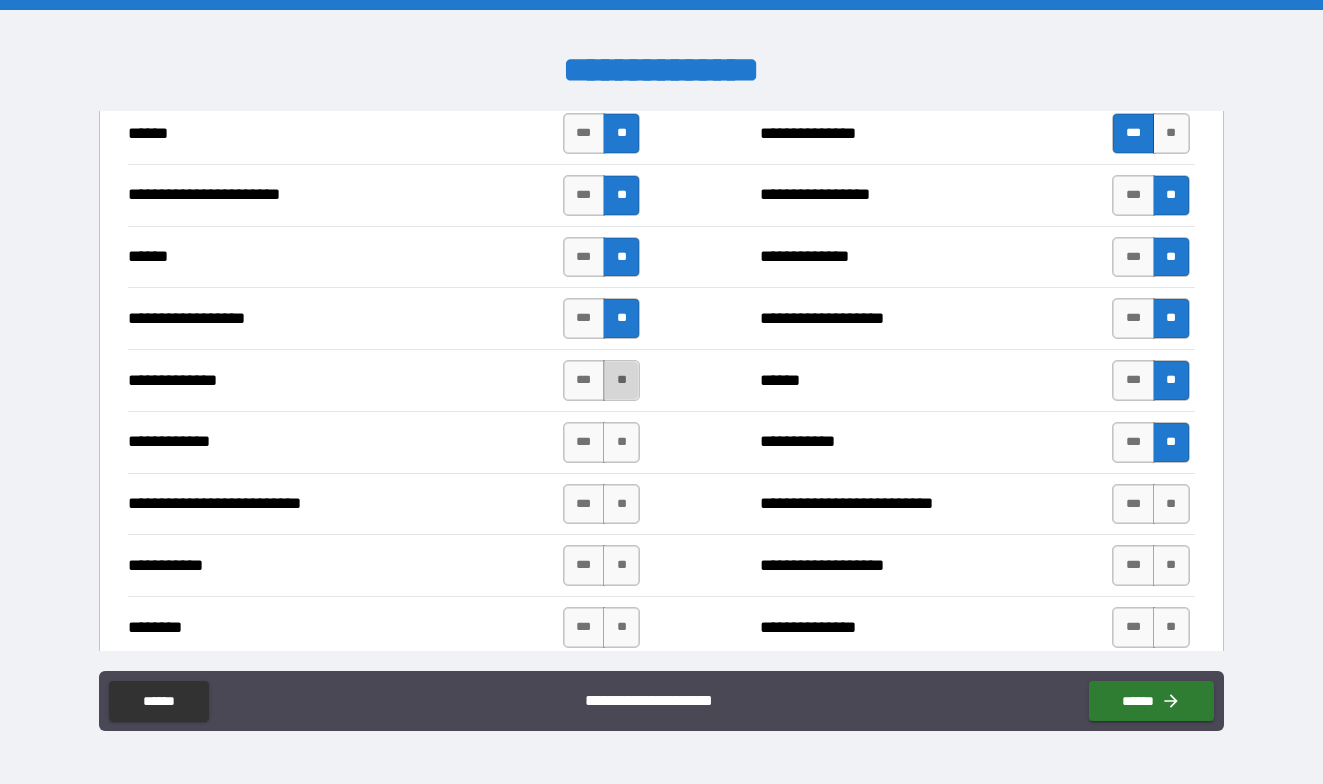 click on "**" at bounding box center [621, 380] 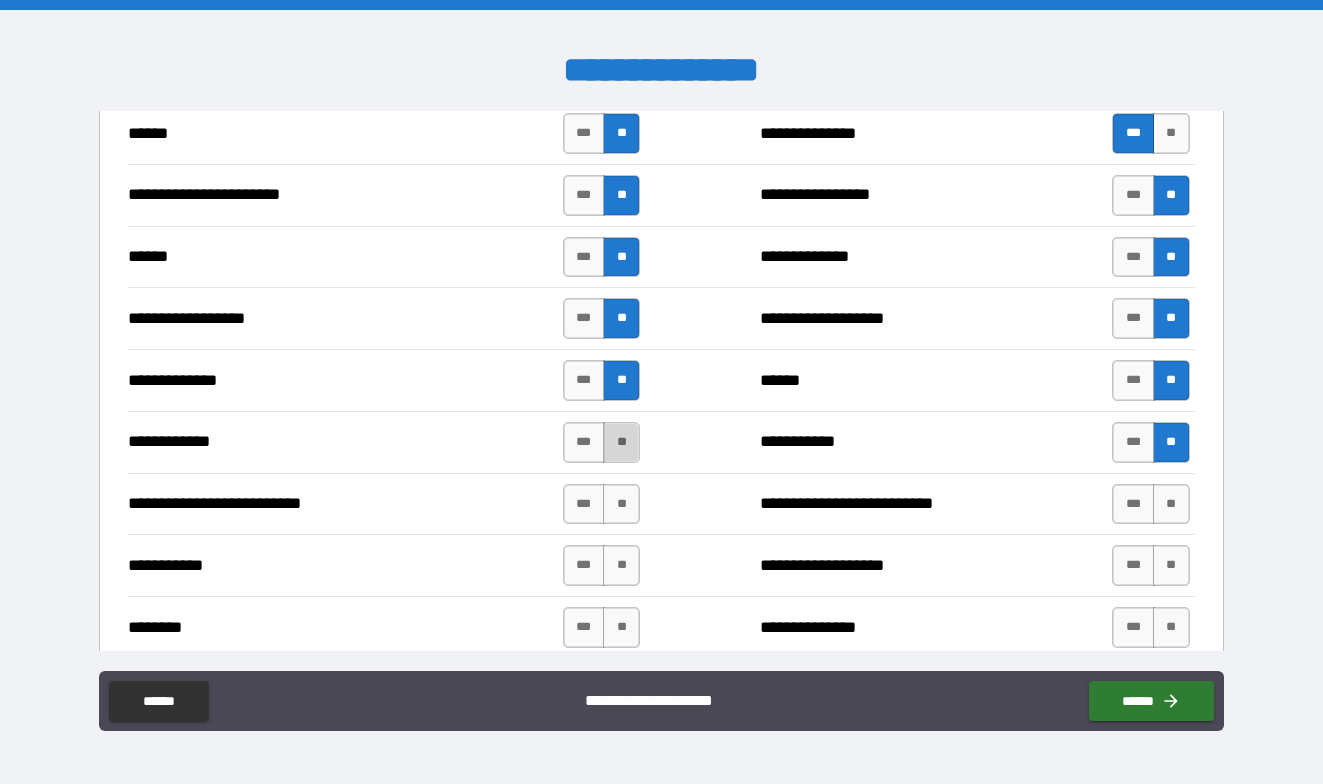 click on "**" at bounding box center [621, 442] 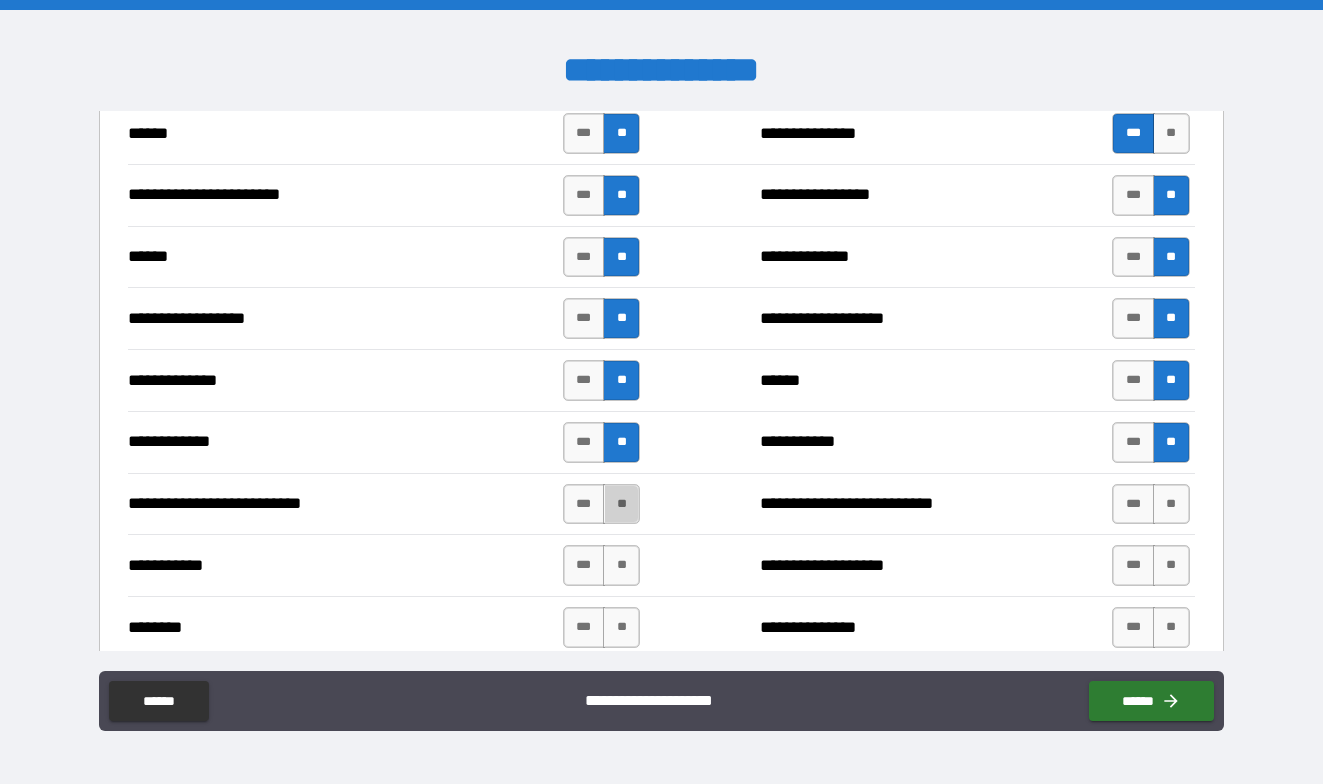 drag, startPoint x: 618, startPoint y: 512, endPoint x: 618, endPoint y: 530, distance: 18 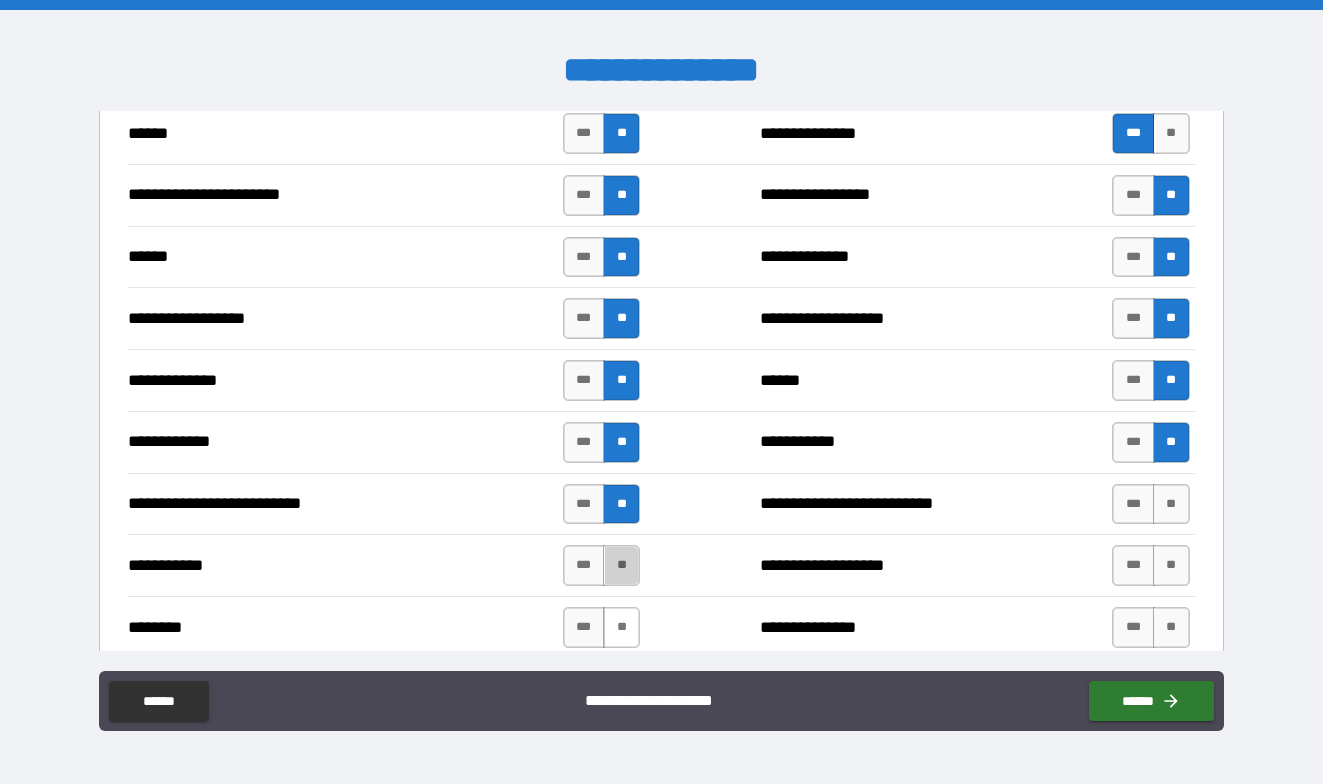 drag, startPoint x: 620, startPoint y: 565, endPoint x: 623, endPoint y: 610, distance: 45.099888 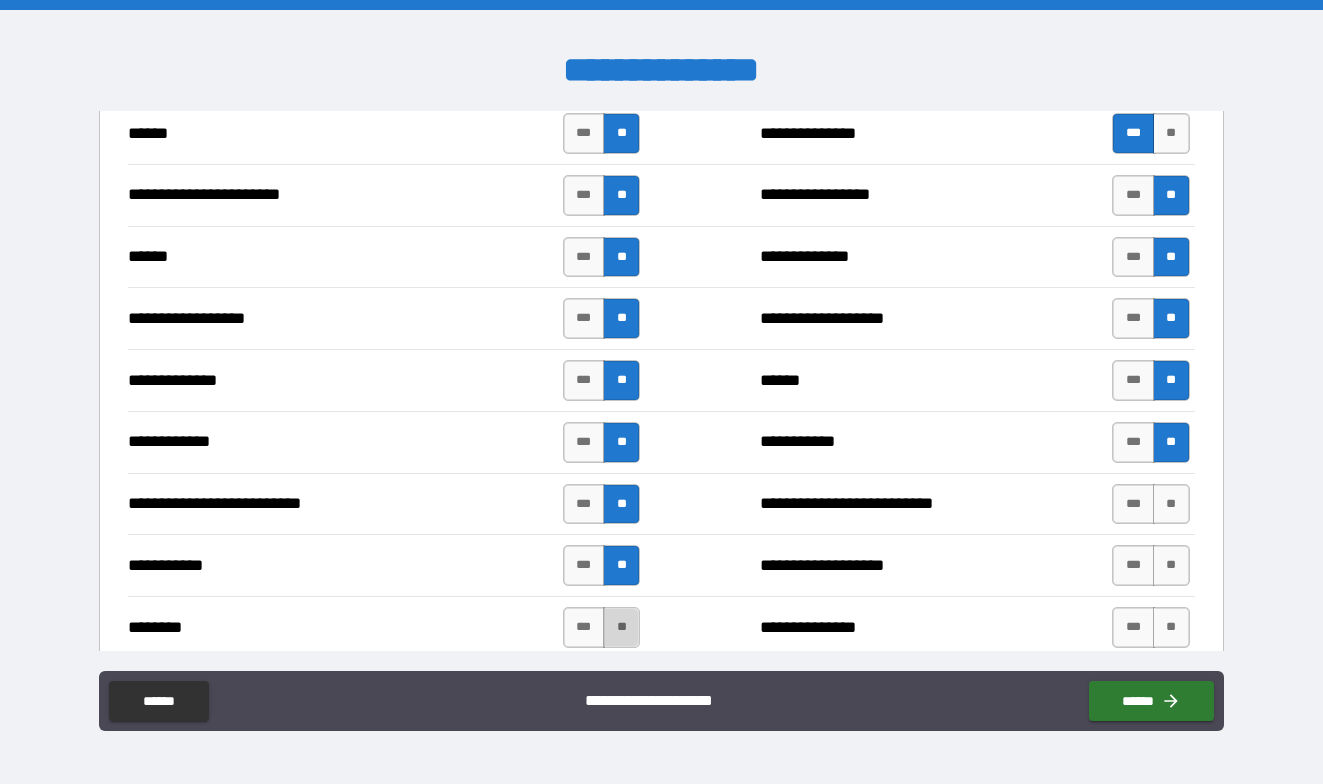 click on "**" at bounding box center [621, 627] 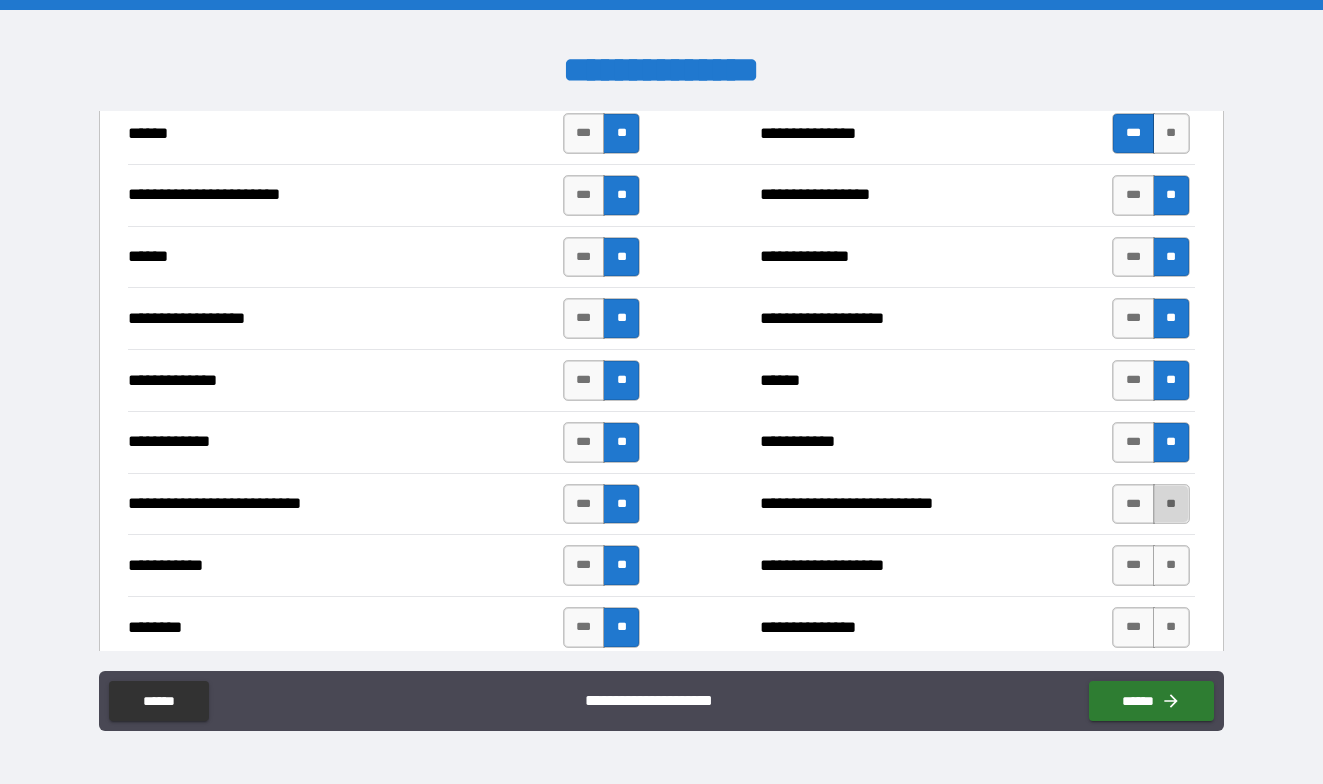 click on "**" at bounding box center (1171, 504) 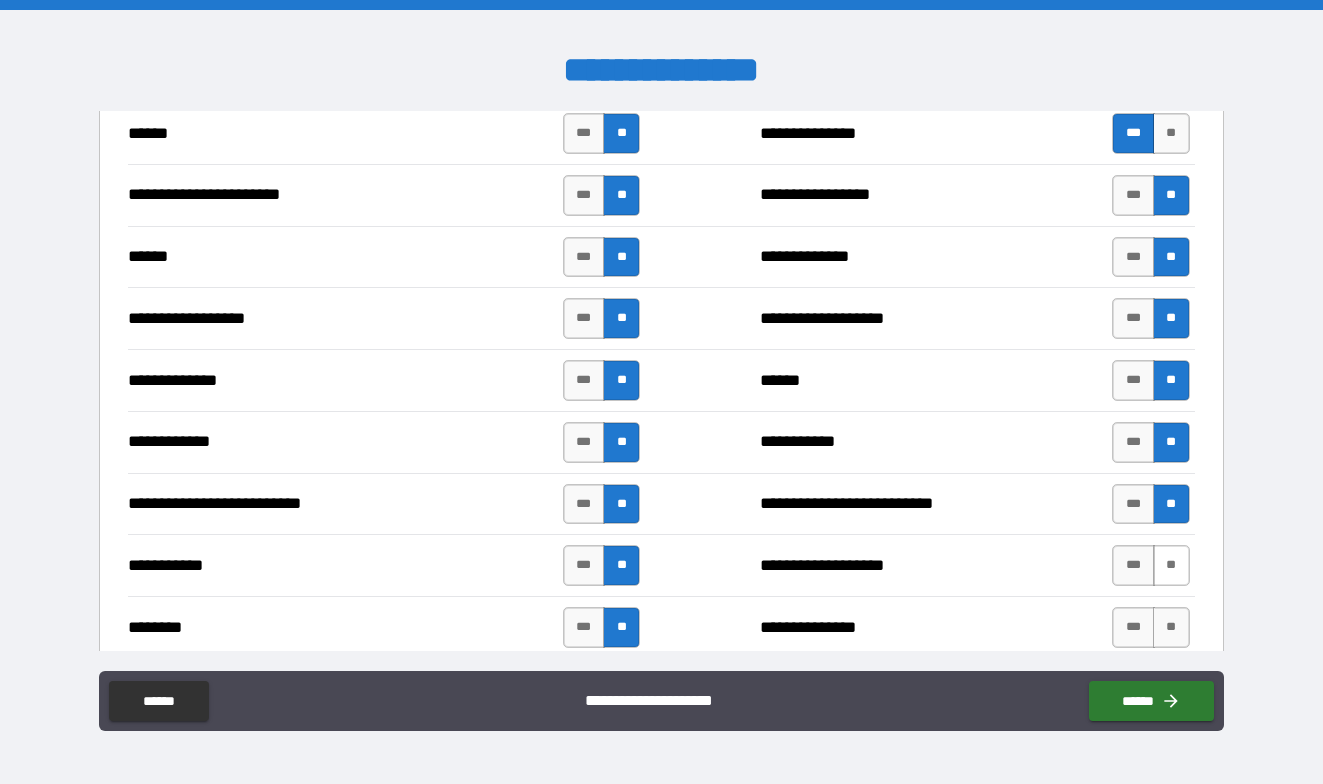 drag, startPoint x: 1160, startPoint y: 557, endPoint x: 1160, endPoint y: 571, distance: 14 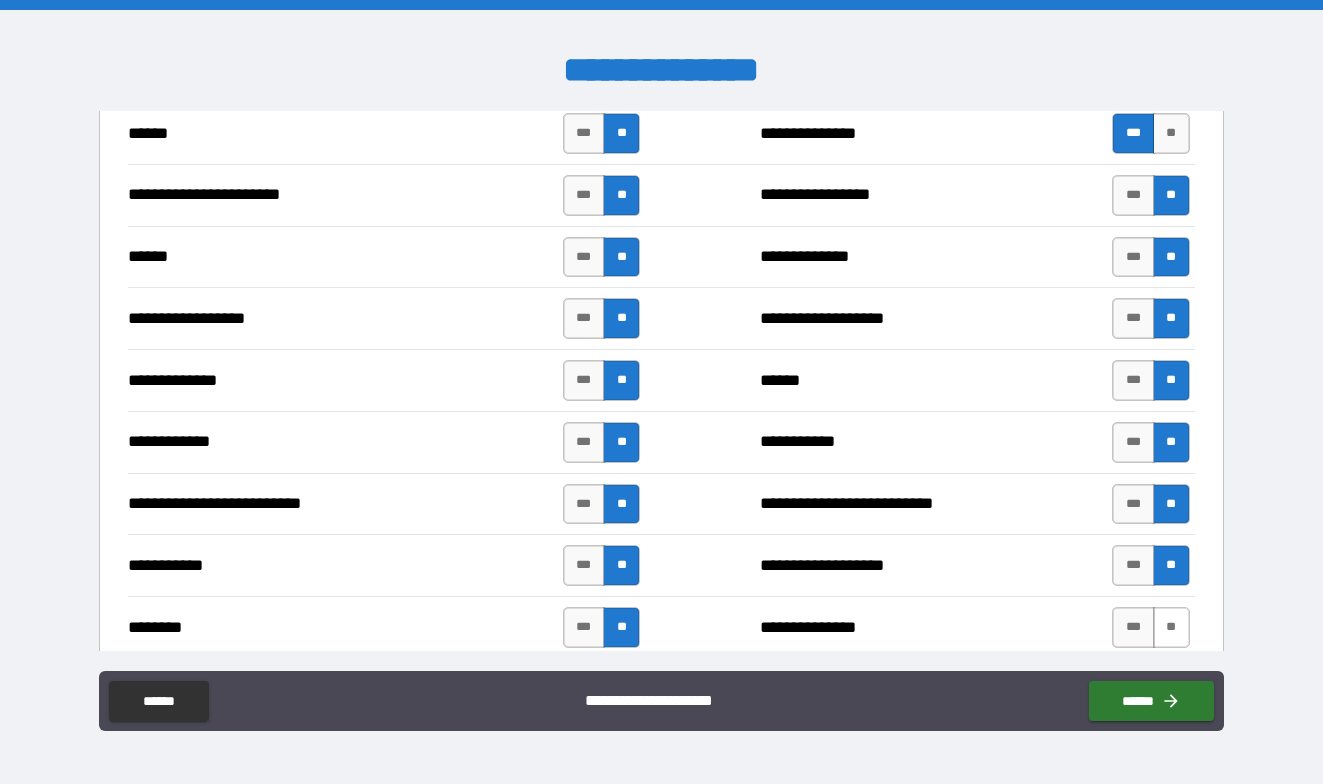 click on "**" at bounding box center [1171, 627] 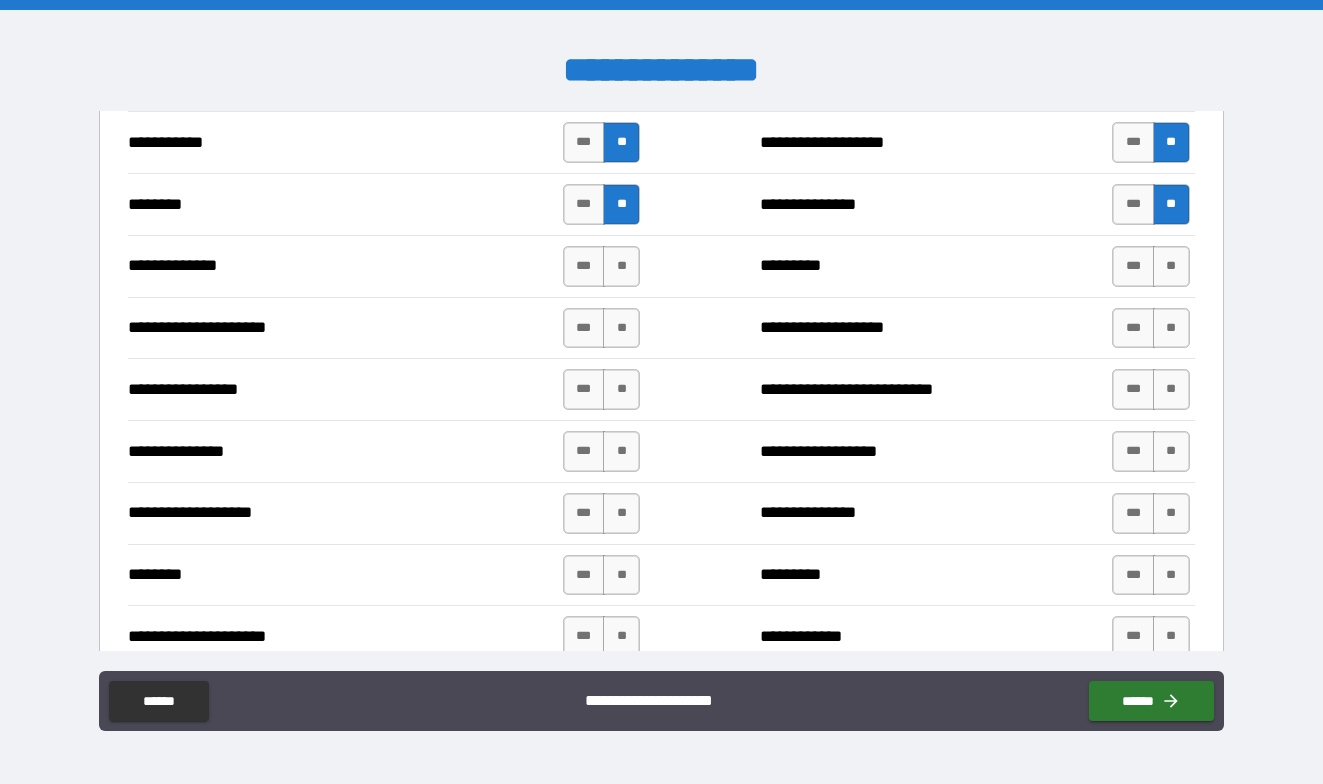 scroll, scrollTop: 2200, scrollLeft: 0, axis: vertical 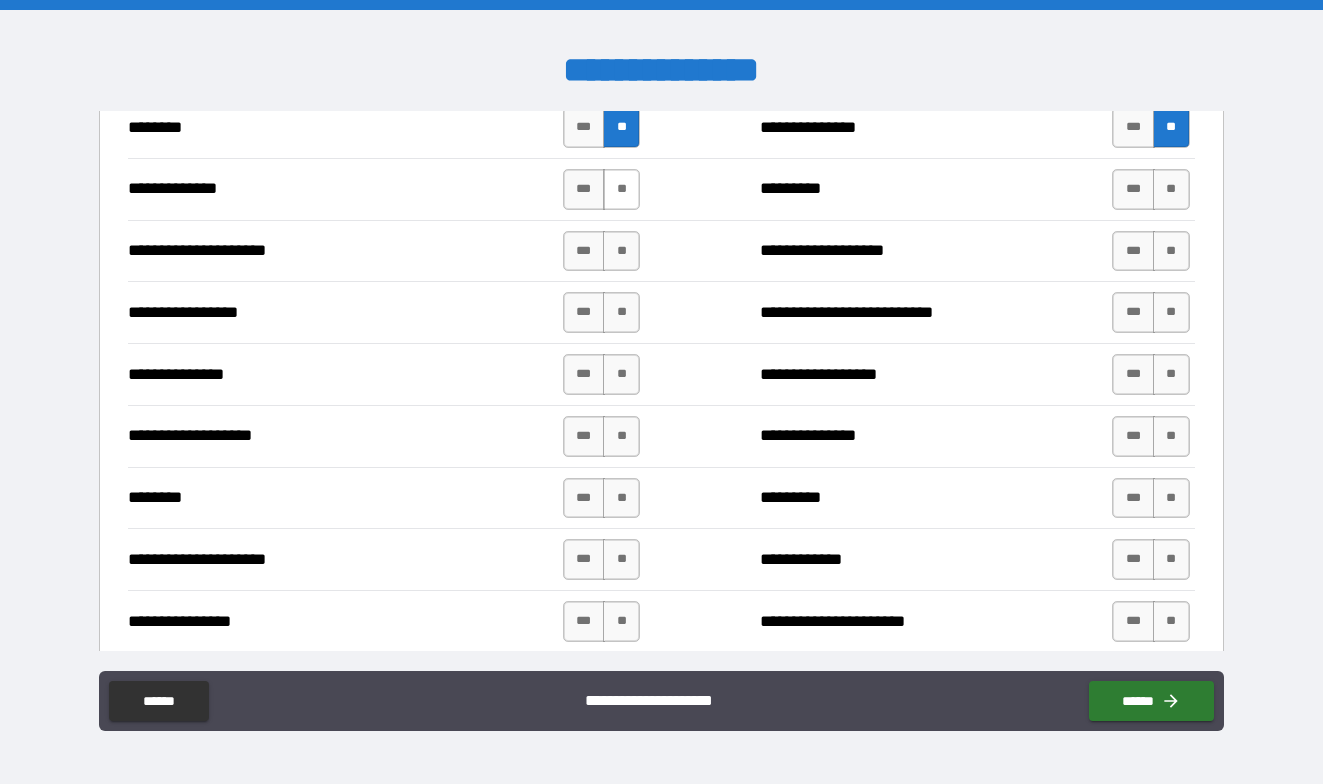 click on "**" at bounding box center [621, 189] 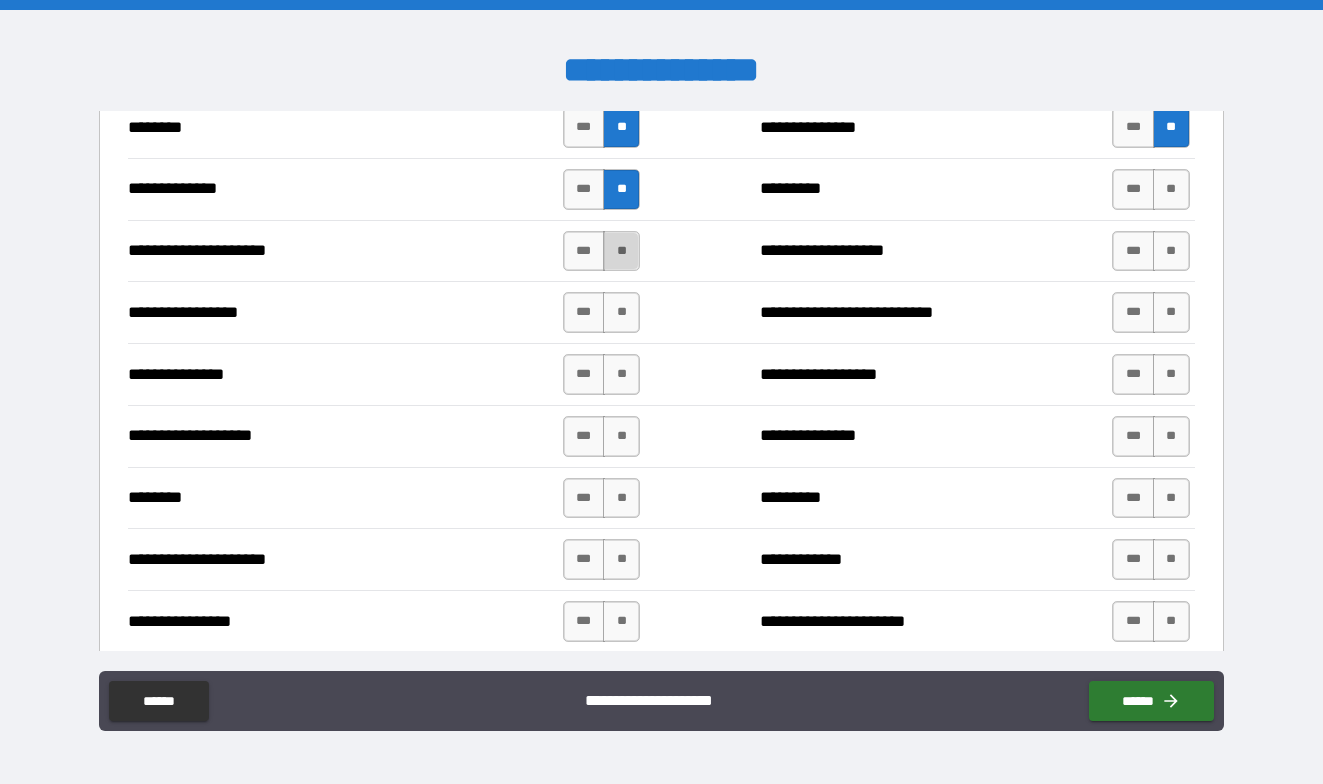 click on "**" at bounding box center (621, 251) 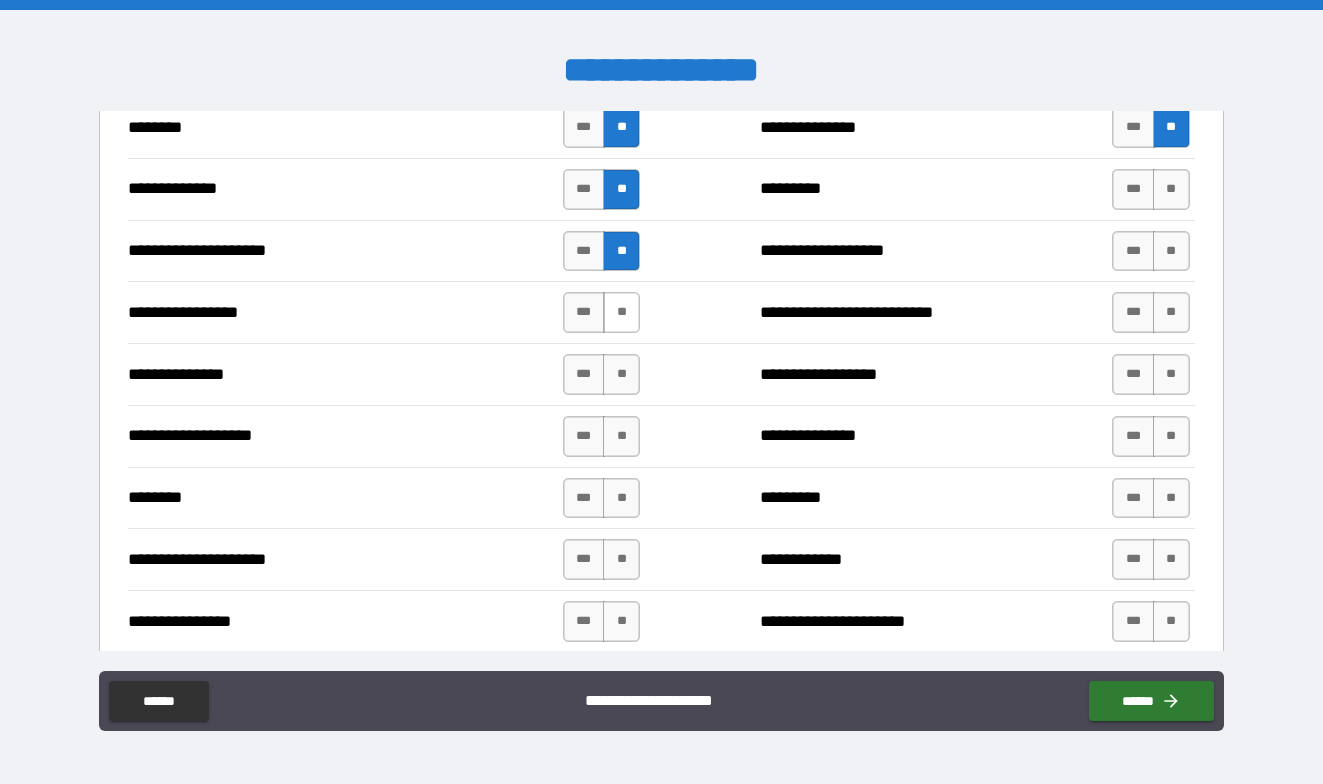 click on "**" at bounding box center (621, 312) 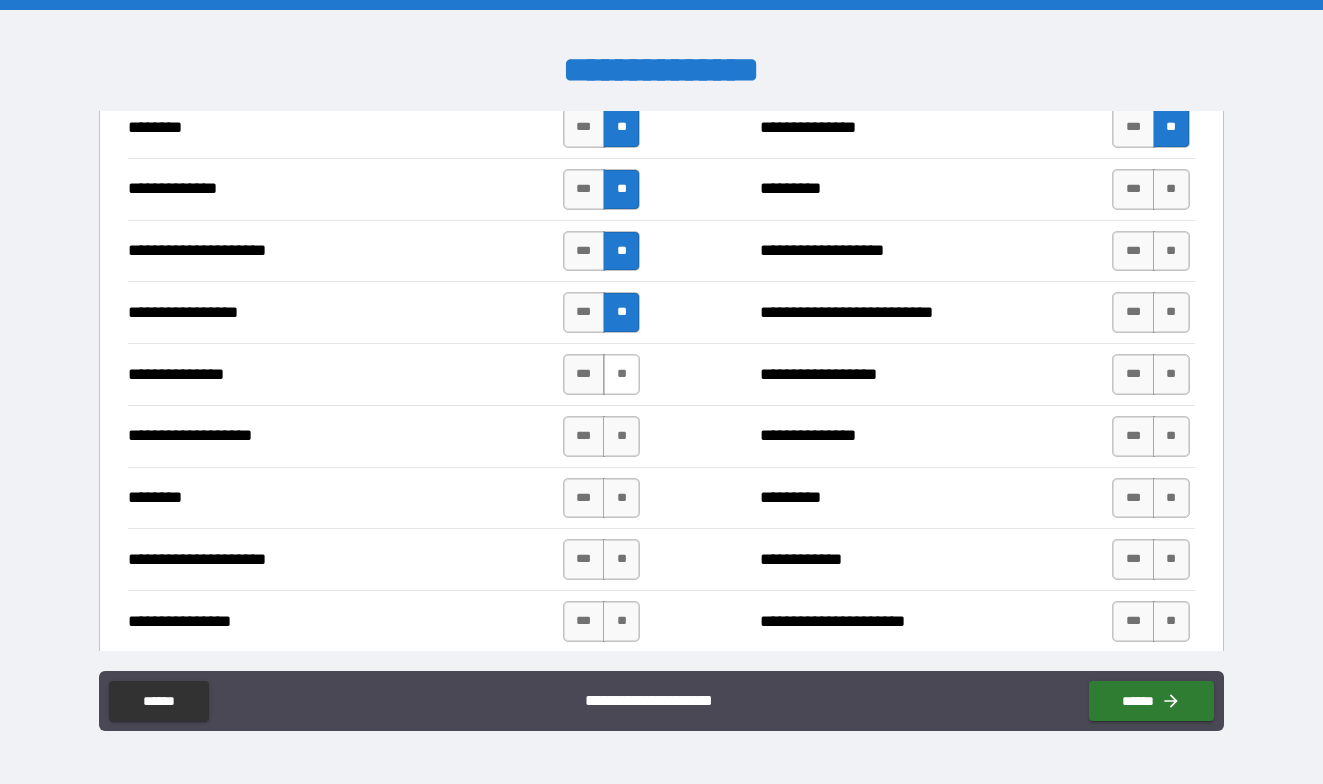 drag, startPoint x: 621, startPoint y: 362, endPoint x: 621, endPoint y: 402, distance: 40 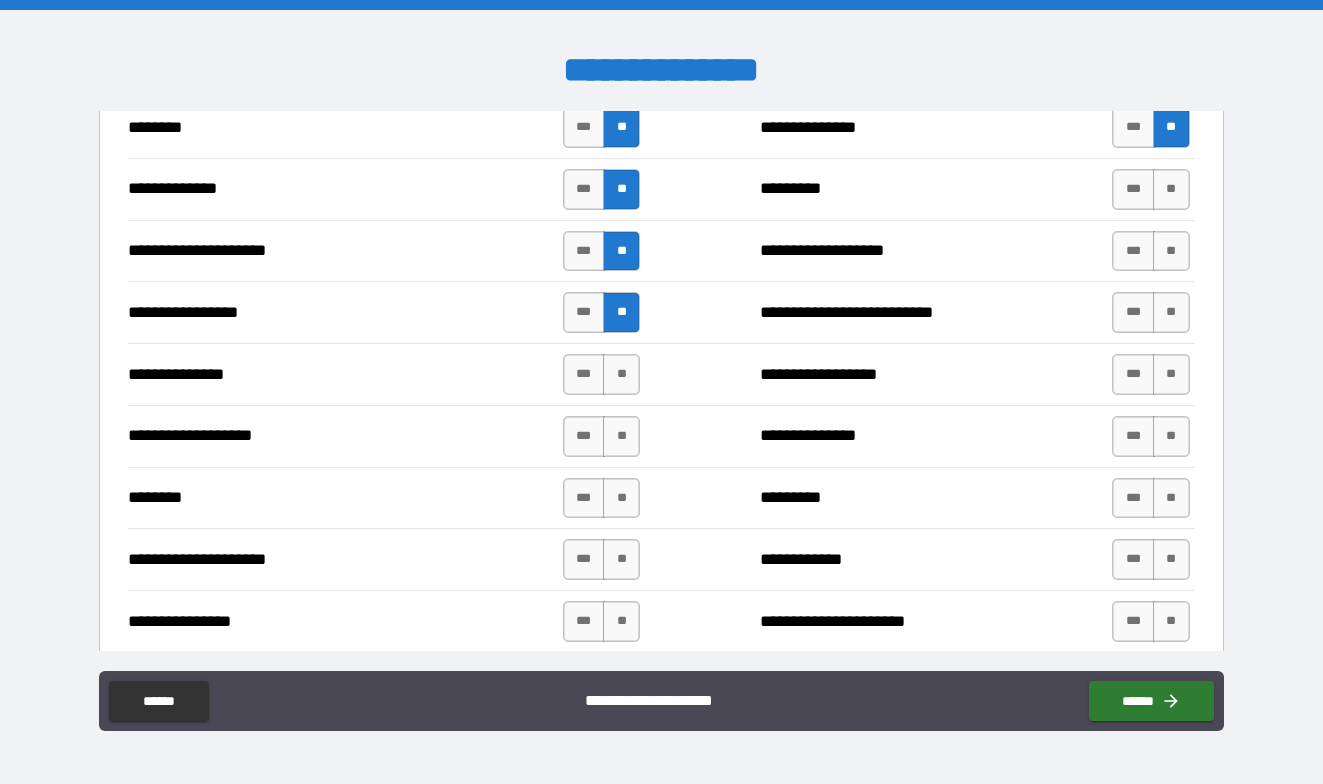 click on "**" at bounding box center (621, 374) 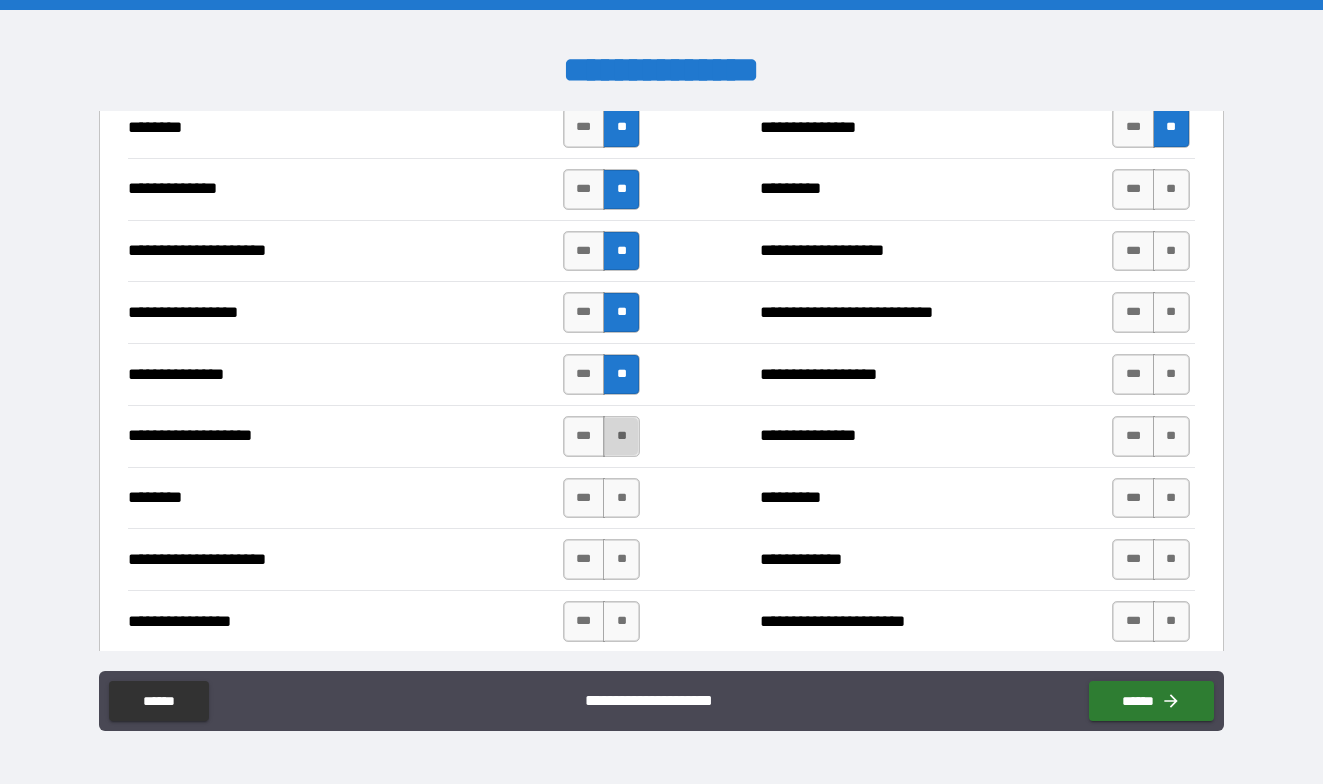 click on "**" at bounding box center (621, 436) 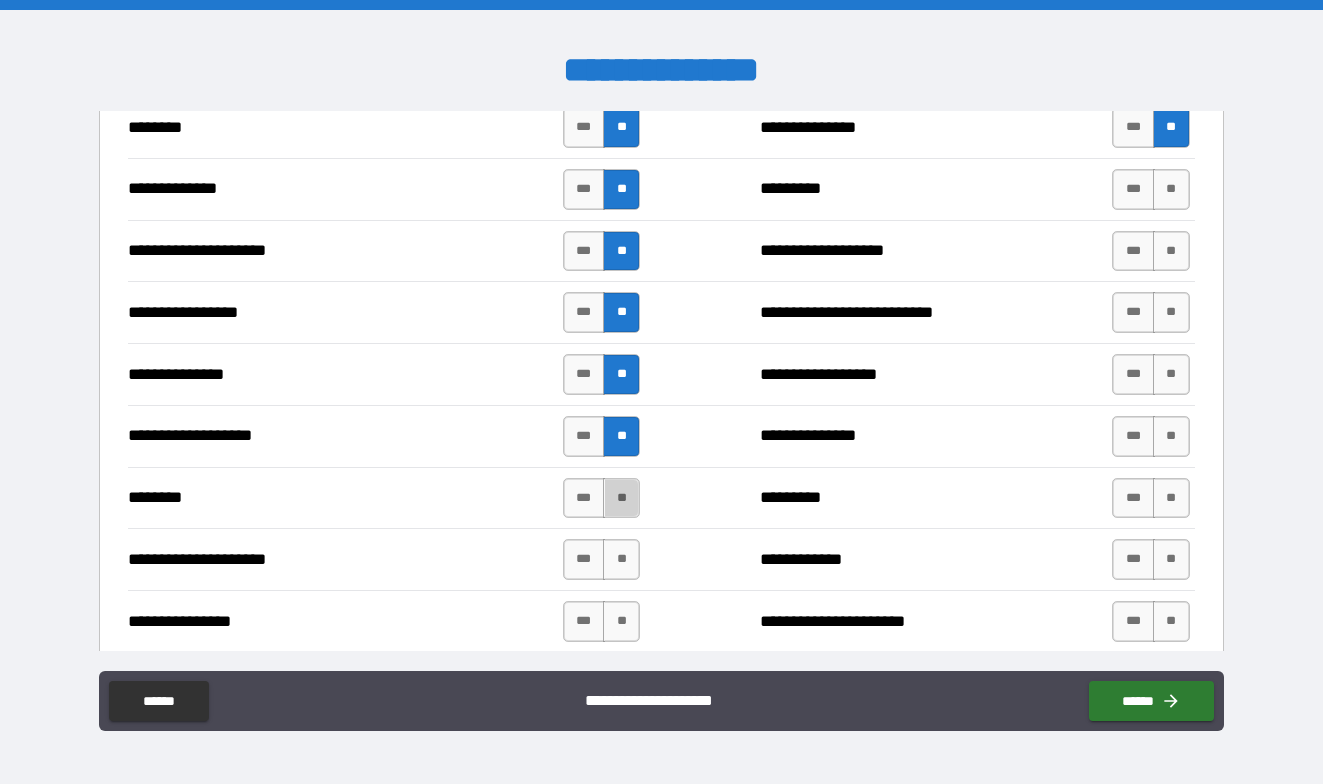 drag, startPoint x: 622, startPoint y: 502, endPoint x: 623, endPoint y: 527, distance: 25.019993 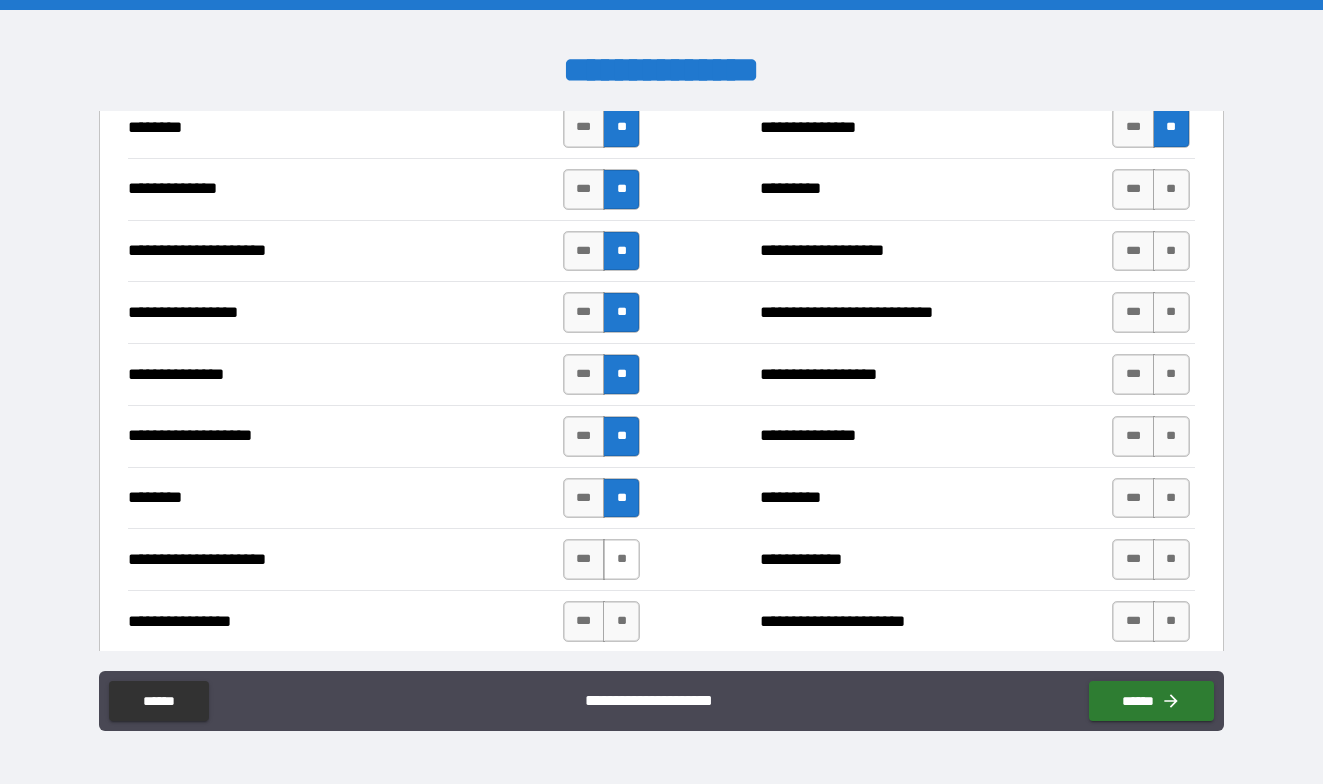 click on "**" at bounding box center (621, 559) 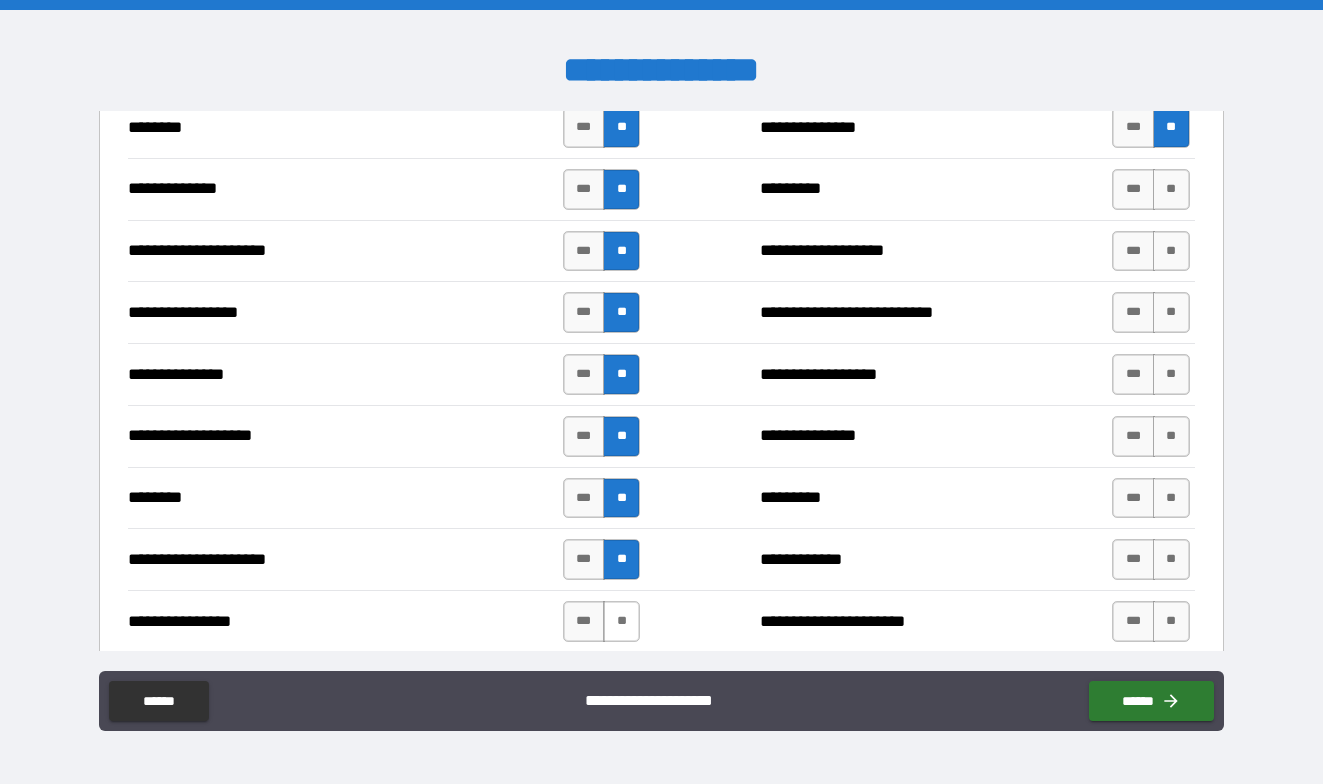 click on "**" at bounding box center (621, 621) 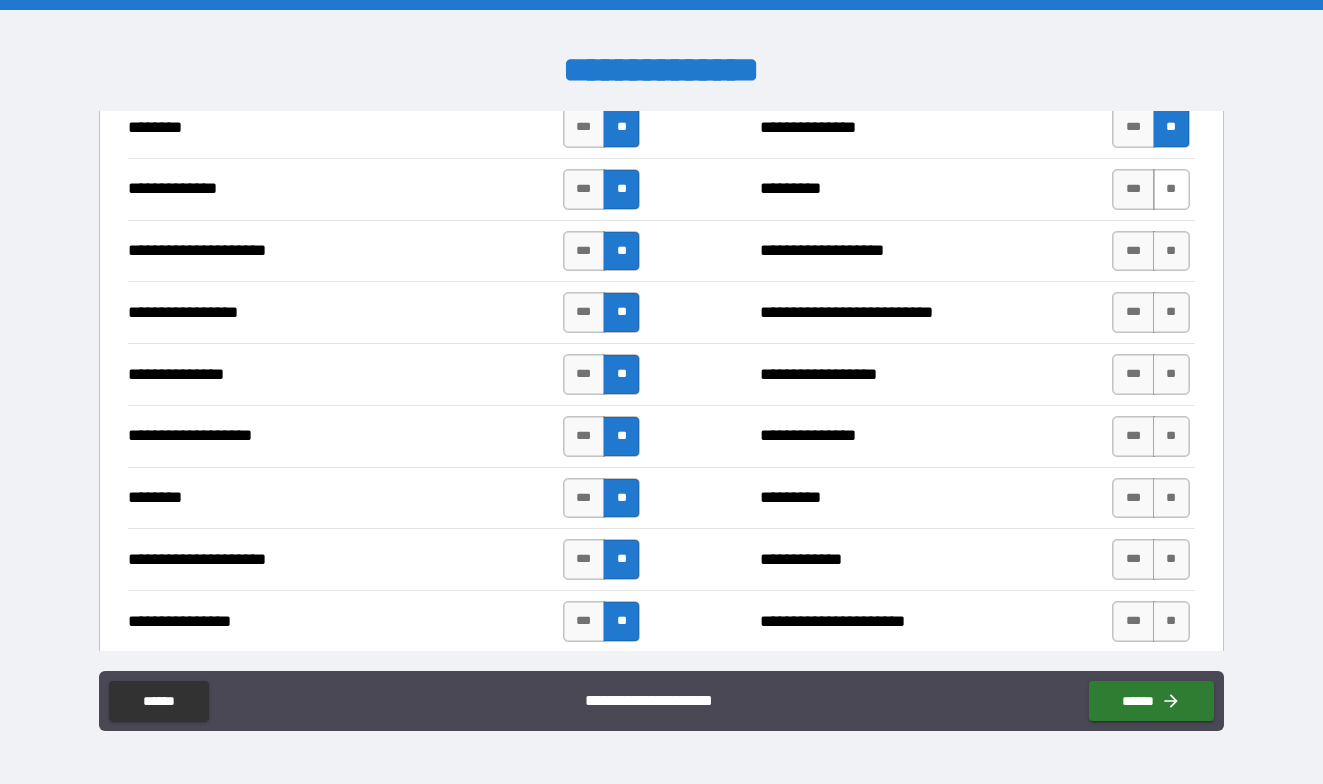 click on "**" at bounding box center (1171, 189) 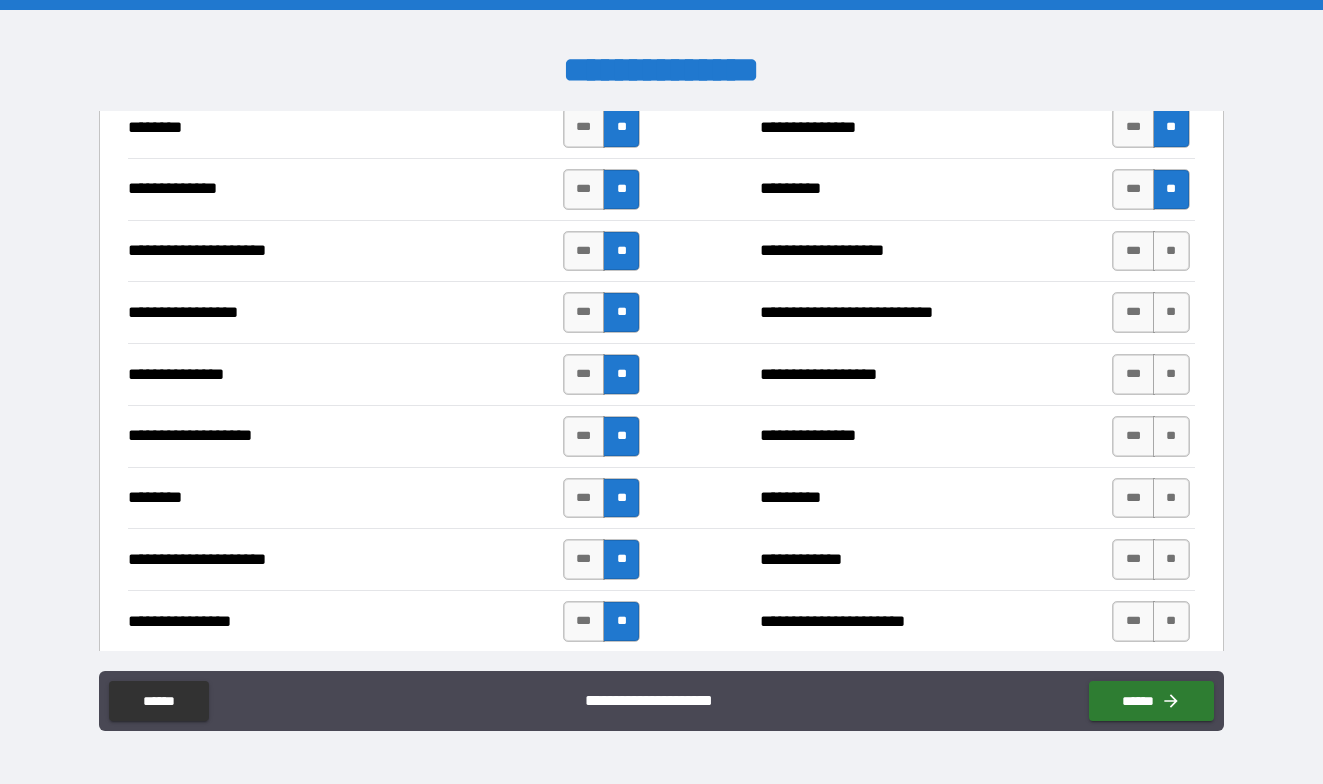 click on "**********" at bounding box center (661, 251) 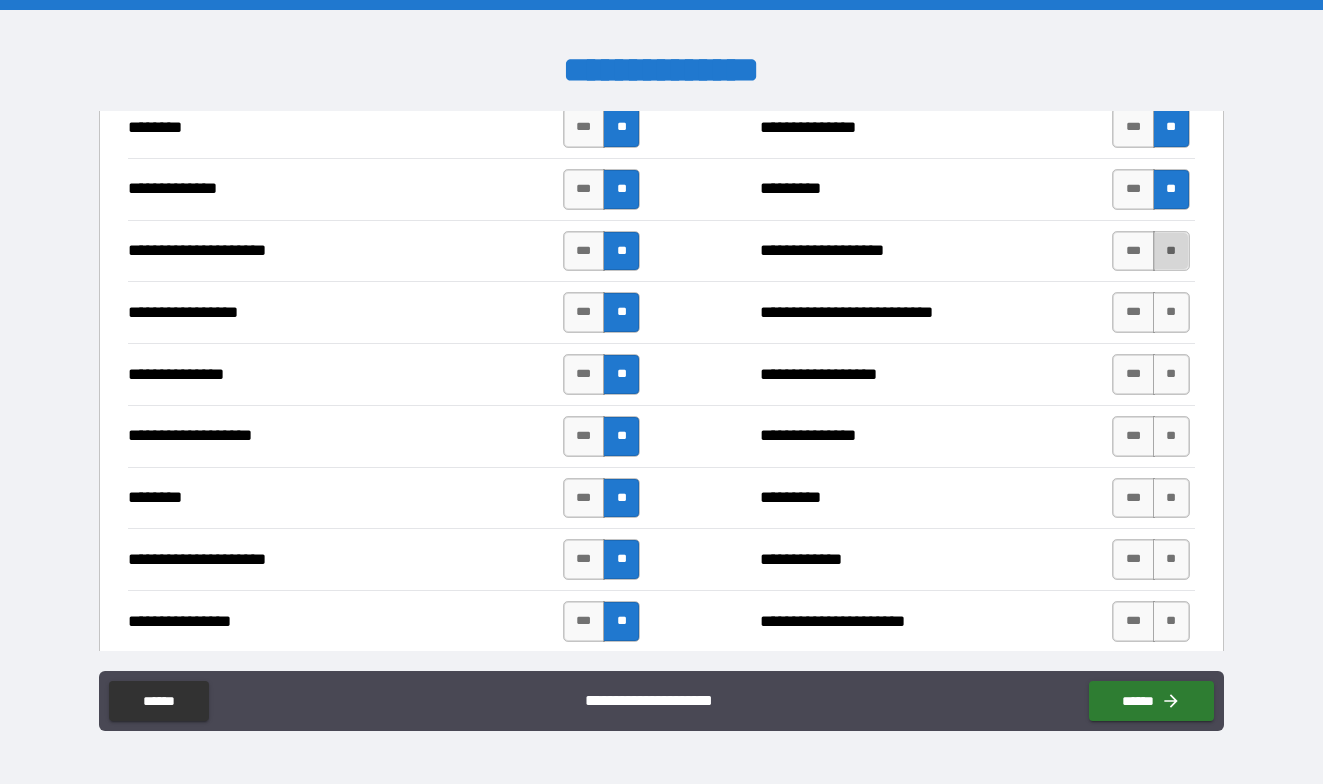 click on "**" at bounding box center [1171, 251] 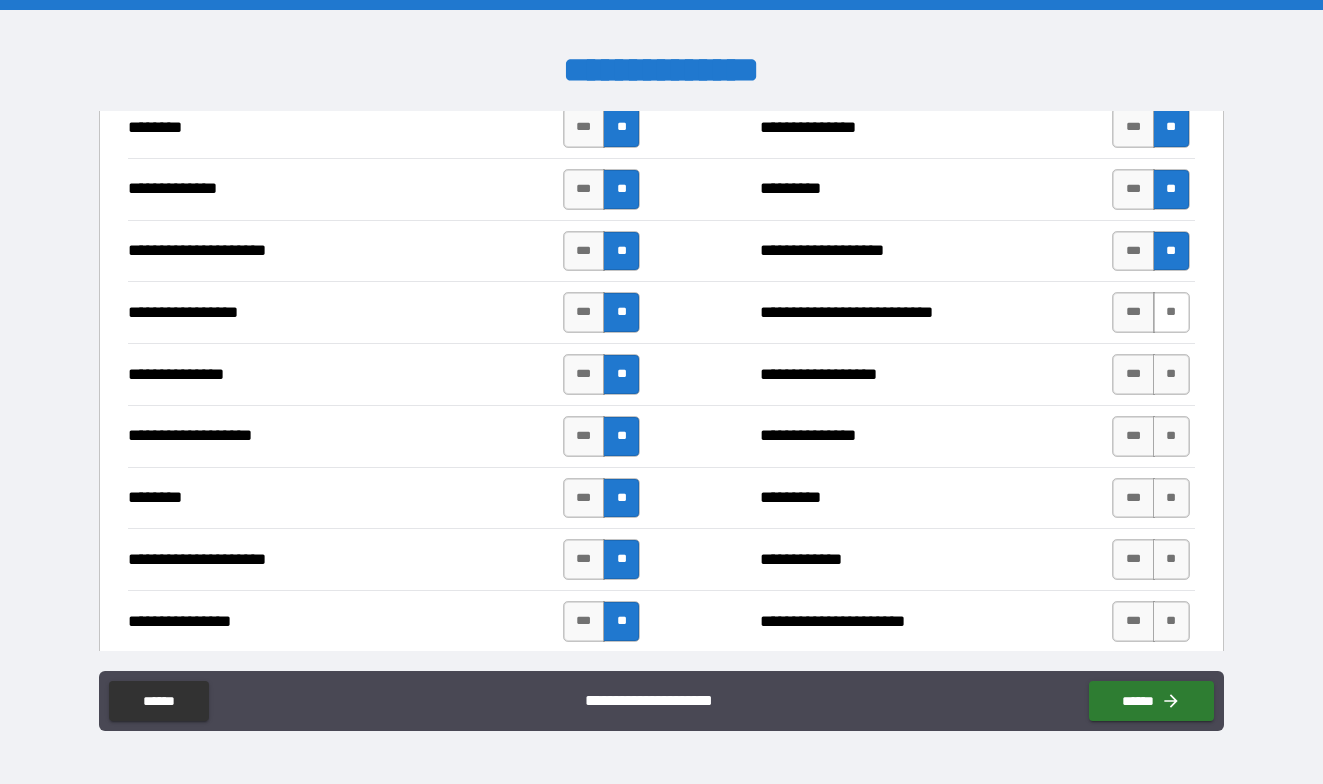 click on "**" at bounding box center [1171, 312] 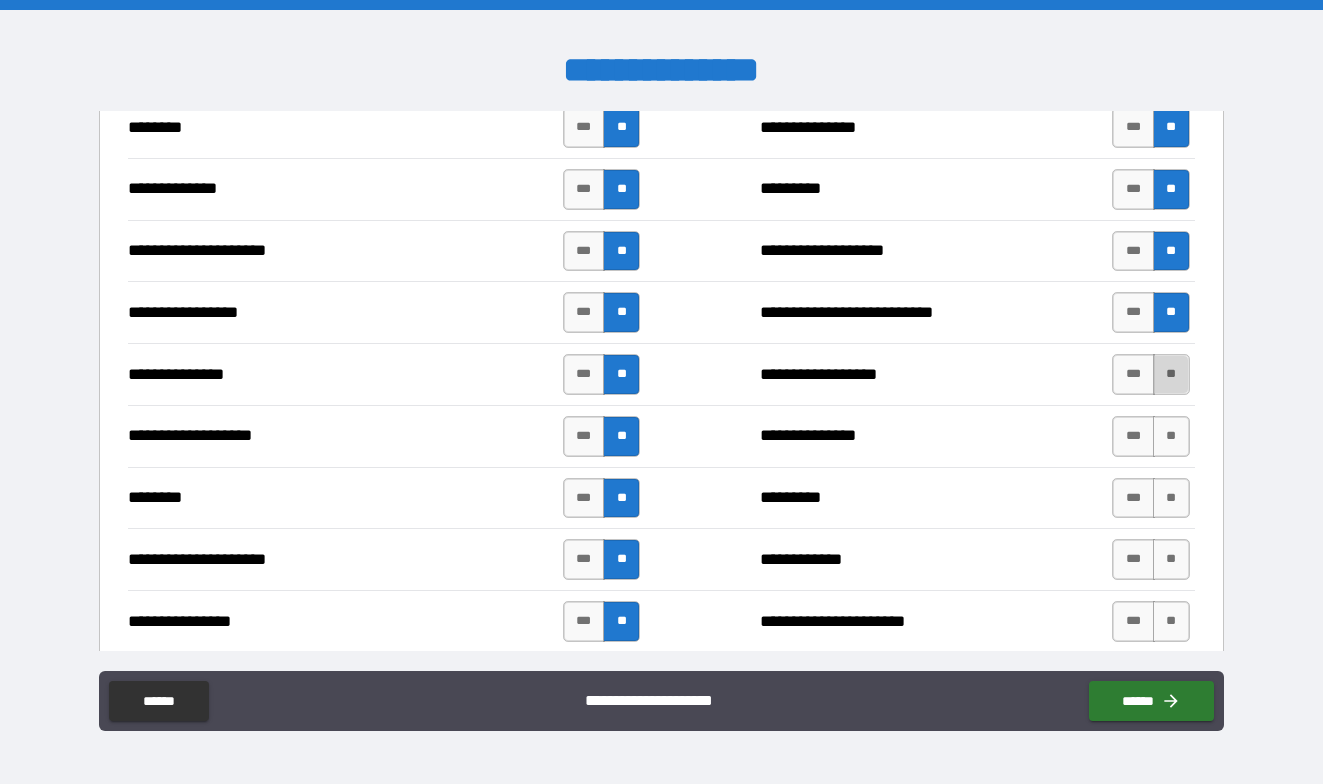 click on "**" at bounding box center (1171, 374) 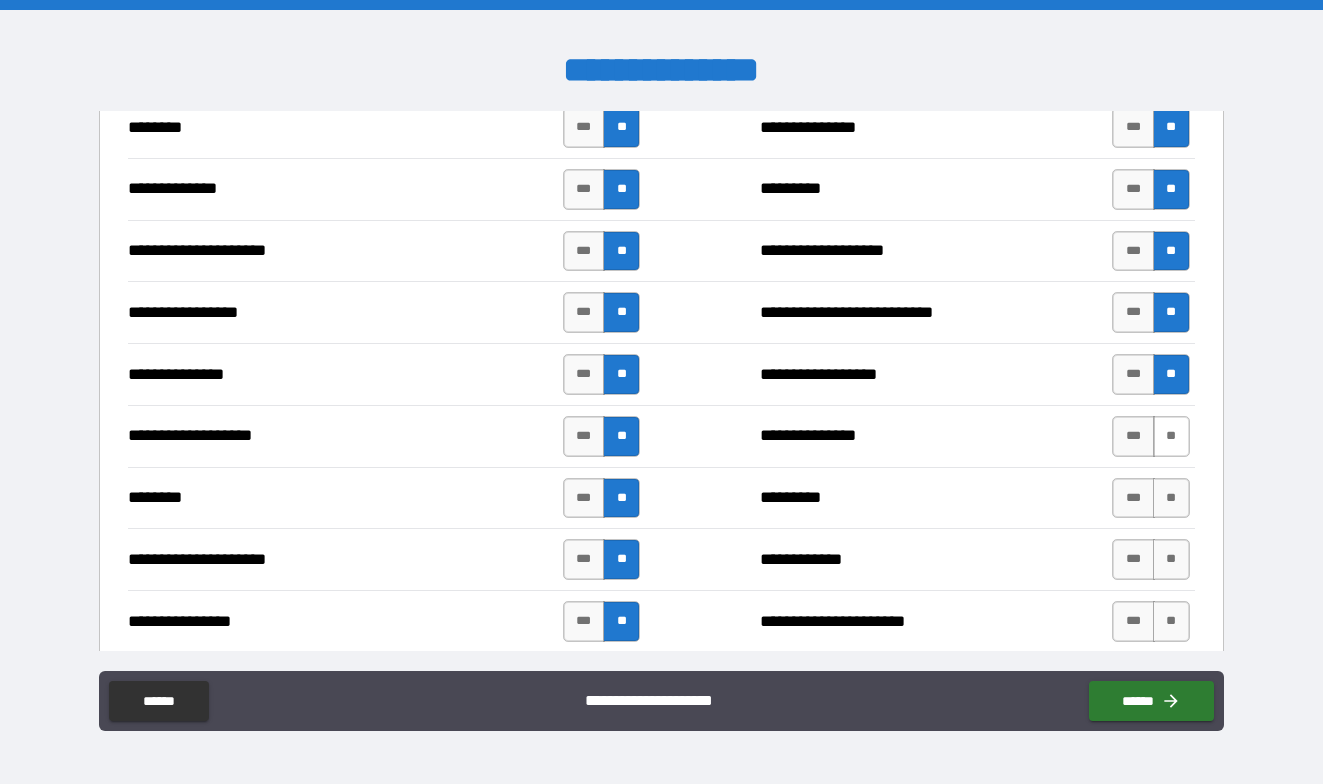 drag, startPoint x: 1171, startPoint y: 435, endPoint x: 1172, endPoint y: 477, distance: 42.0119 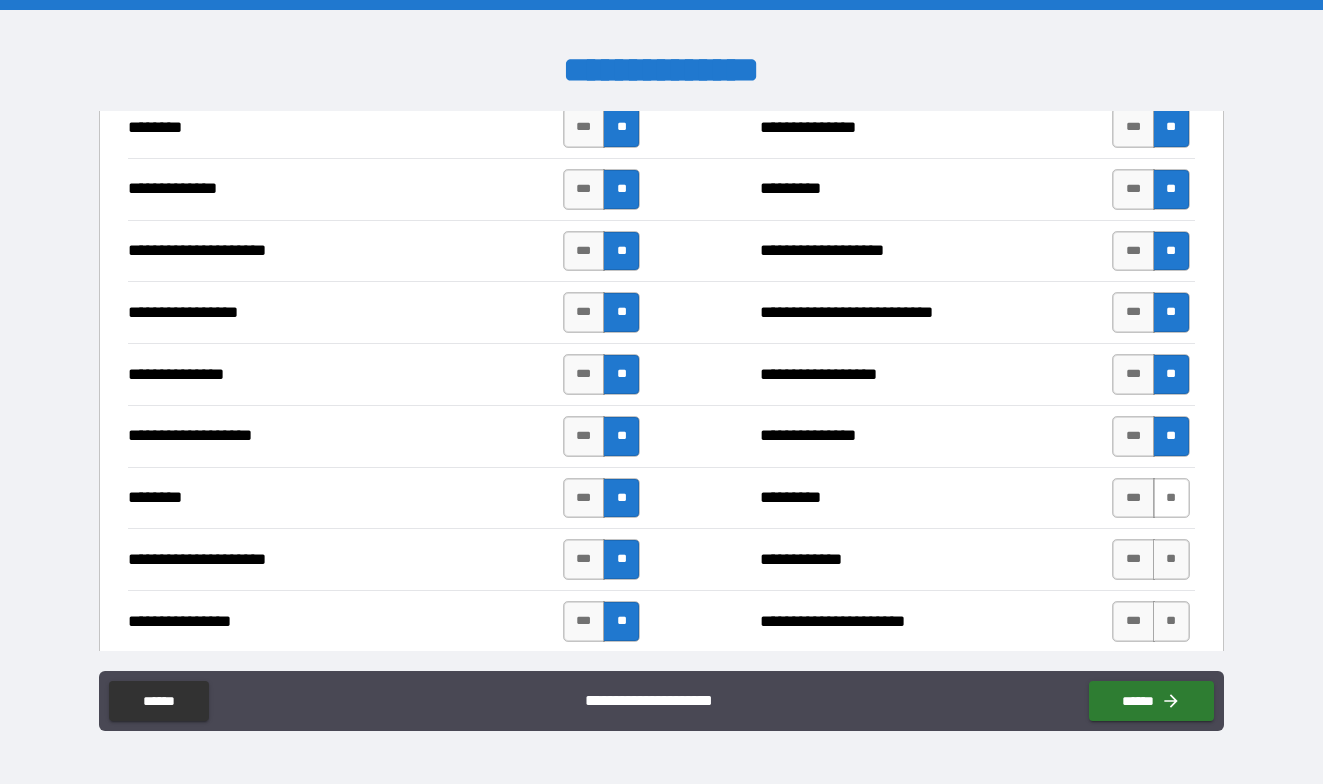 click on "**" at bounding box center [1171, 498] 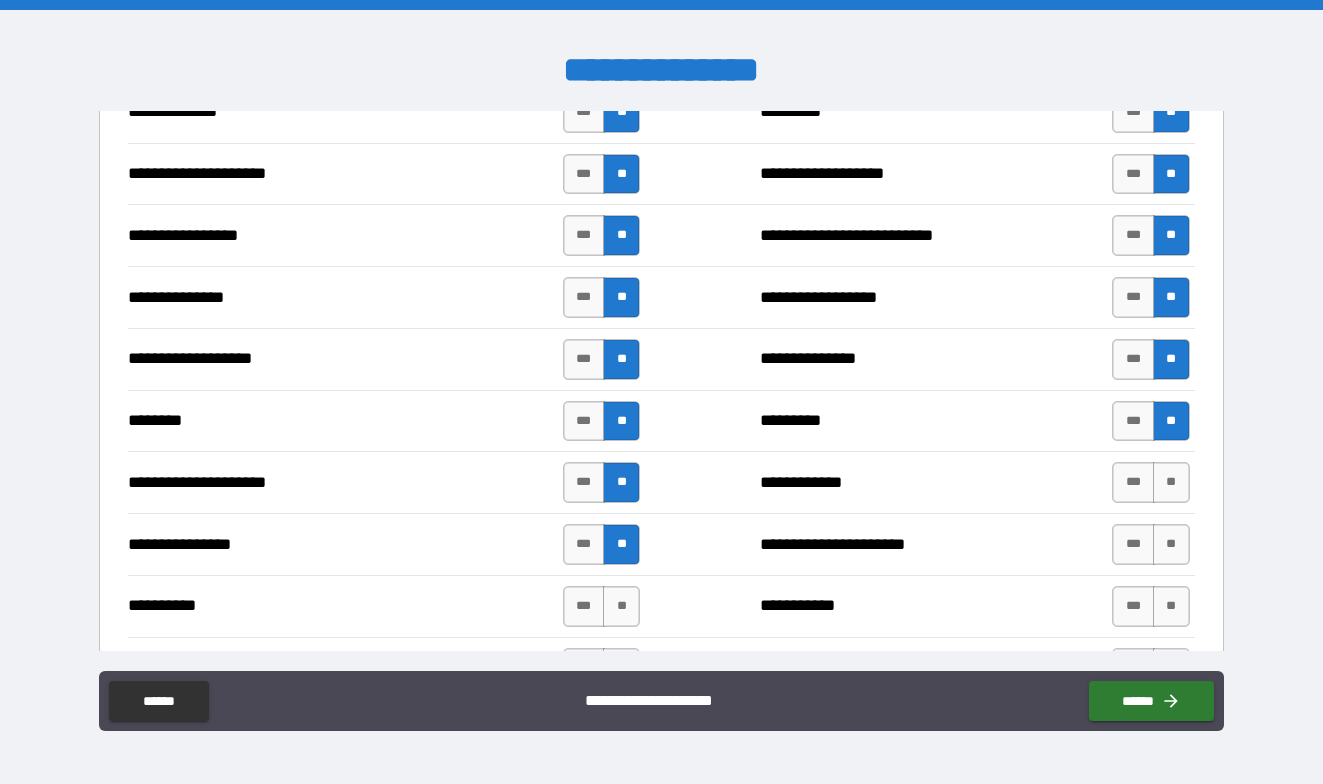 scroll, scrollTop: 2300, scrollLeft: 0, axis: vertical 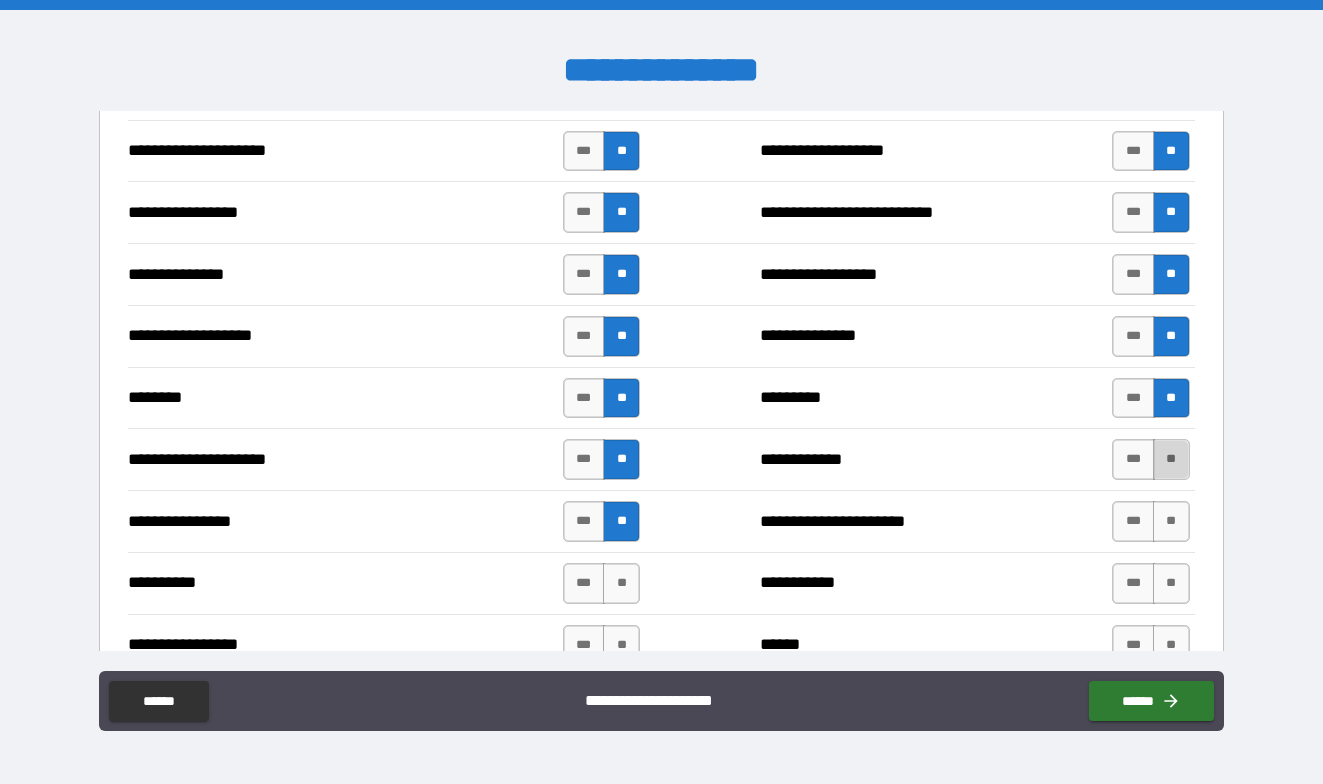 click on "**" at bounding box center (1171, 459) 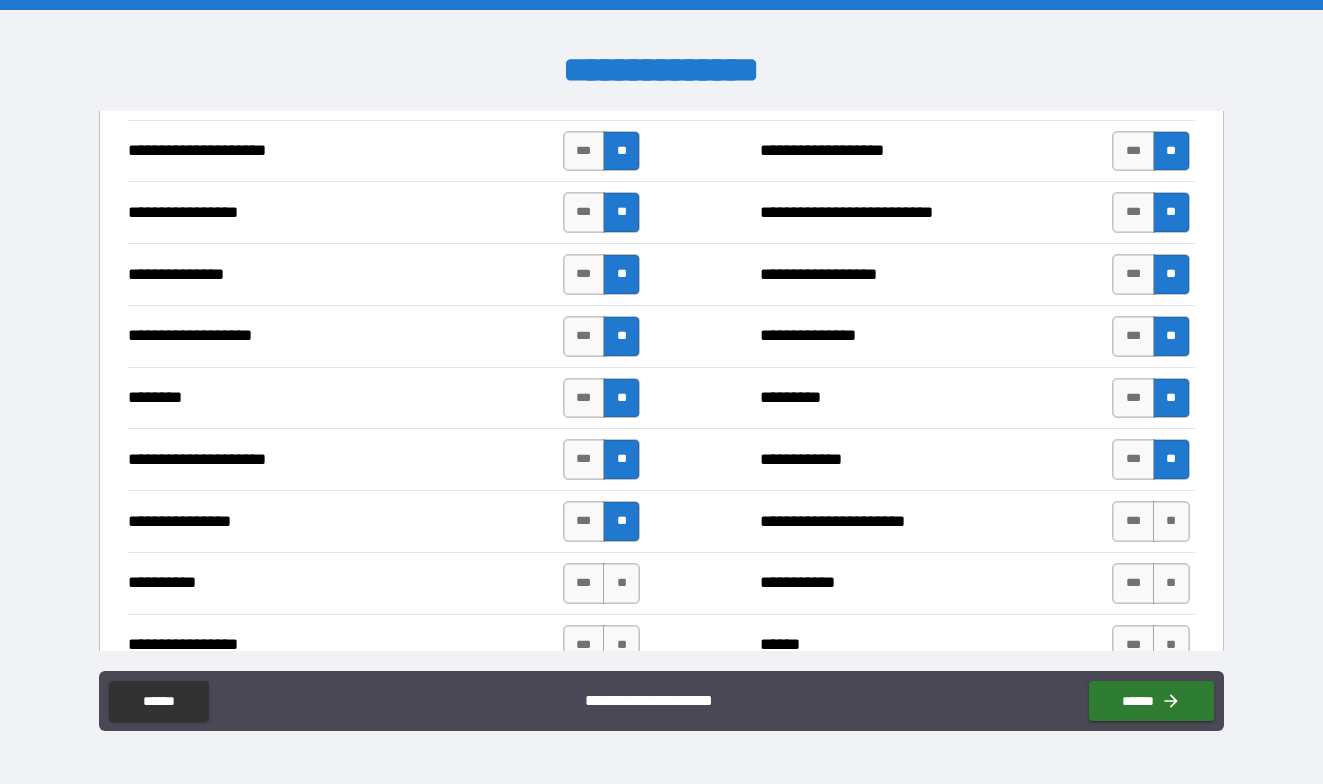 drag, startPoint x: 1172, startPoint y: 532, endPoint x: 1176, endPoint y: 542, distance: 10.770329 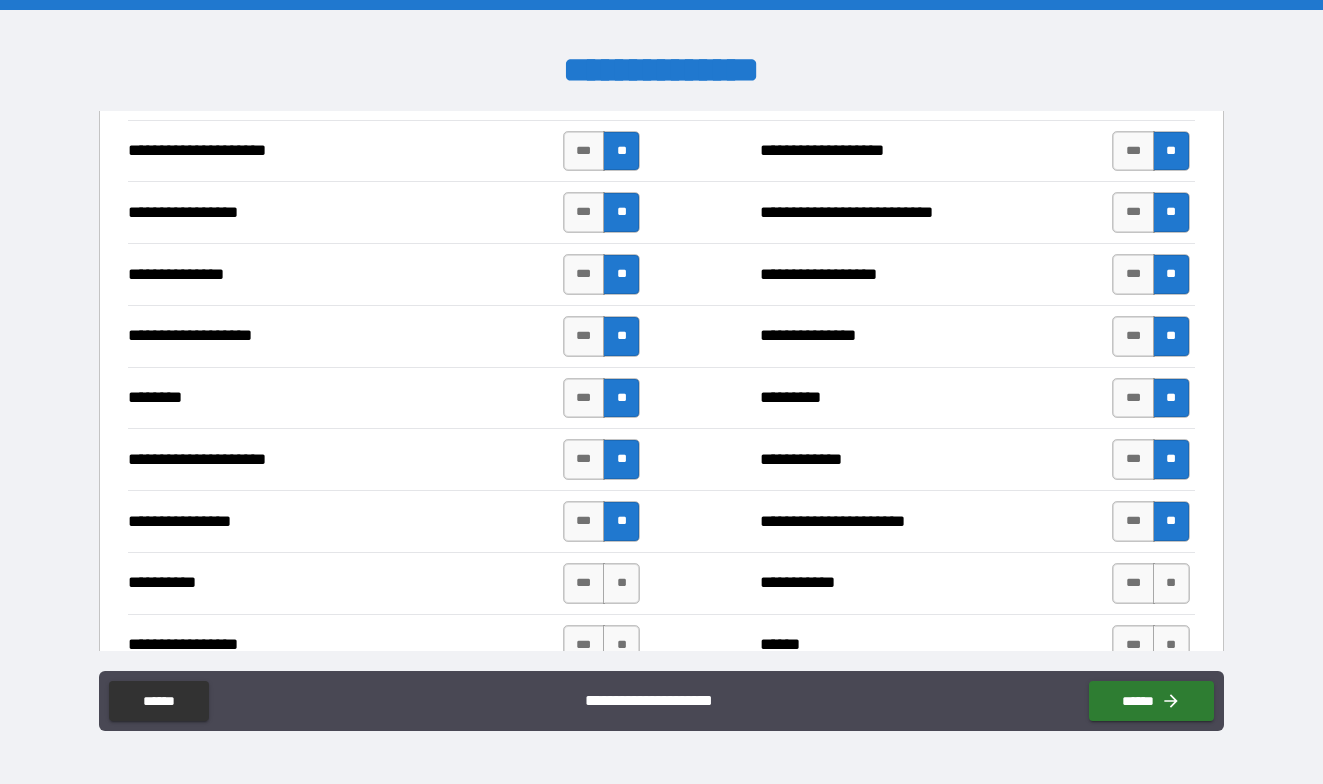 click on "*** **" at bounding box center (1153, 583) 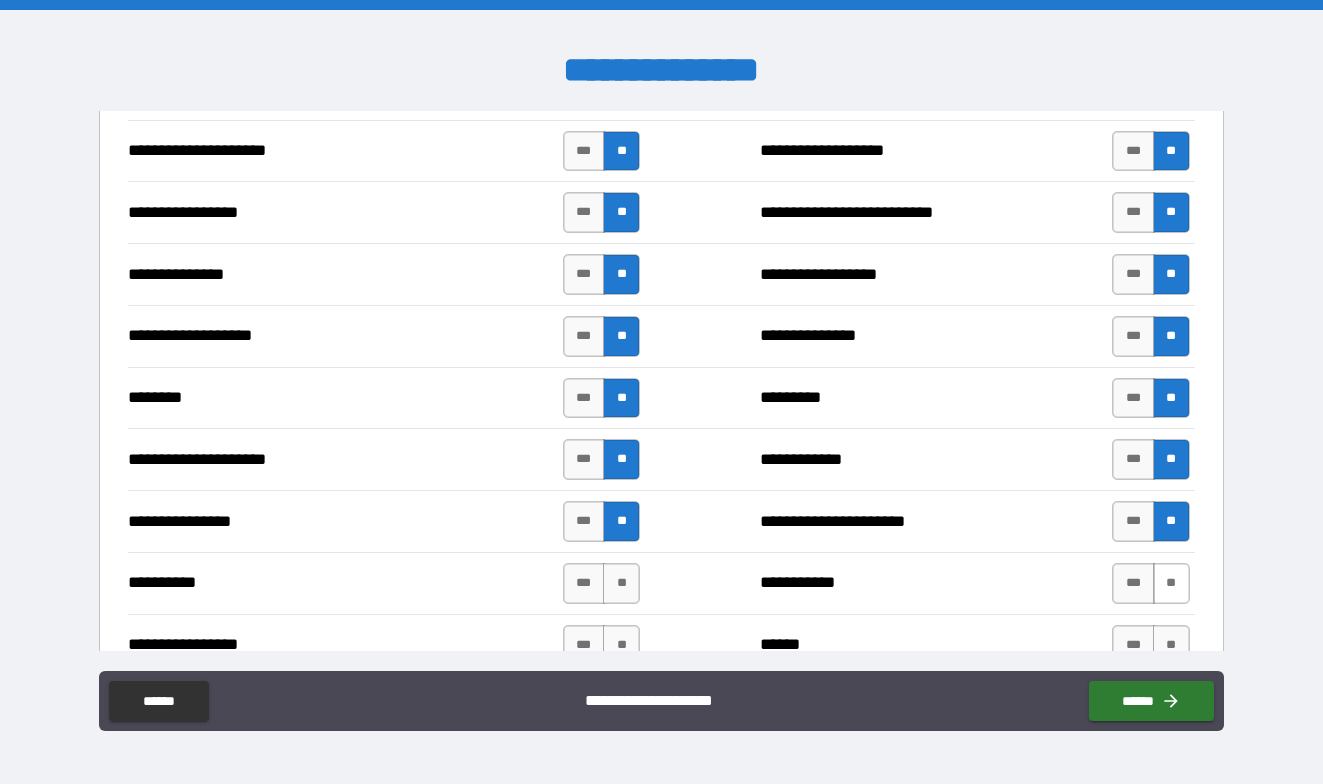 click on "**" at bounding box center (1171, 583) 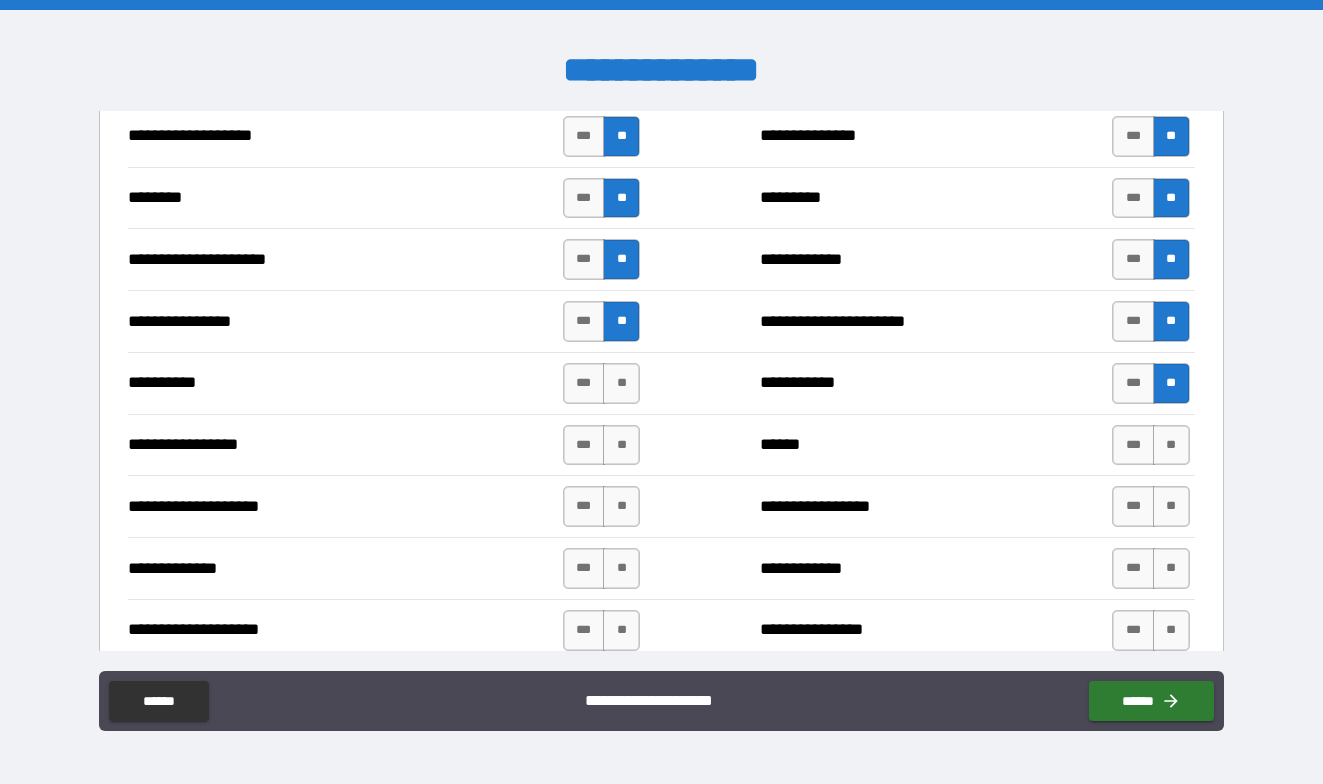 scroll, scrollTop: 2600, scrollLeft: 0, axis: vertical 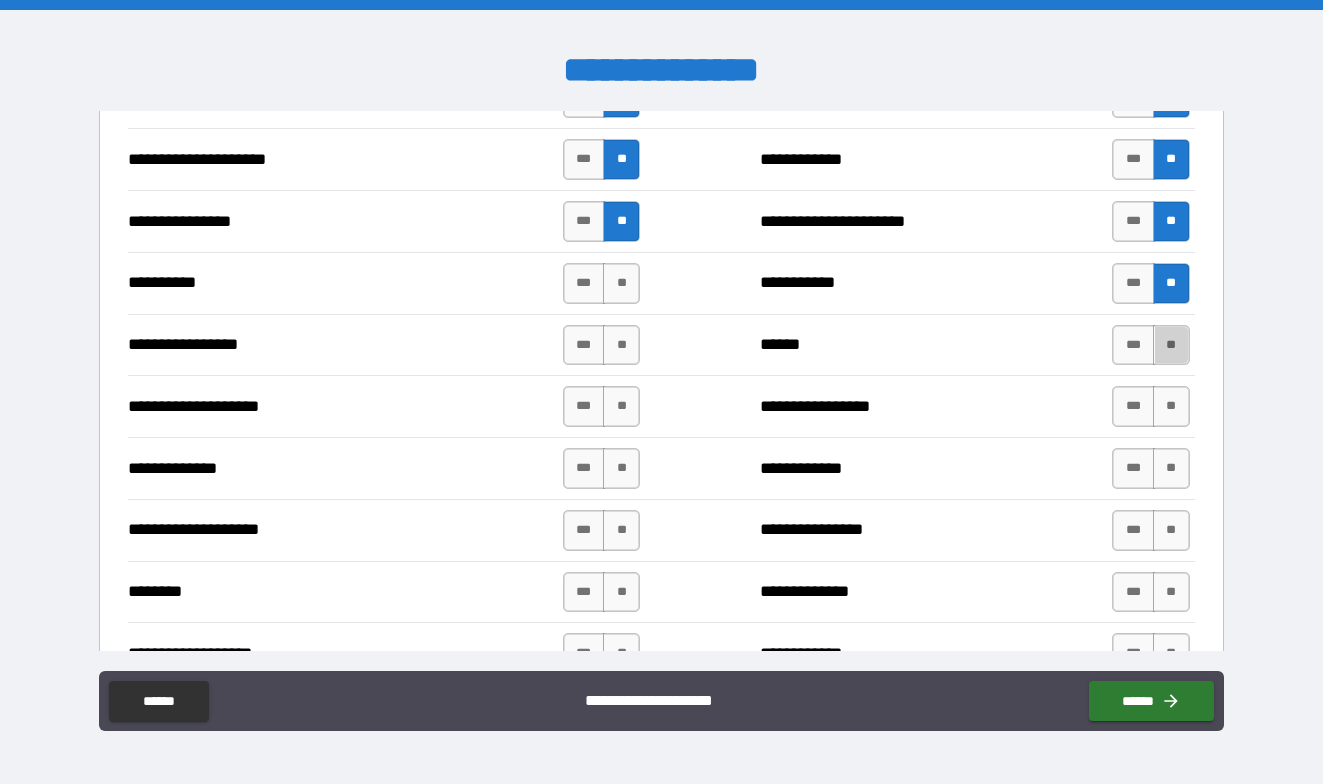 drag, startPoint x: 1162, startPoint y: 340, endPoint x: 1165, endPoint y: 368, distance: 28.160255 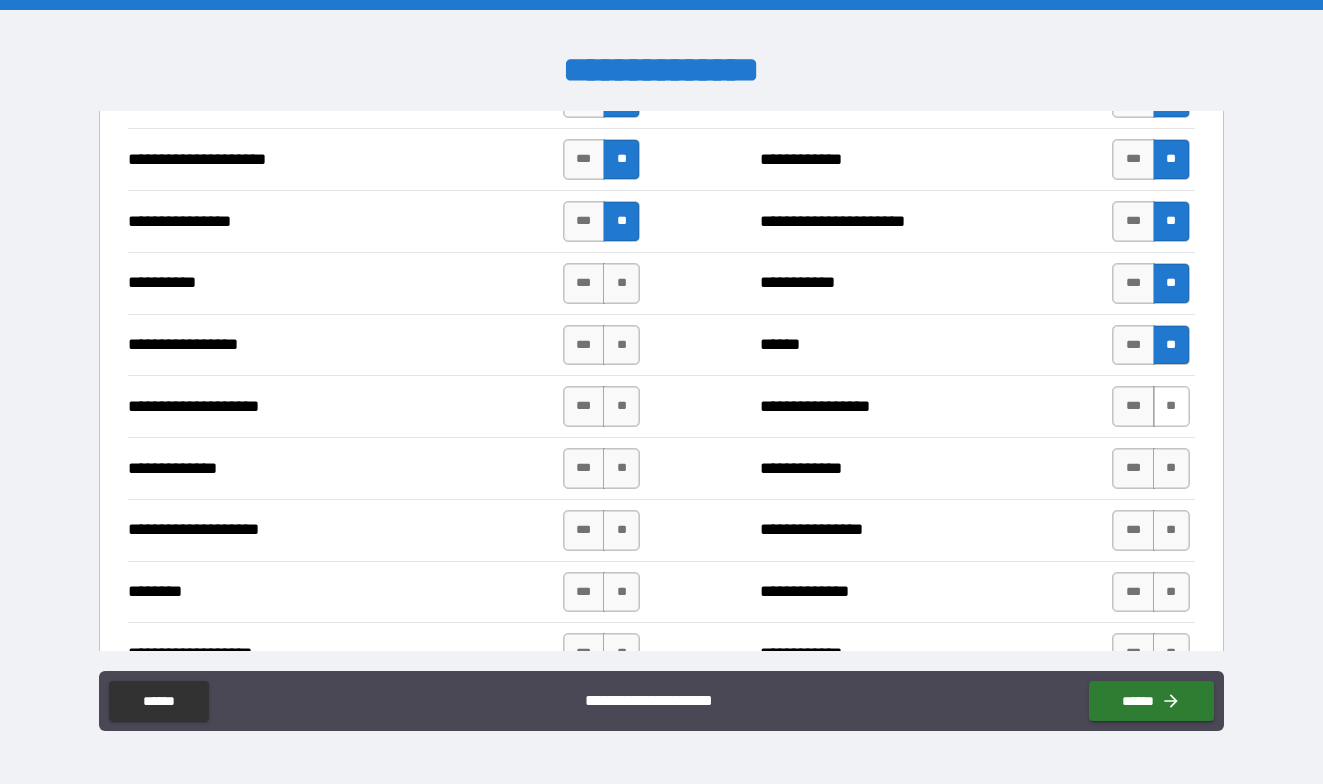click on "**" at bounding box center [1171, 406] 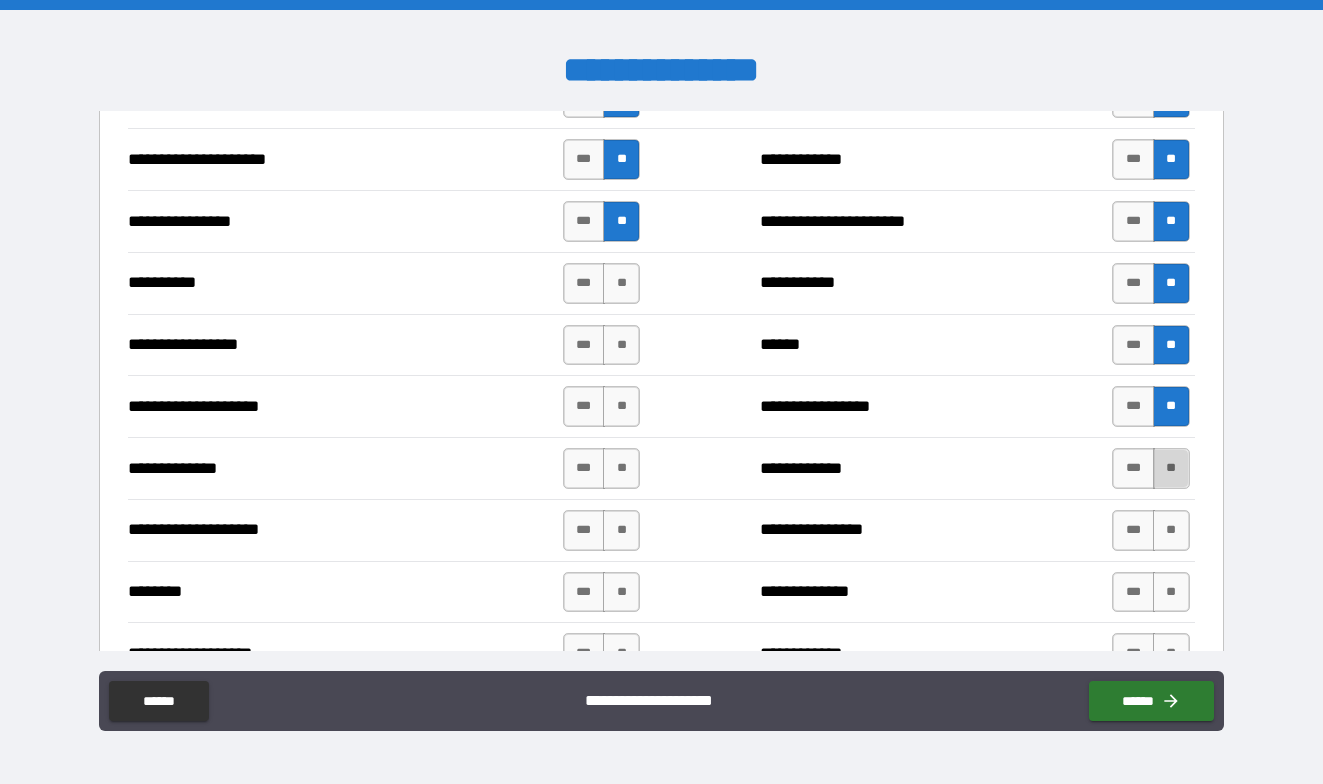 click on "**" at bounding box center [1171, 468] 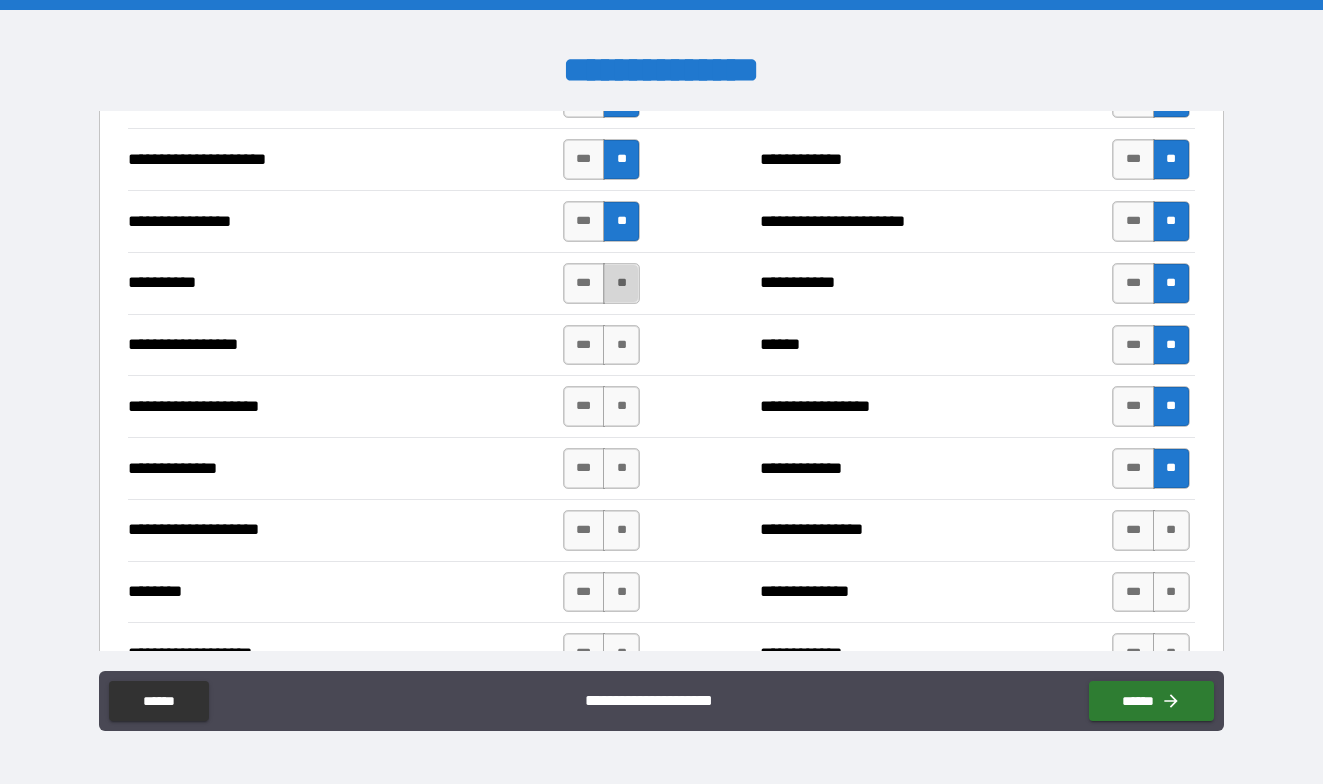 click on "**" at bounding box center (621, 283) 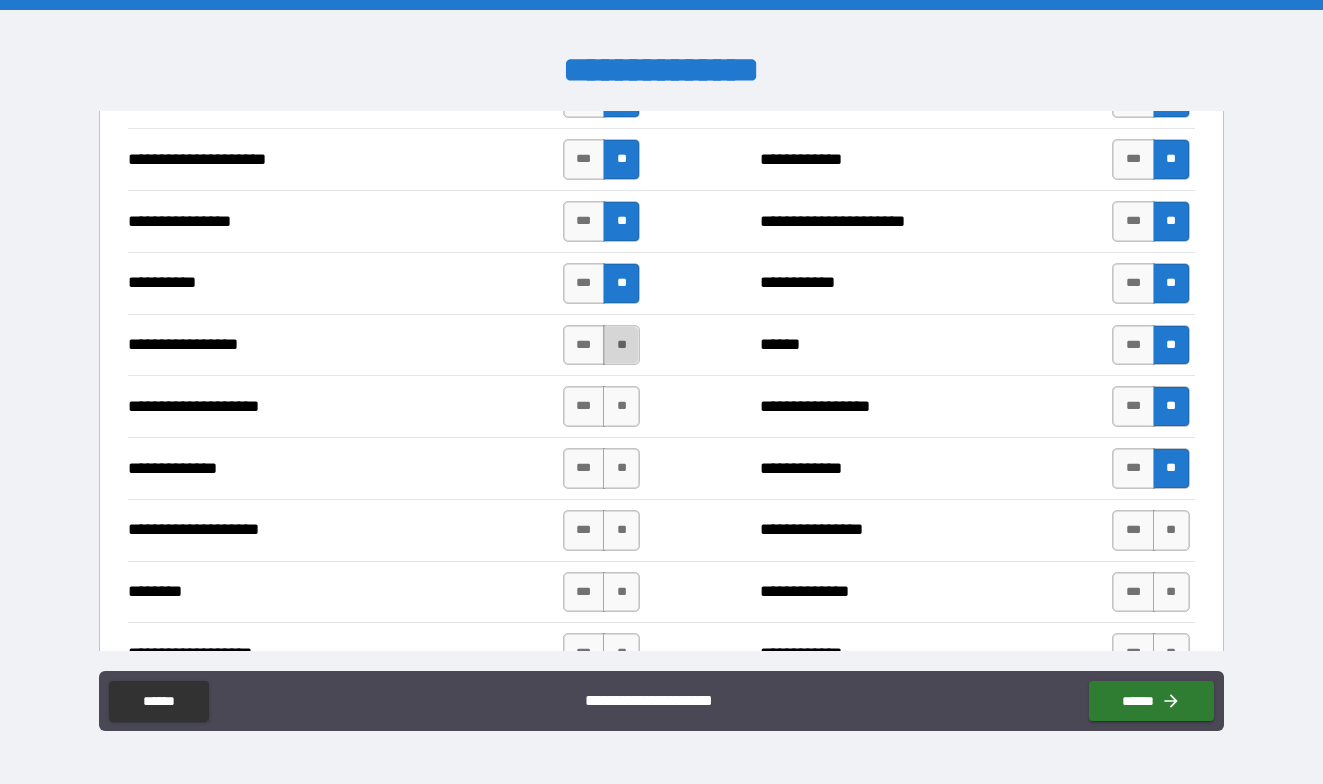 click on "**" at bounding box center [621, 345] 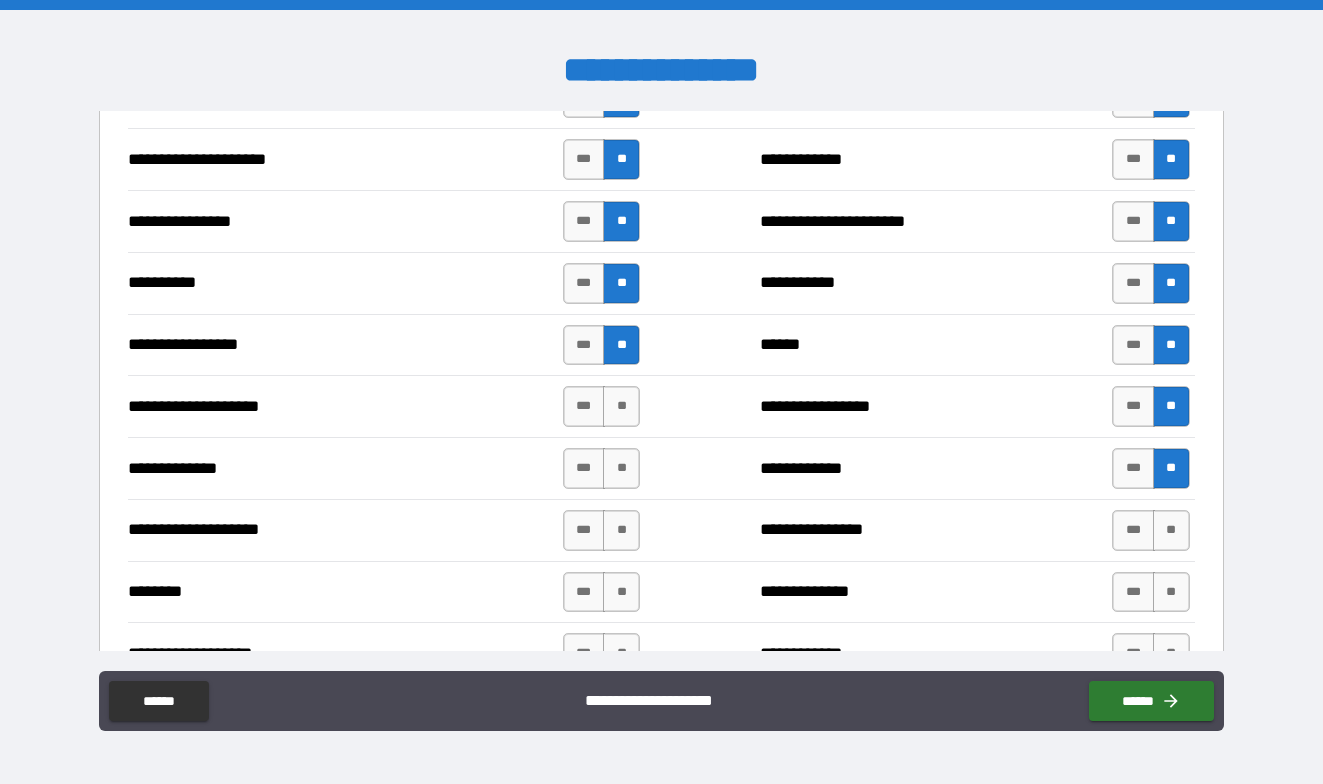 drag, startPoint x: 628, startPoint y: 414, endPoint x: 629, endPoint y: 430, distance: 16.03122 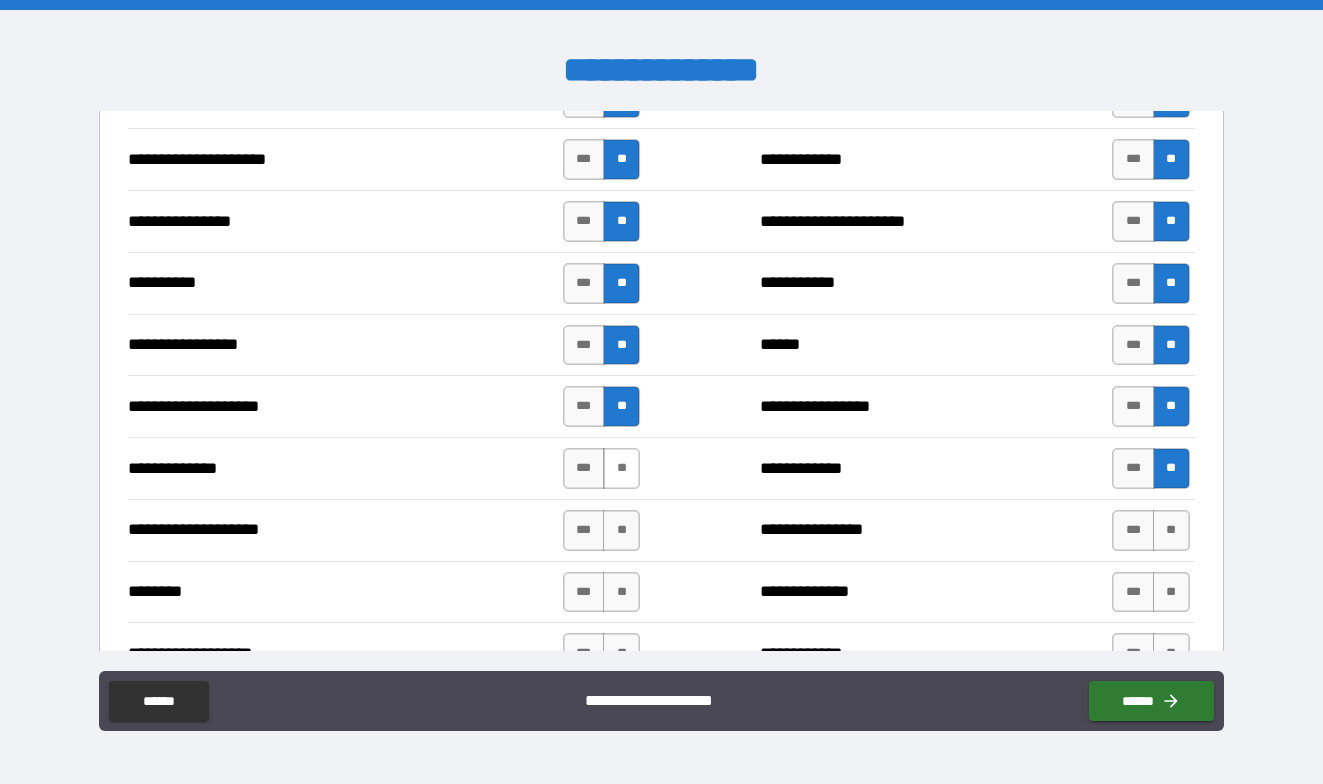 drag, startPoint x: 625, startPoint y: 471, endPoint x: 623, endPoint y: 482, distance: 11.18034 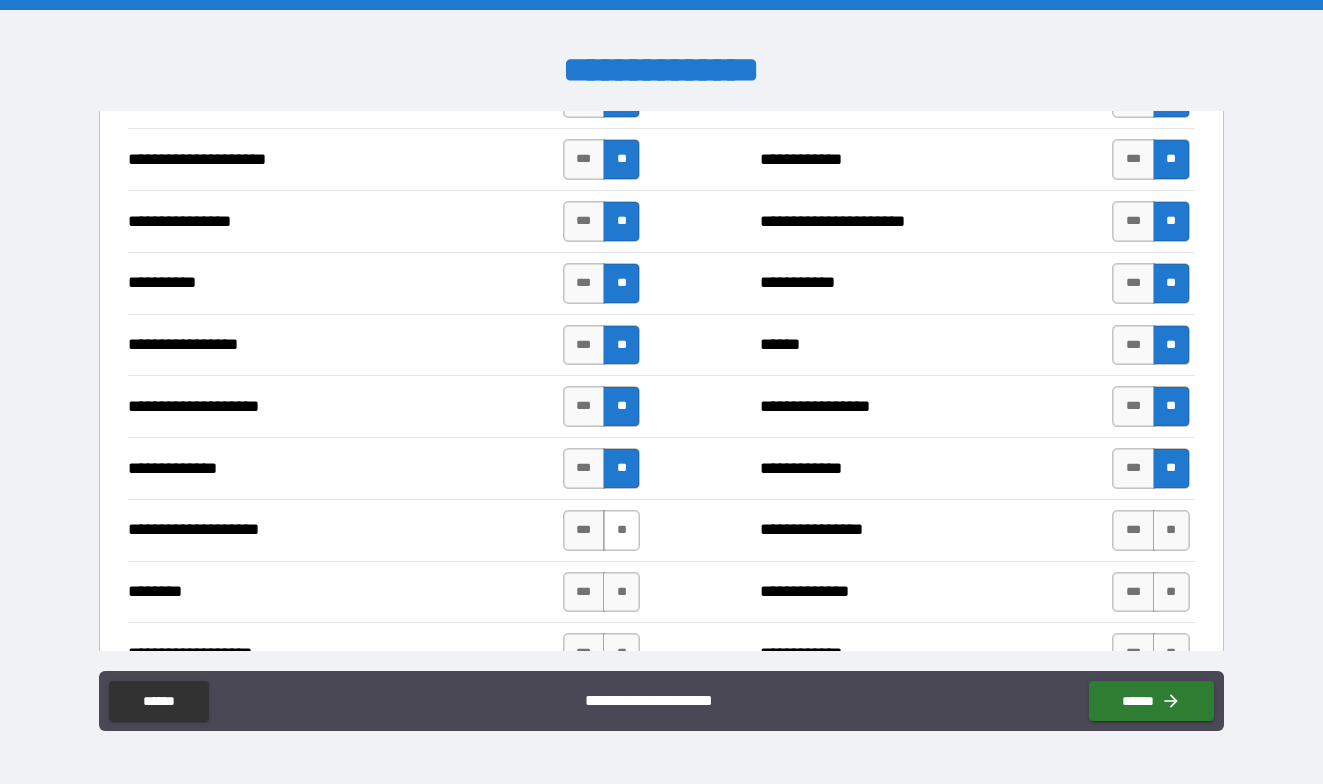 click on "**" at bounding box center [621, 530] 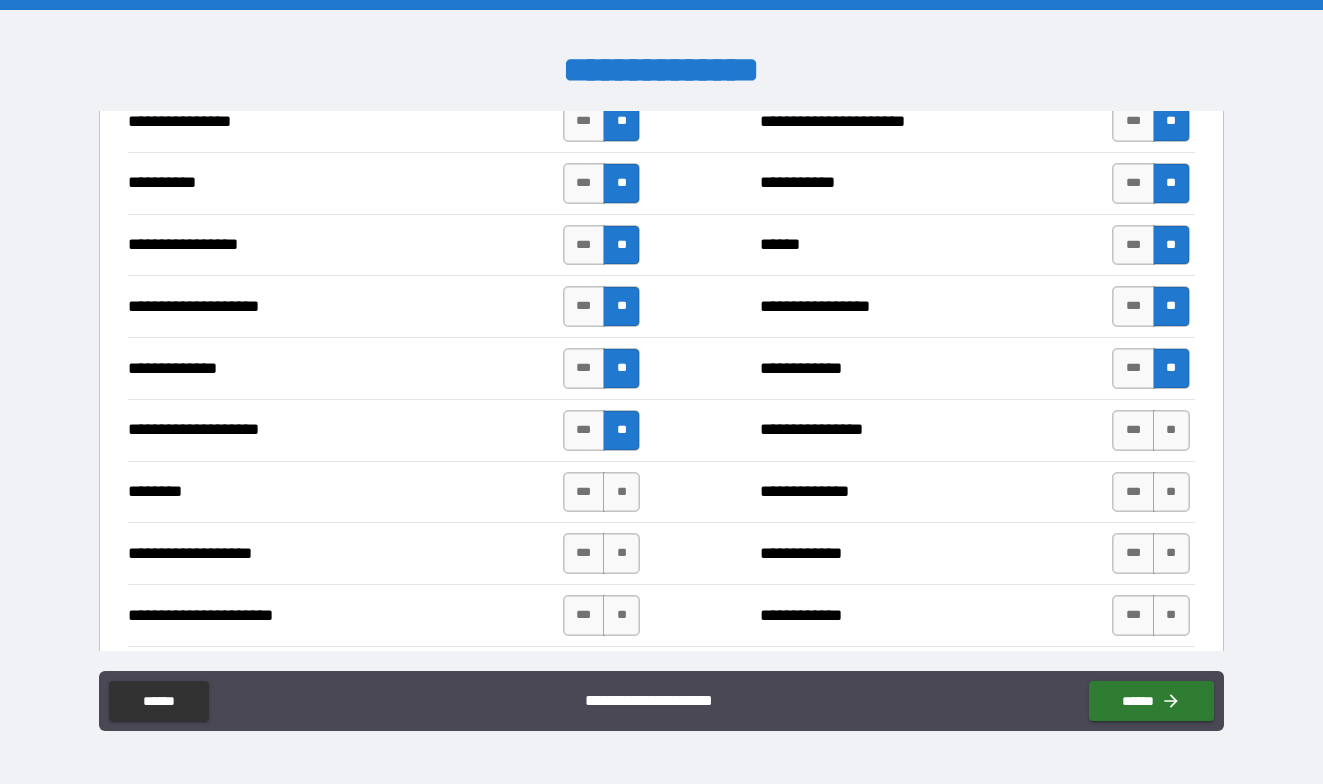 scroll, scrollTop: 2900, scrollLeft: 0, axis: vertical 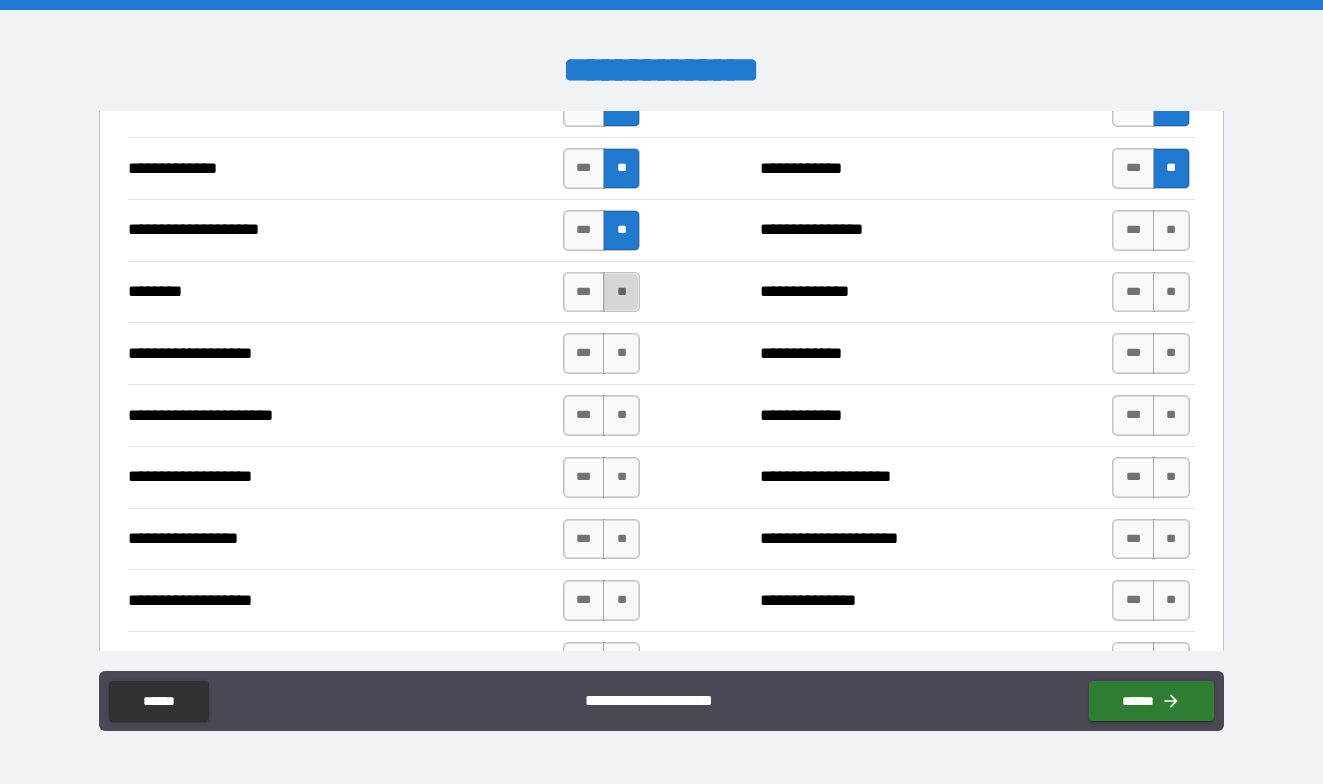 click on "**" at bounding box center (621, 292) 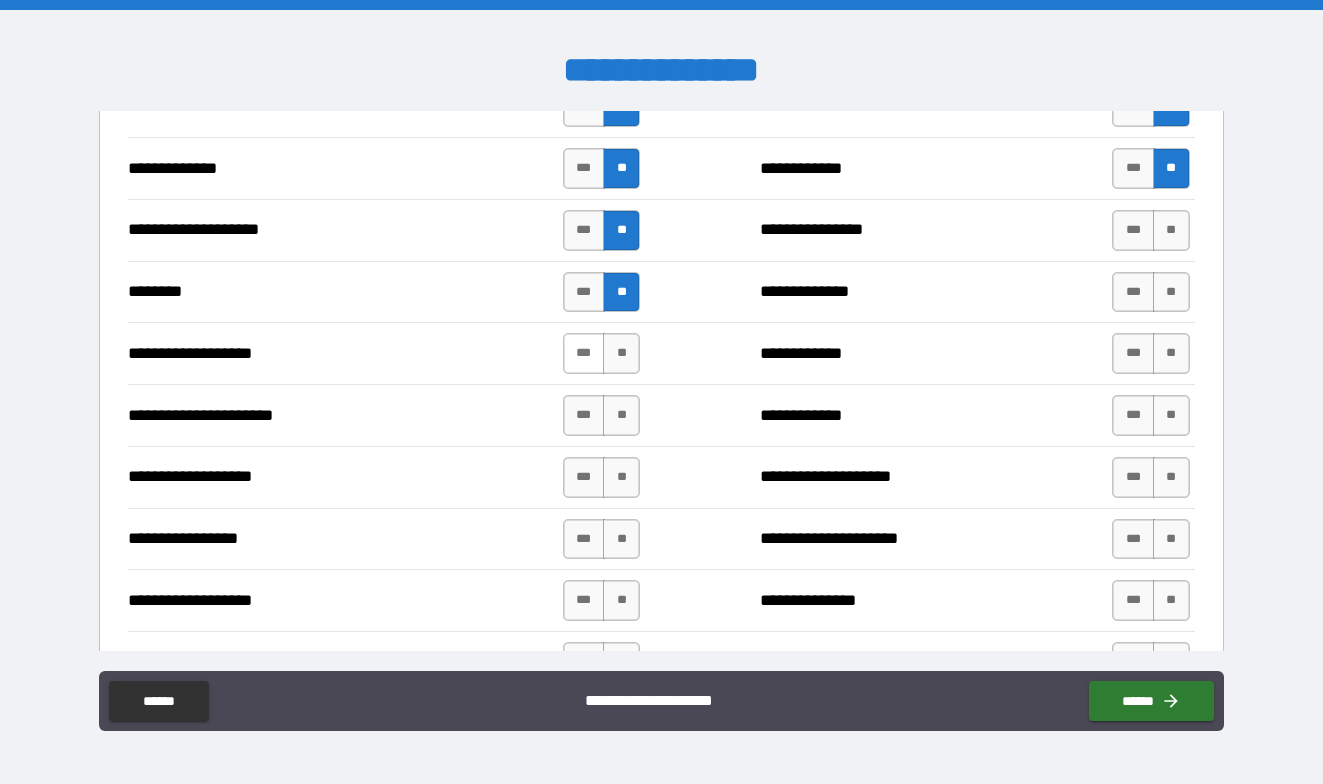 drag, startPoint x: 573, startPoint y: 360, endPoint x: 578, endPoint y: 369, distance: 10.29563 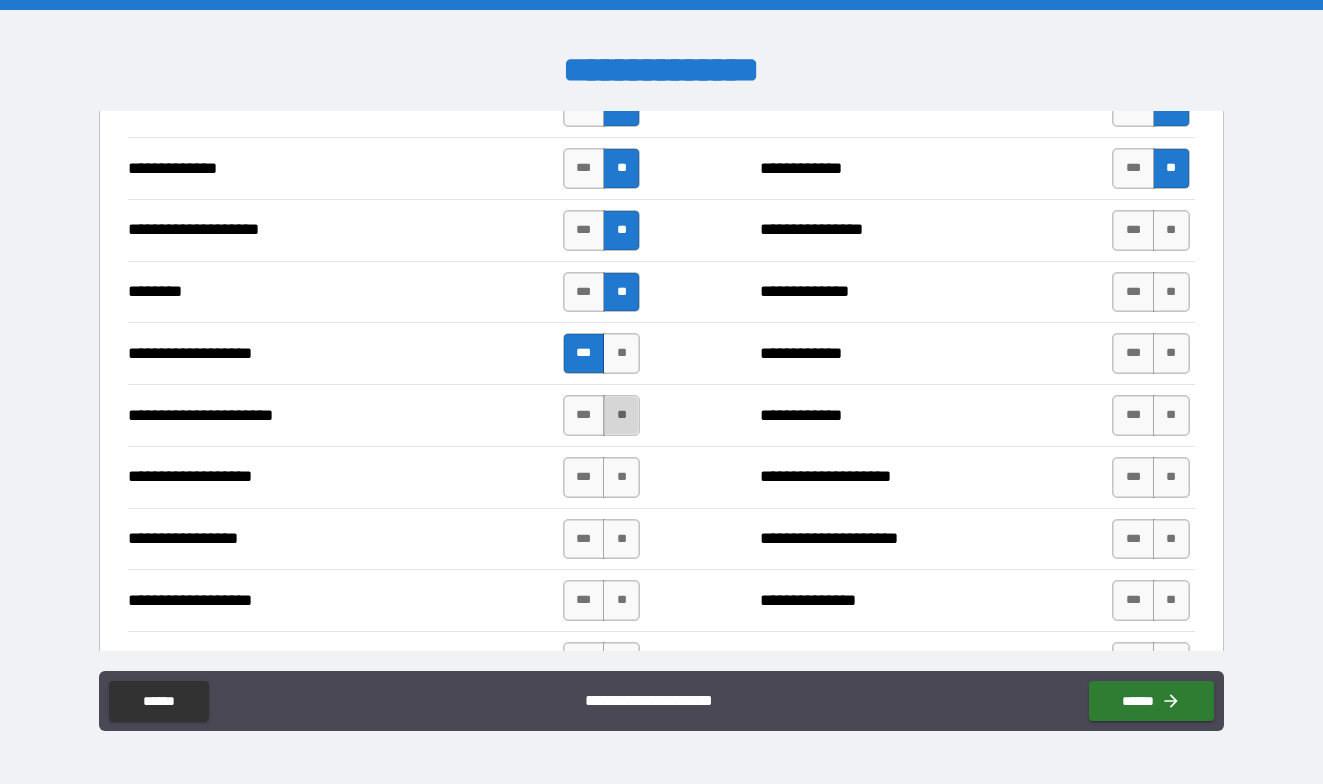 click on "**" at bounding box center [621, 415] 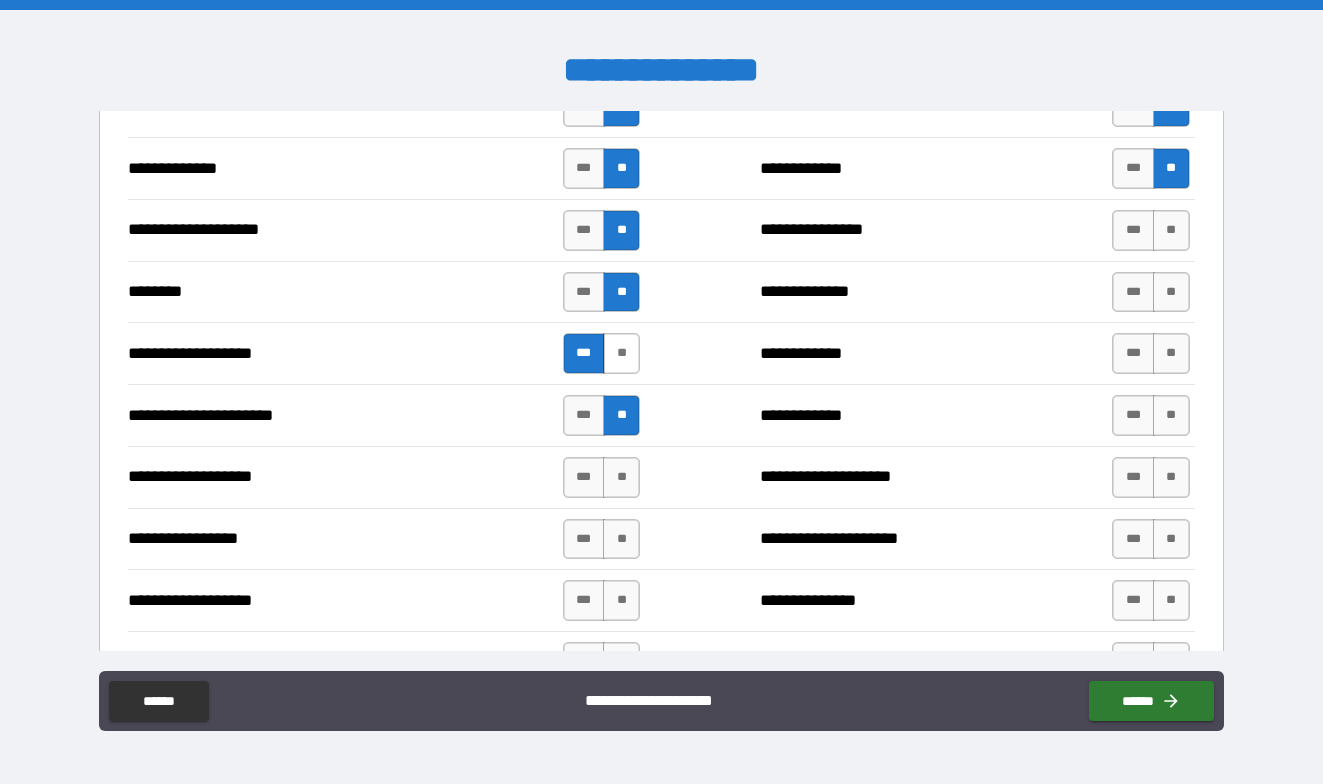 drag, startPoint x: 636, startPoint y: 336, endPoint x: 627, endPoint y: 355, distance: 21.023796 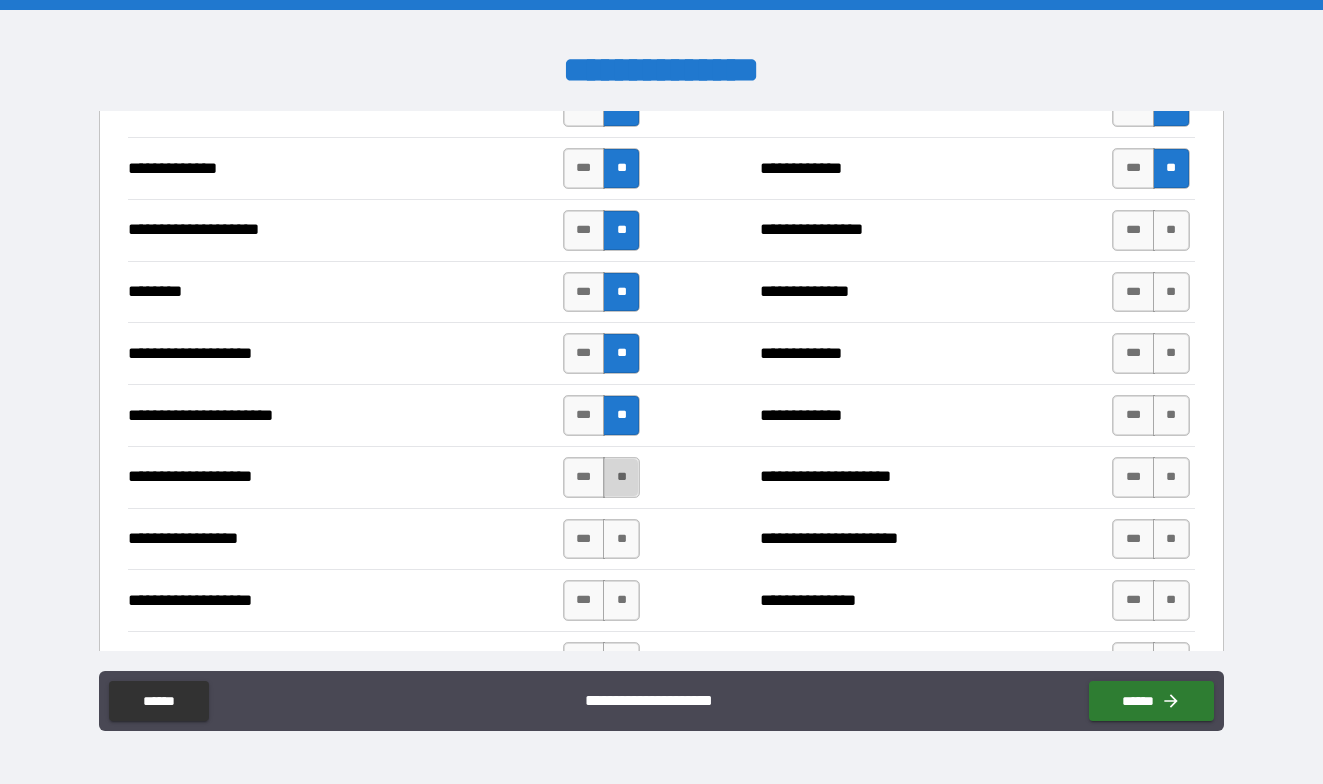 click on "**" at bounding box center [621, 477] 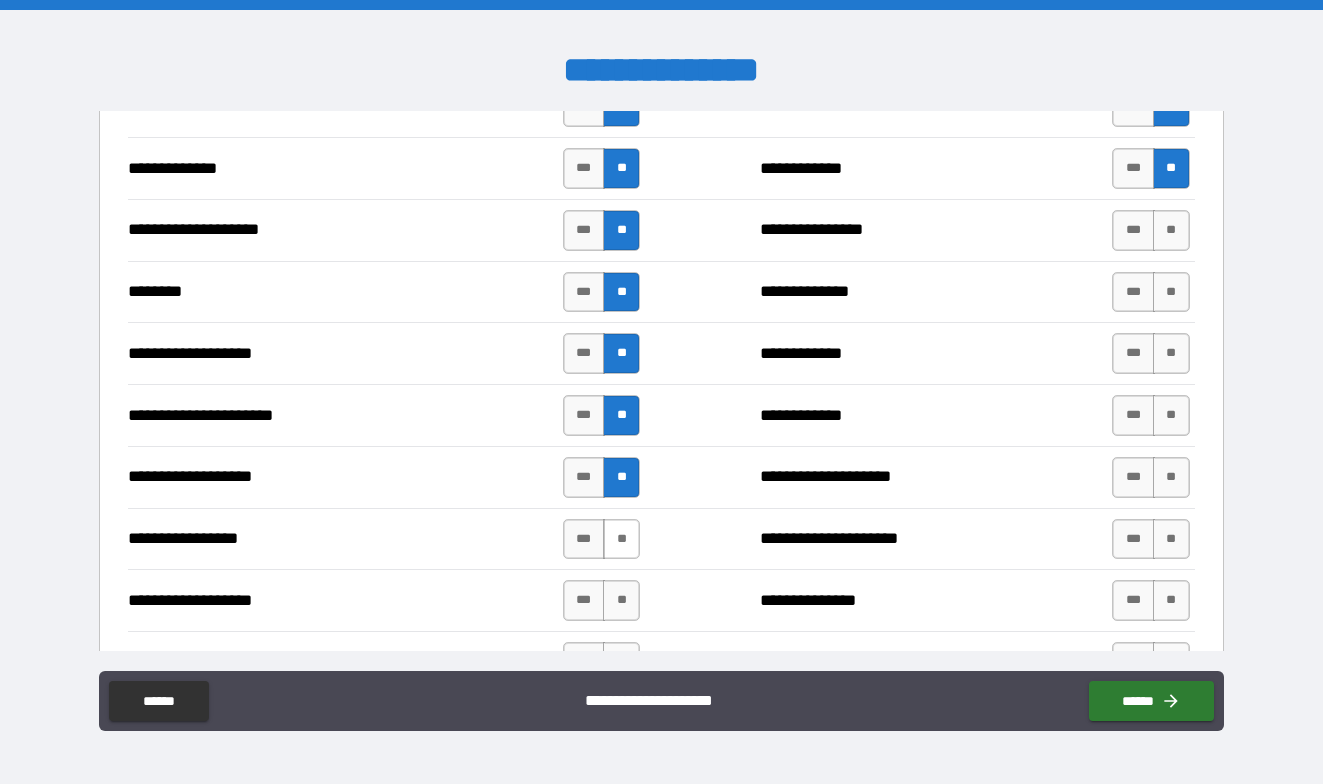 drag, startPoint x: 584, startPoint y: 540, endPoint x: 619, endPoint y: 550, distance: 36.40055 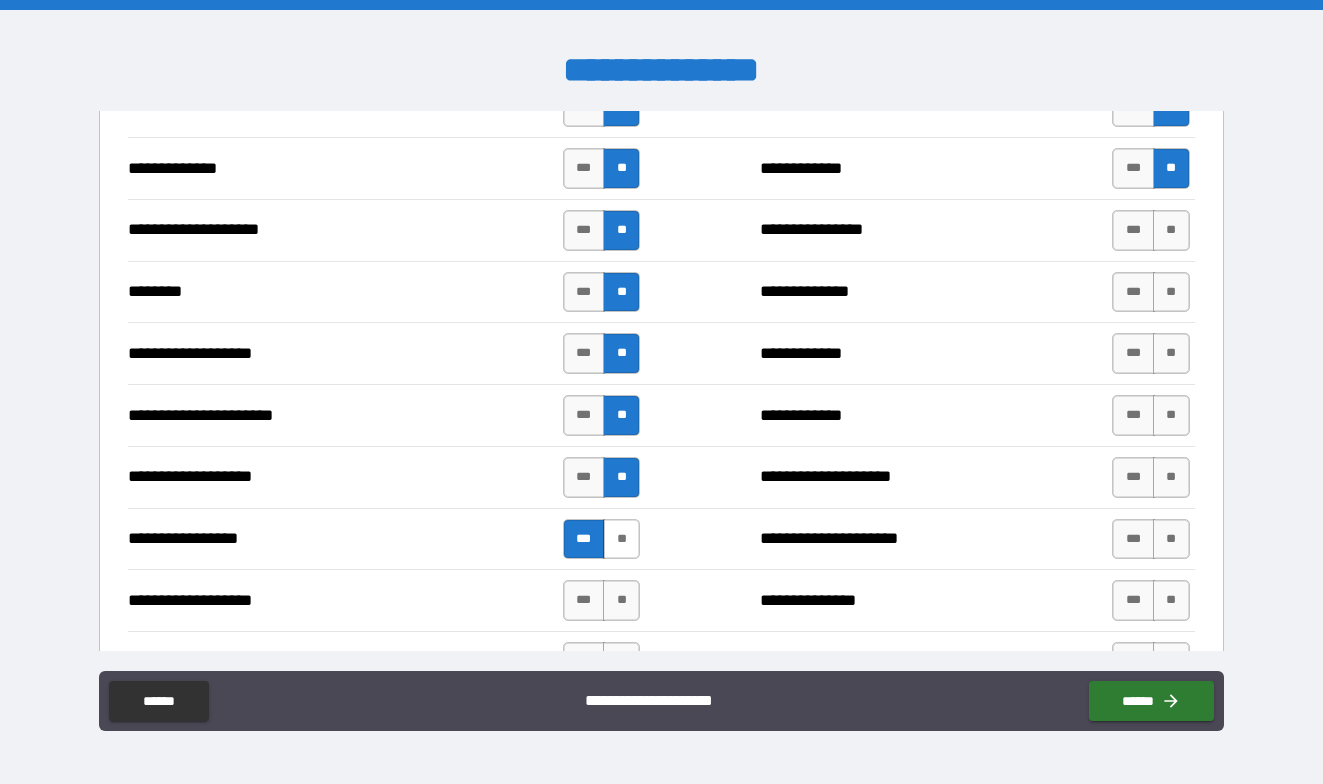 click on "**" at bounding box center [621, 539] 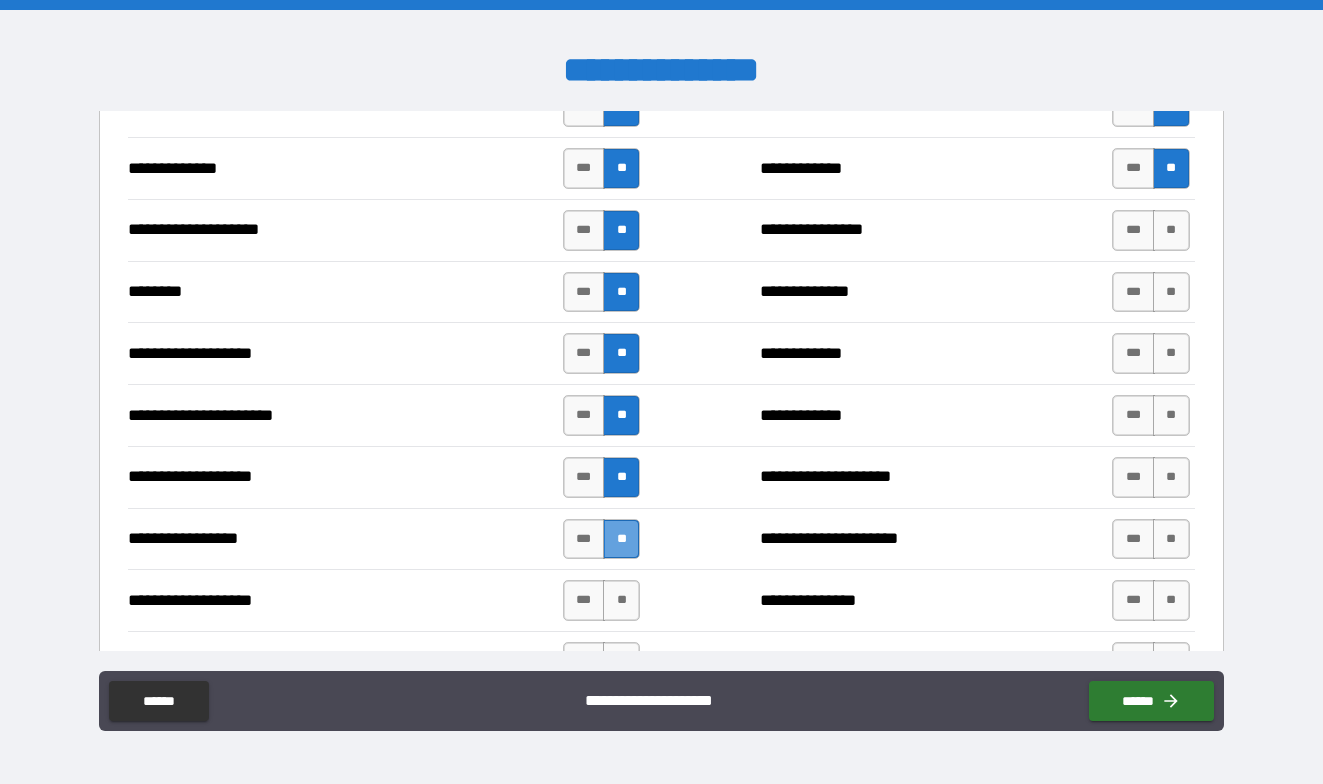click on "**" at bounding box center (621, 539) 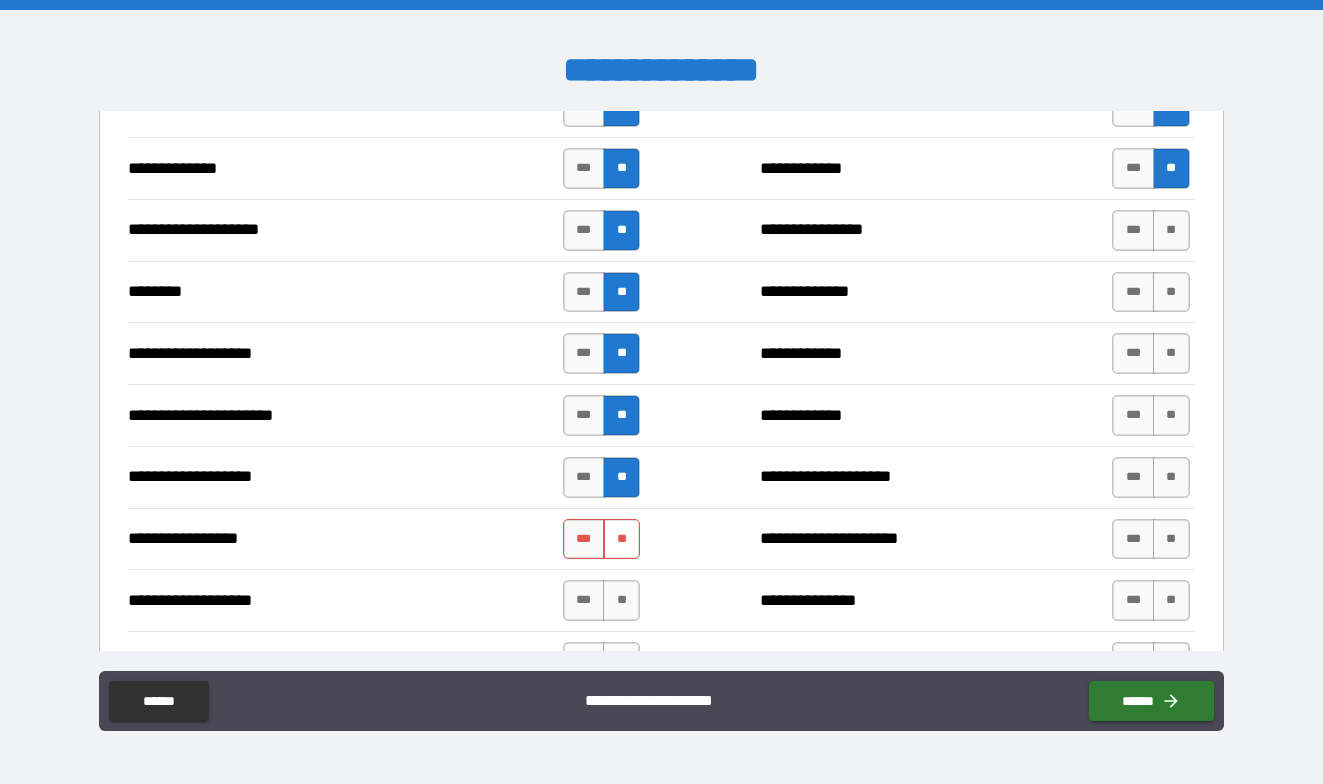 click on "**" at bounding box center (621, 539) 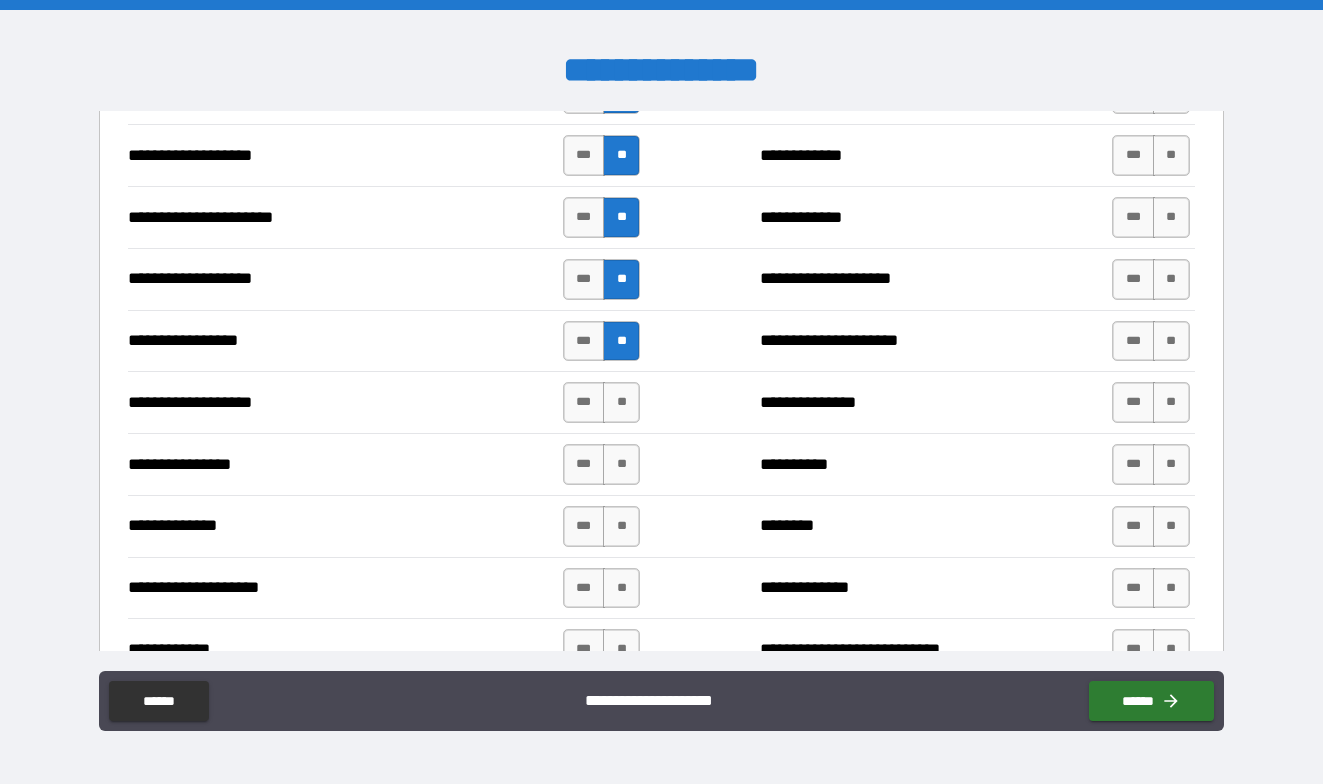 scroll, scrollTop: 3100, scrollLeft: 0, axis: vertical 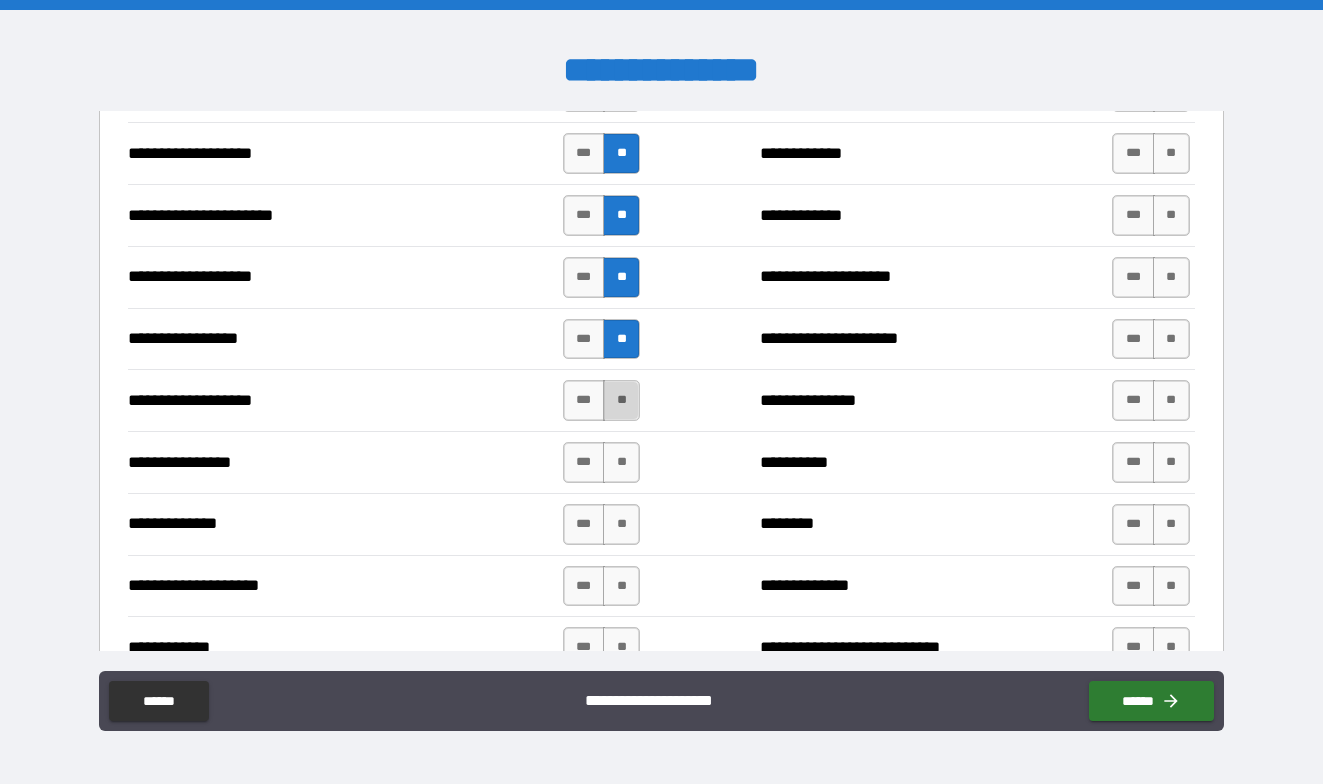 click on "**" at bounding box center [621, 400] 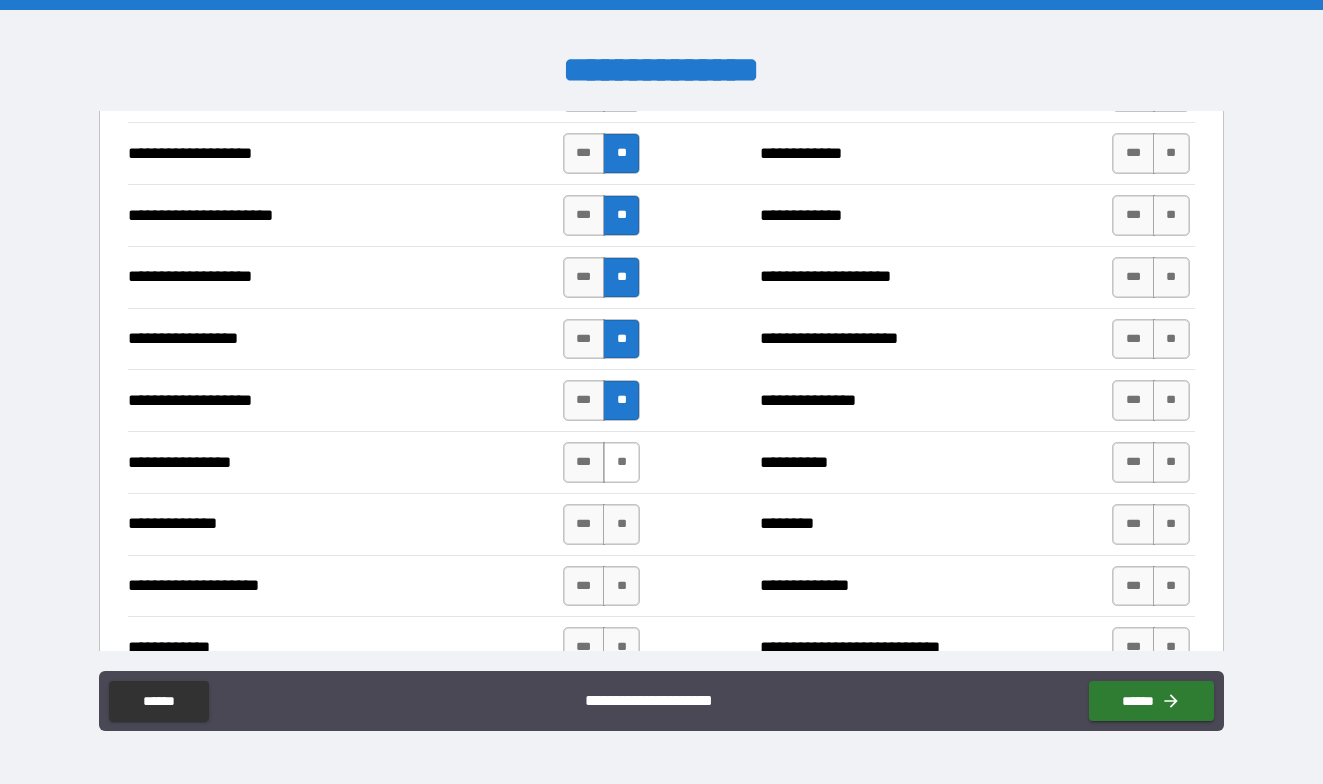 drag, startPoint x: 621, startPoint y: 442, endPoint x: 625, endPoint y: 467, distance: 25.317978 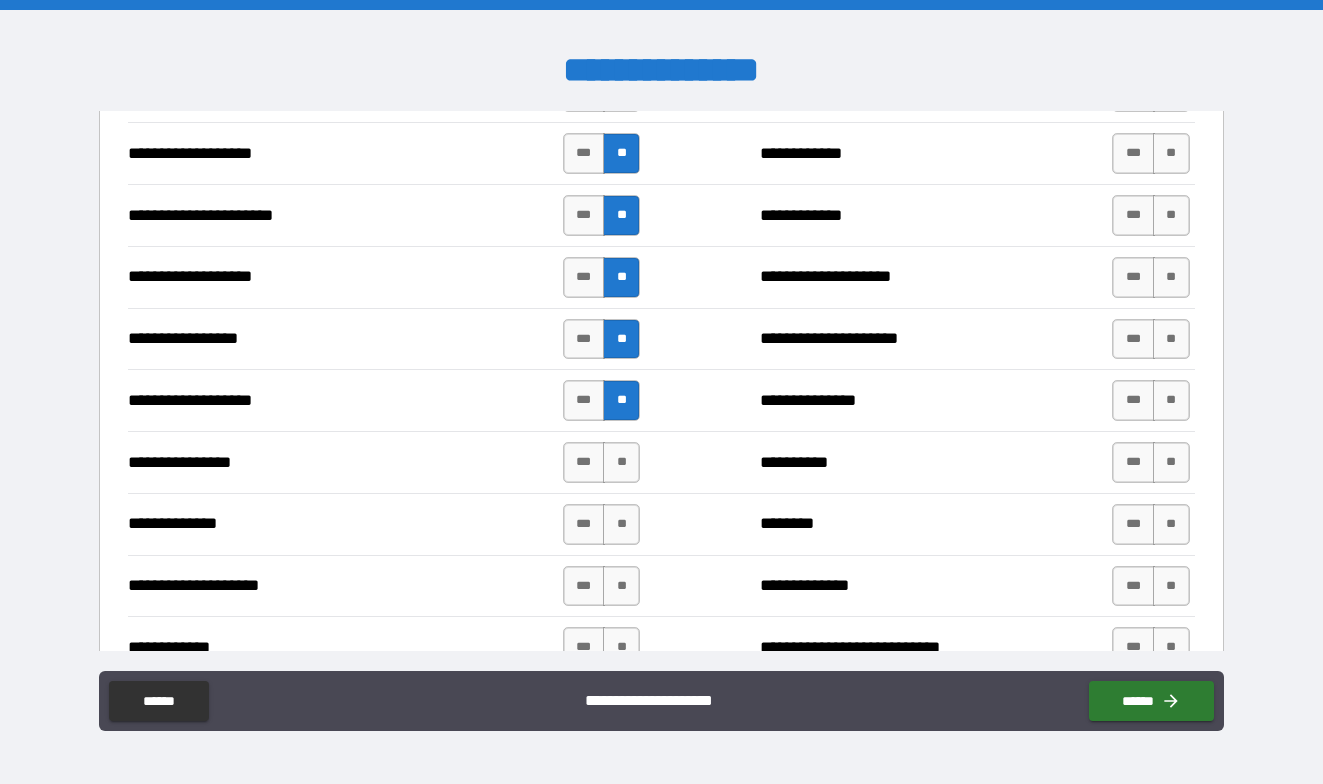 click on "**********" at bounding box center (661, 524) 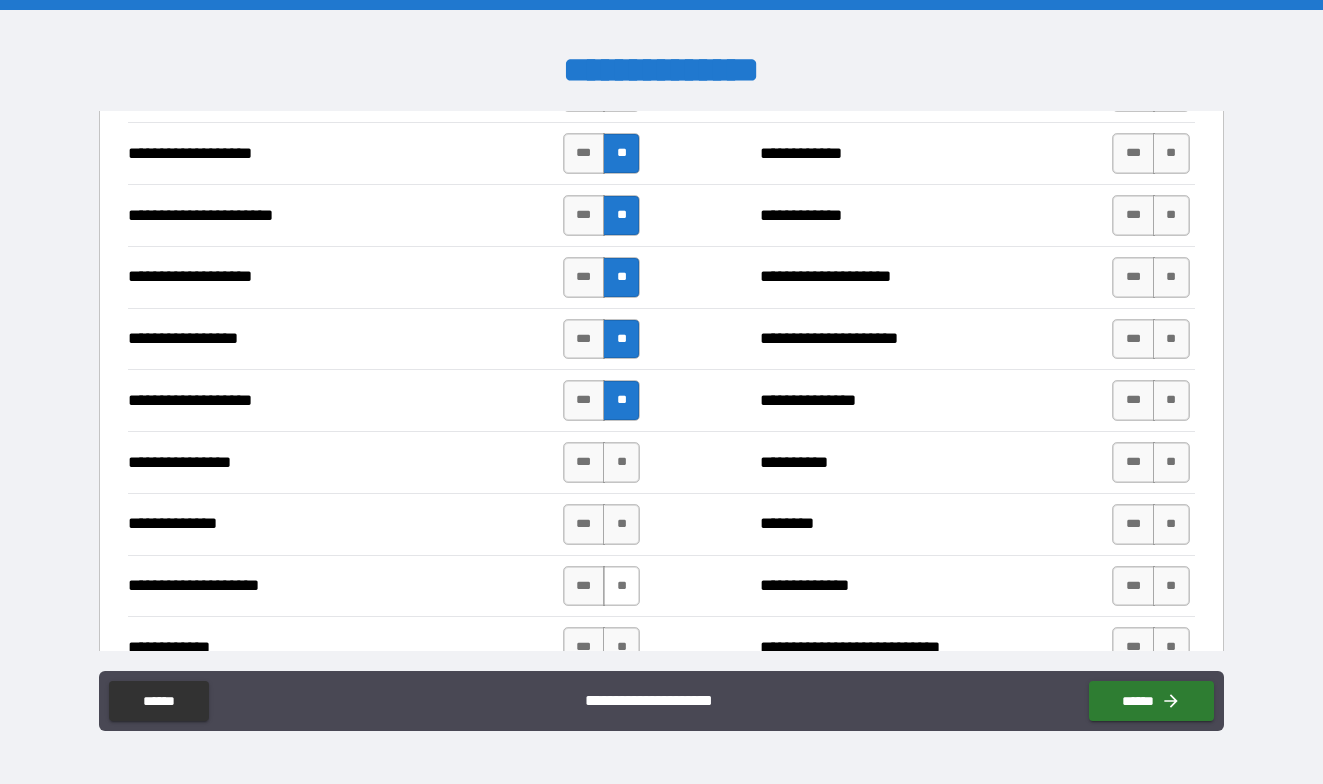 drag, startPoint x: 613, startPoint y: 589, endPoint x: 613, endPoint y: 567, distance: 22 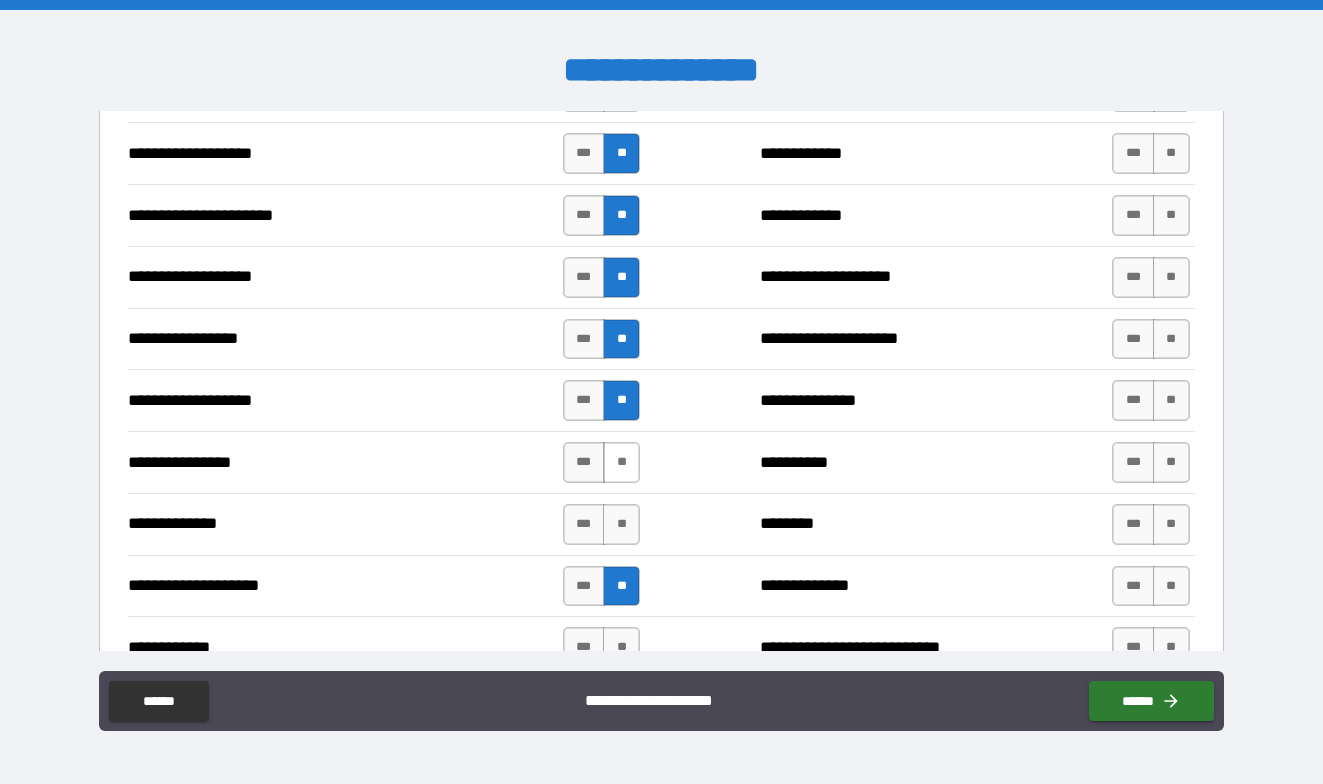 drag, startPoint x: 614, startPoint y: 519, endPoint x: 609, endPoint y: 479, distance: 40.311287 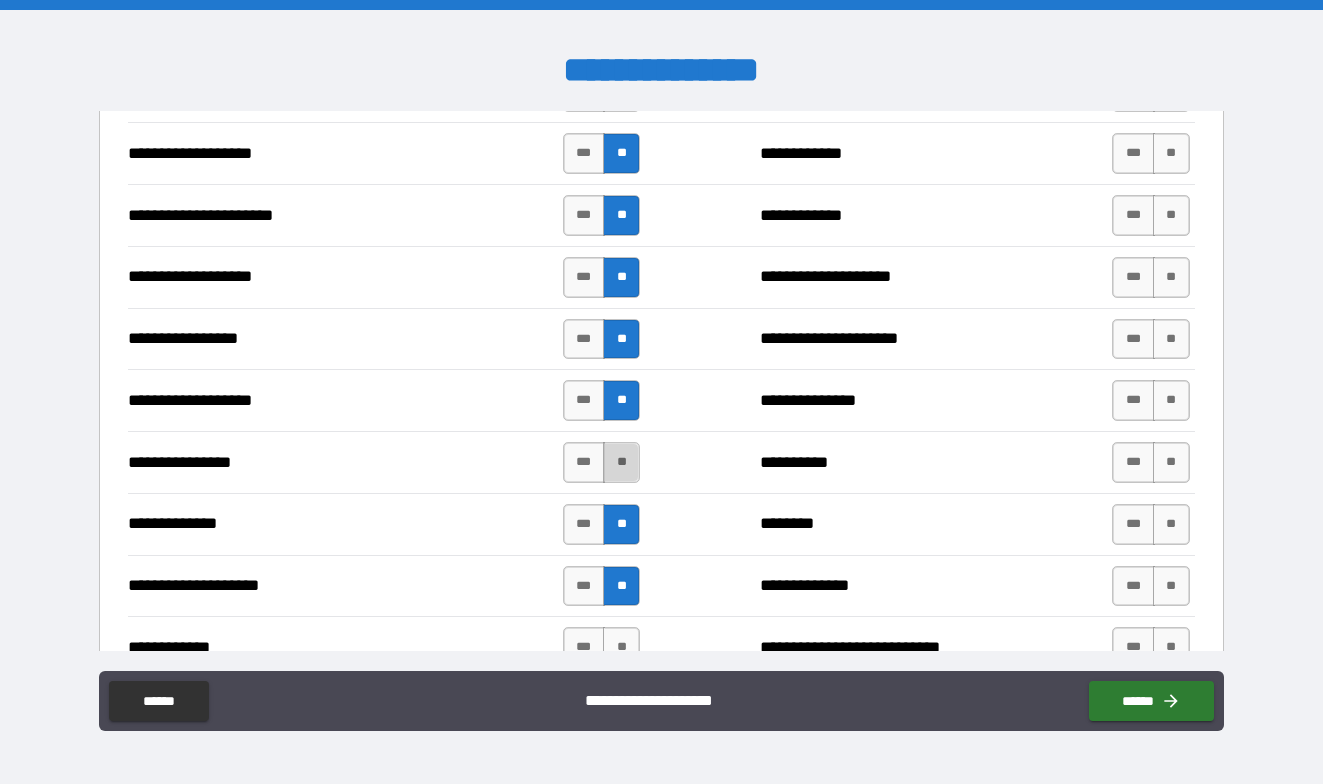 click on "**" at bounding box center (621, 462) 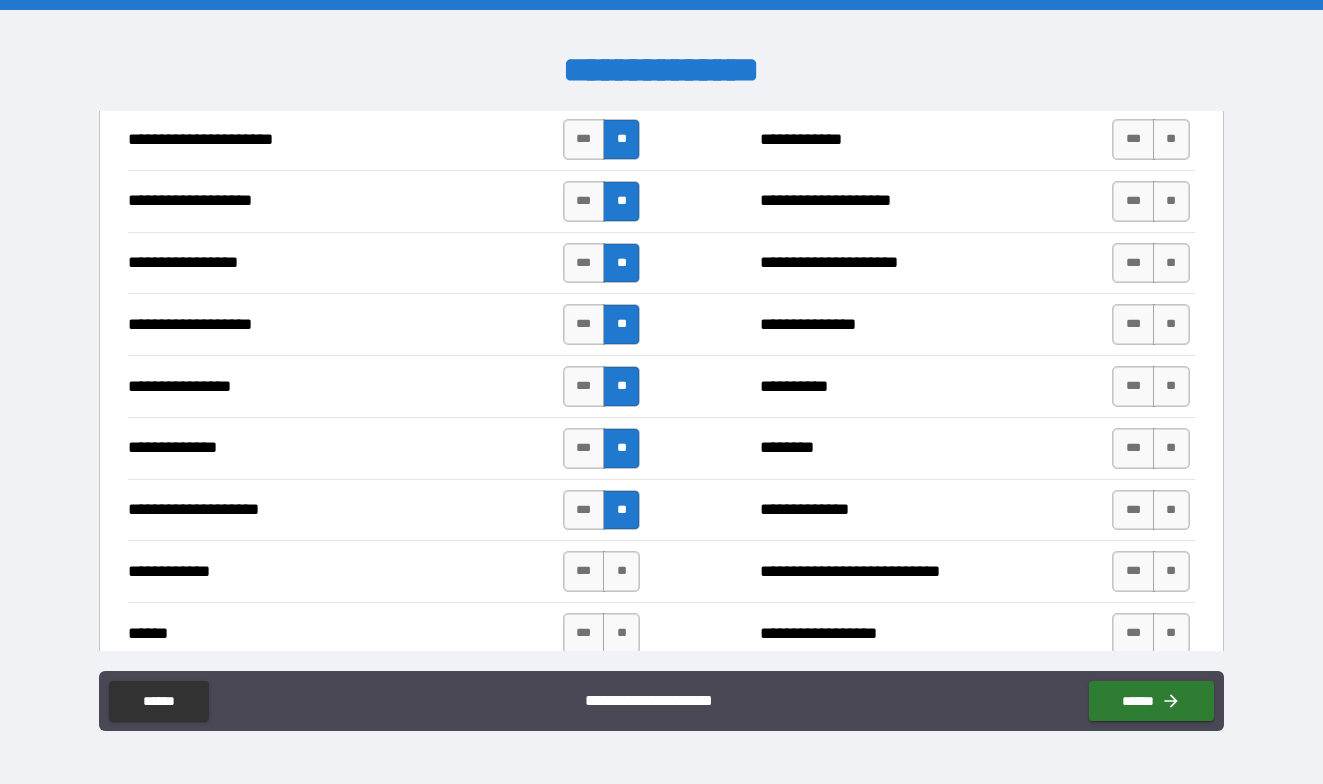 scroll, scrollTop: 3300, scrollLeft: 0, axis: vertical 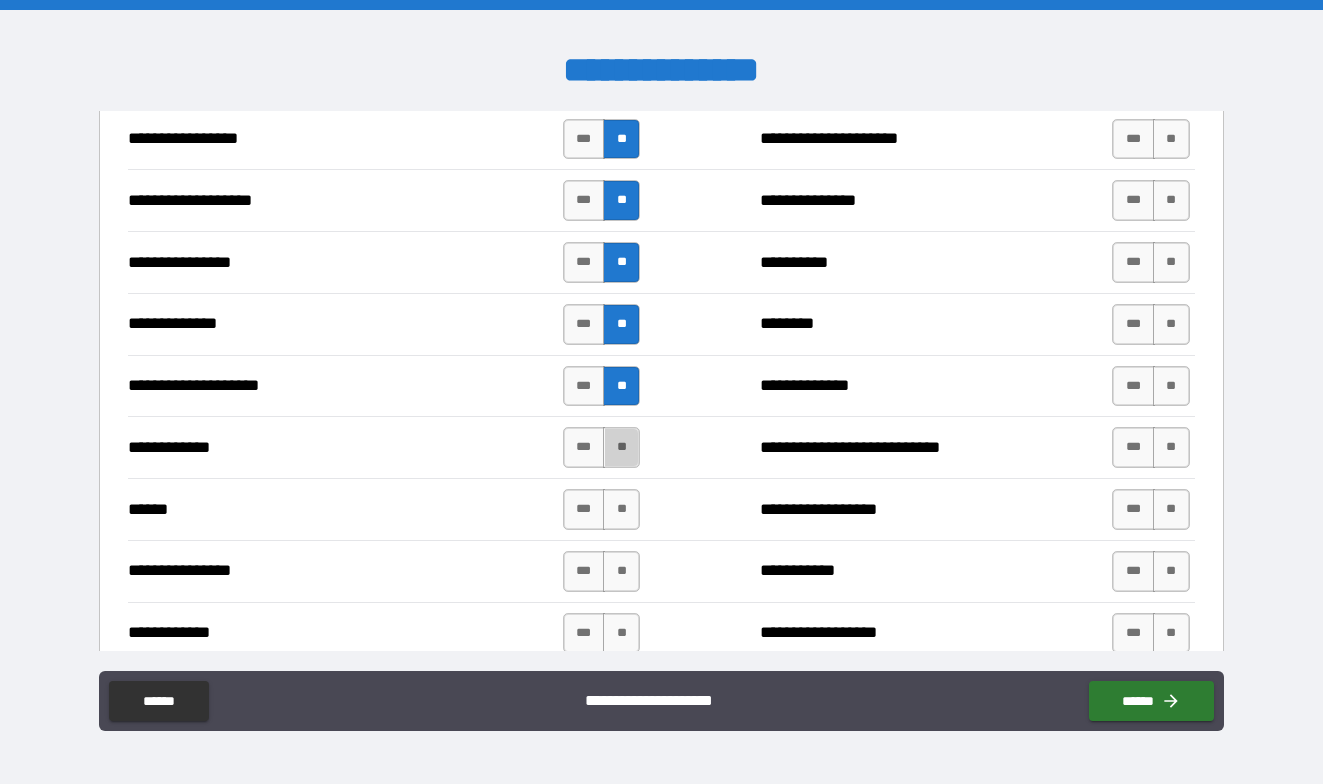 drag, startPoint x: 618, startPoint y: 443, endPoint x: 622, endPoint y: 480, distance: 37.215588 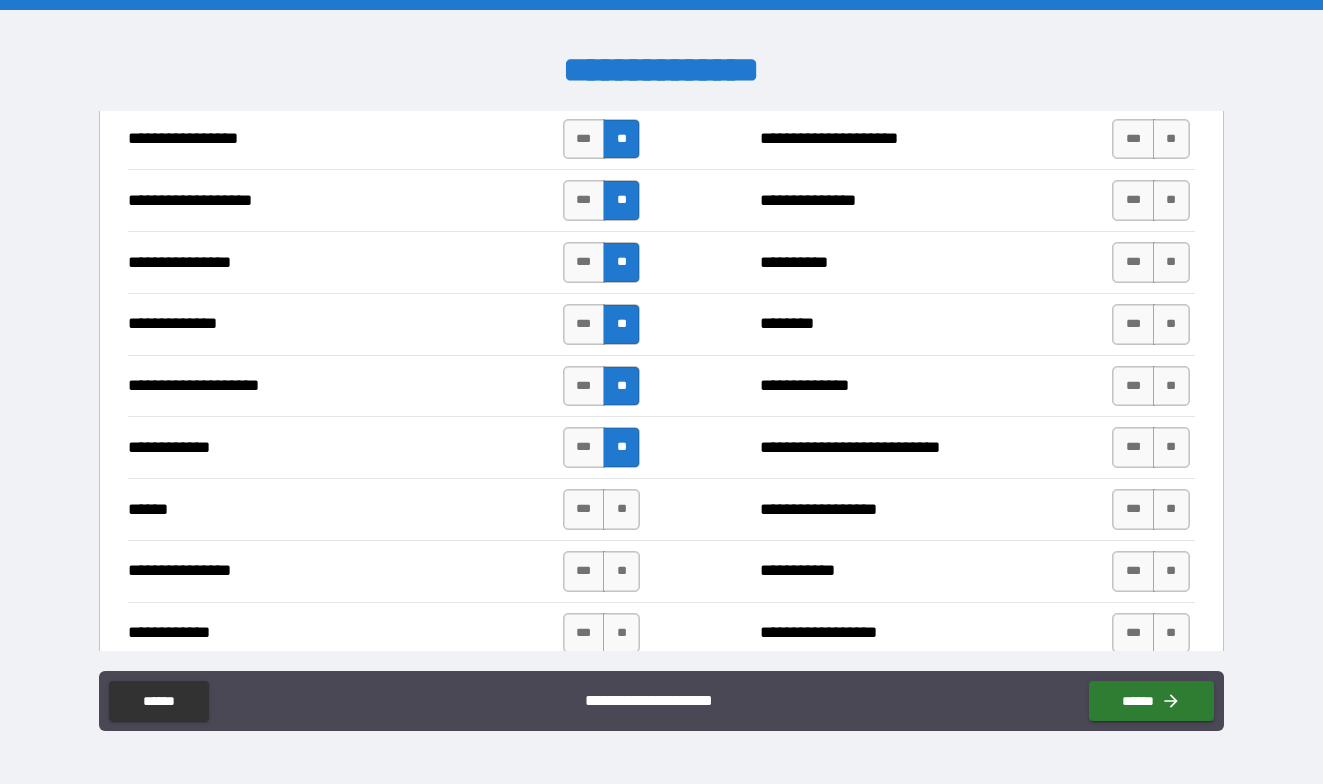 drag, startPoint x: 622, startPoint y: 497, endPoint x: 624, endPoint y: 534, distance: 37.054016 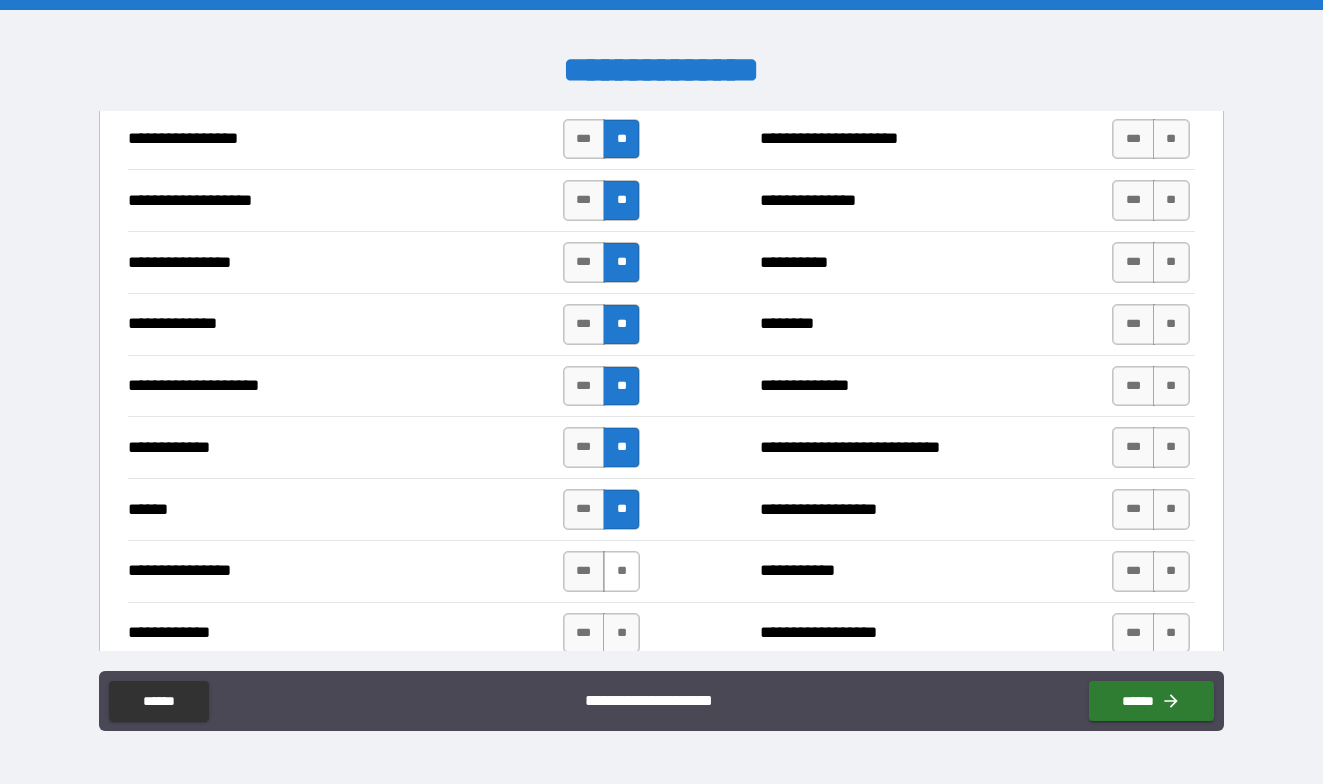 drag, startPoint x: 625, startPoint y: 552, endPoint x: 624, endPoint y: 568, distance: 16.03122 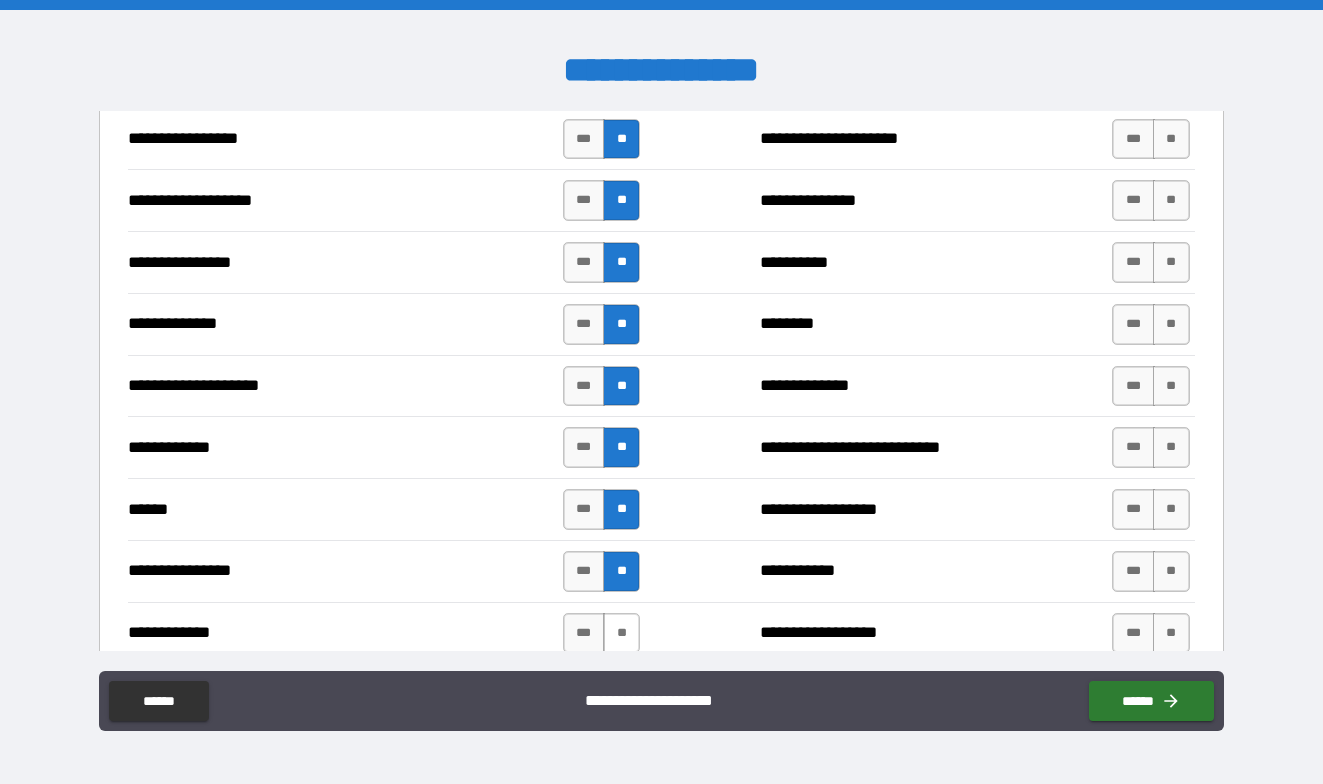 click on "**" at bounding box center [621, 633] 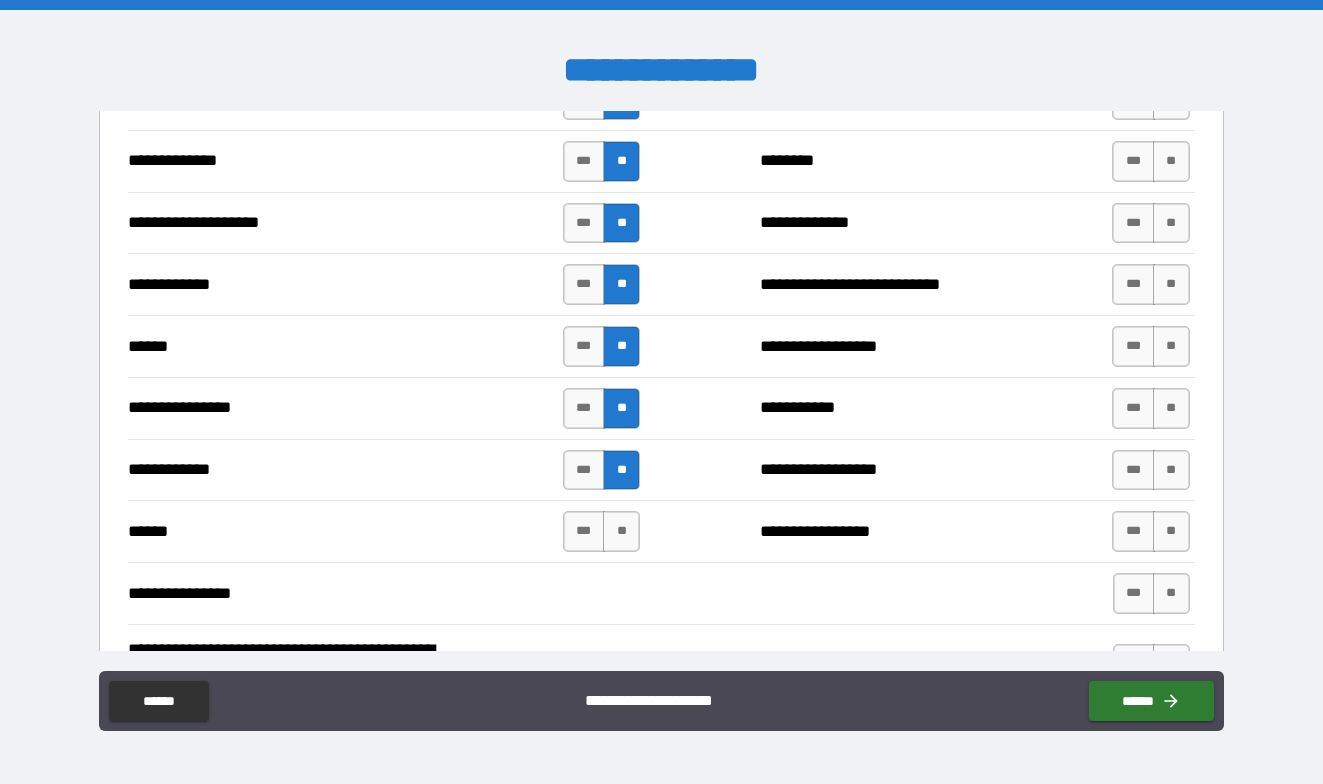 scroll, scrollTop: 3500, scrollLeft: 0, axis: vertical 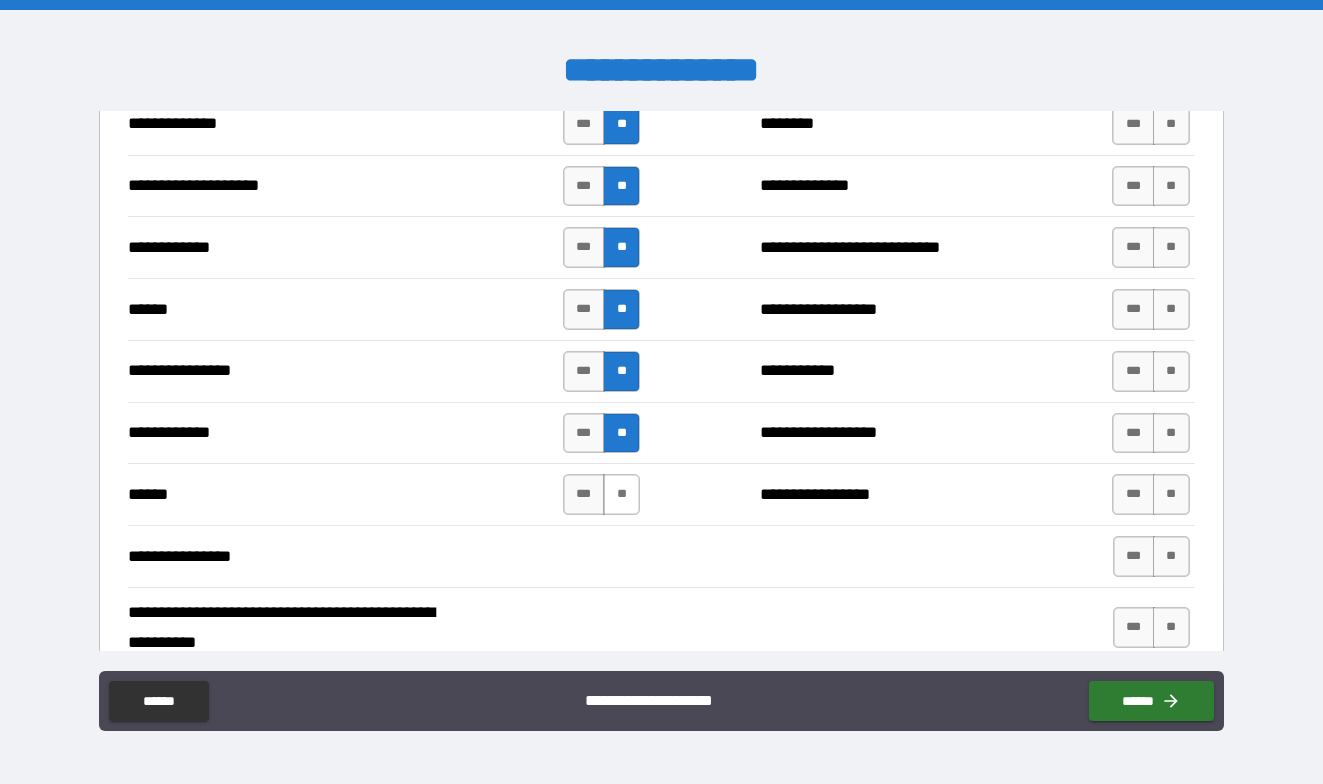 click on "**" at bounding box center (621, 494) 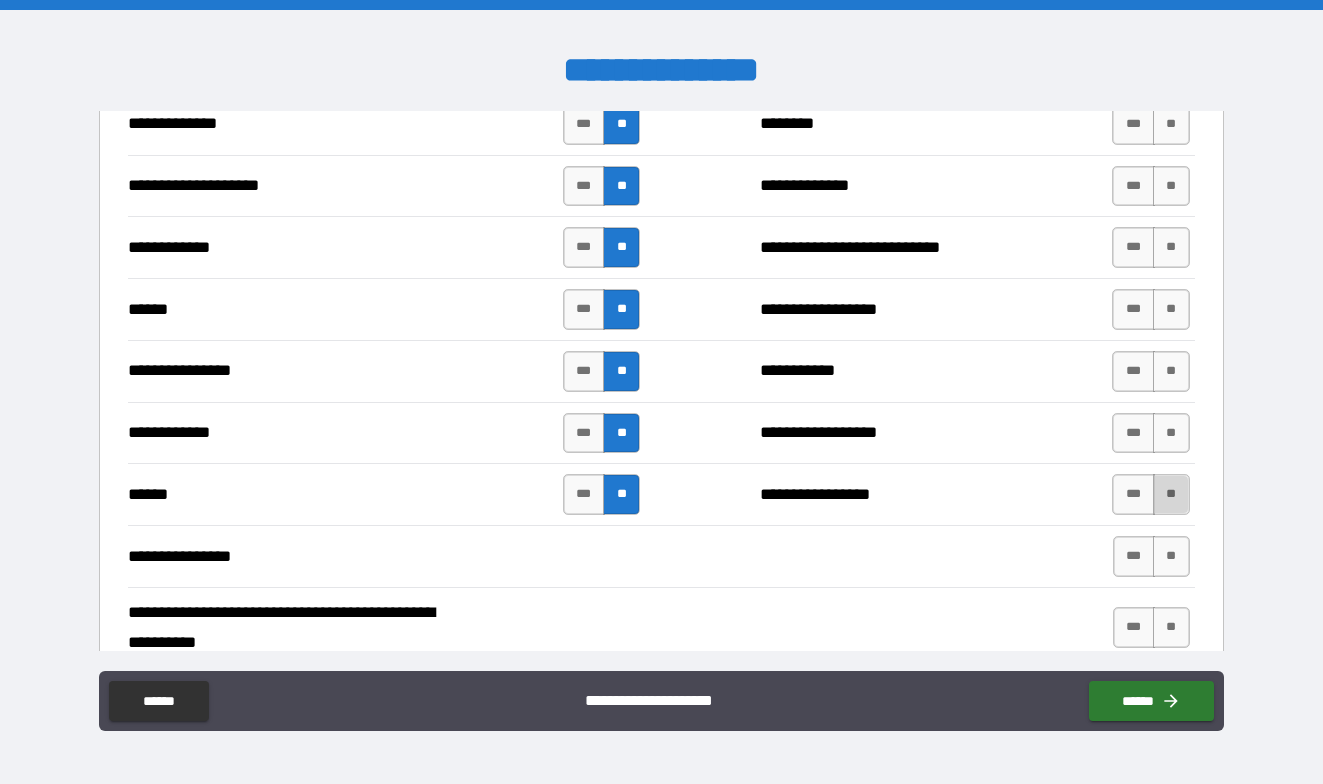 click on "**" at bounding box center (1171, 494) 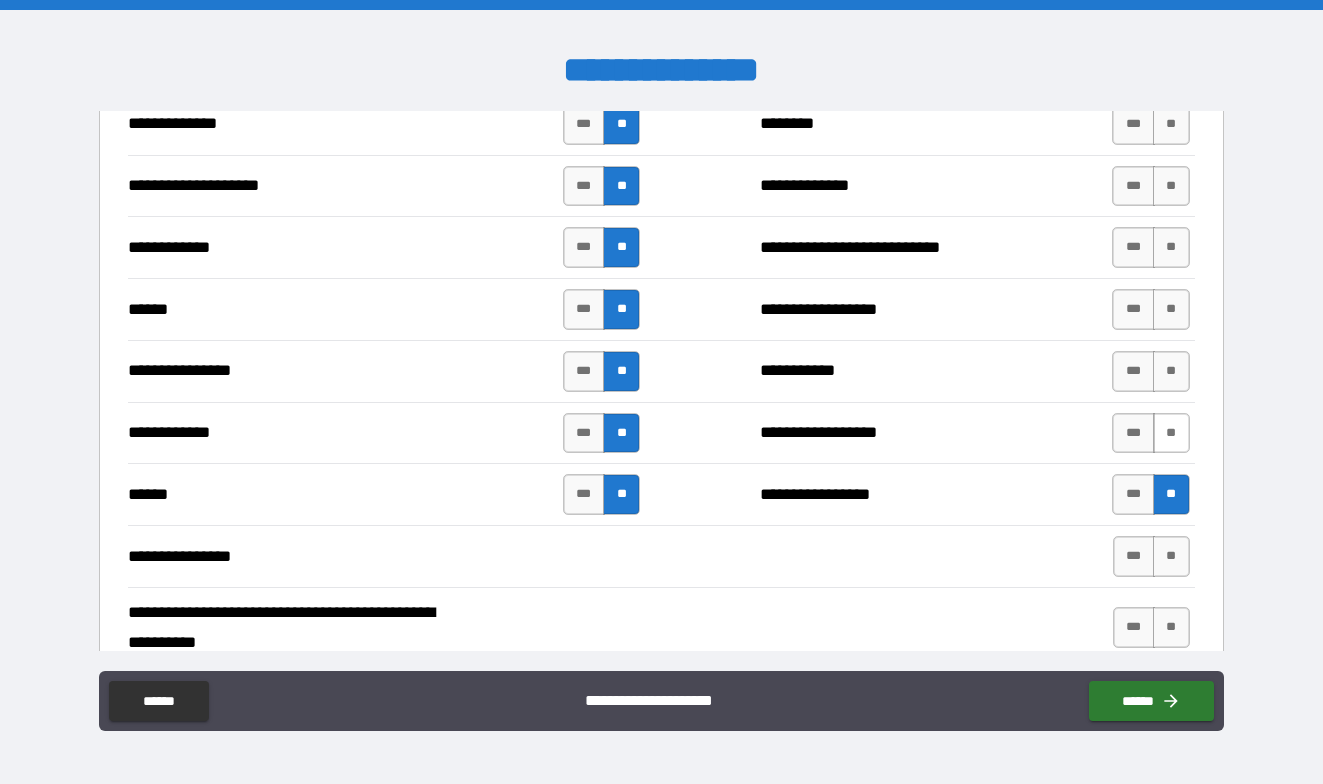 drag, startPoint x: 1165, startPoint y: 443, endPoint x: 1163, endPoint y: 431, distance: 12.165525 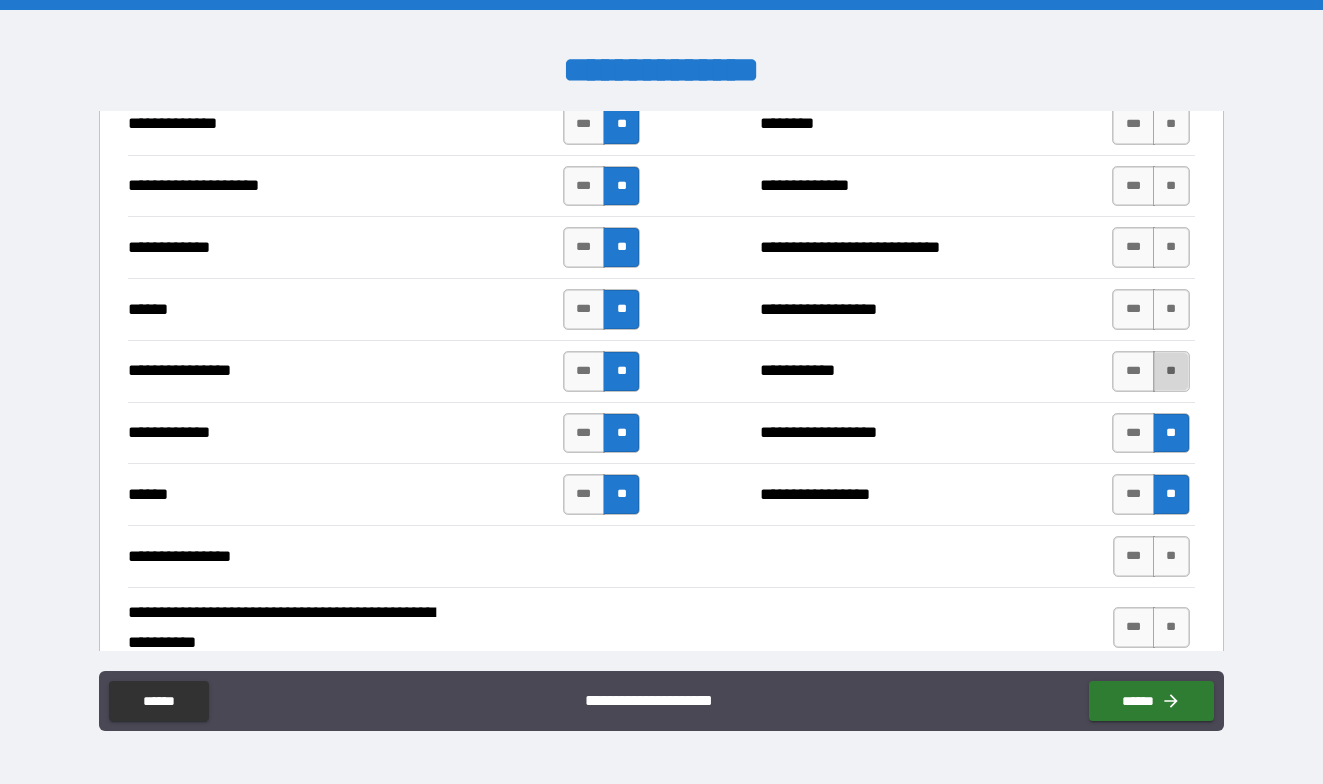 click on "**" at bounding box center [1171, 371] 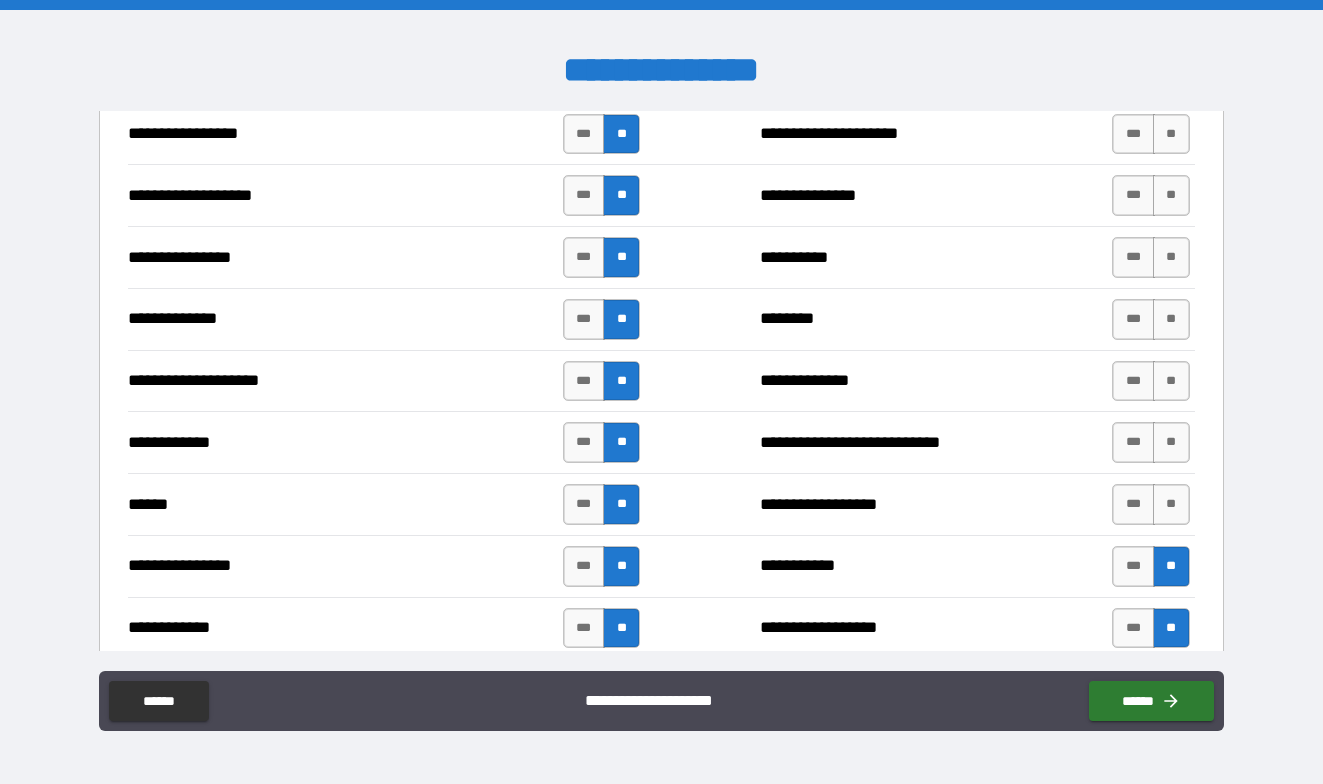 scroll, scrollTop: 3300, scrollLeft: 0, axis: vertical 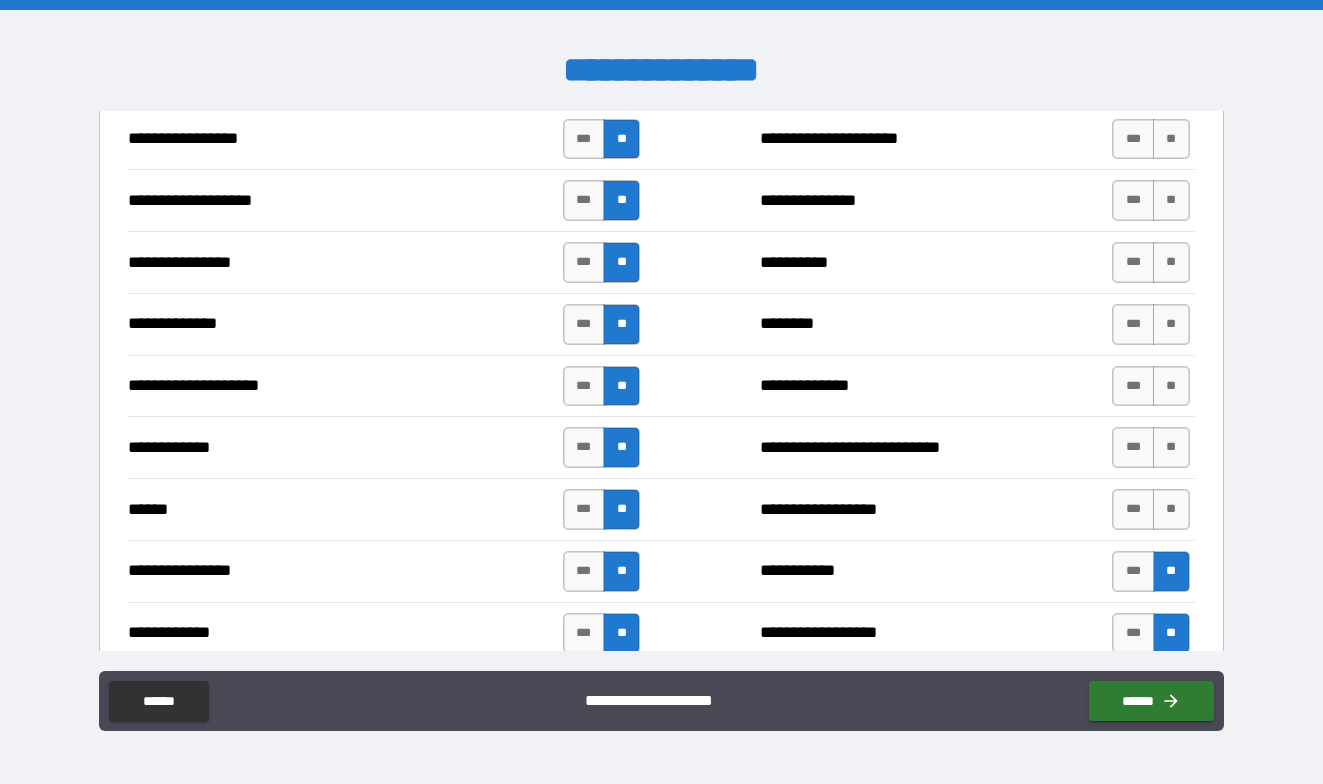 drag, startPoint x: 1168, startPoint y: 503, endPoint x: 1166, endPoint y: 481, distance: 22.090721 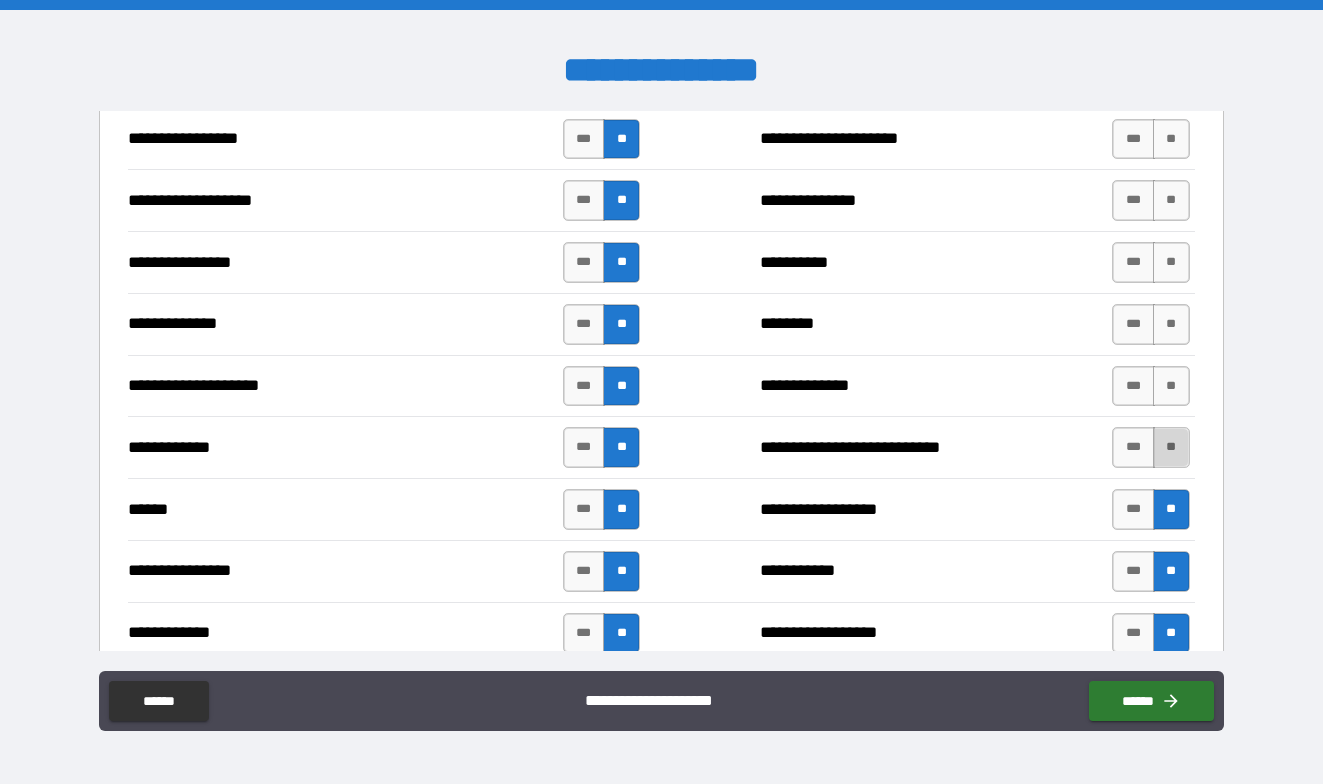 click on "**" at bounding box center (1171, 447) 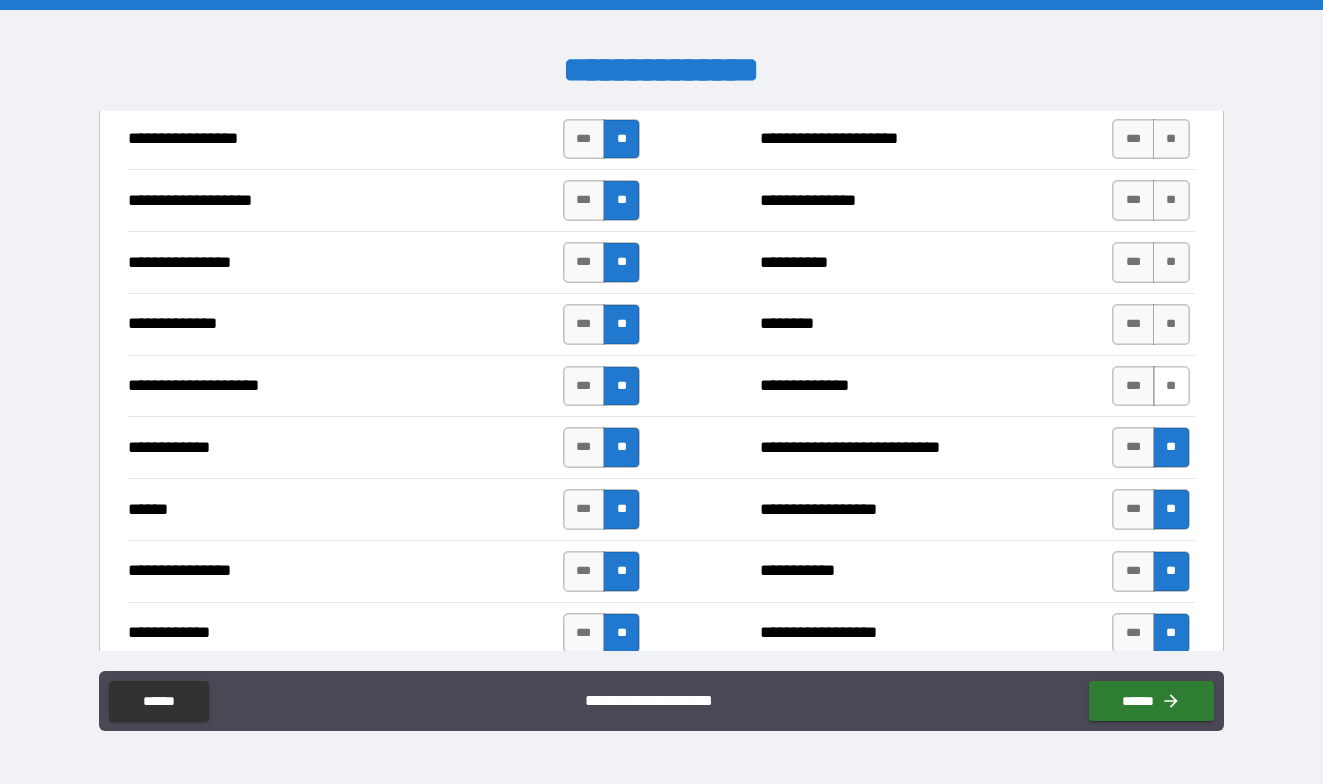 click on "**" at bounding box center [1171, 386] 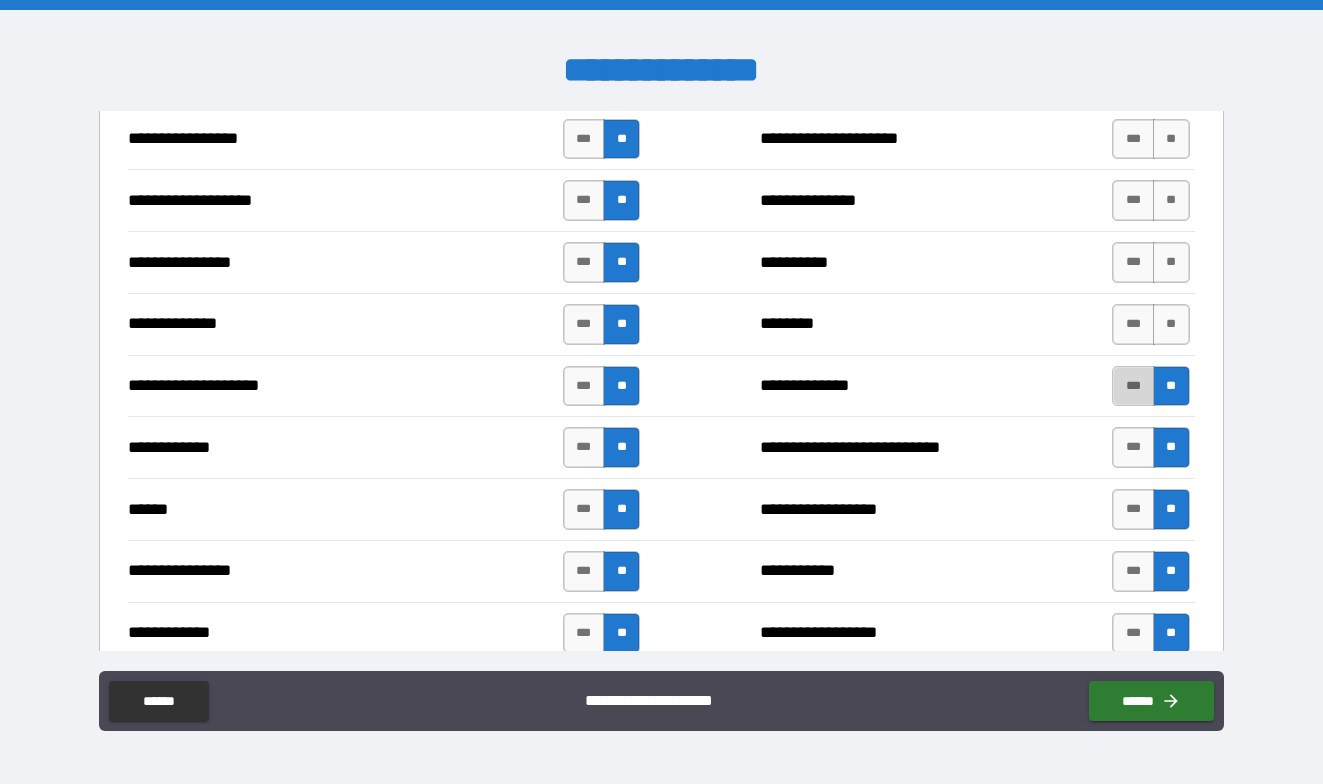click on "***" at bounding box center (1133, 386) 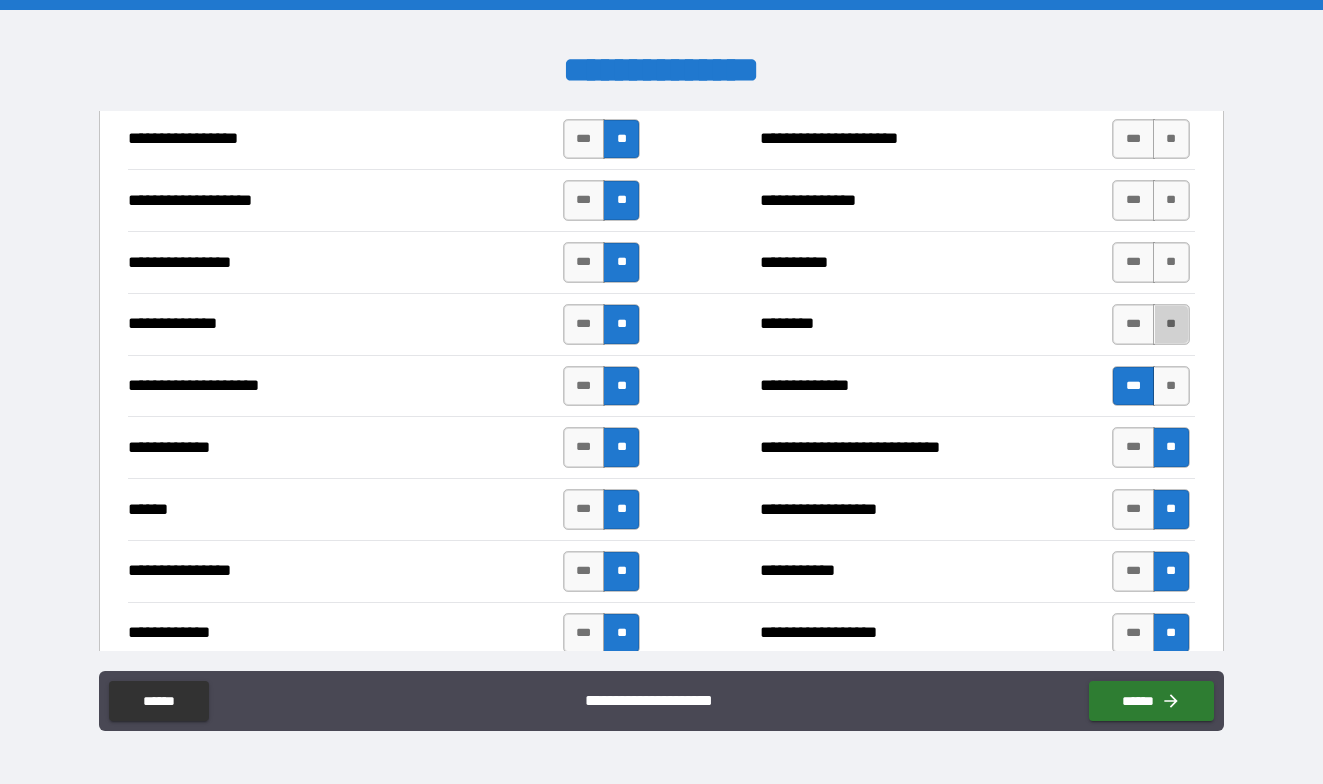 drag, startPoint x: 1162, startPoint y: 324, endPoint x: 1164, endPoint y: 302, distance: 22.090721 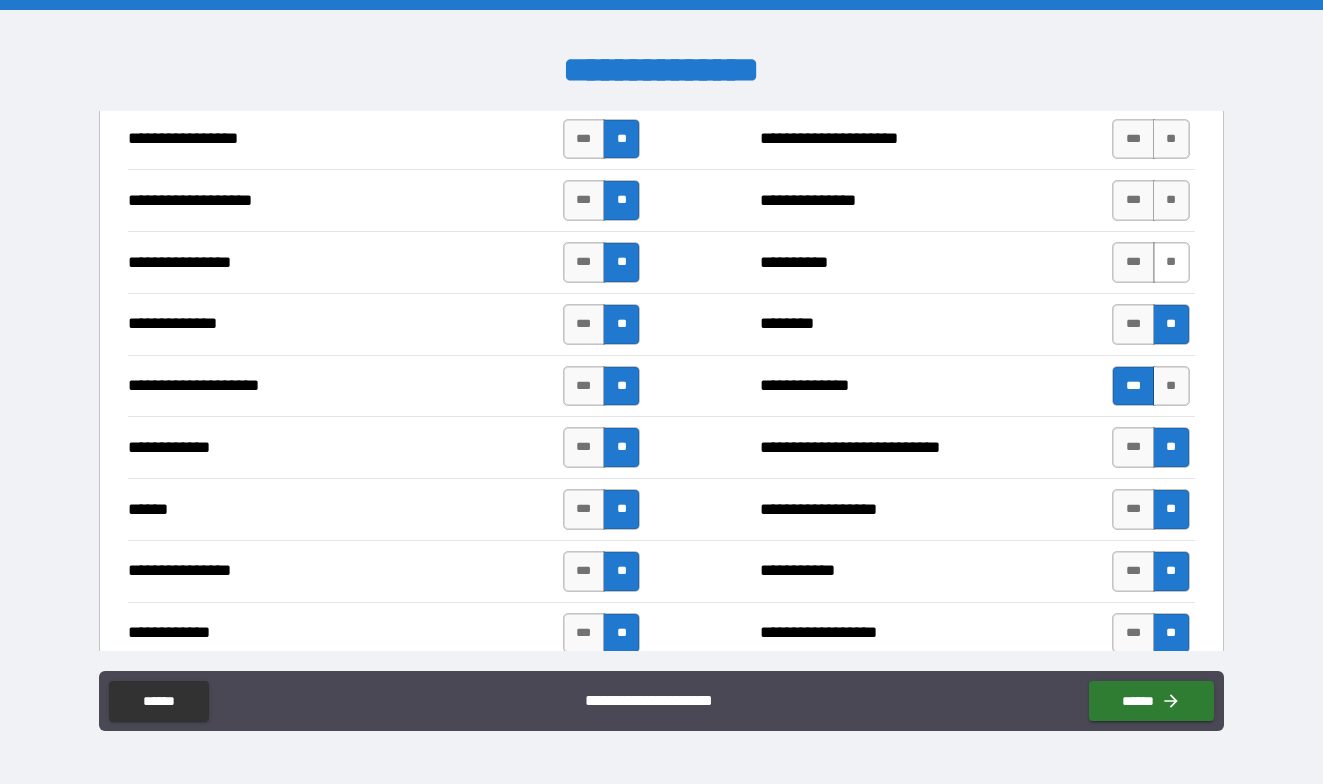 click on "**" at bounding box center [1171, 262] 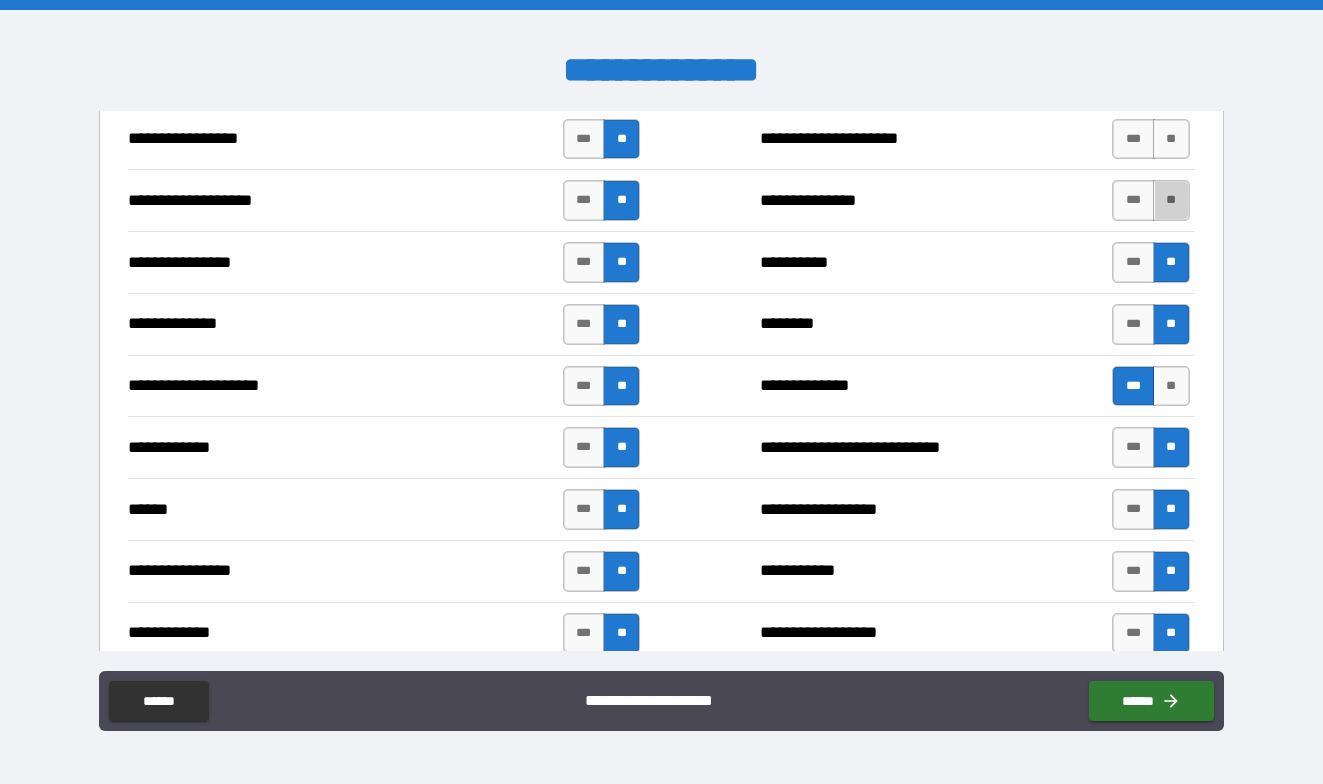 drag, startPoint x: 1154, startPoint y: 195, endPoint x: 1160, endPoint y: 163, distance: 32.55764 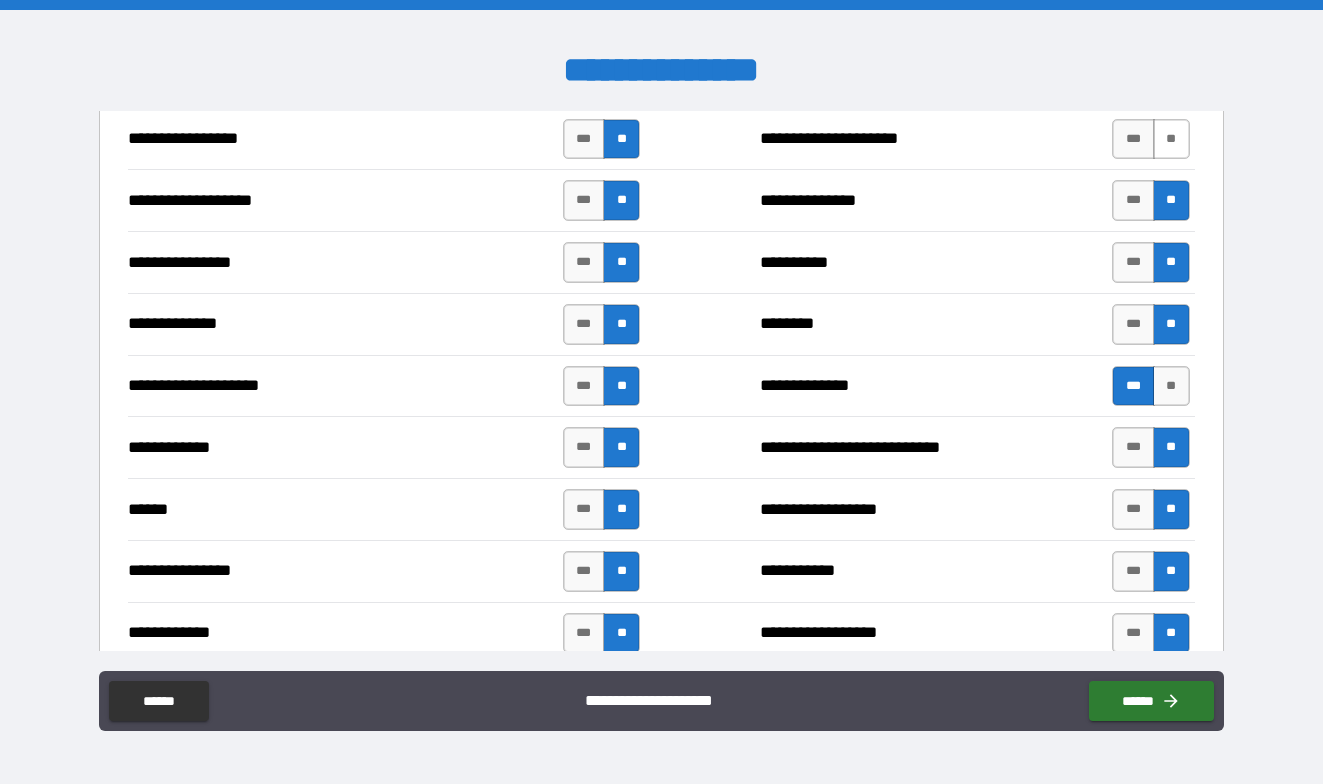 click on "**" at bounding box center (1171, 139) 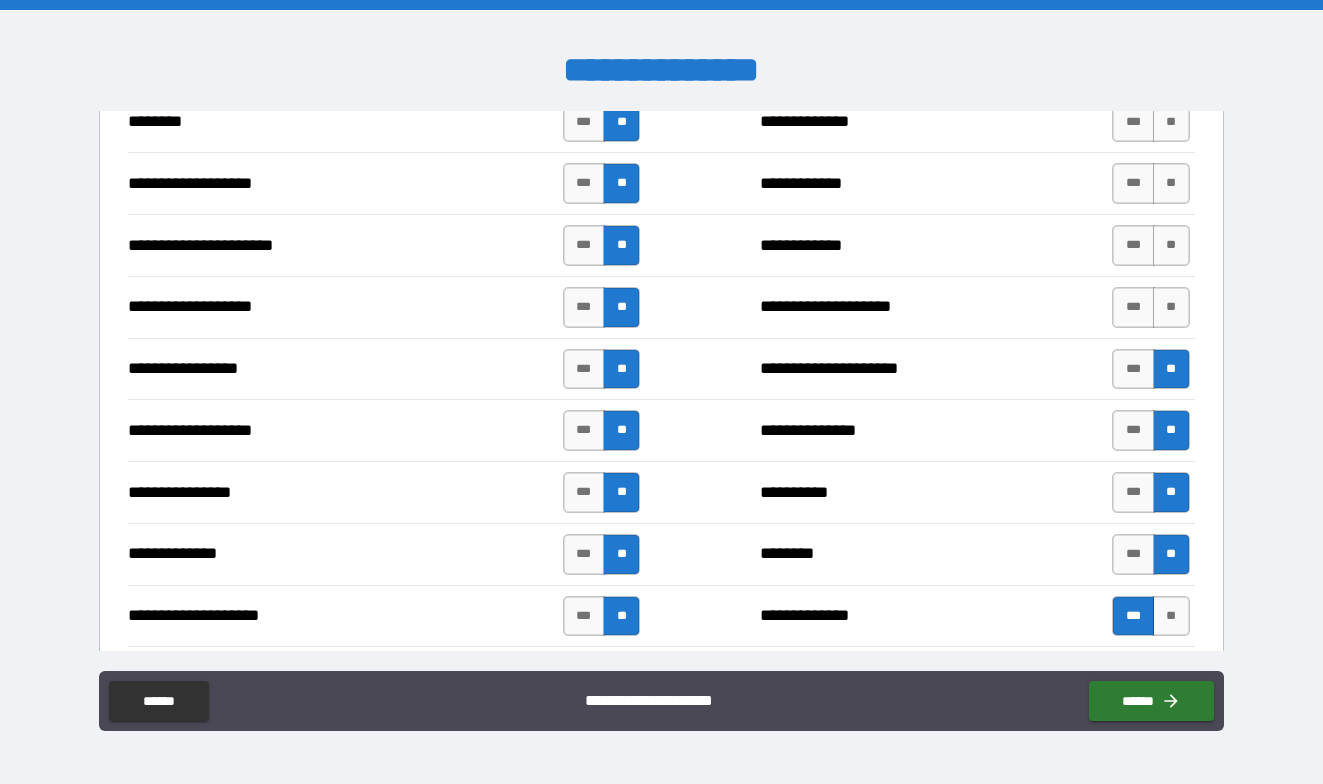scroll, scrollTop: 3000, scrollLeft: 0, axis: vertical 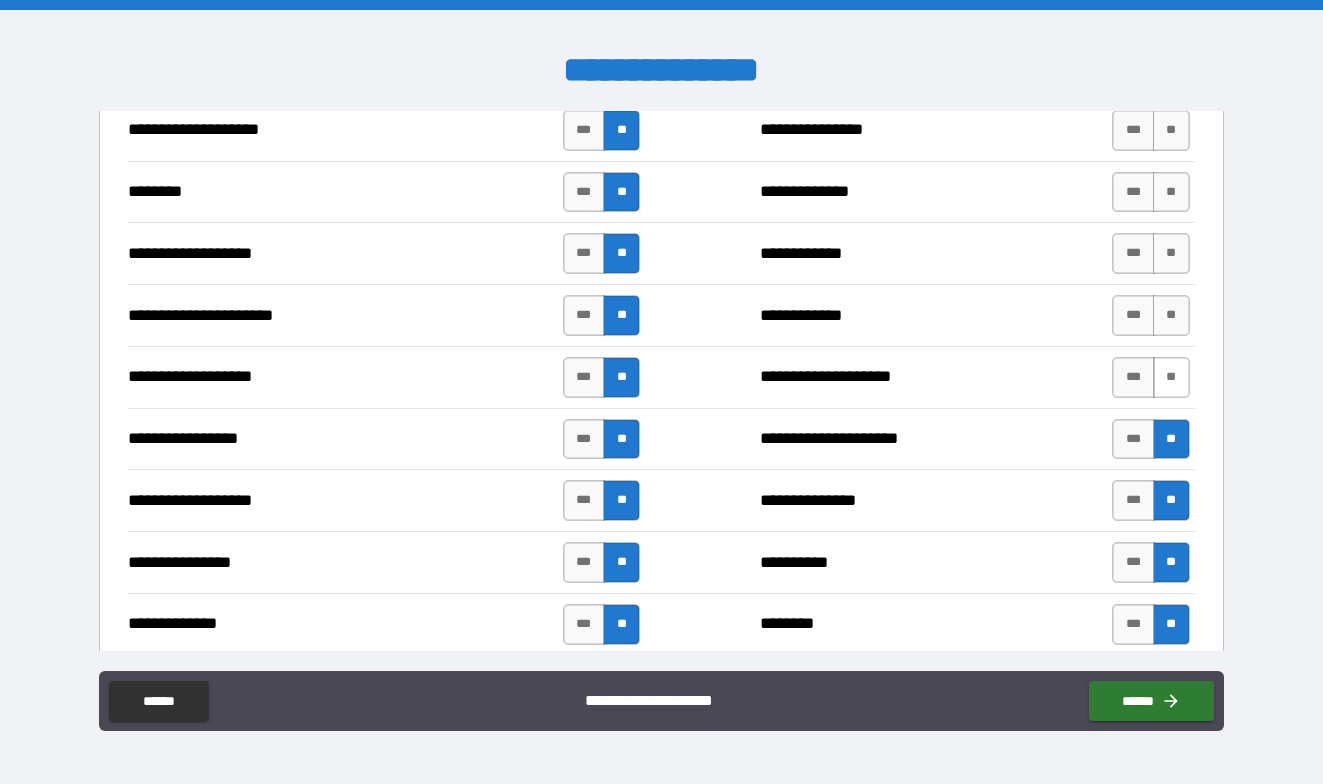click on "**" at bounding box center [1171, 377] 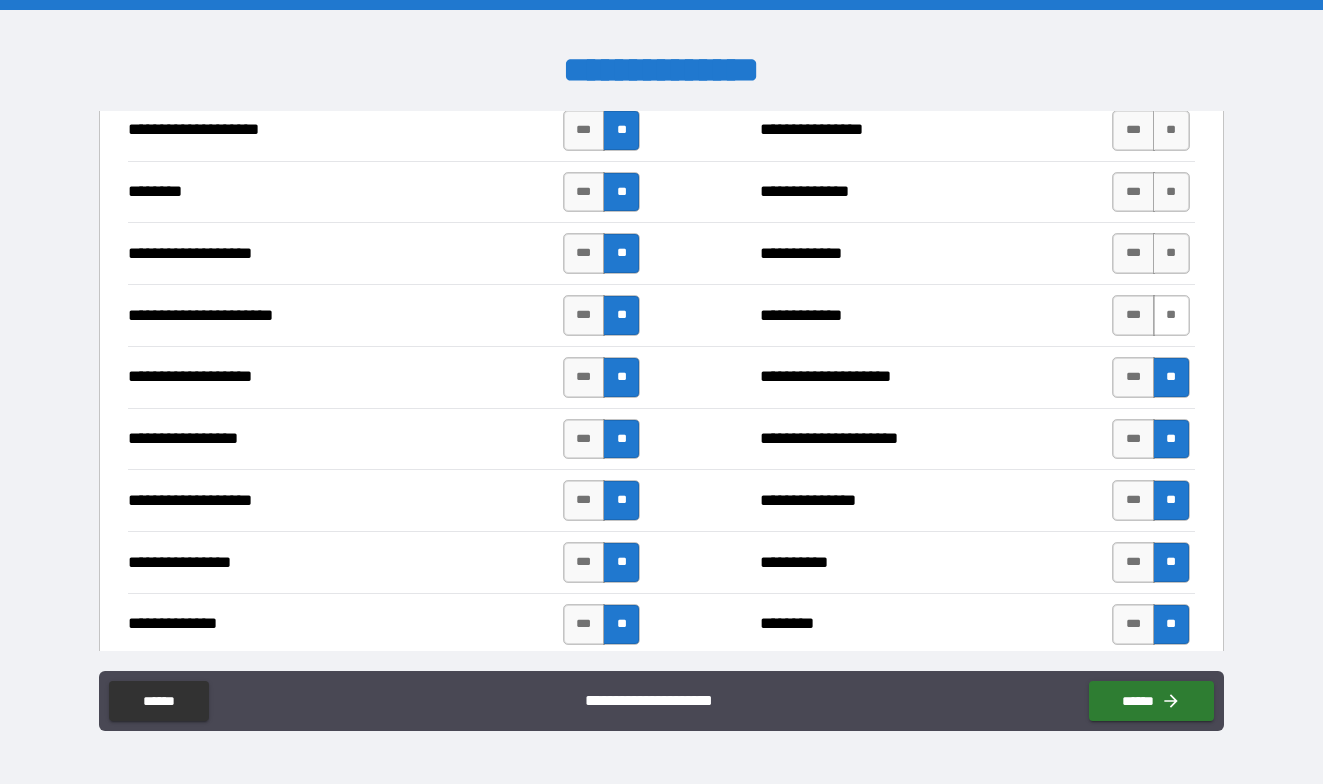 drag, startPoint x: 1168, startPoint y: 322, endPoint x: 1166, endPoint y: 285, distance: 37.054016 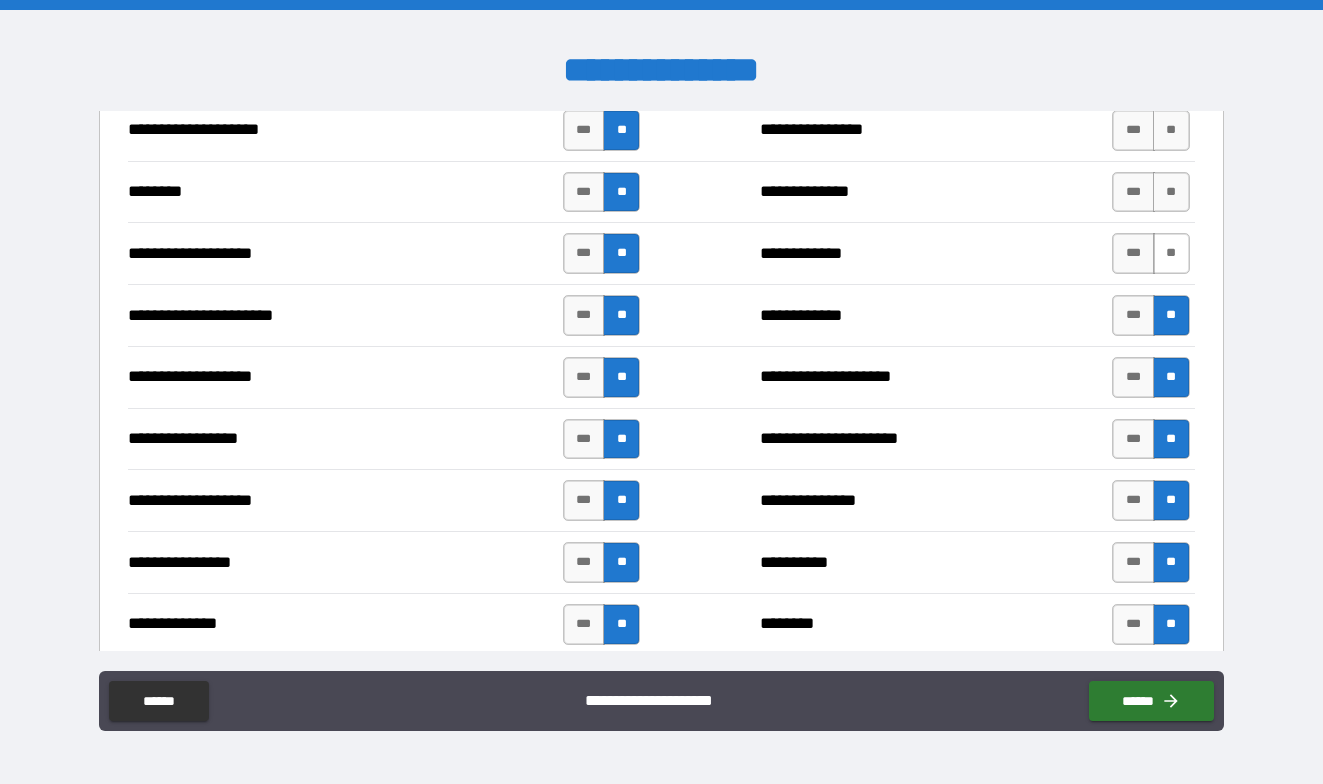 click on "**" at bounding box center (1171, 253) 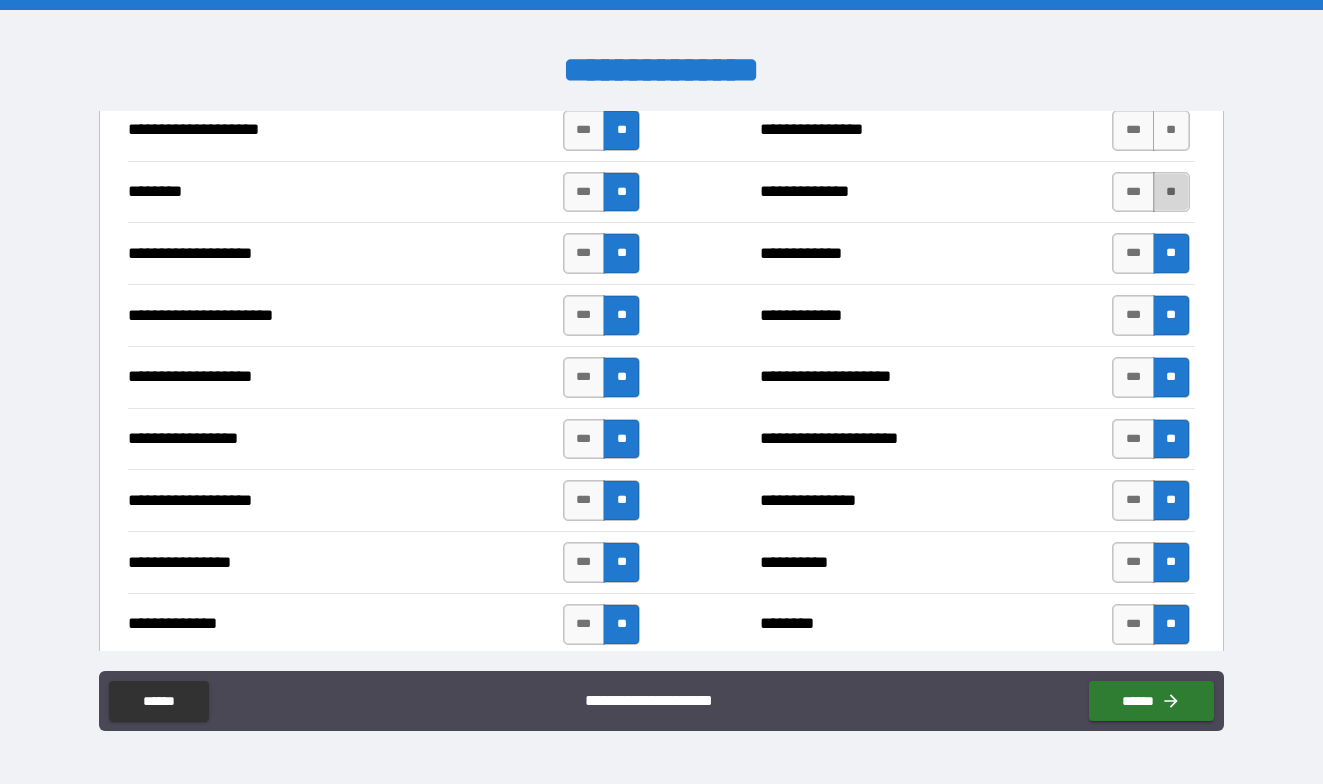 drag, startPoint x: 1158, startPoint y: 193, endPoint x: 1157, endPoint y: 174, distance: 19.026299 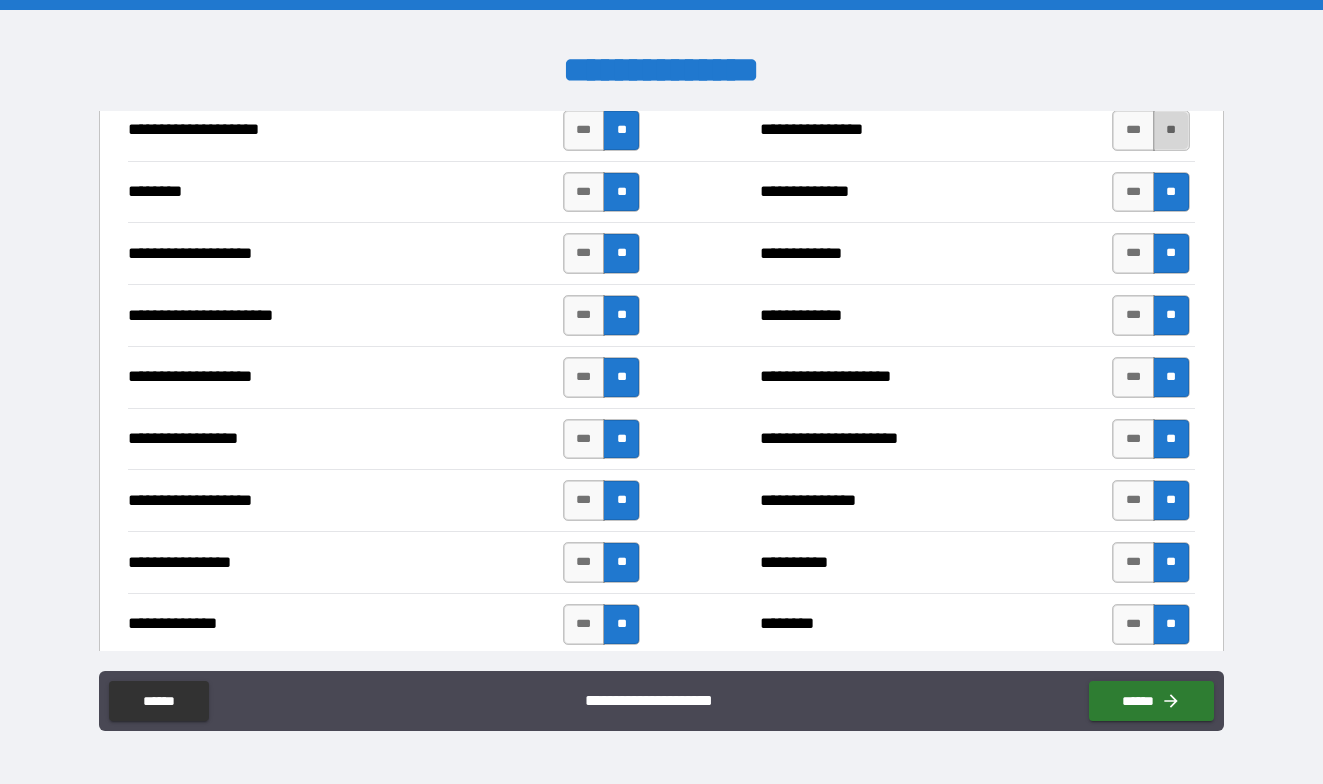 click on "**" at bounding box center [1171, 130] 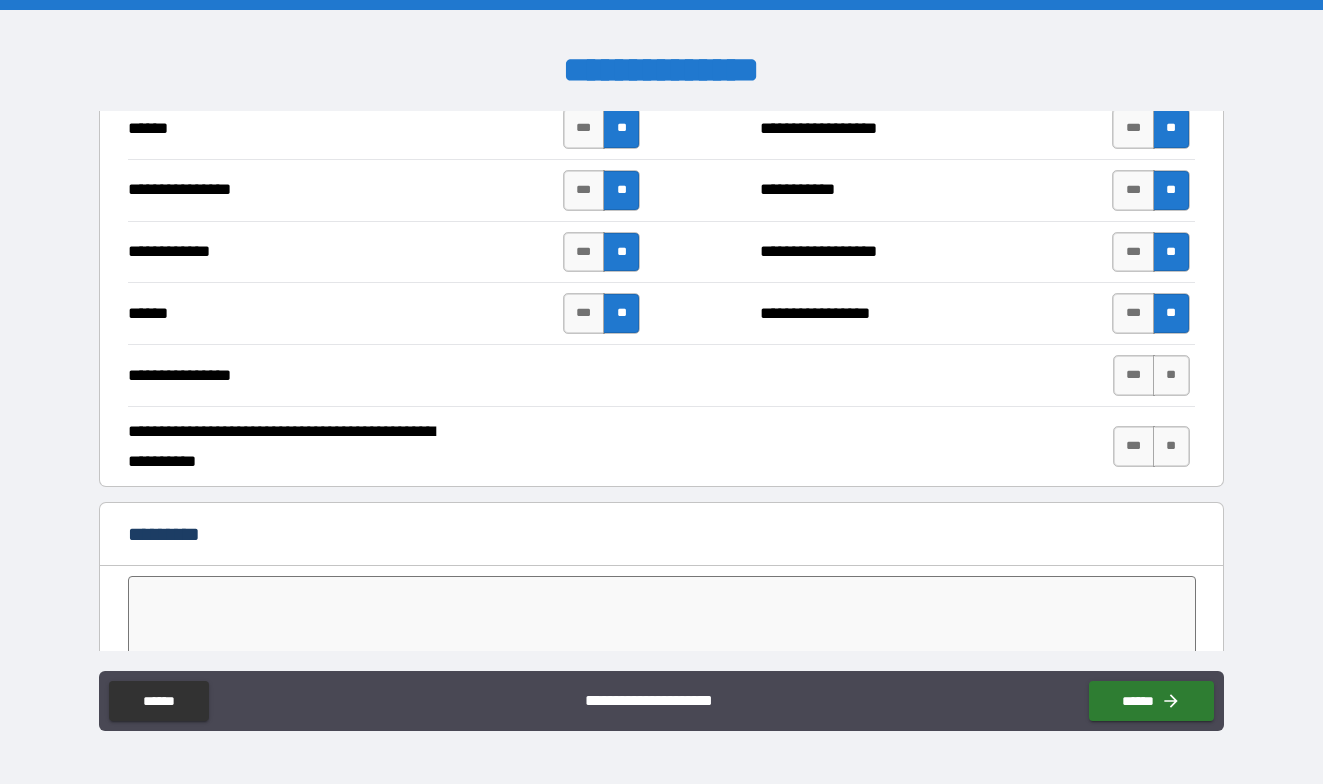 scroll, scrollTop: 3700, scrollLeft: 0, axis: vertical 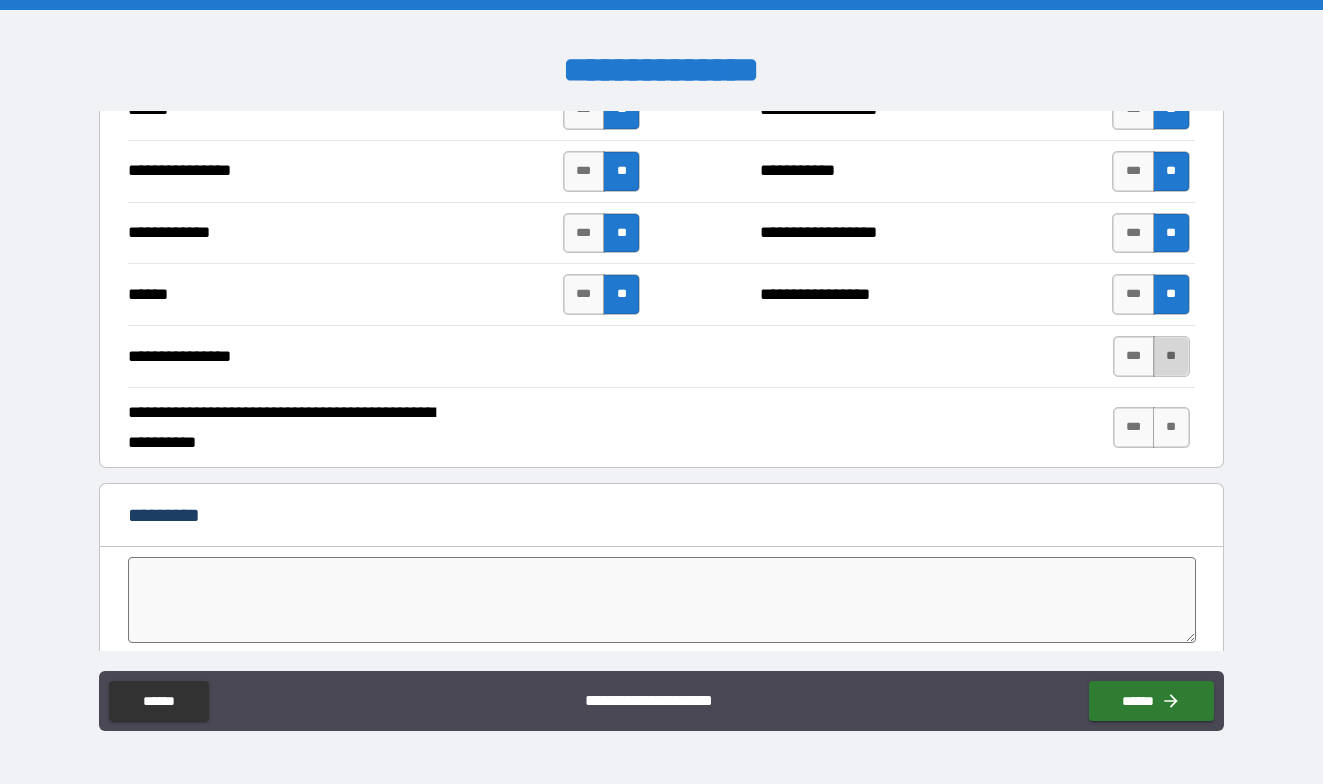 click on "**" at bounding box center (1171, 356) 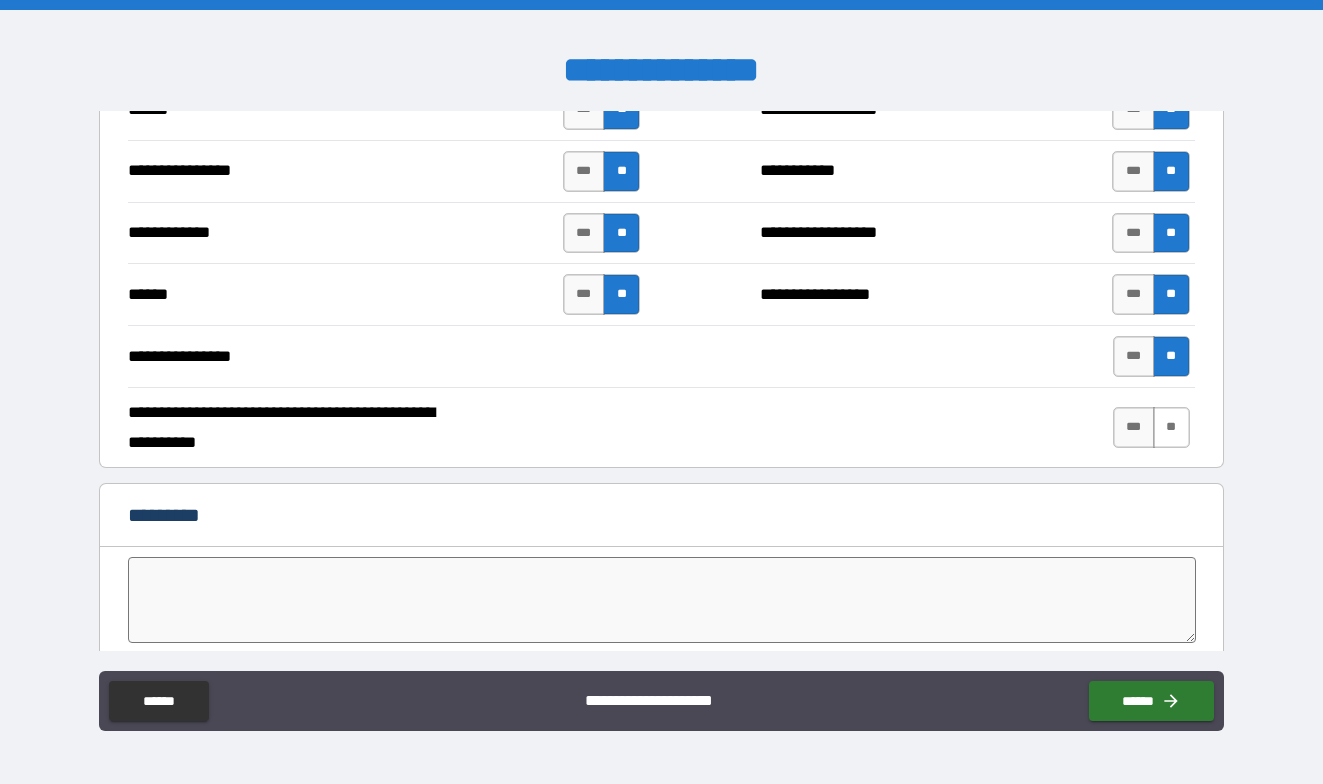 click on "**" at bounding box center [1171, 427] 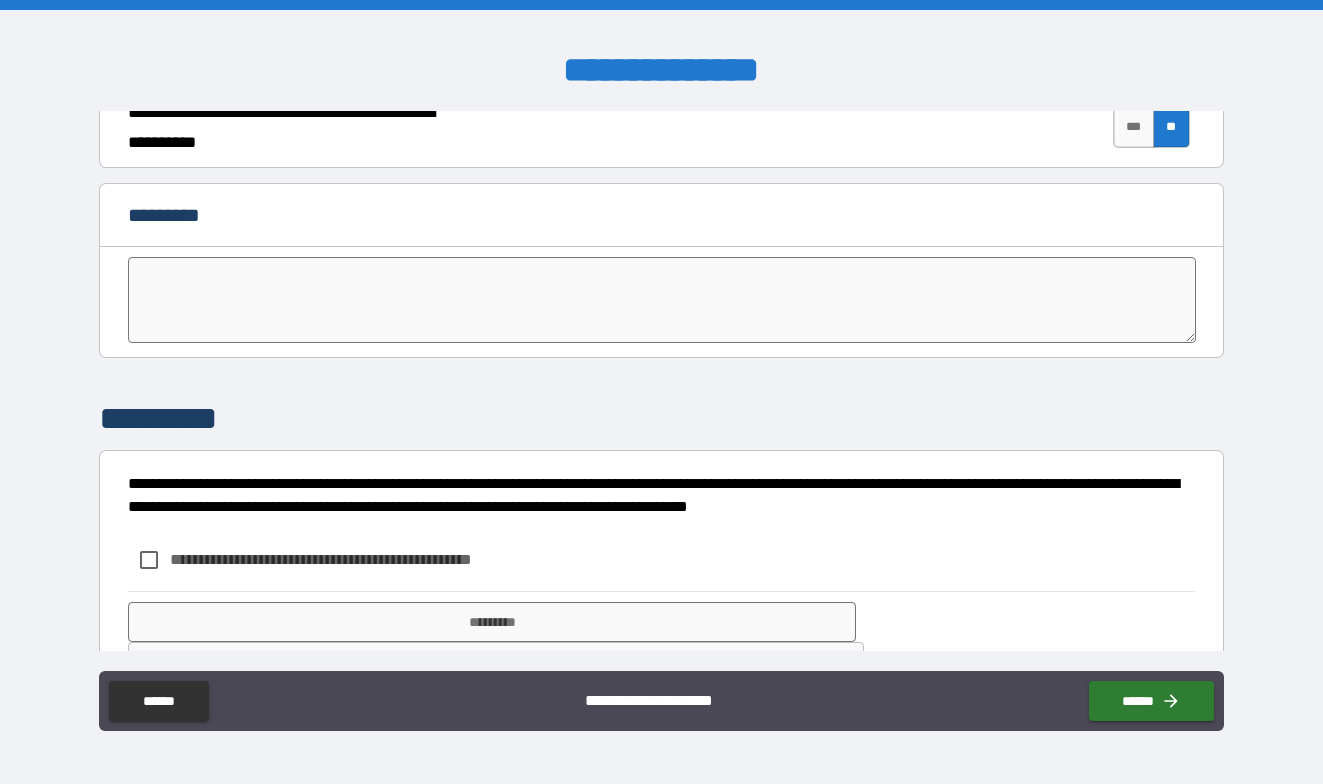 scroll, scrollTop: 4062, scrollLeft: 0, axis: vertical 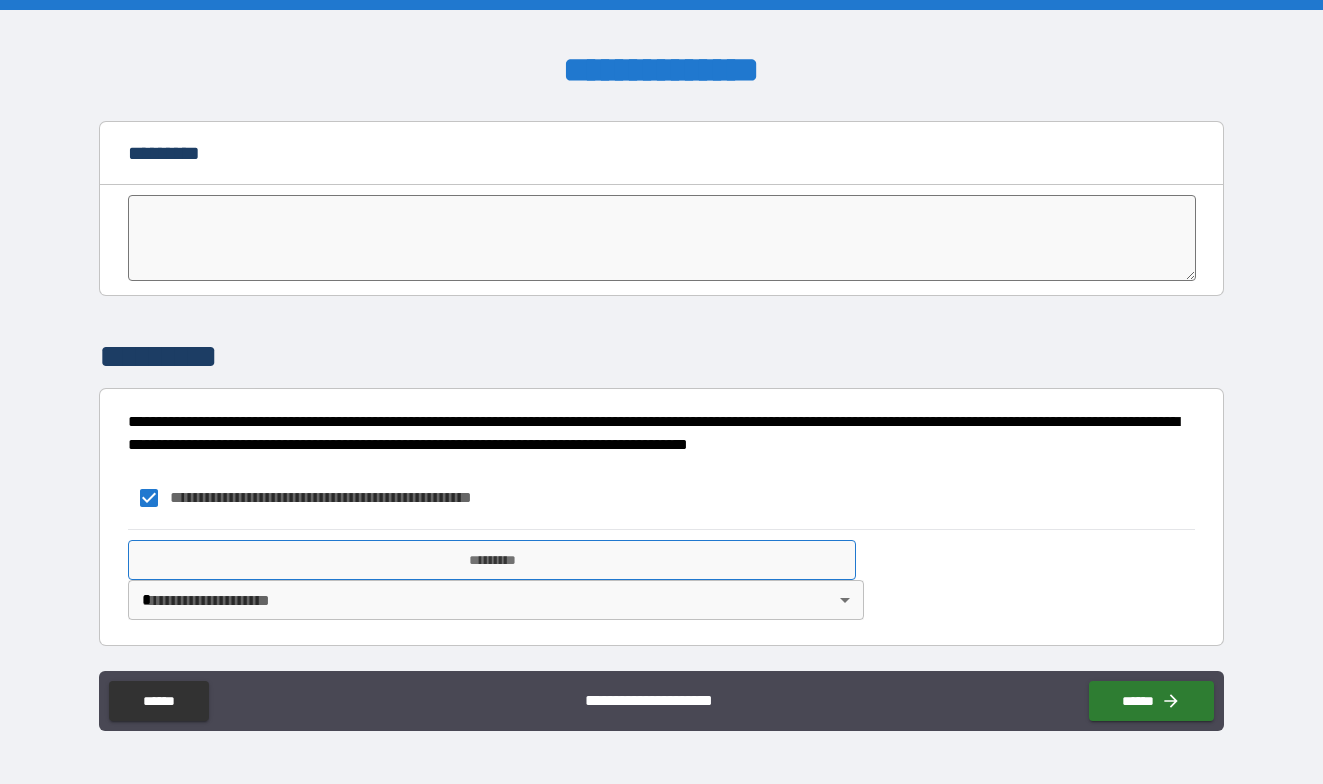 click on "*********" at bounding box center (492, 560) 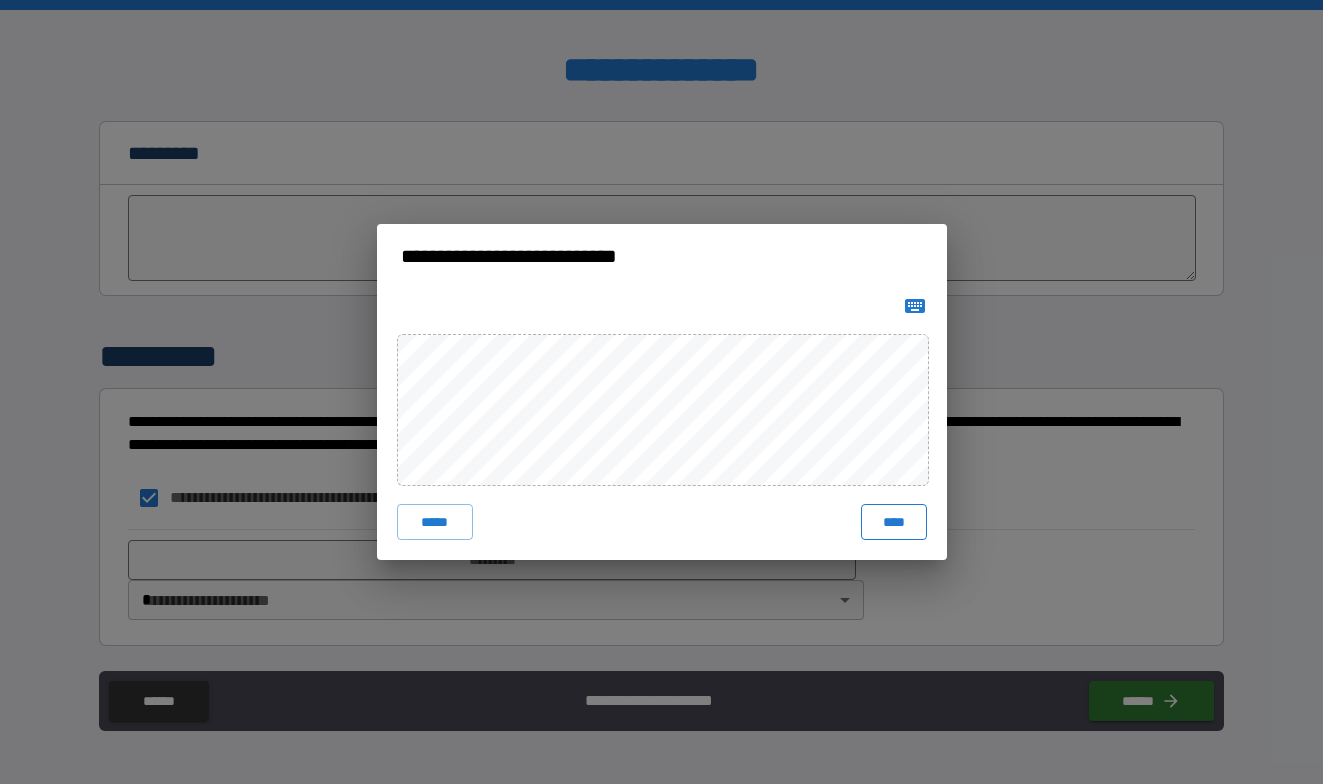 click on "****" at bounding box center [894, 522] 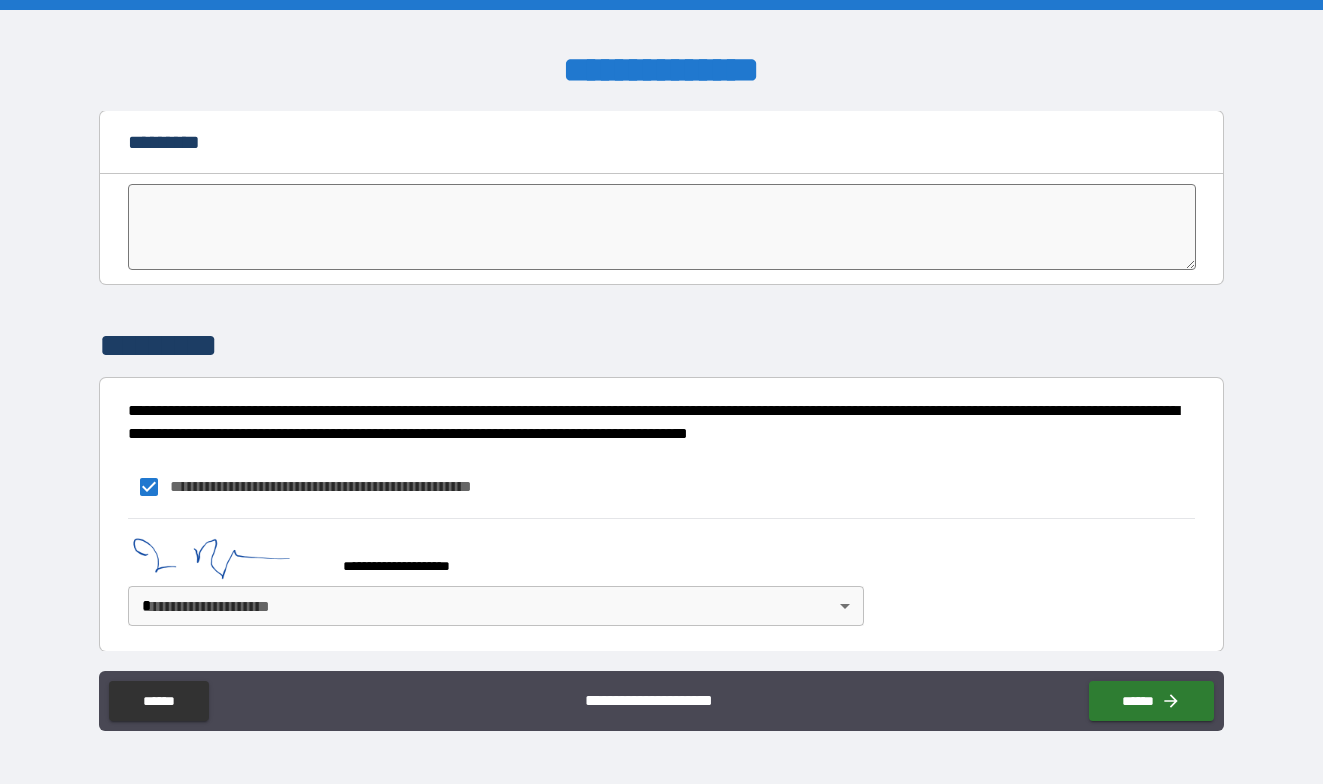 scroll, scrollTop: 4079, scrollLeft: 0, axis: vertical 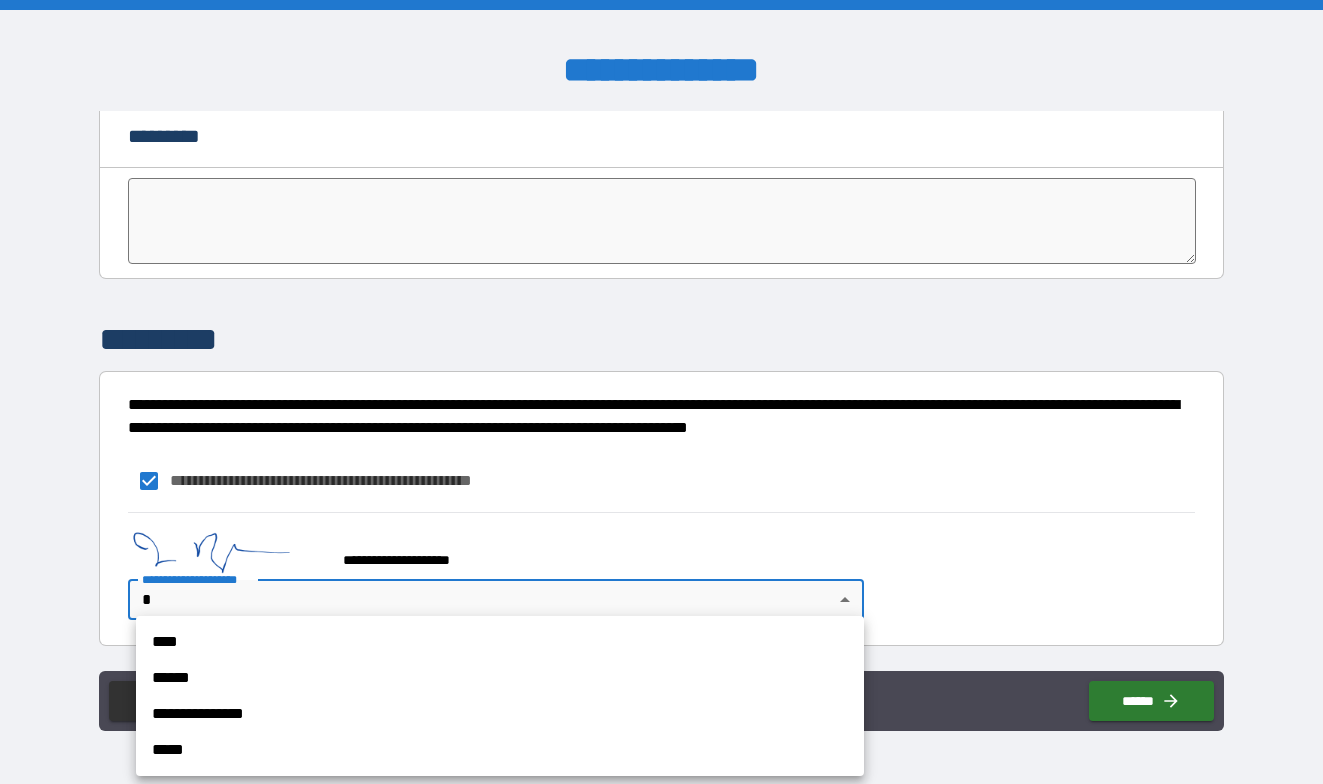 click on "**********" at bounding box center (661, 392) 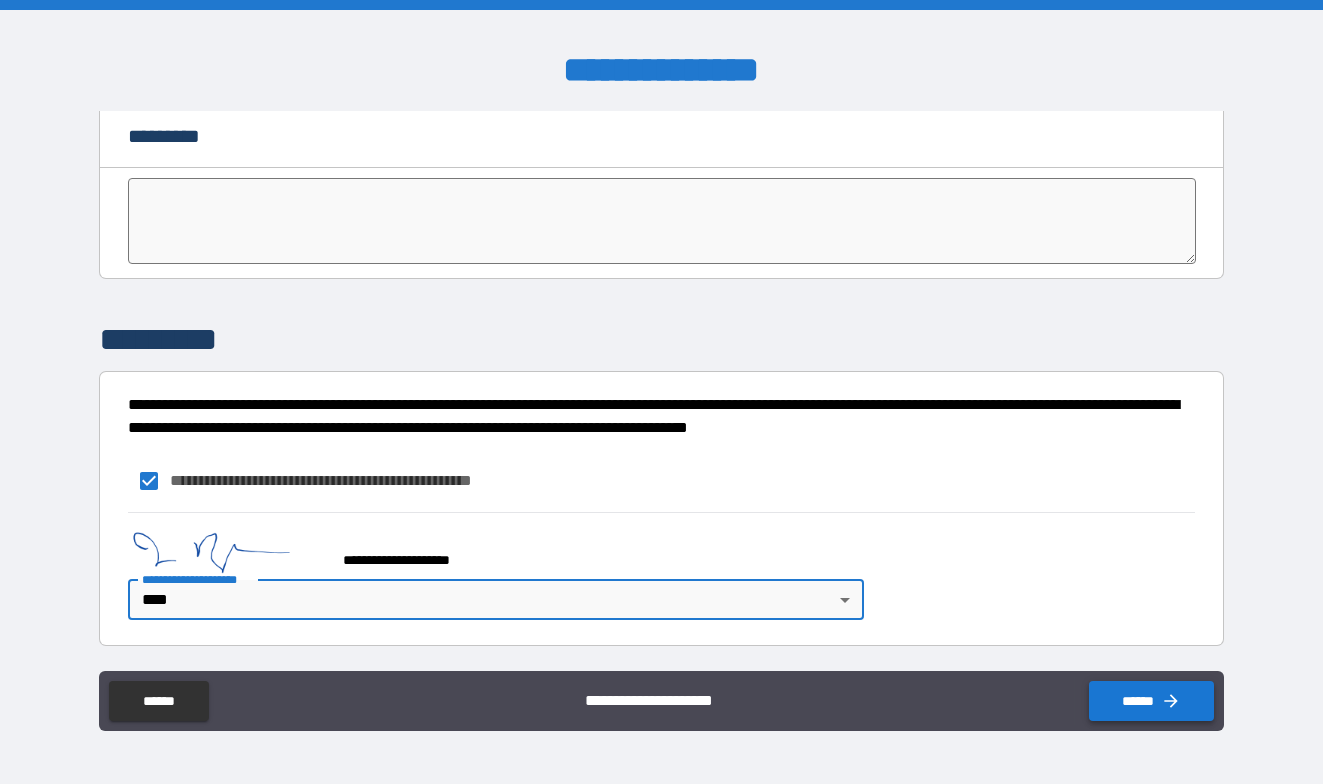click on "******" at bounding box center [1151, 701] 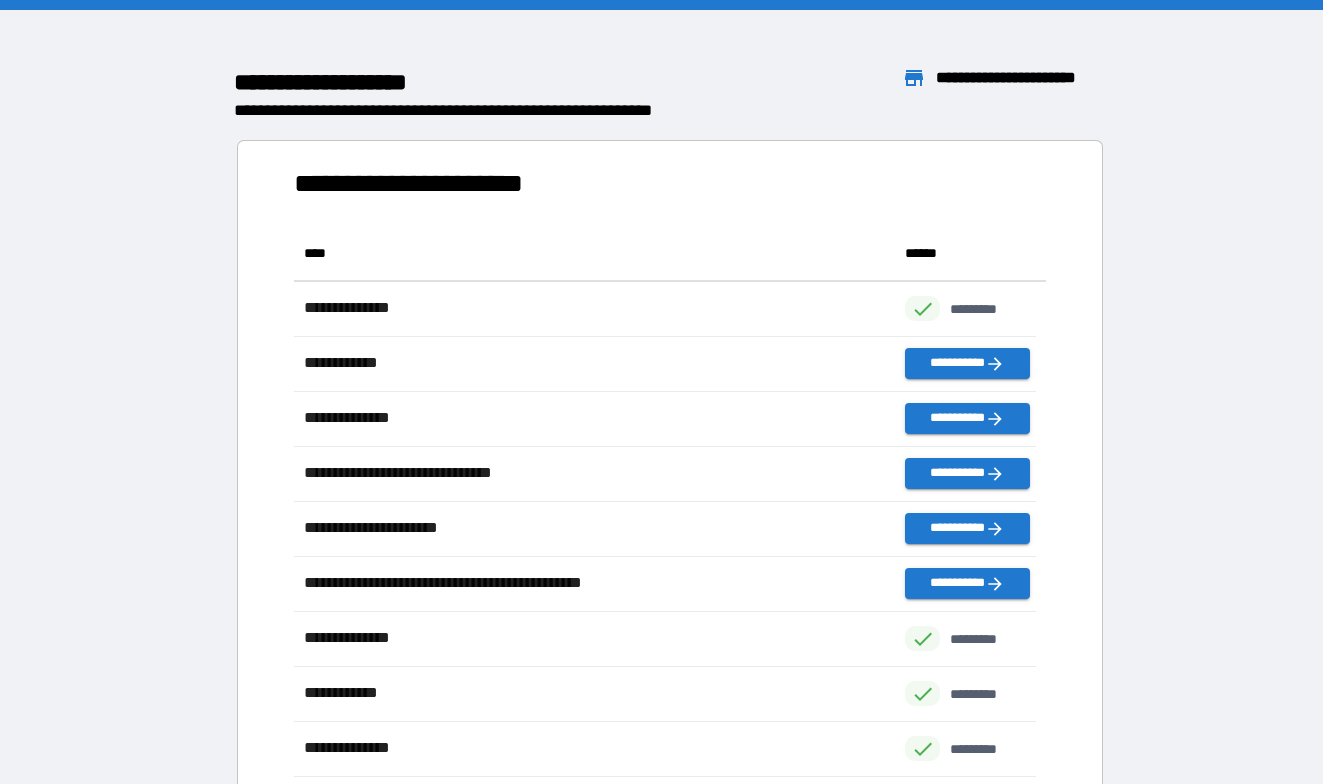 scroll, scrollTop: 701, scrollLeft: 727, axis: both 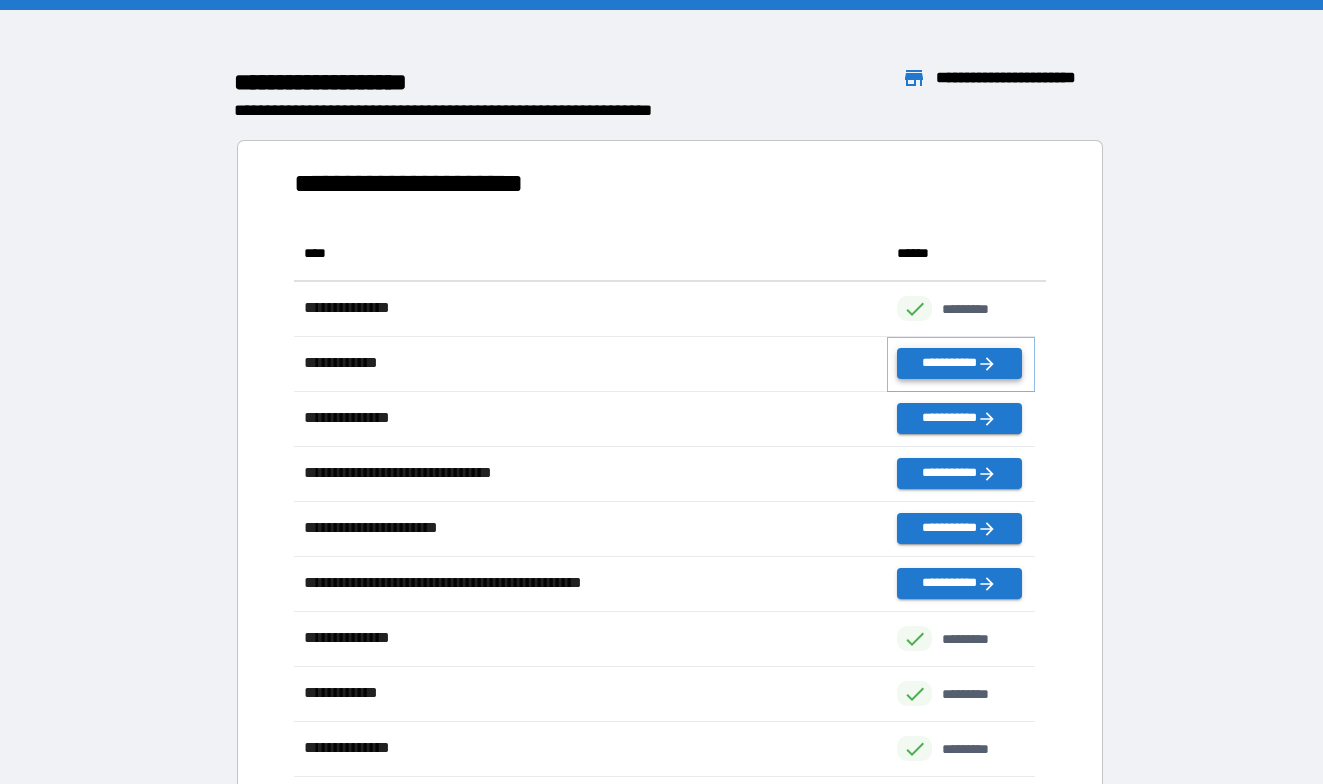 click on "**********" at bounding box center (959, 363) 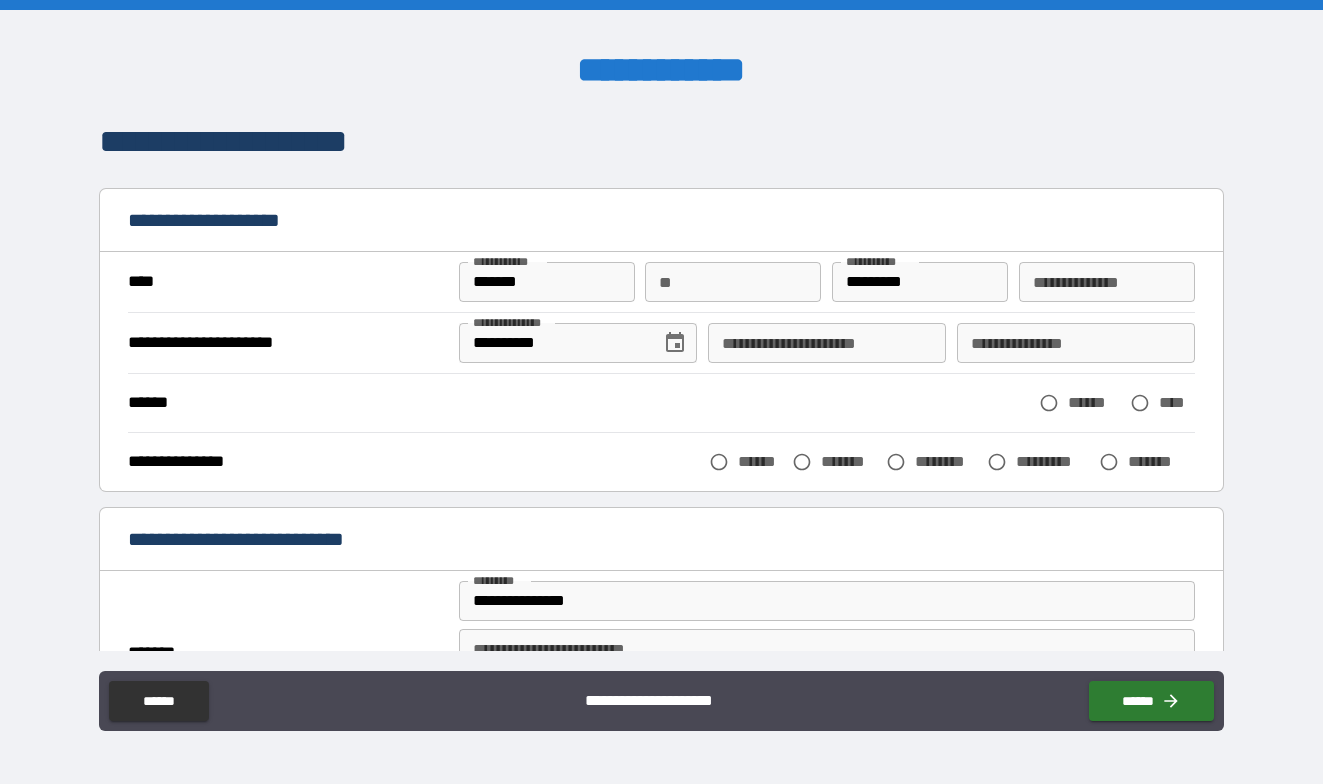 drag, startPoint x: 840, startPoint y: 368, endPoint x: 839, endPoint y: 353, distance: 15.033297 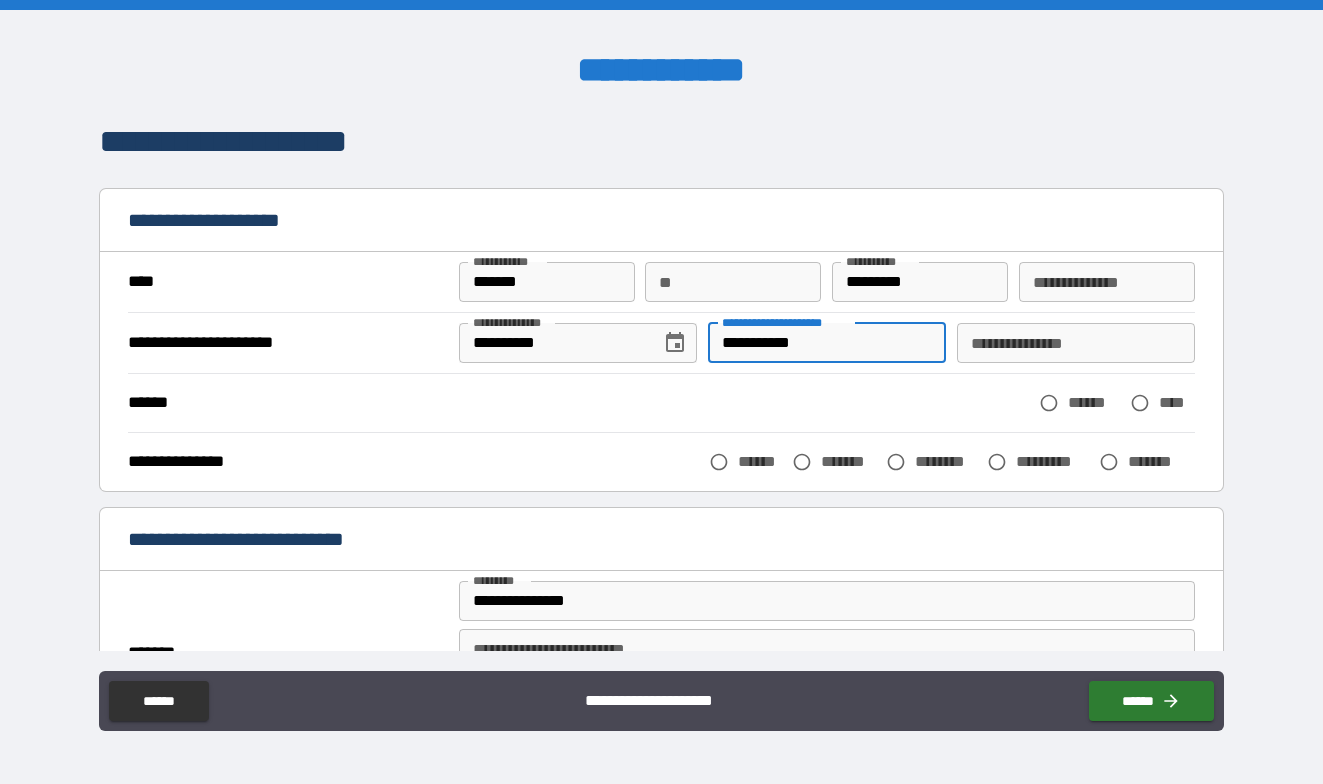 type on "**********" 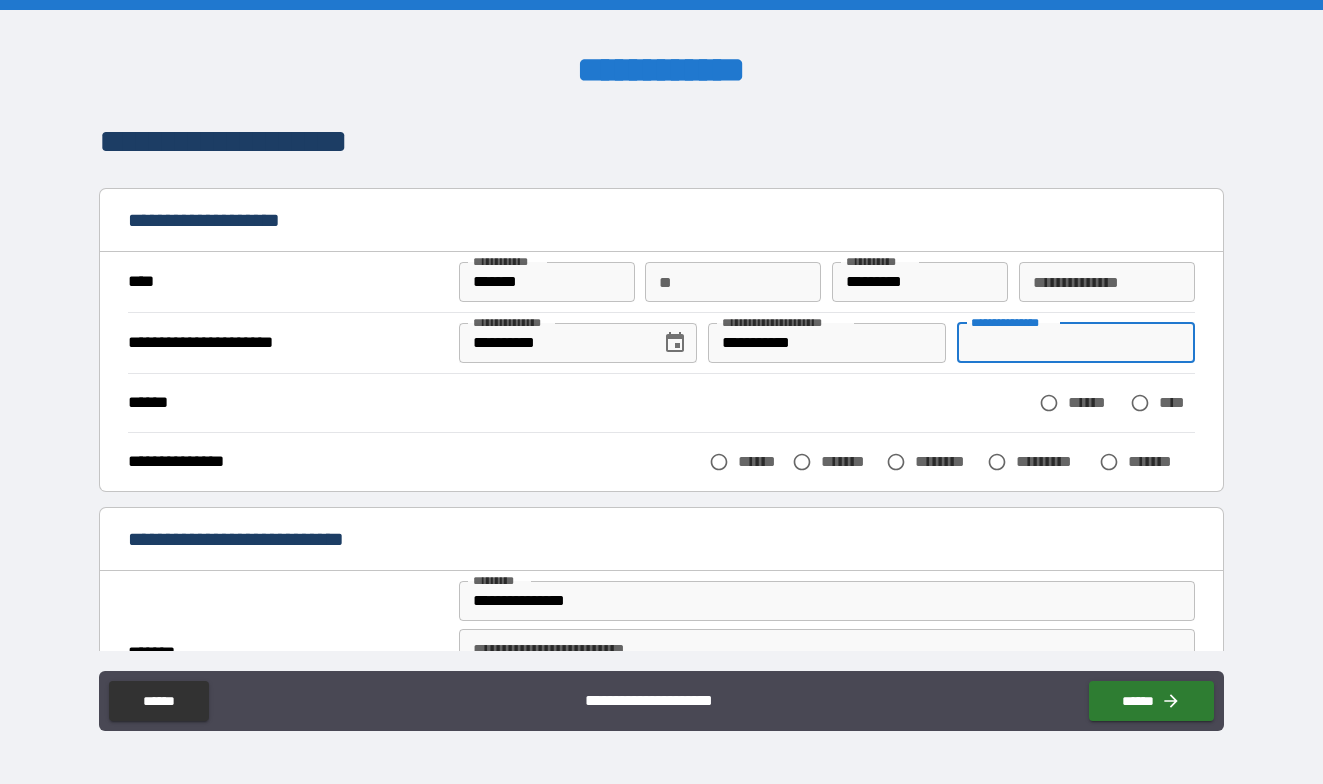 type on "**********" 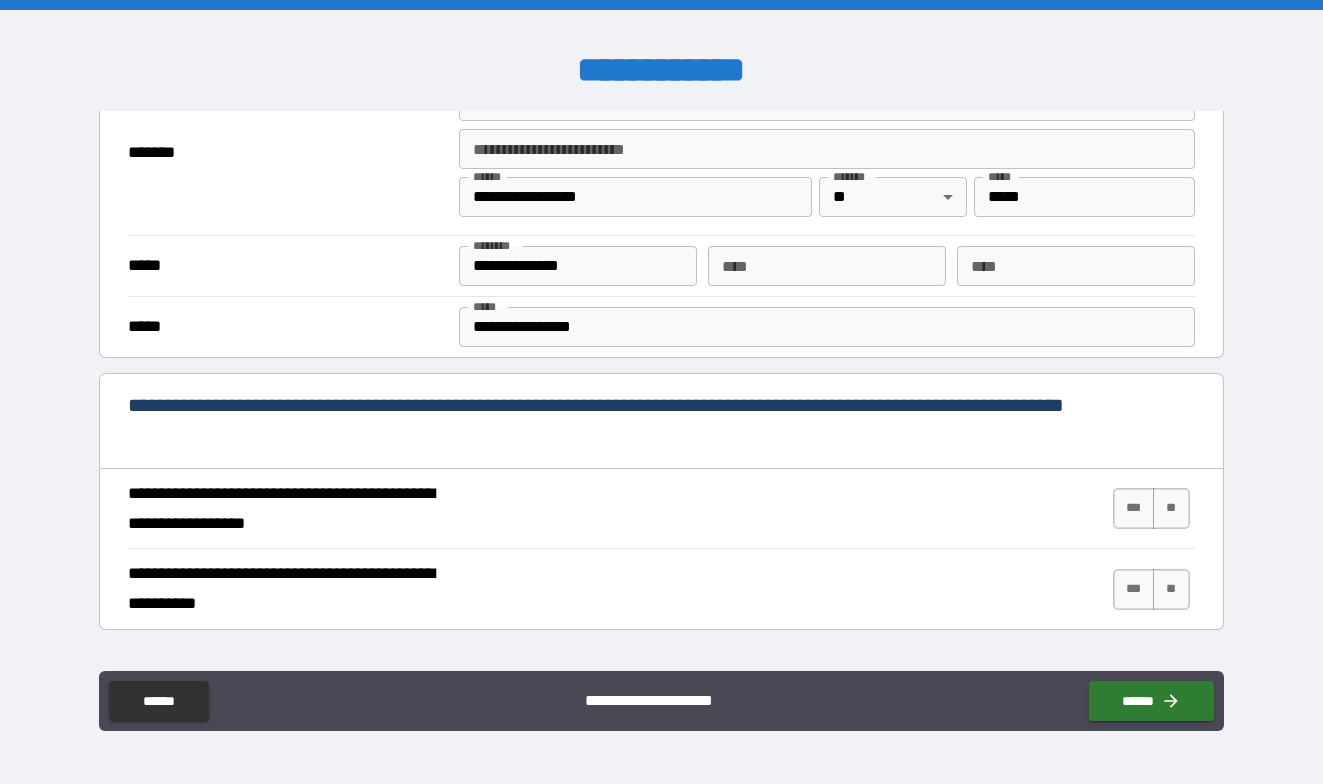 scroll, scrollTop: 600, scrollLeft: 0, axis: vertical 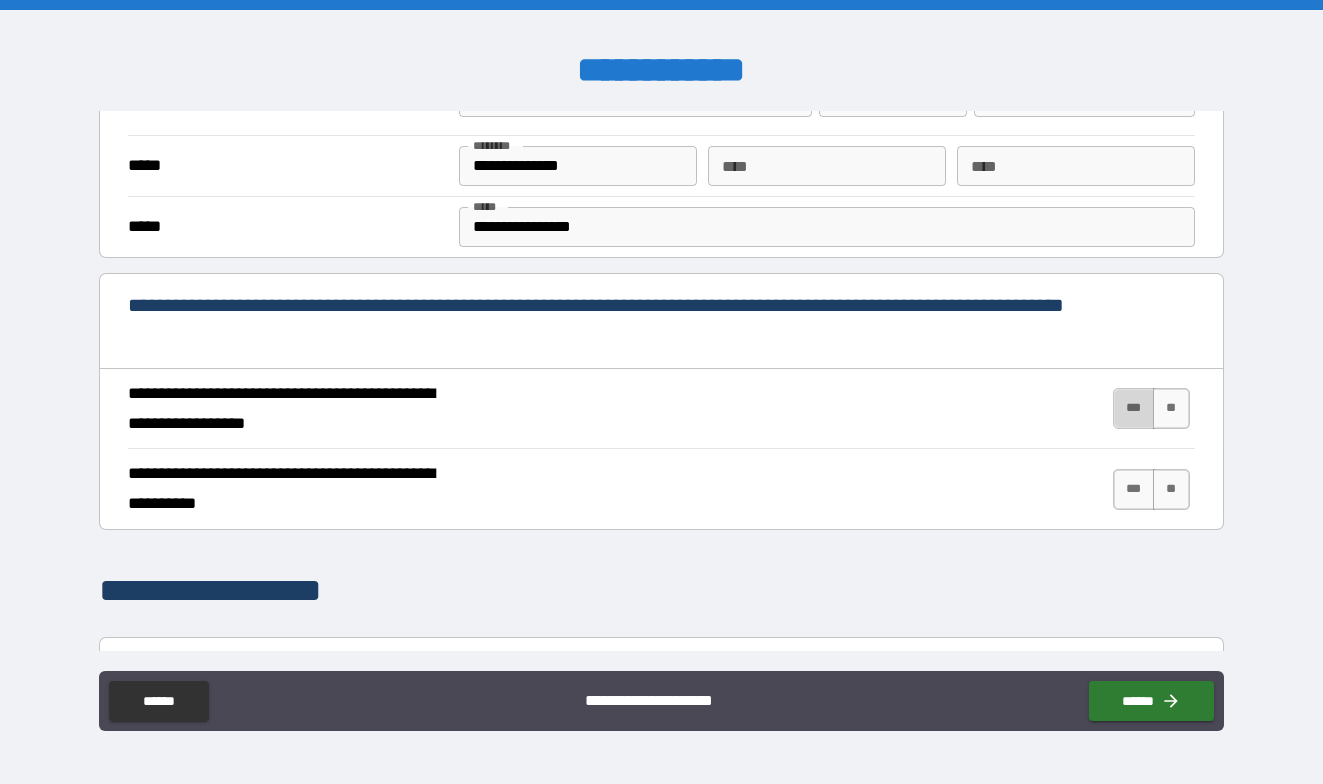 click on "***" at bounding box center [1134, 408] 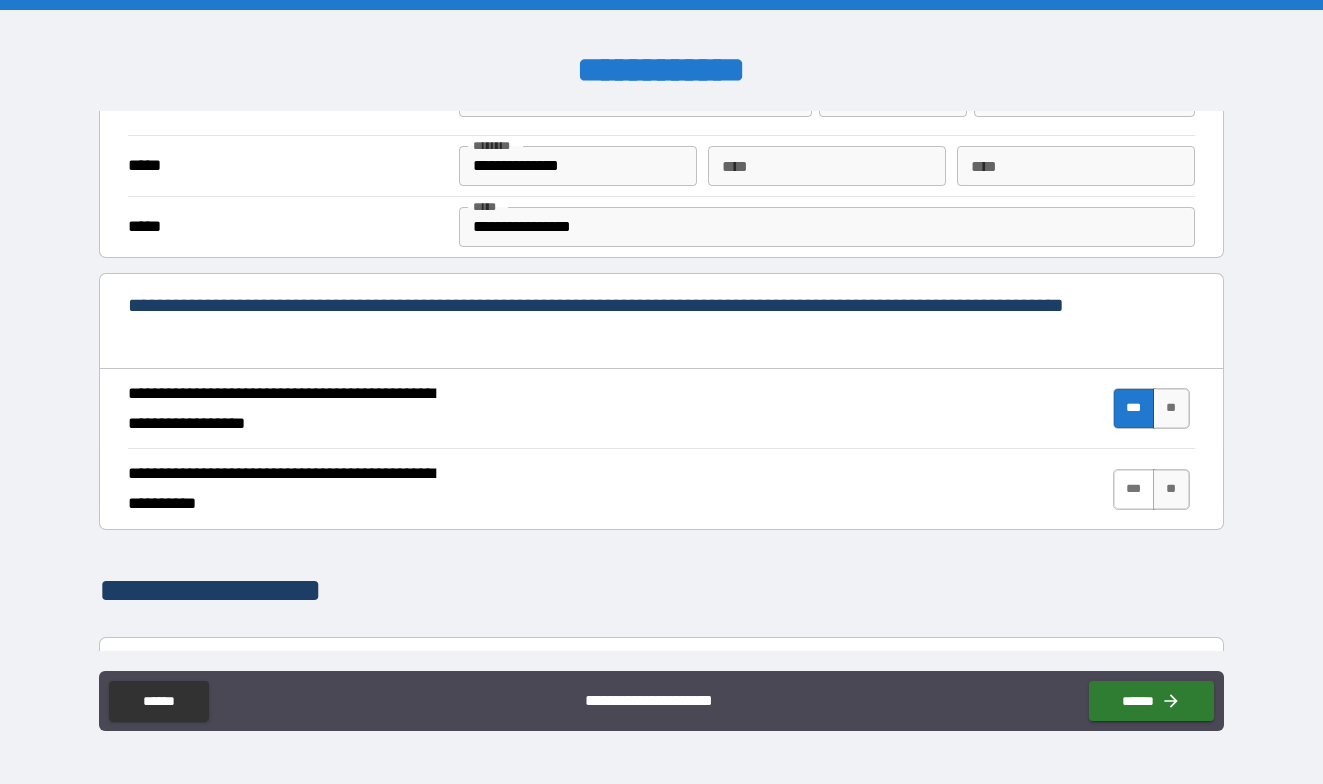 click on "***" at bounding box center [1134, 489] 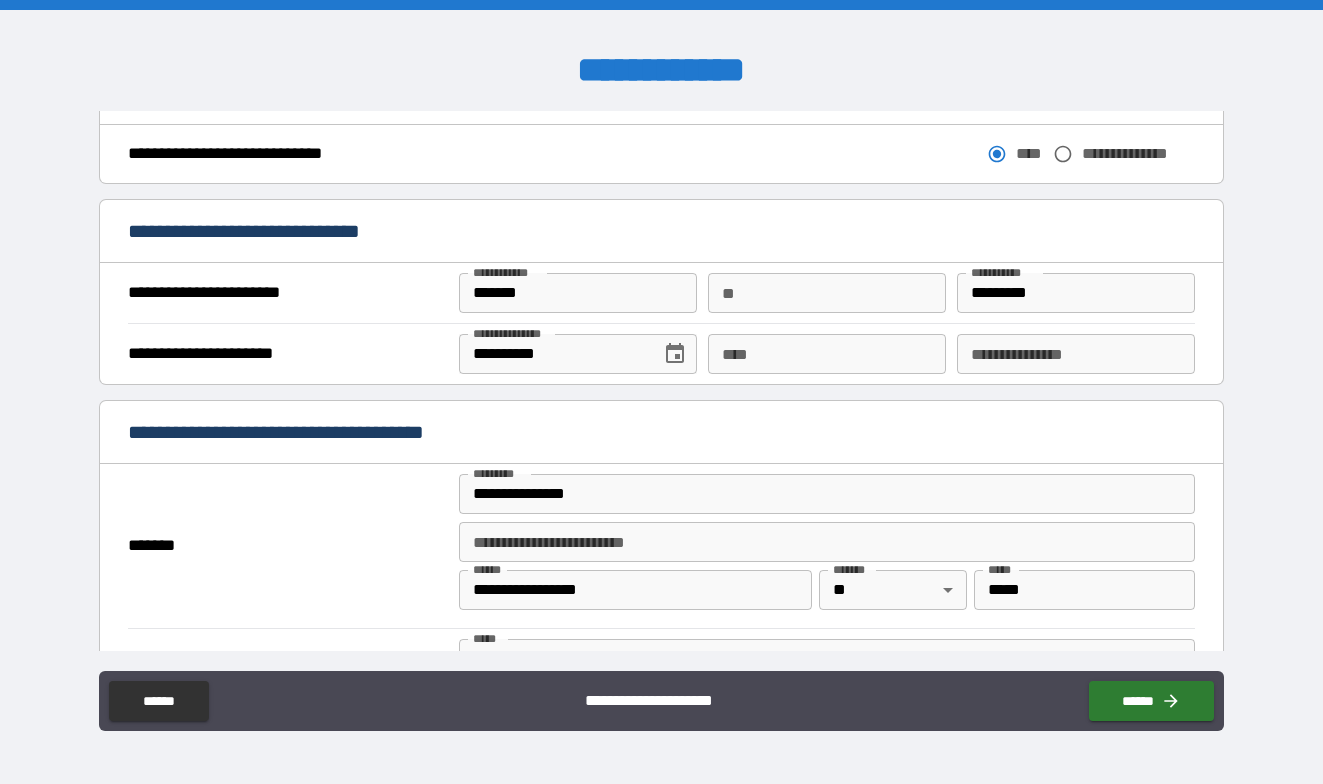 scroll, scrollTop: 1200, scrollLeft: 0, axis: vertical 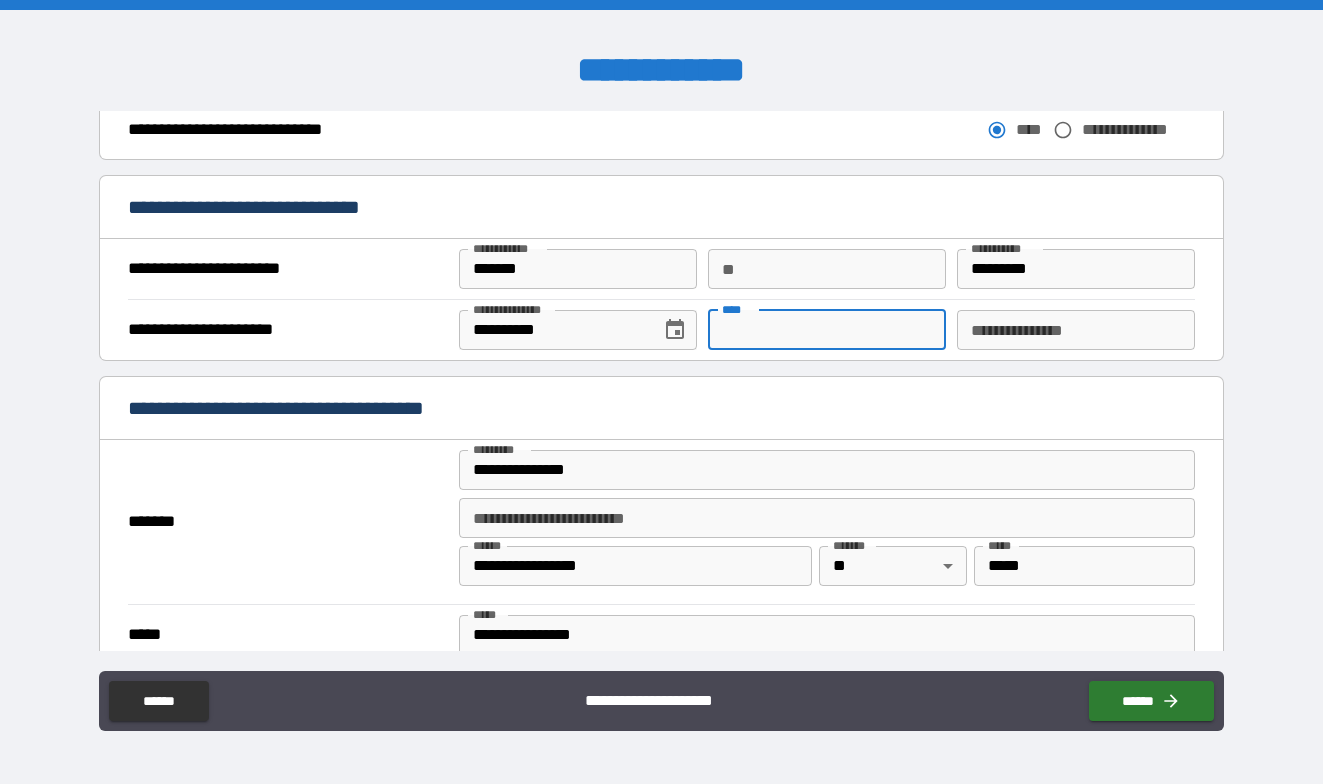 click on "****" at bounding box center [827, 330] 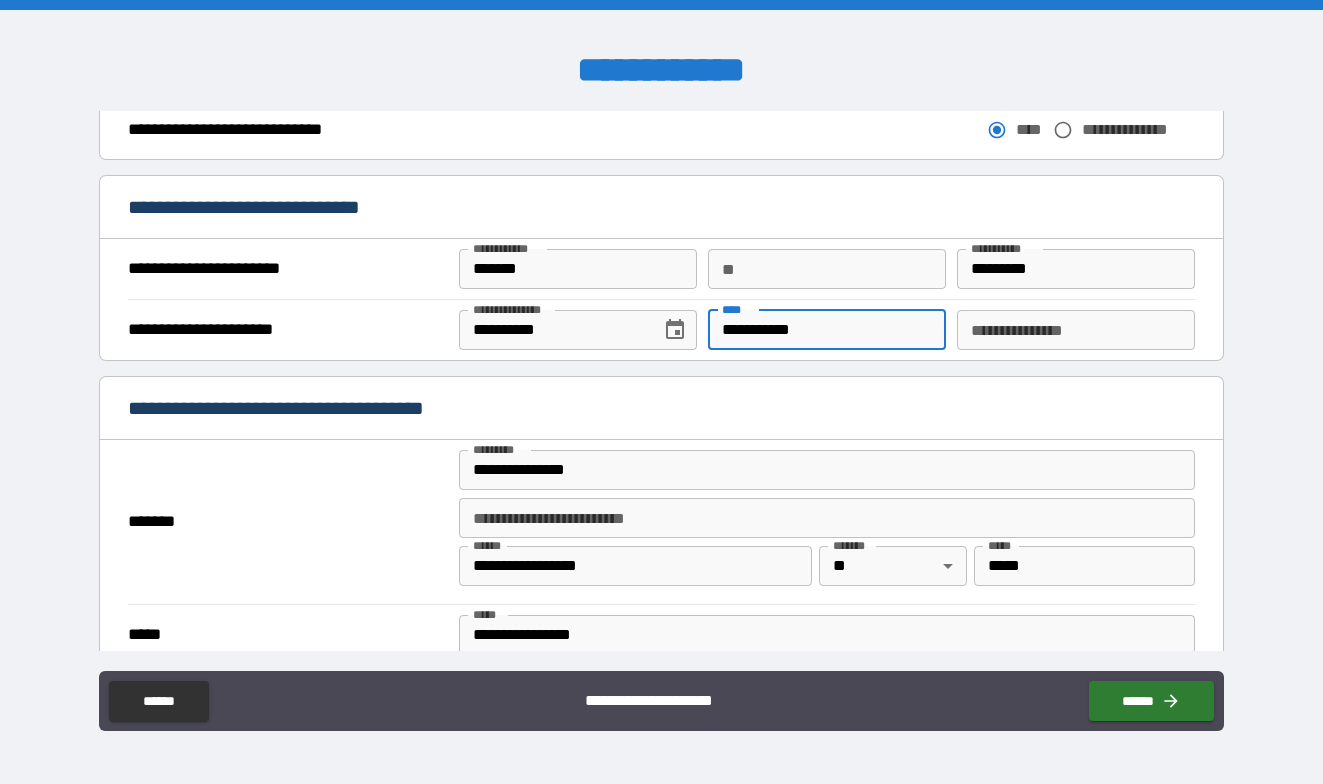 type on "**********" 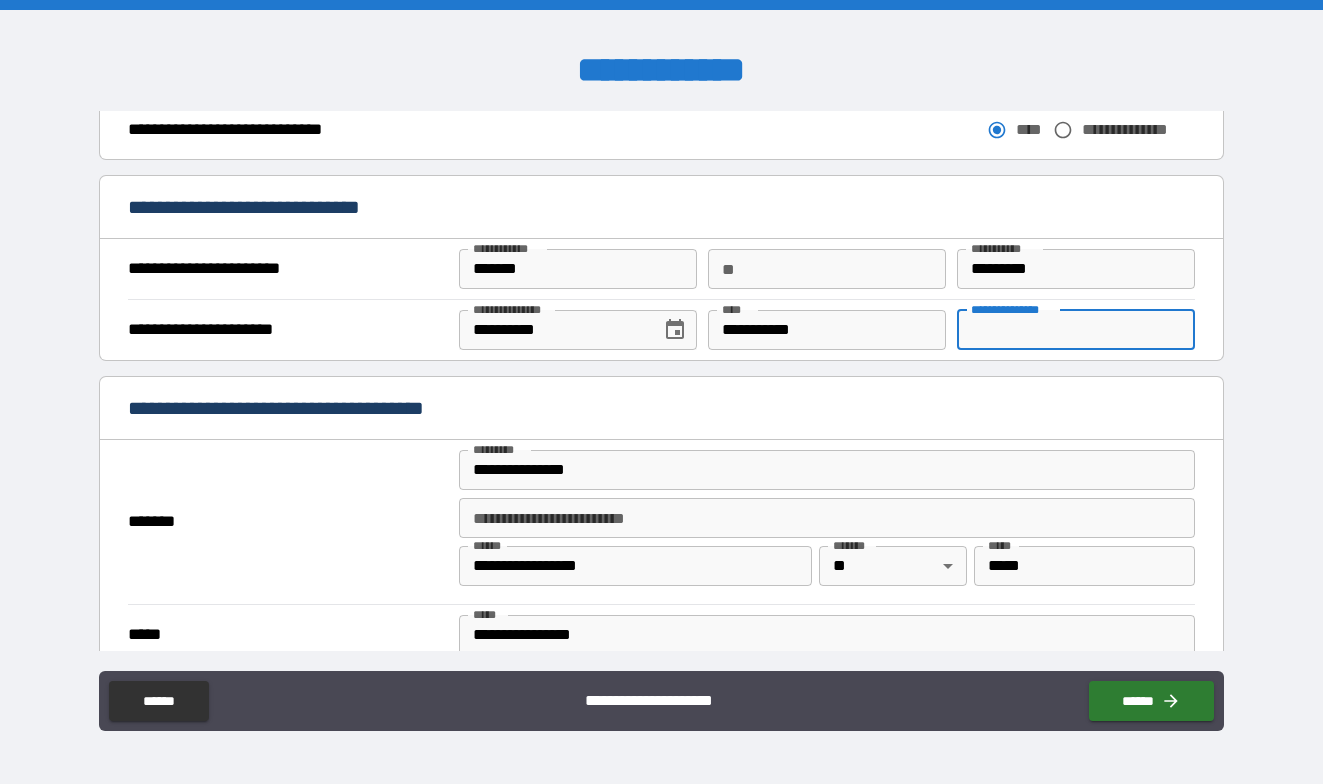 type on "**********" 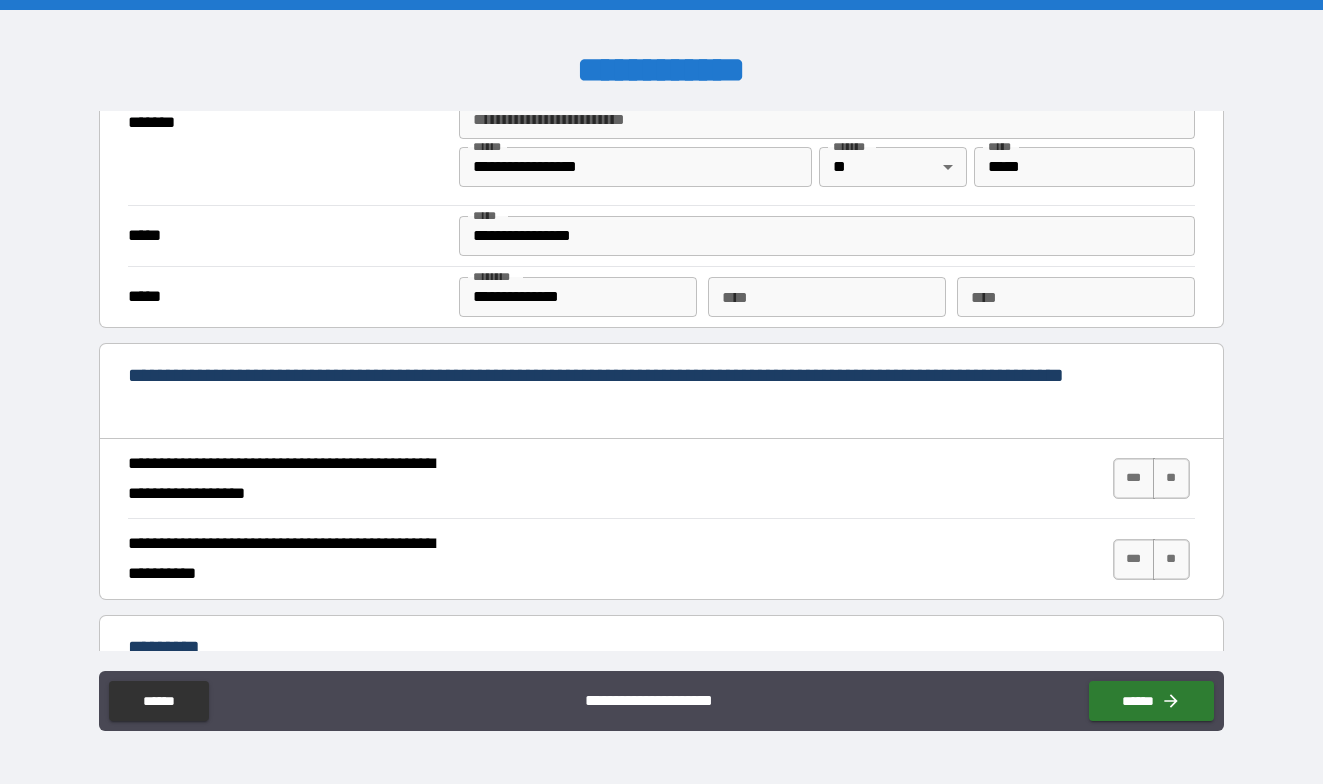 scroll, scrollTop: 1700, scrollLeft: 0, axis: vertical 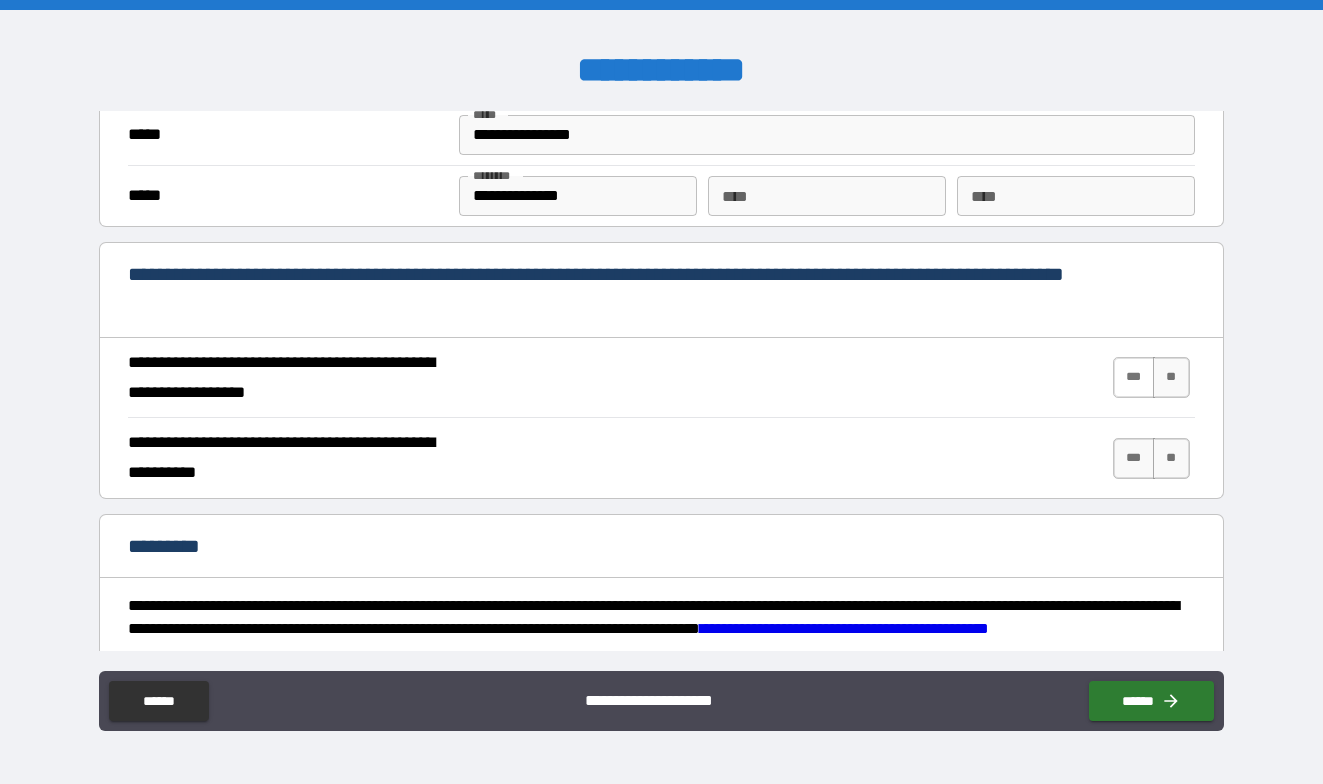 drag, startPoint x: 1112, startPoint y: 372, endPoint x: 1116, endPoint y: 455, distance: 83.09633 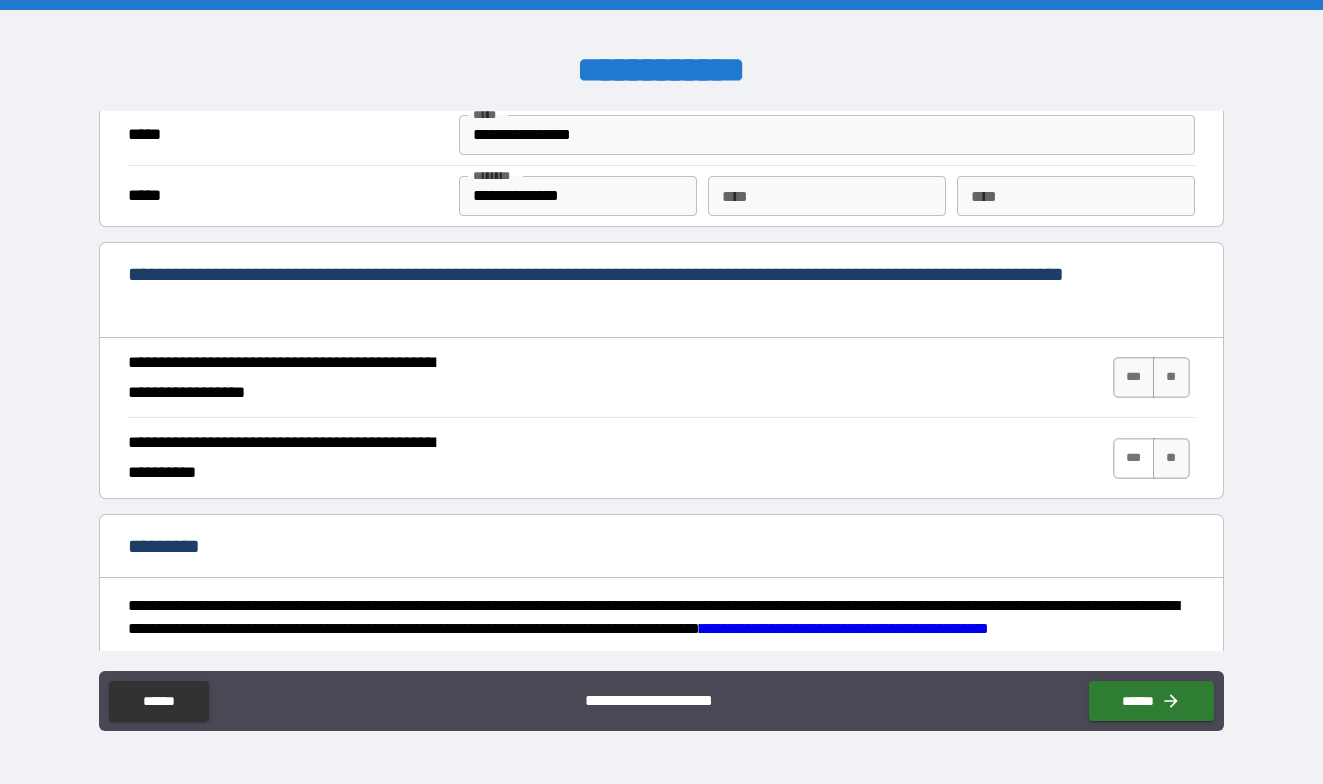click on "***" at bounding box center (1134, 377) 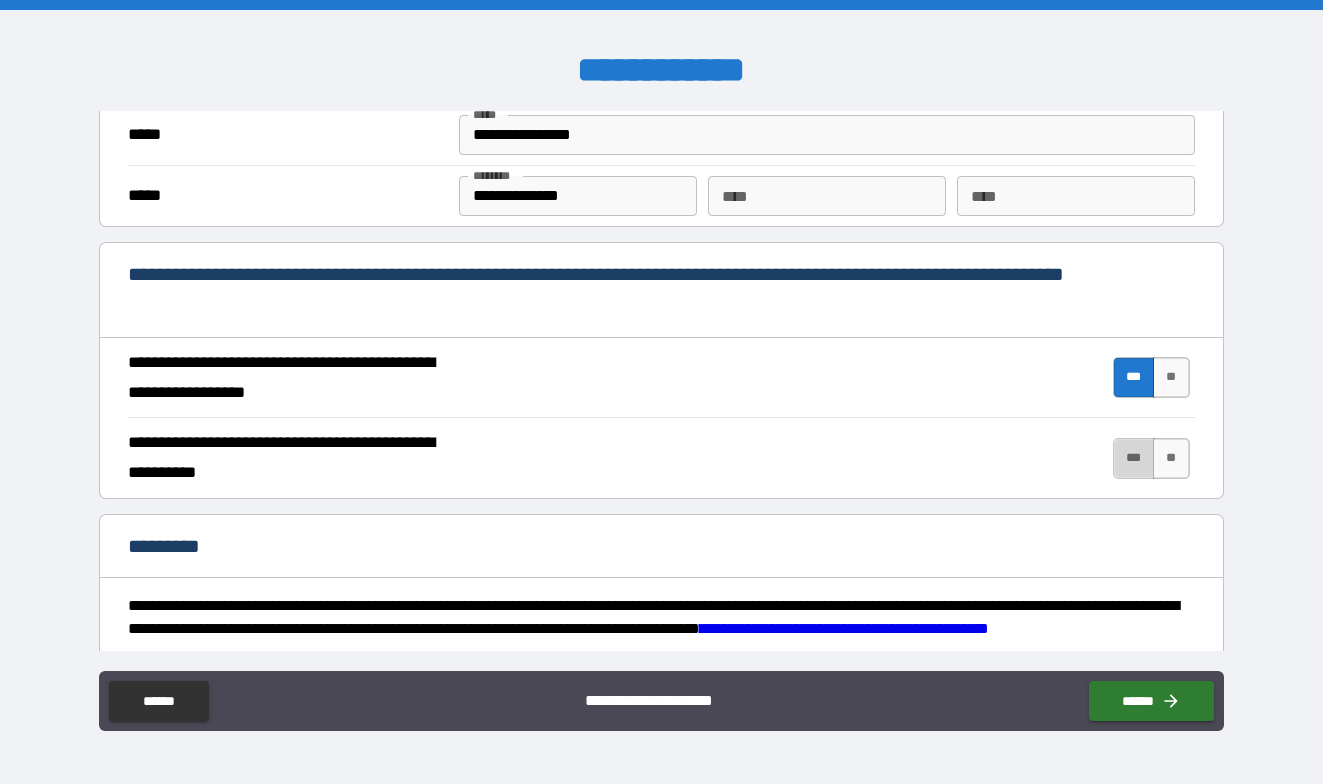 click on "***" at bounding box center [1134, 458] 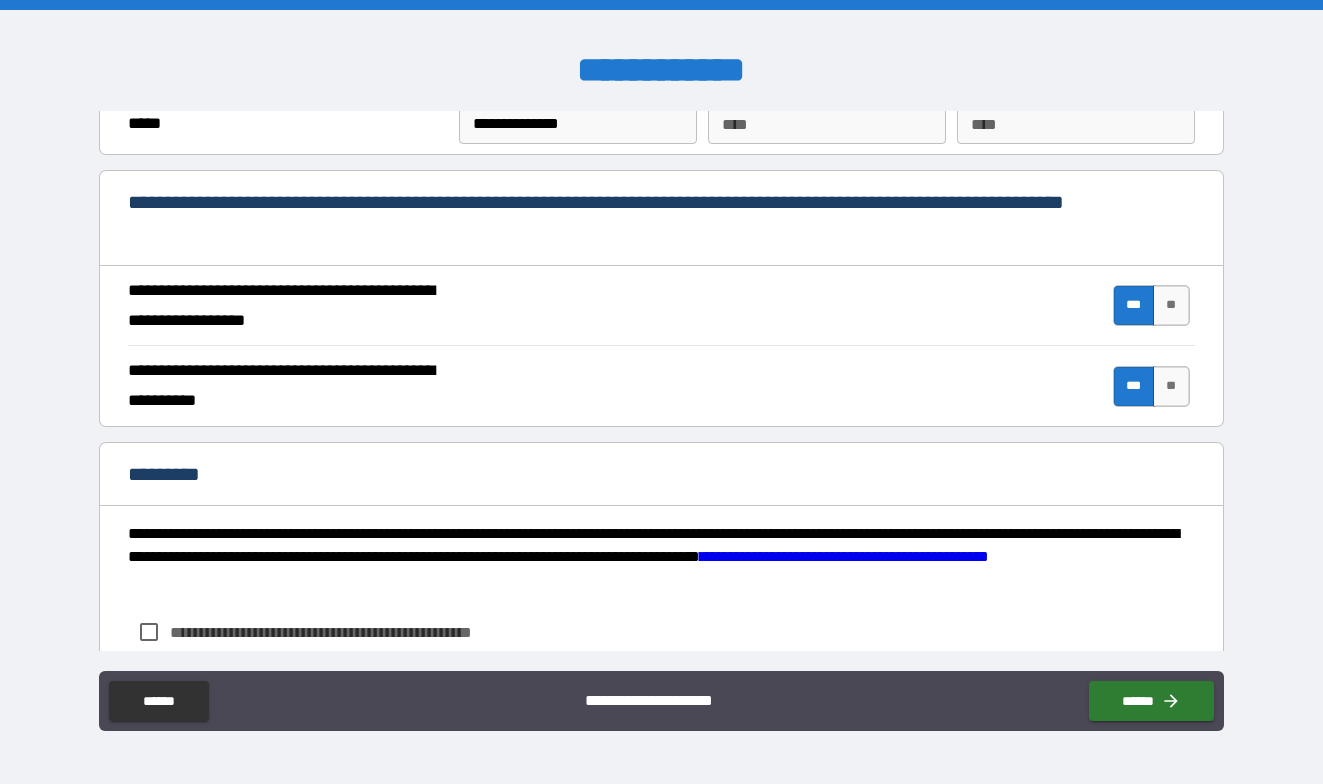 scroll, scrollTop: 1906, scrollLeft: 0, axis: vertical 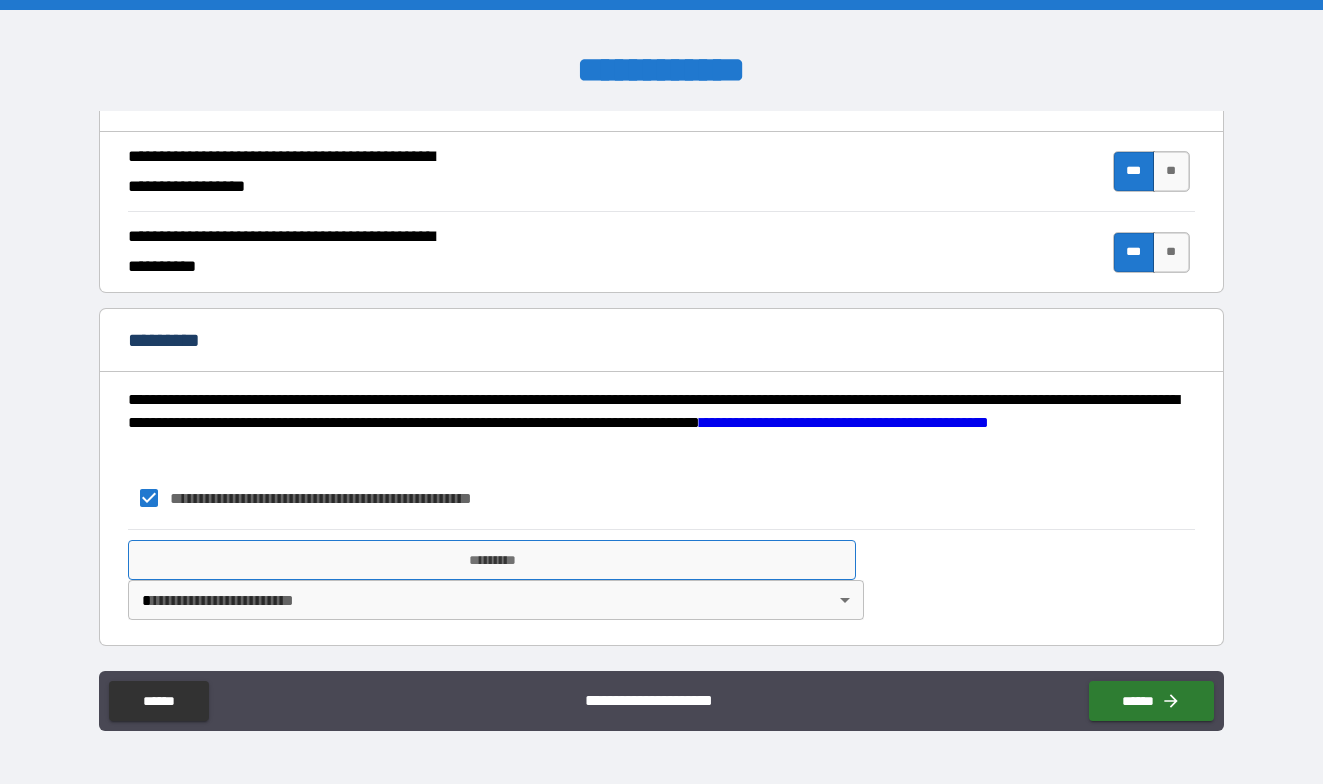 click on "*********" at bounding box center [492, 560] 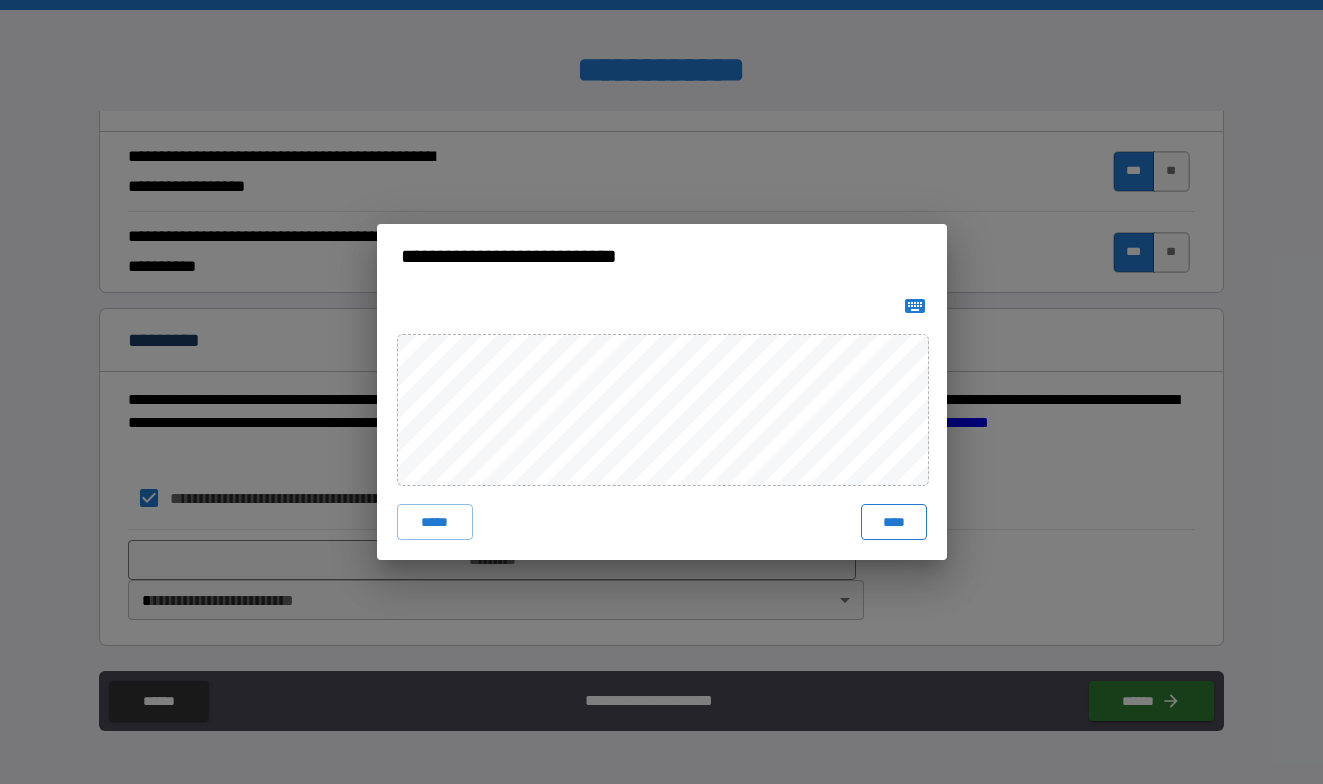 click on "****" at bounding box center (894, 522) 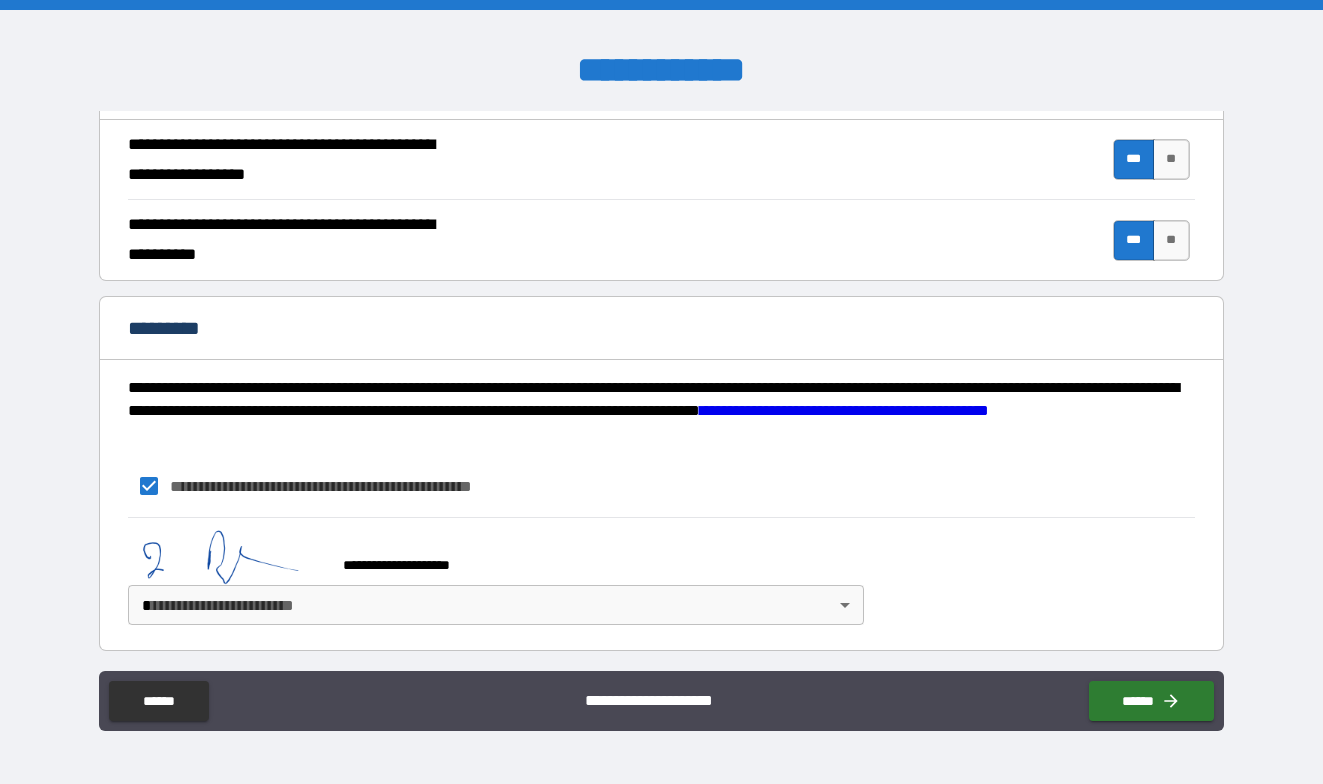 scroll, scrollTop: 1923, scrollLeft: 0, axis: vertical 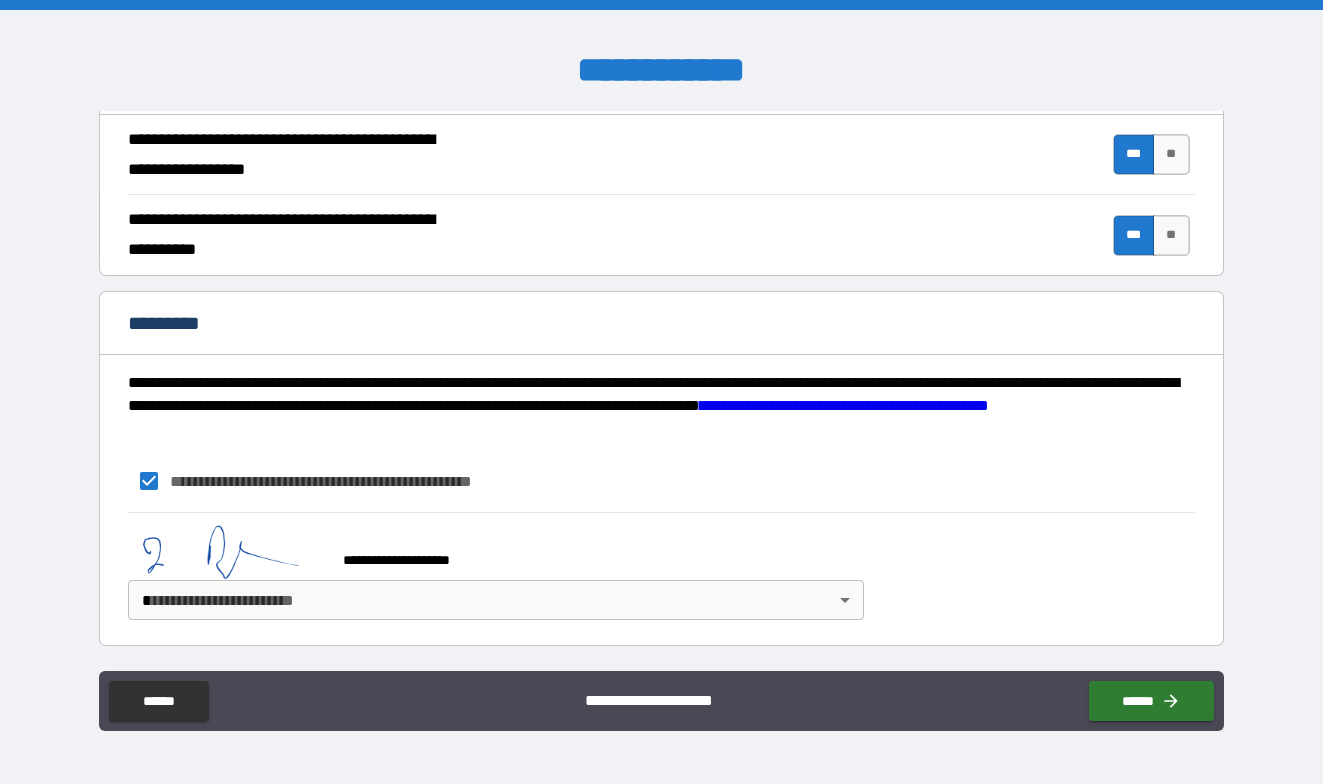 click on "**********" at bounding box center (661, 392) 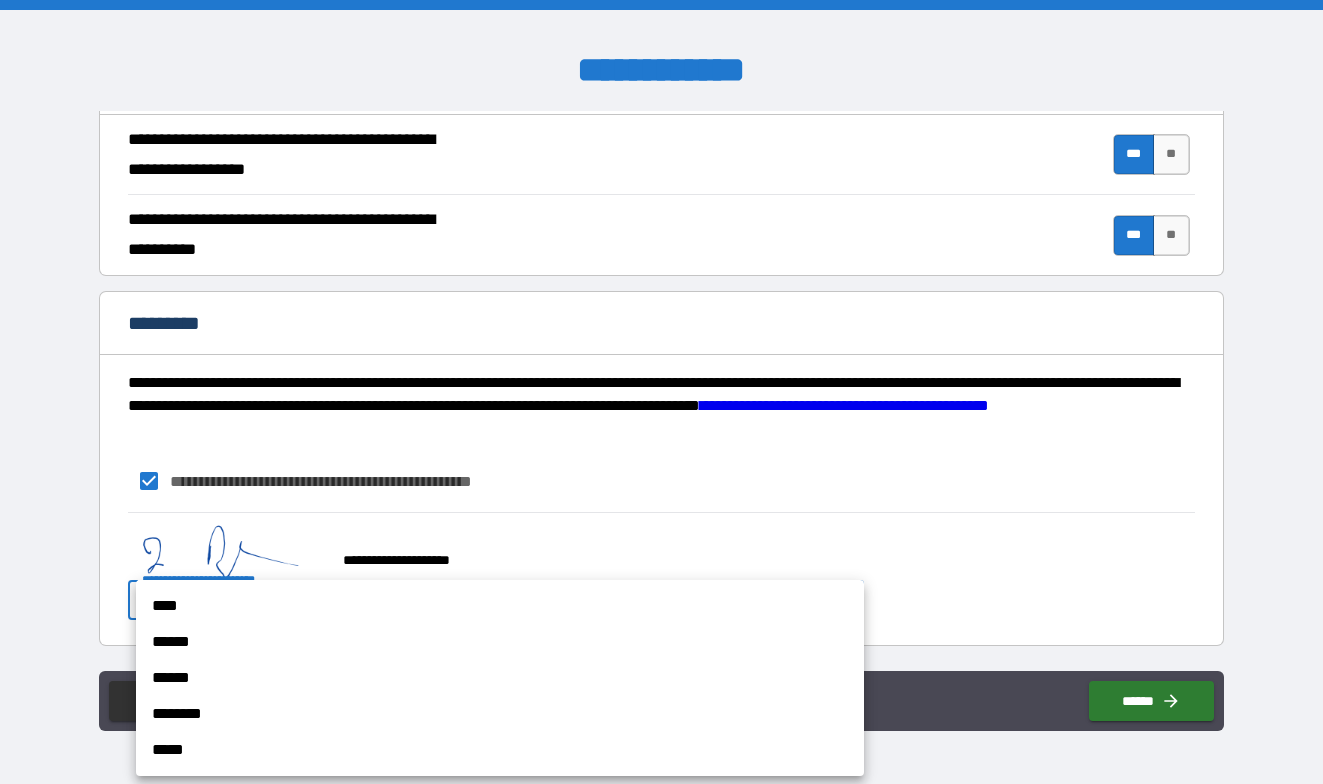 click on "****" at bounding box center (500, 606) 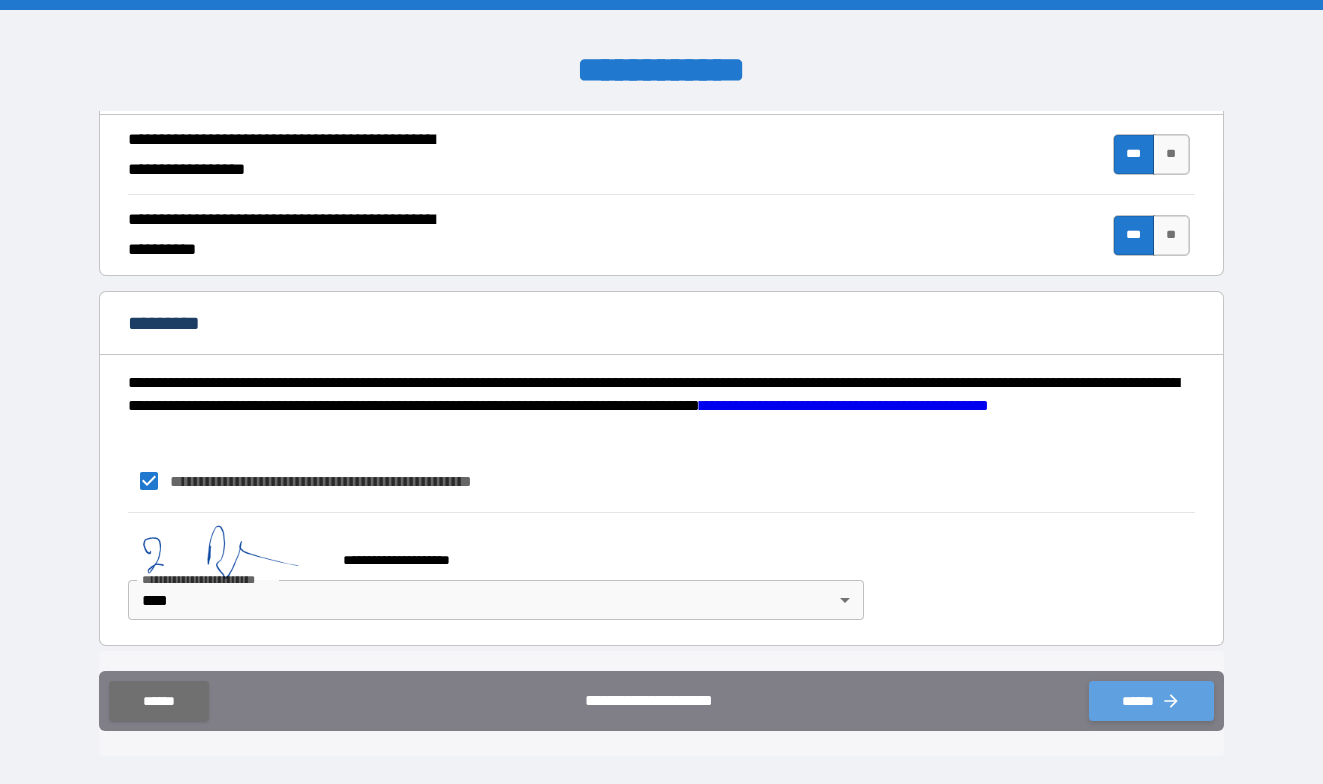 click on "******" at bounding box center [1151, 701] 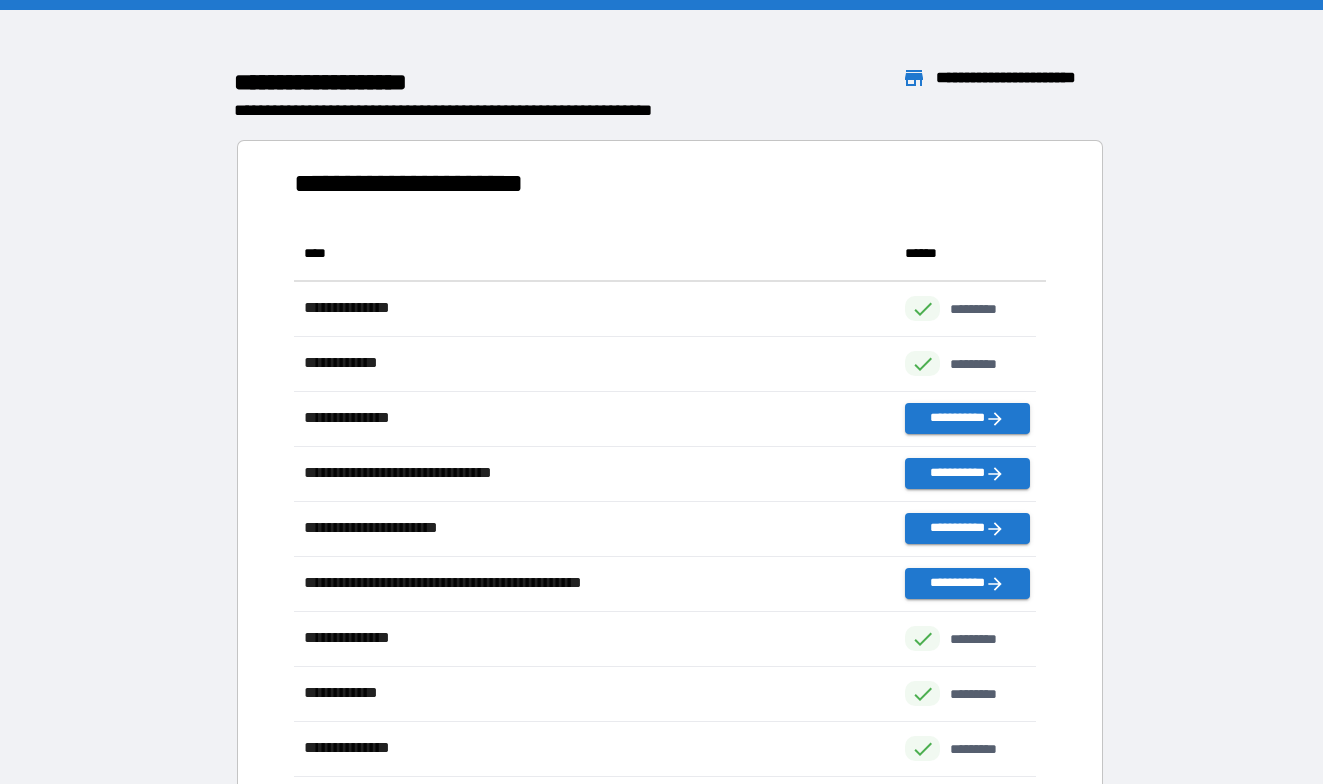 scroll, scrollTop: 16, scrollLeft: 16, axis: both 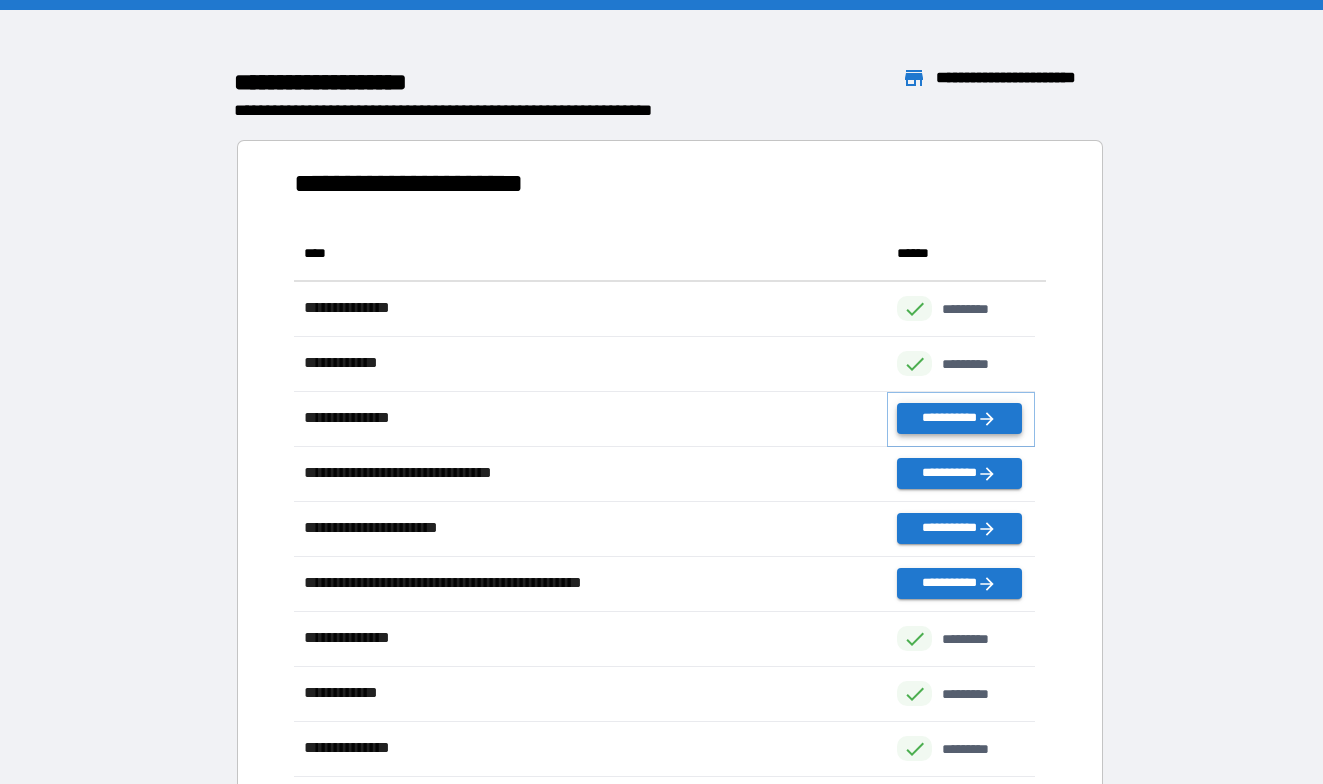 click on "**********" at bounding box center (959, 418) 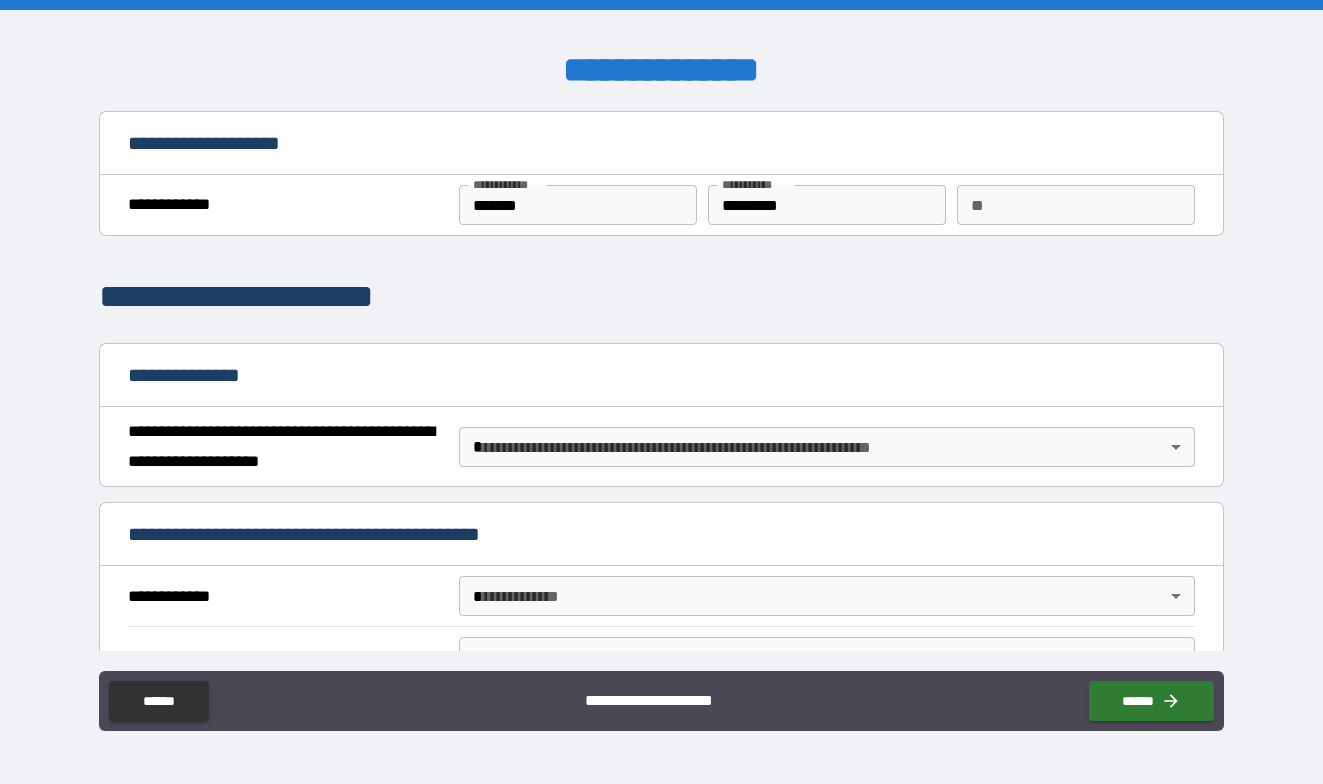 click on "**********" at bounding box center (661, 392) 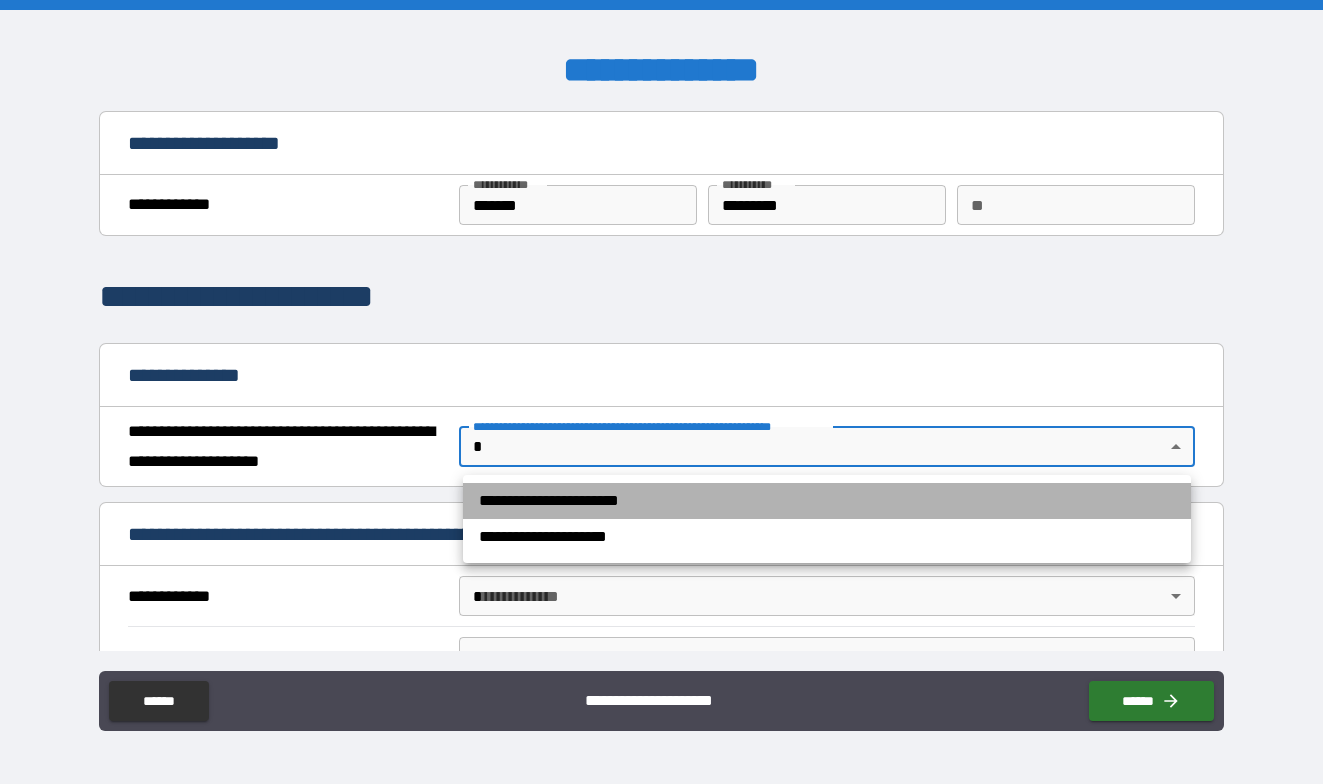 click on "**********" at bounding box center [827, 501] 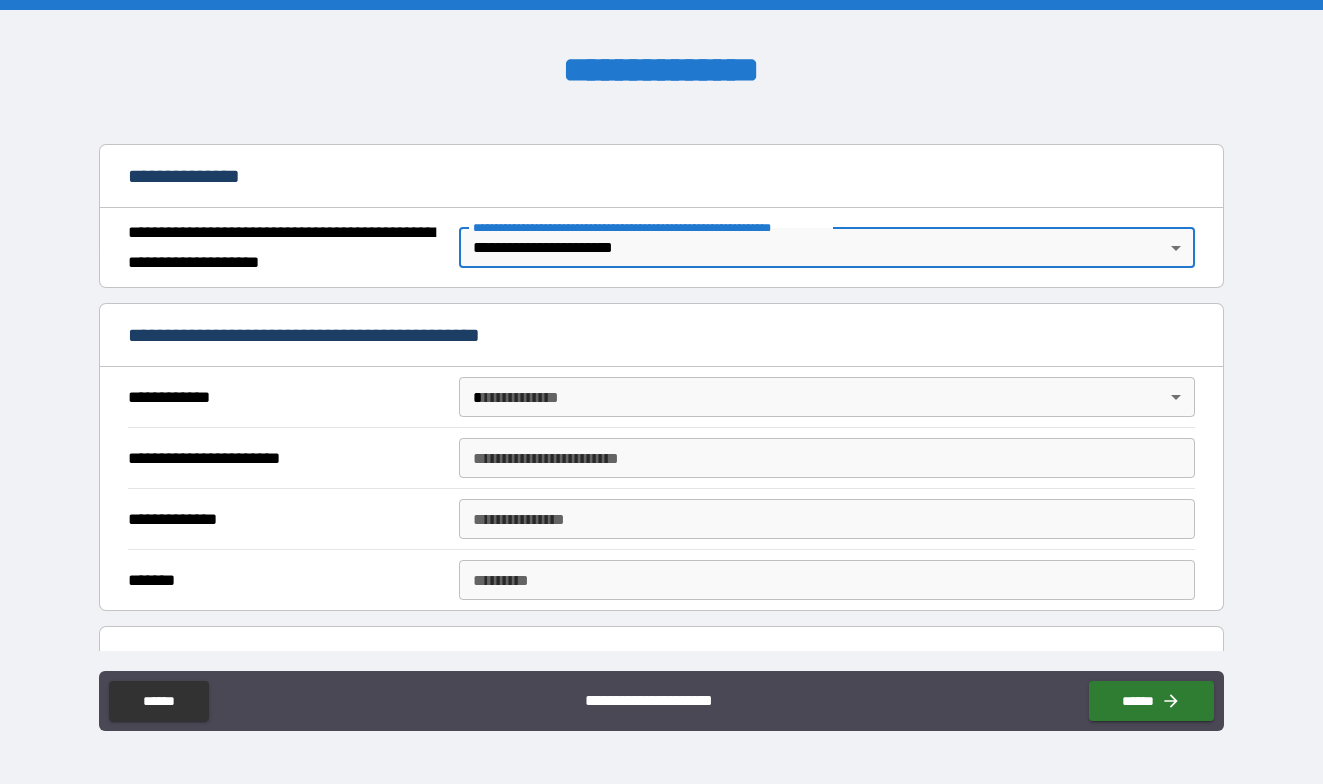 scroll, scrollTop: 200, scrollLeft: 0, axis: vertical 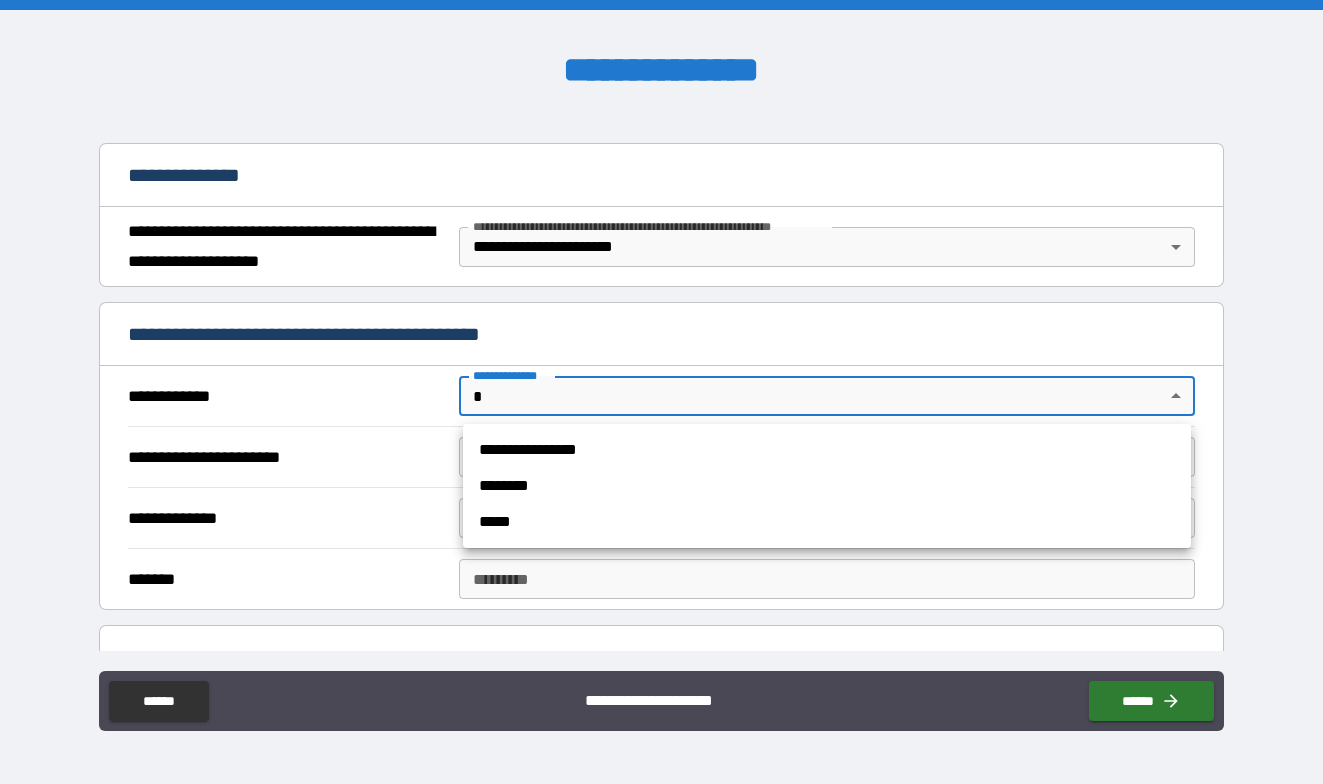 click on "**********" at bounding box center [661, 392] 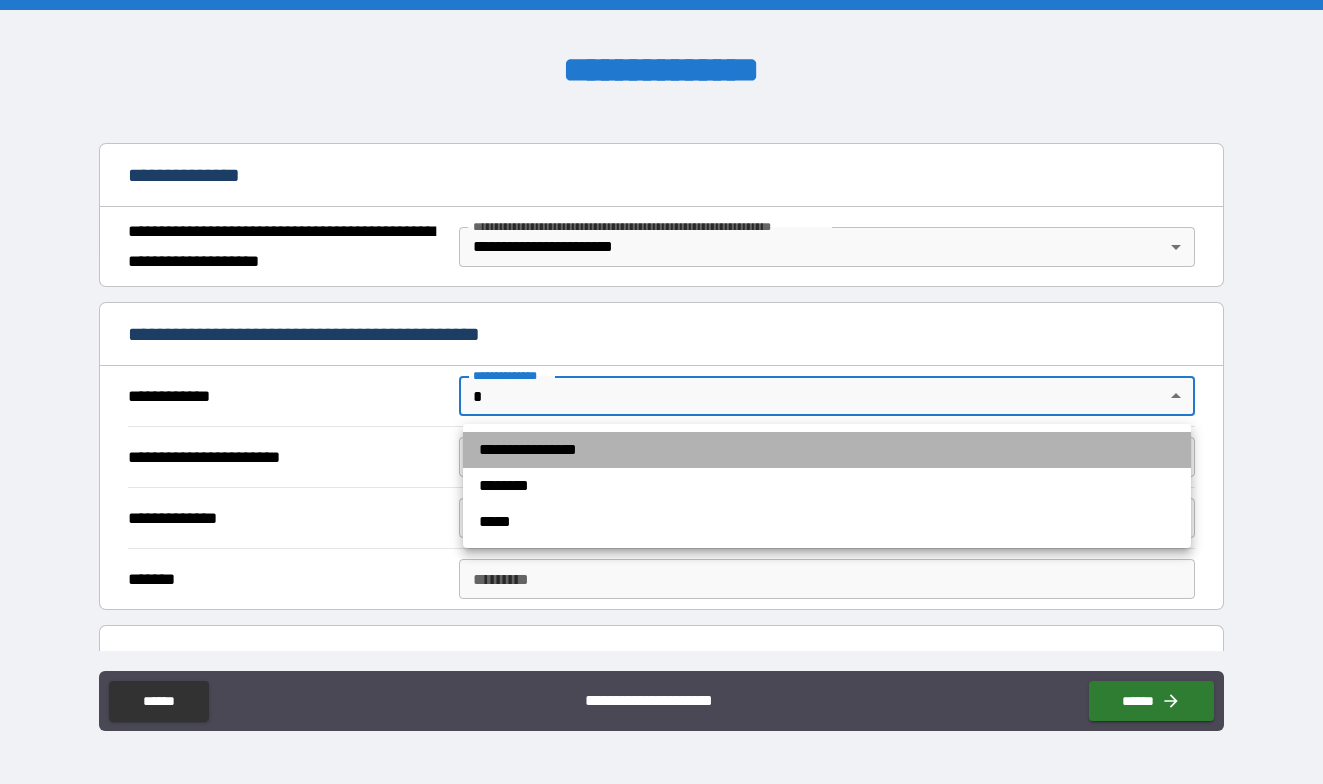 click on "**********" at bounding box center [827, 450] 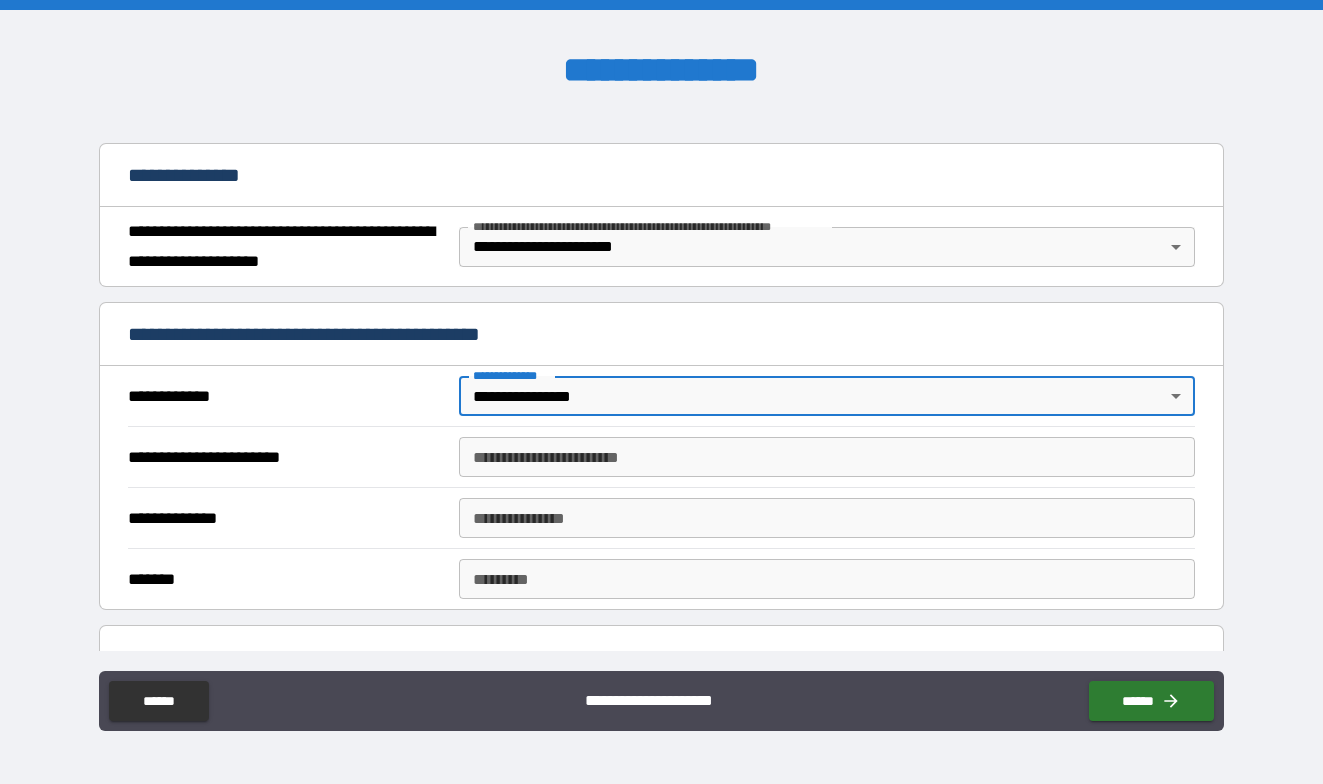 click on "**********" at bounding box center [827, 457] 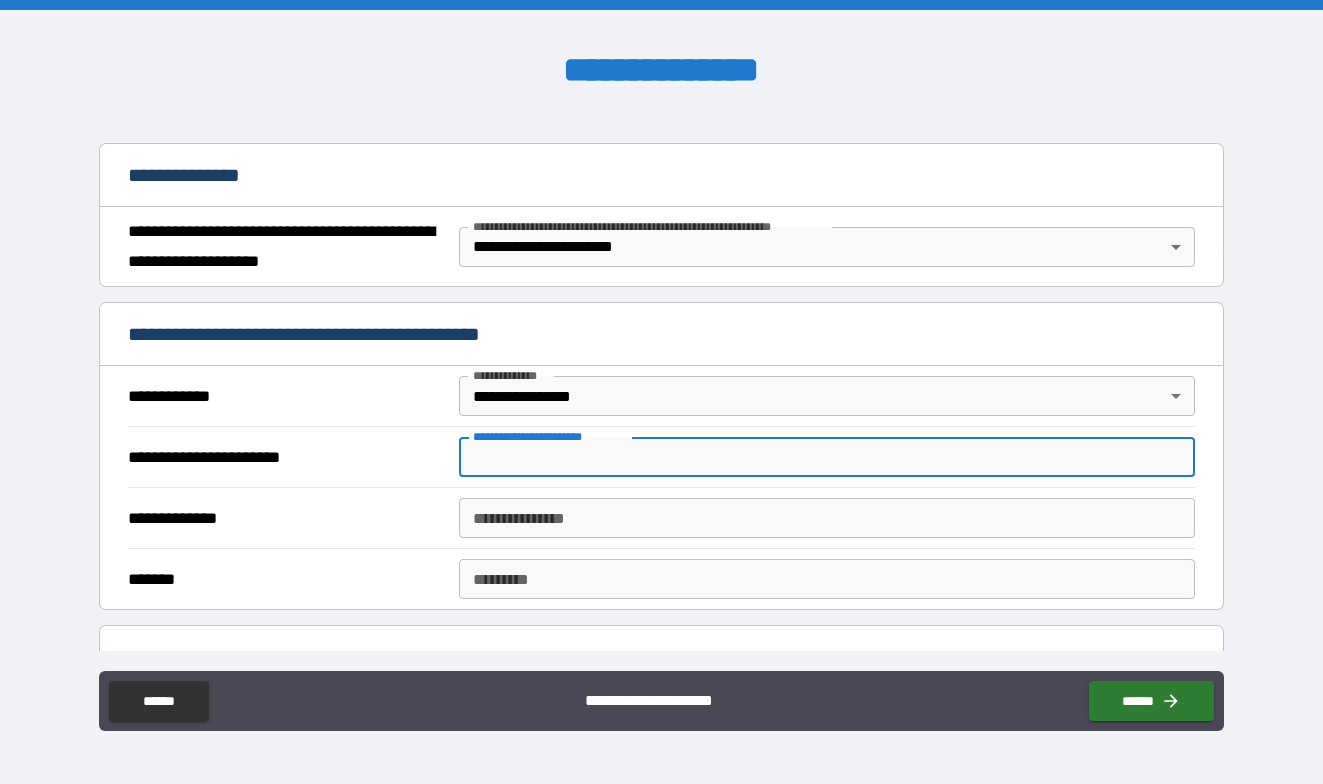 type on "*******" 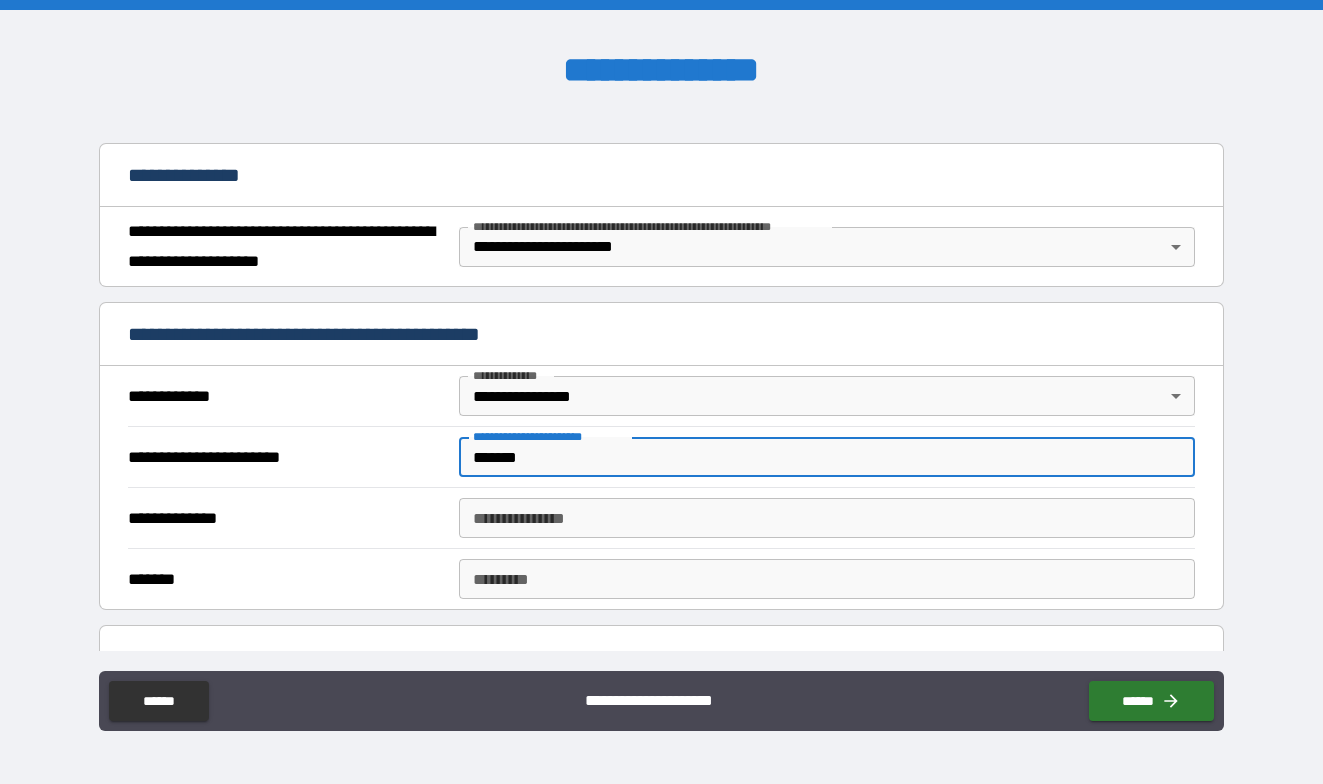click on "**********" at bounding box center (827, 518) 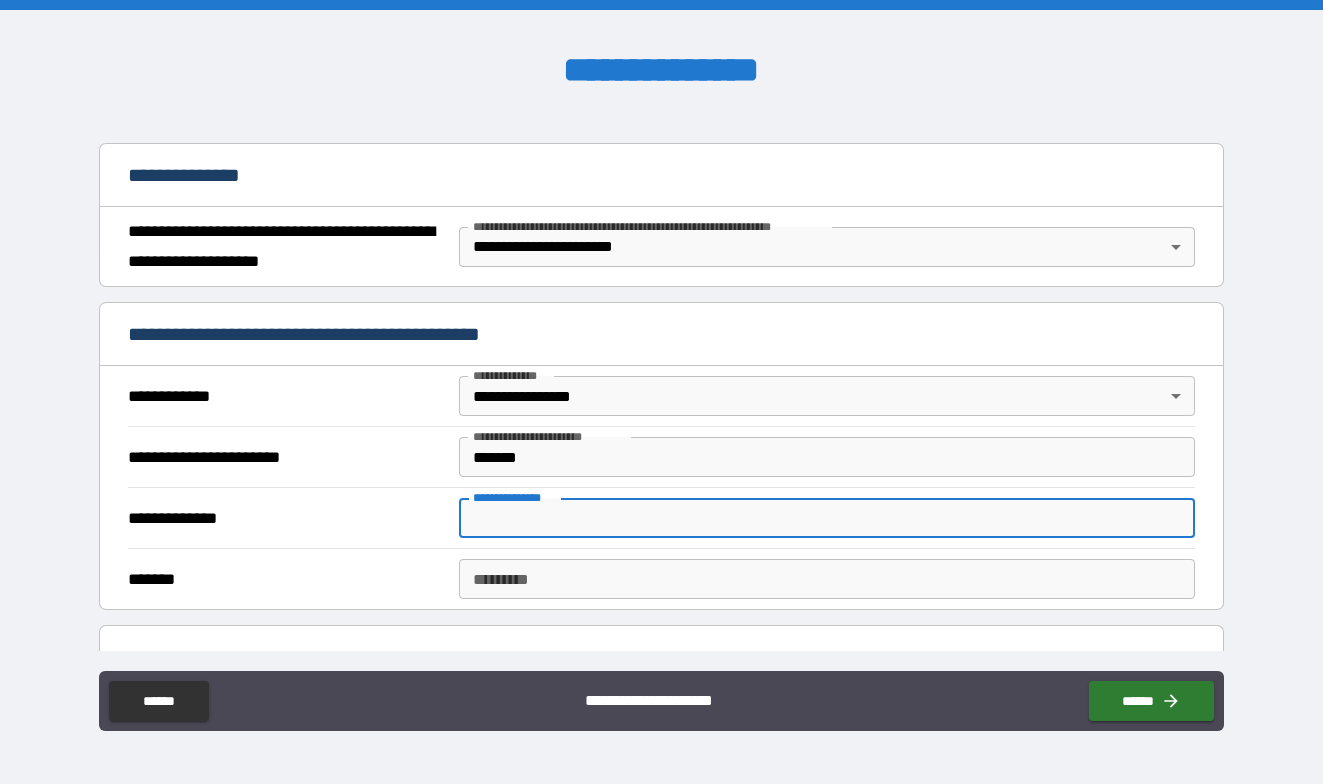type on "*********" 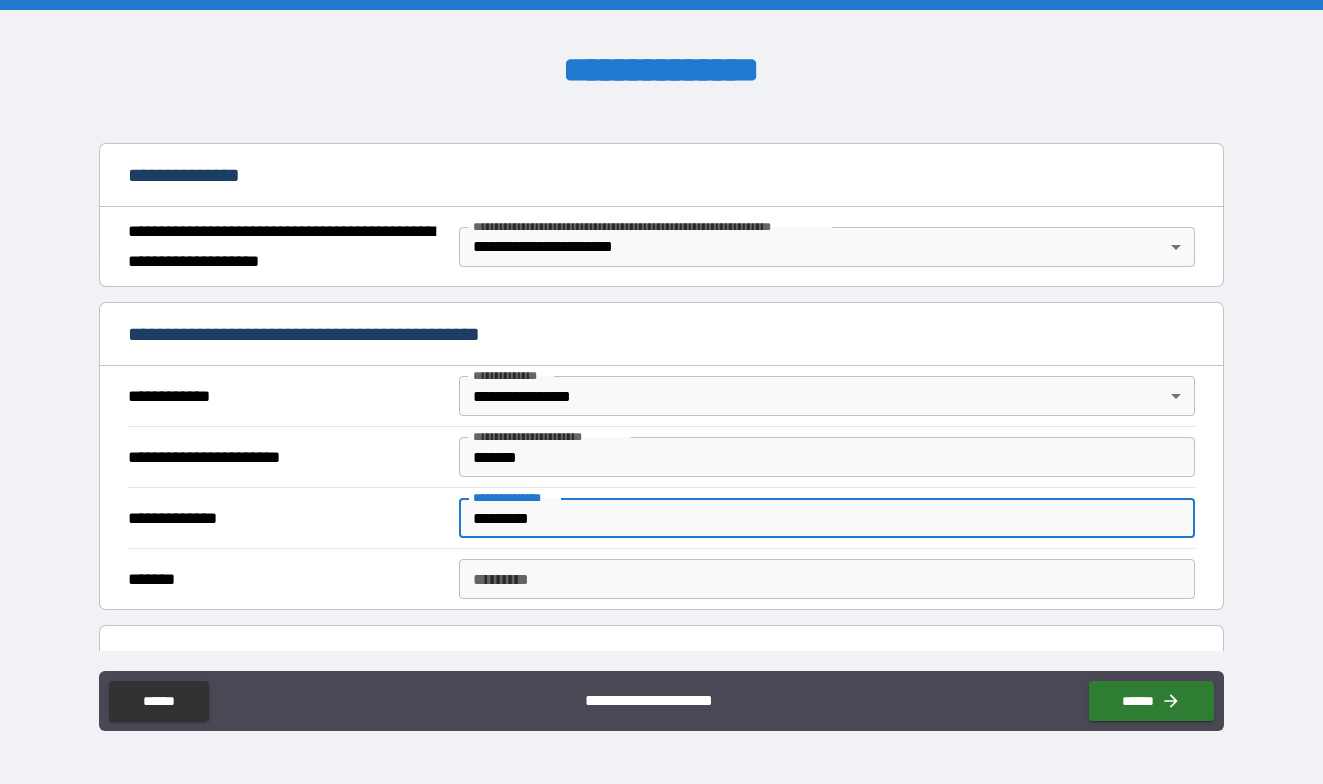 click on "*******   *" at bounding box center [827, 579] 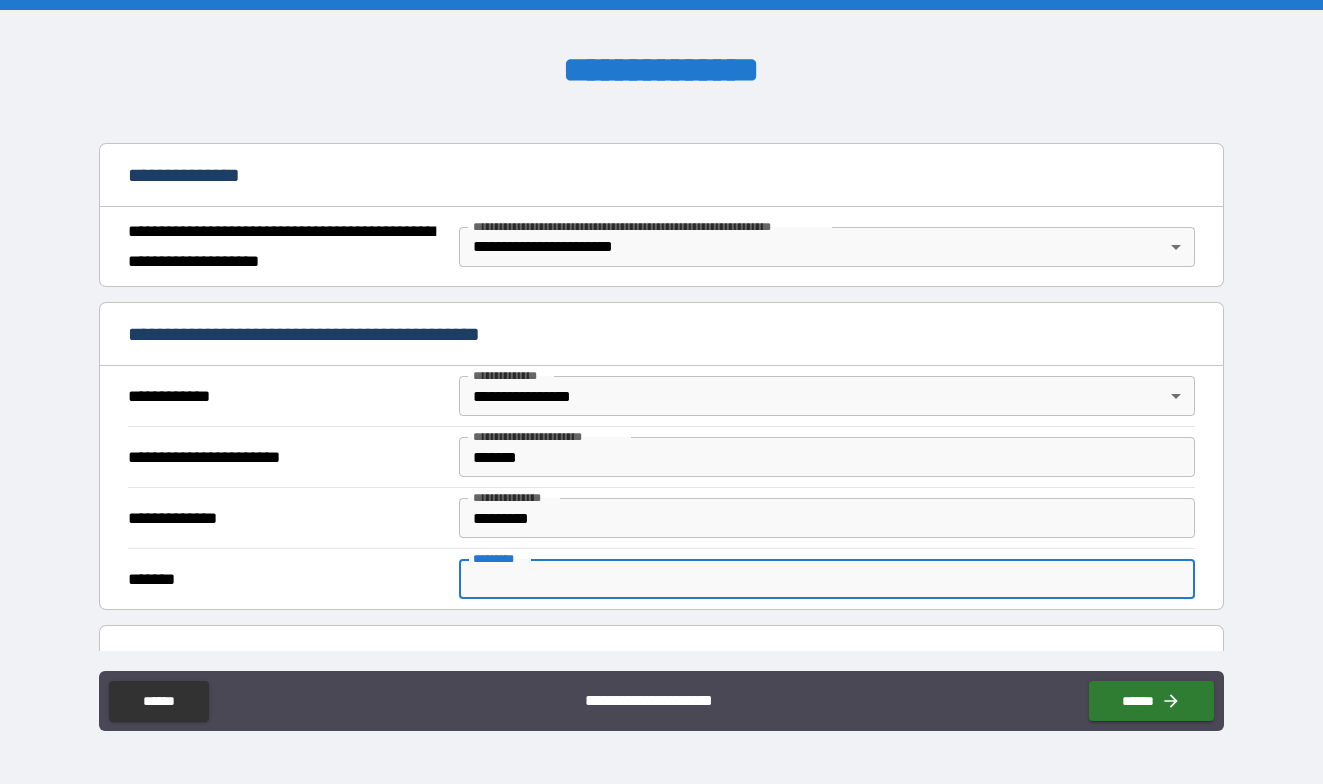 type on "*******" 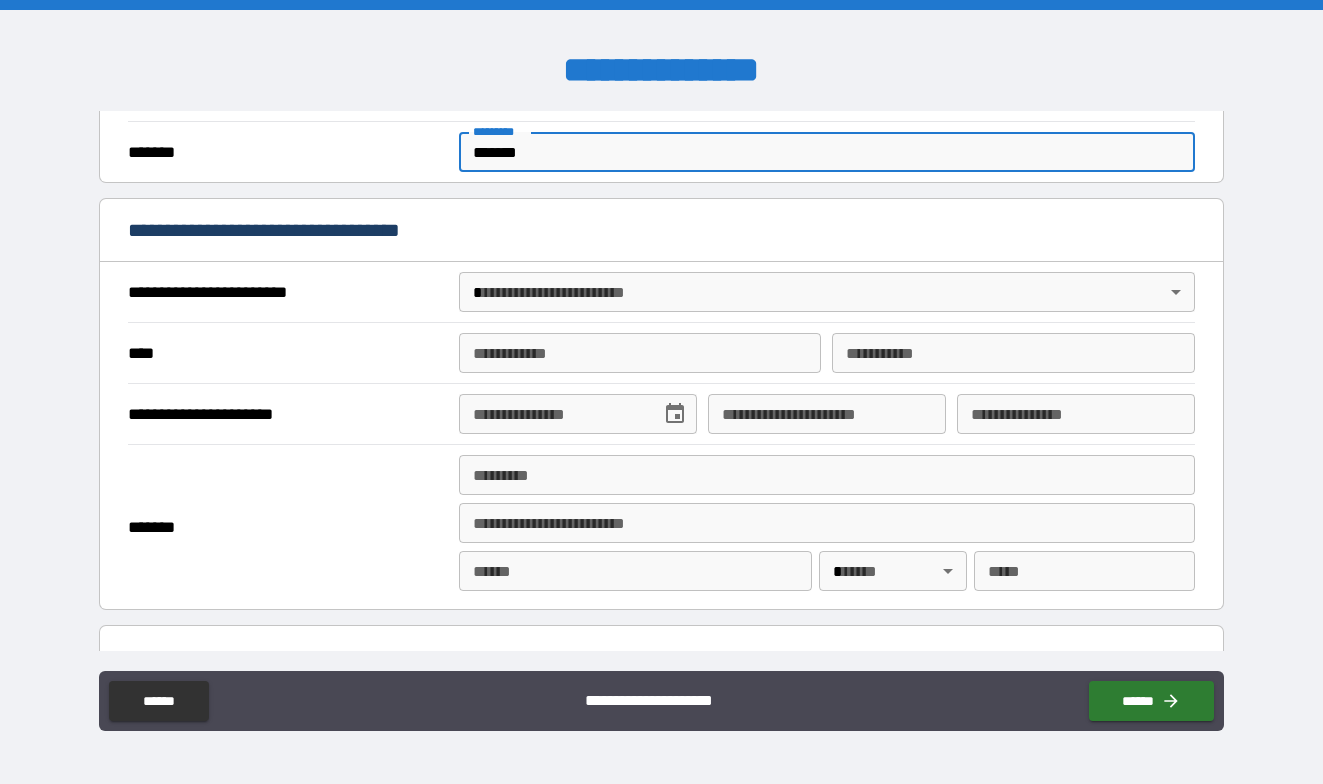 scroll, scrollTop: 700, scrollLeft: 0, axis: vertical 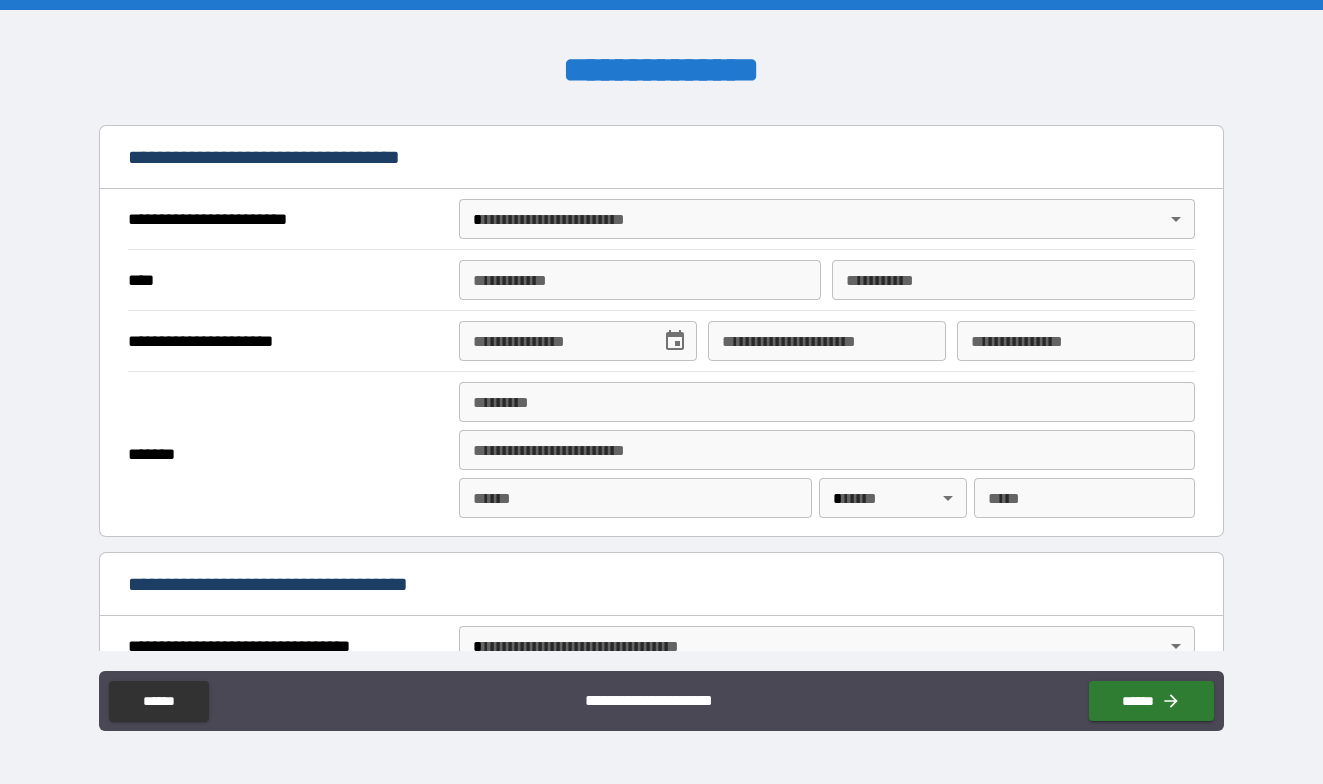 click on "**********" at bounding box center (661, 392) 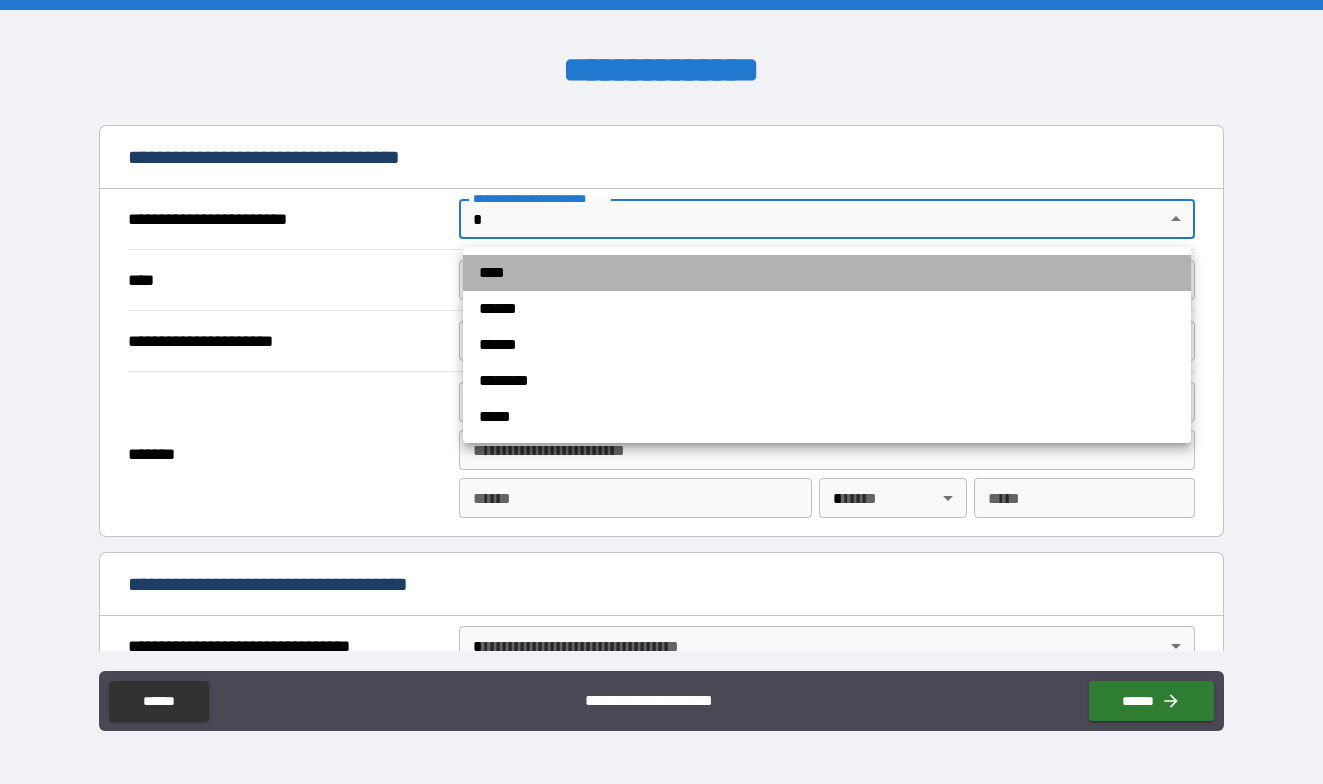 click on "****" at bounding box center [827, 273] 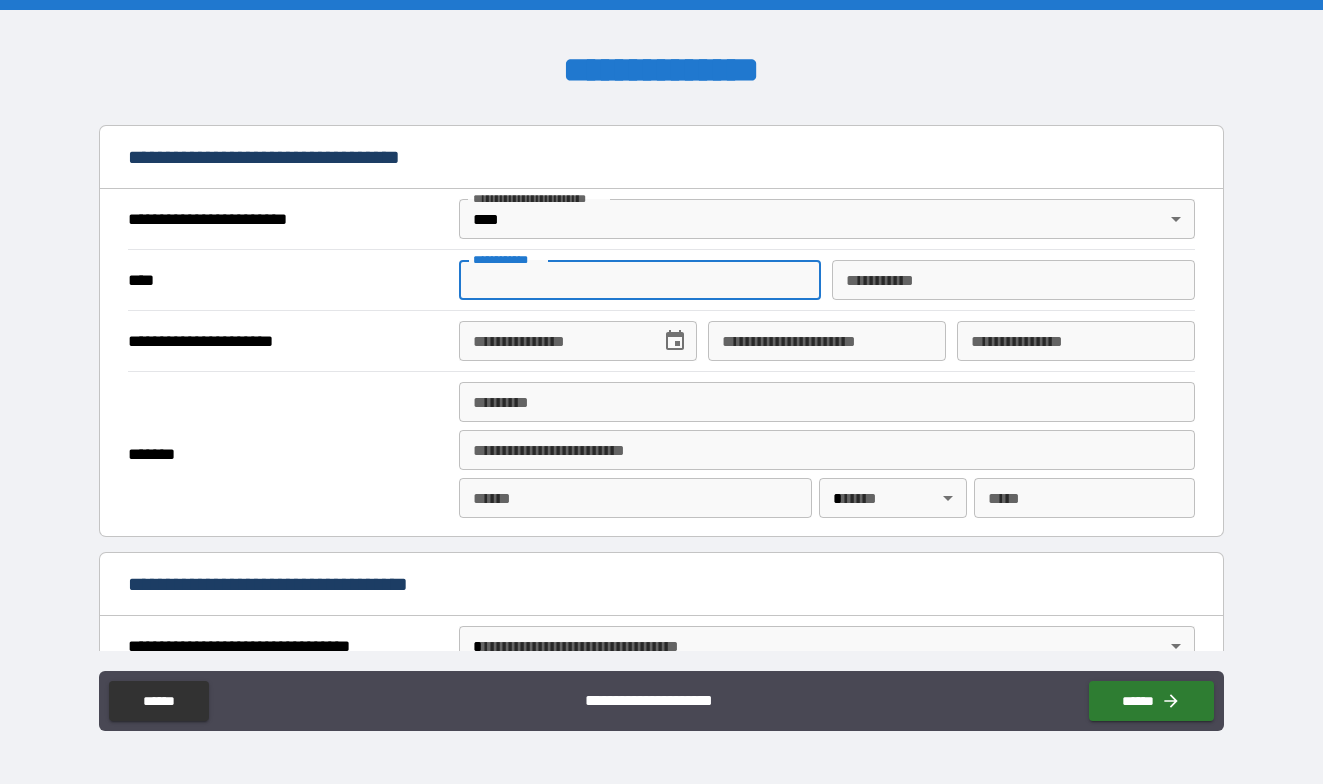 click on "**********" at bounding box center (640, 280) 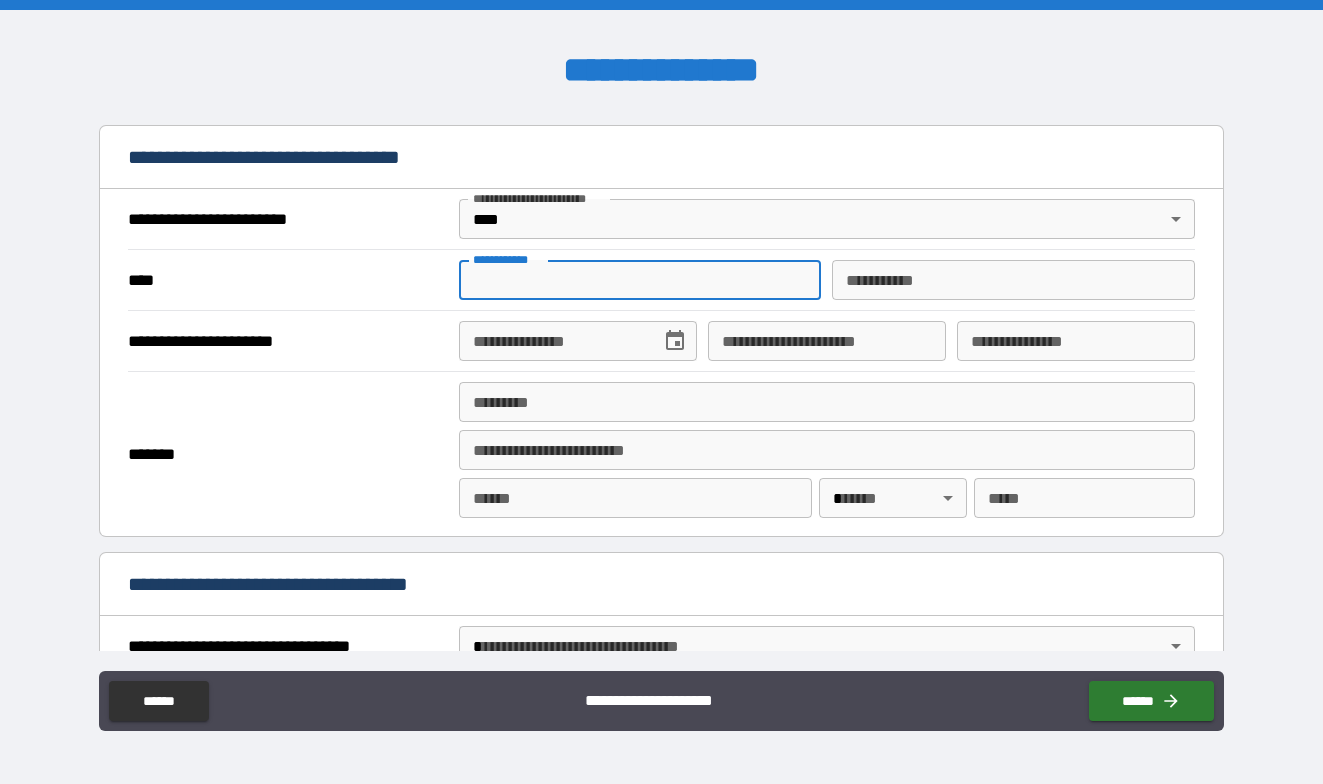 type on "*******" 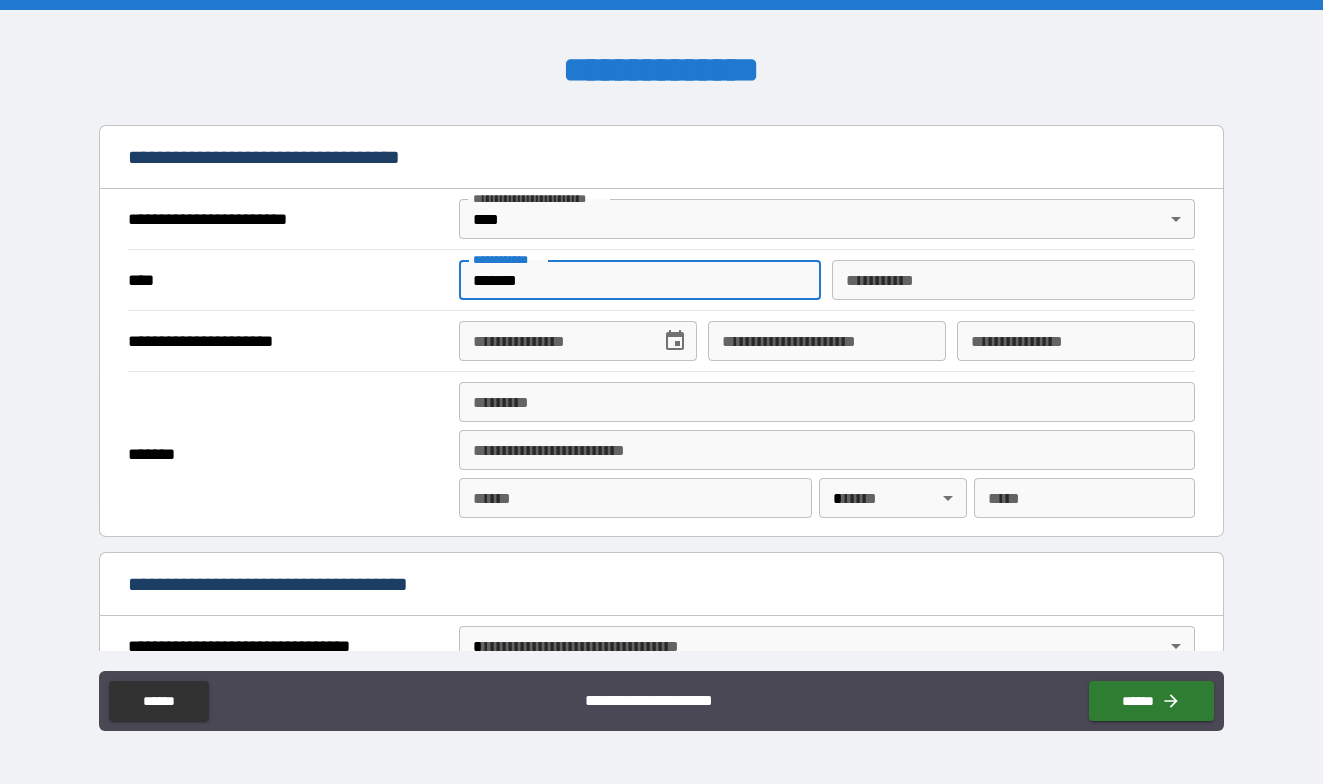 type on "*********" 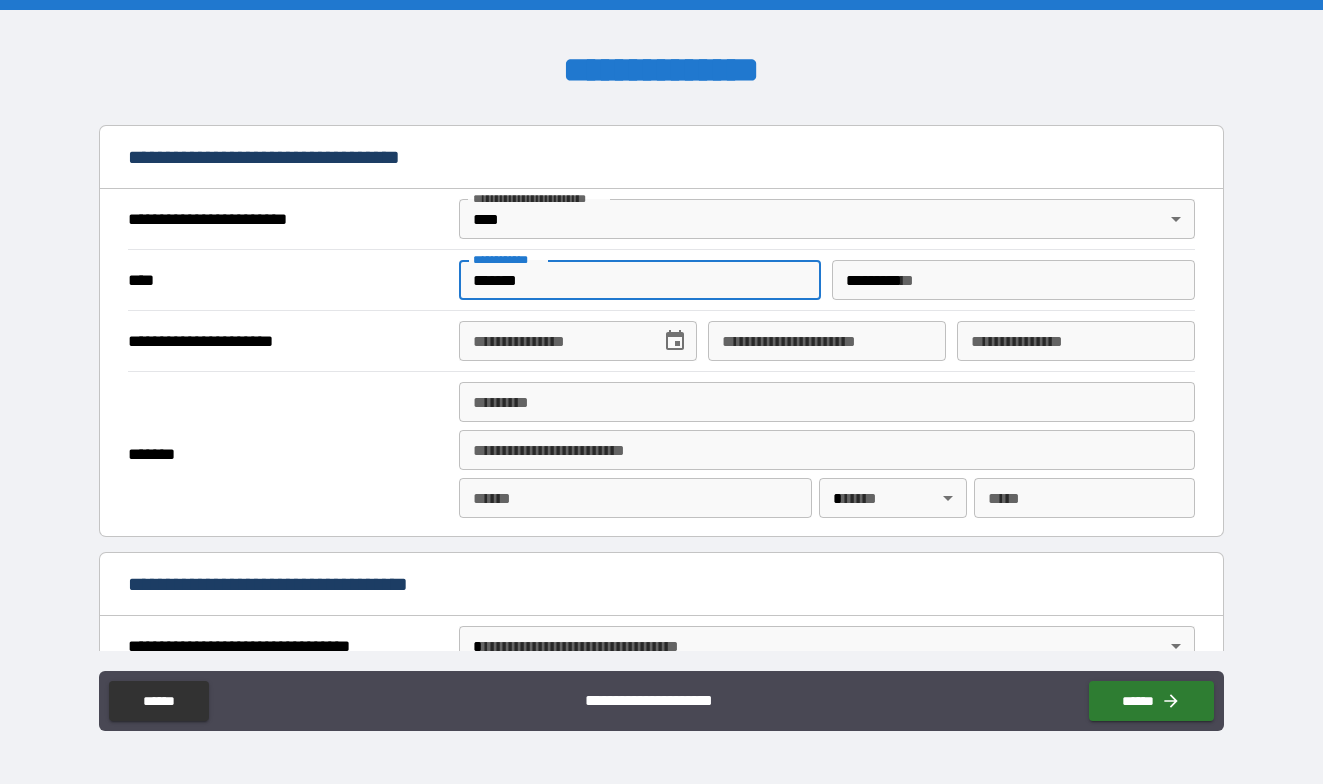 type on "**********" 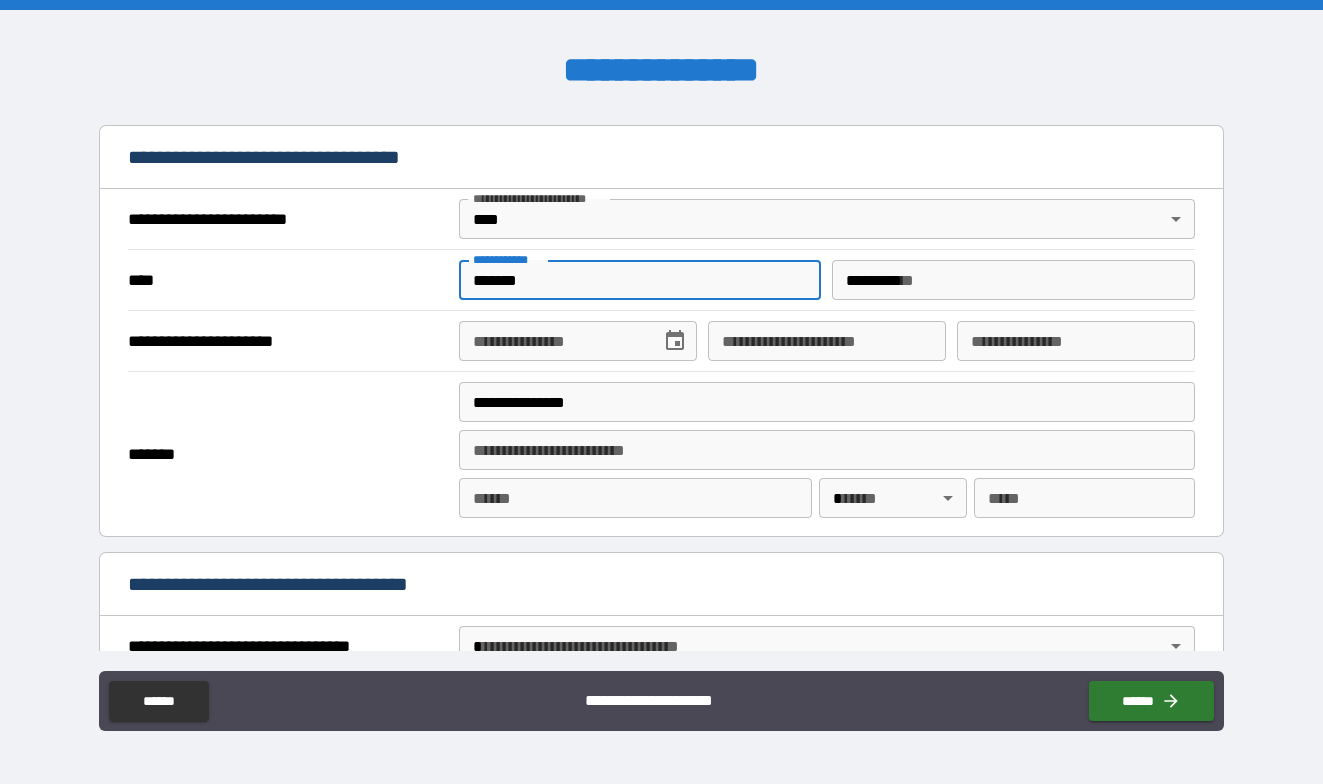 type on "**********" 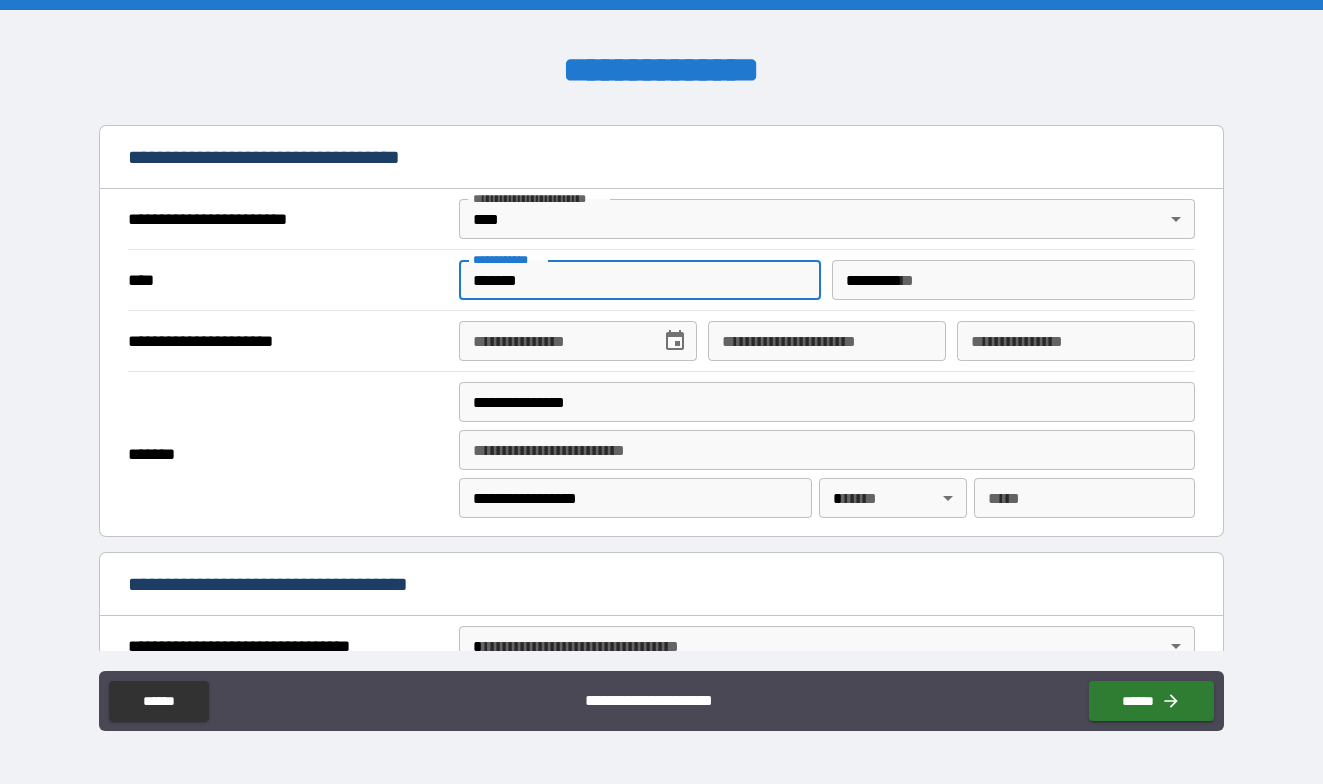 type on "**" 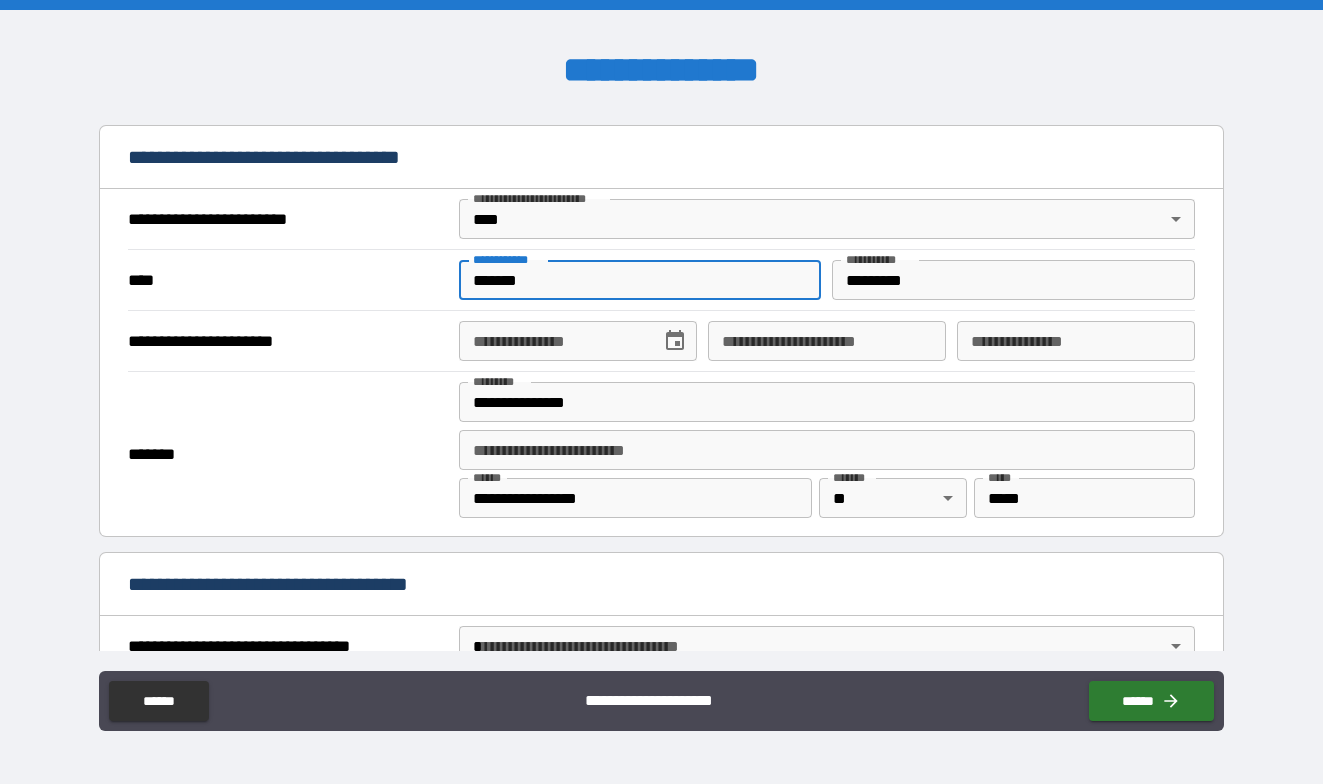 click on "**********" at bounding box center [553, 341] 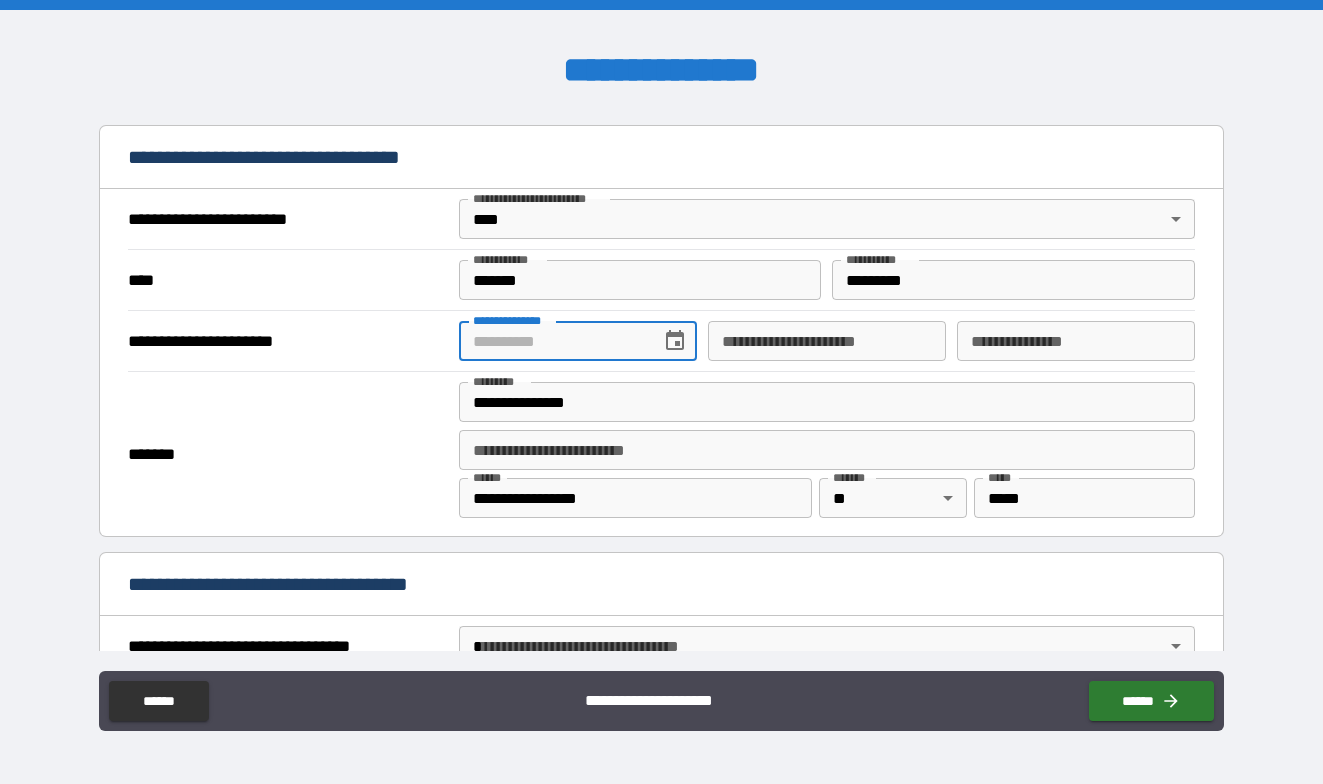 click on "**********" at bounding box center (553, 341) 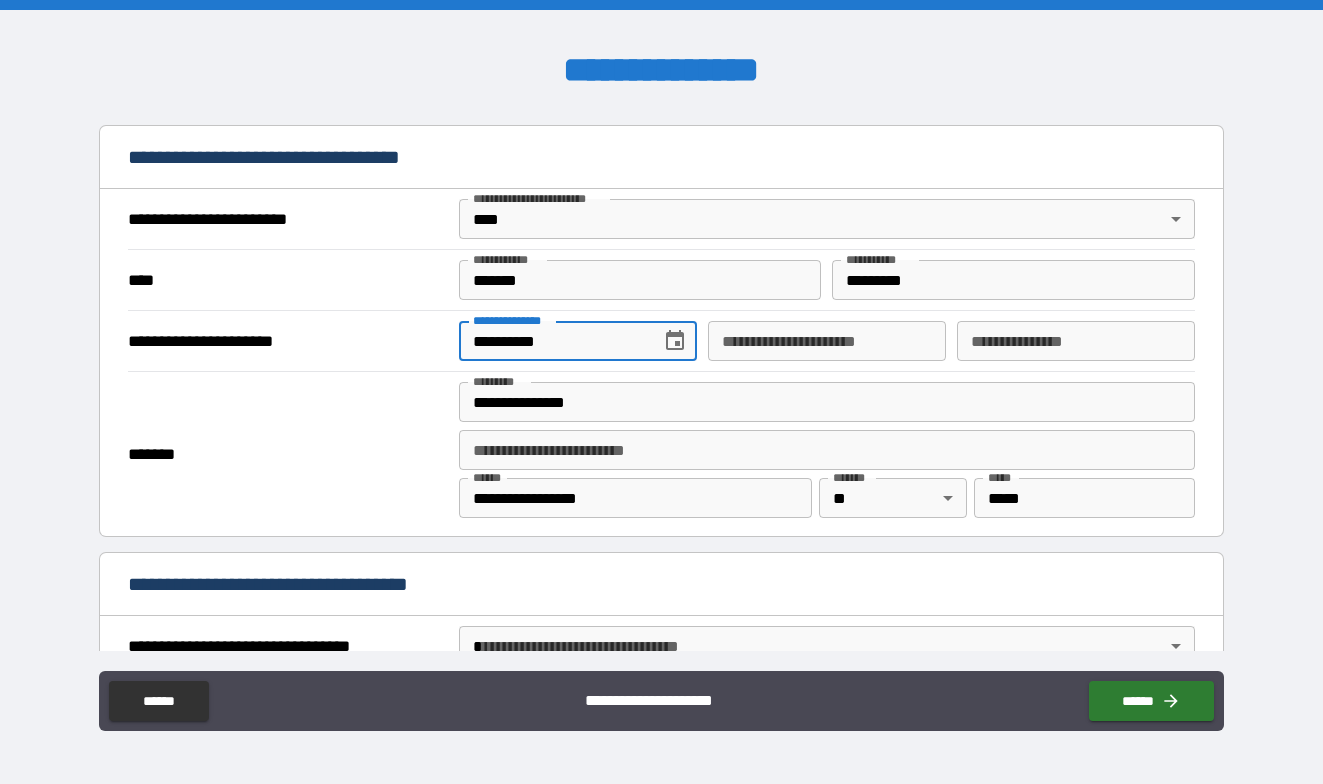 type on "**********" 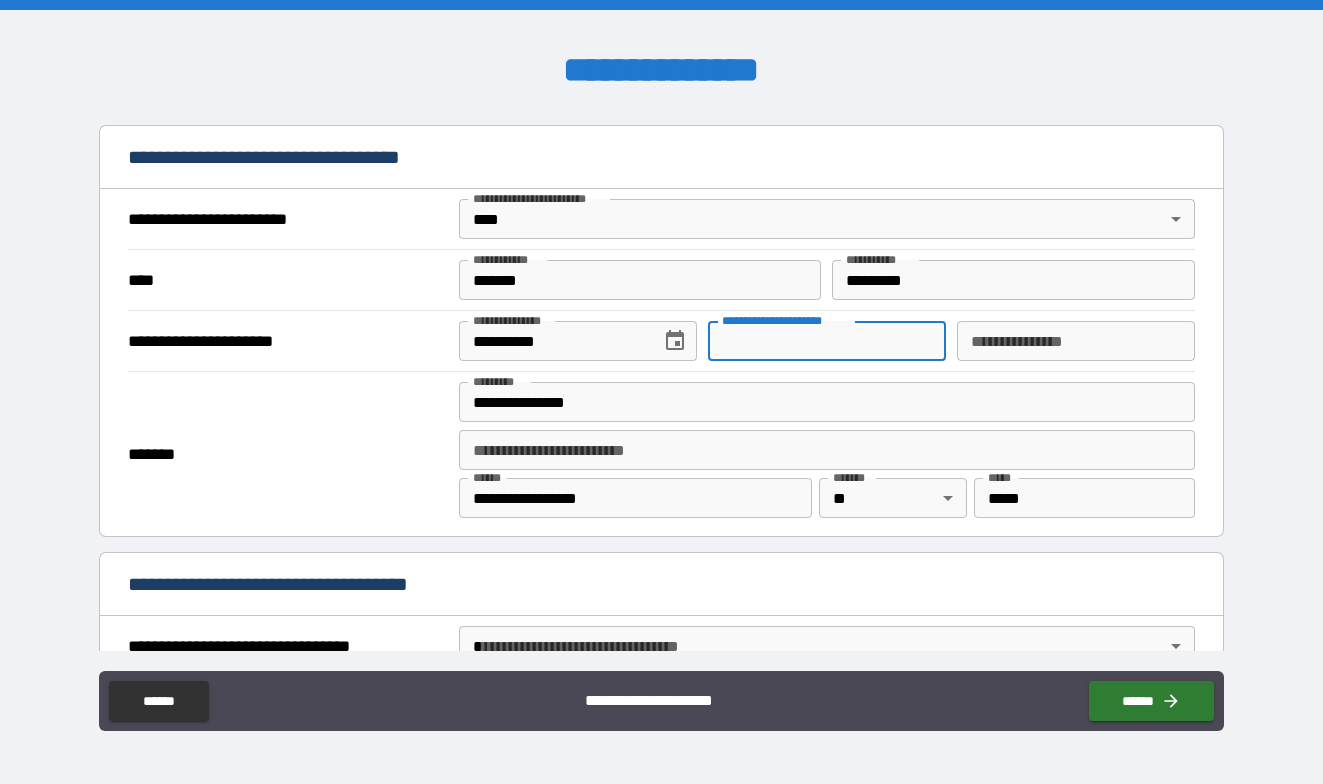 click on "**********" at bounding box center [827, 341] 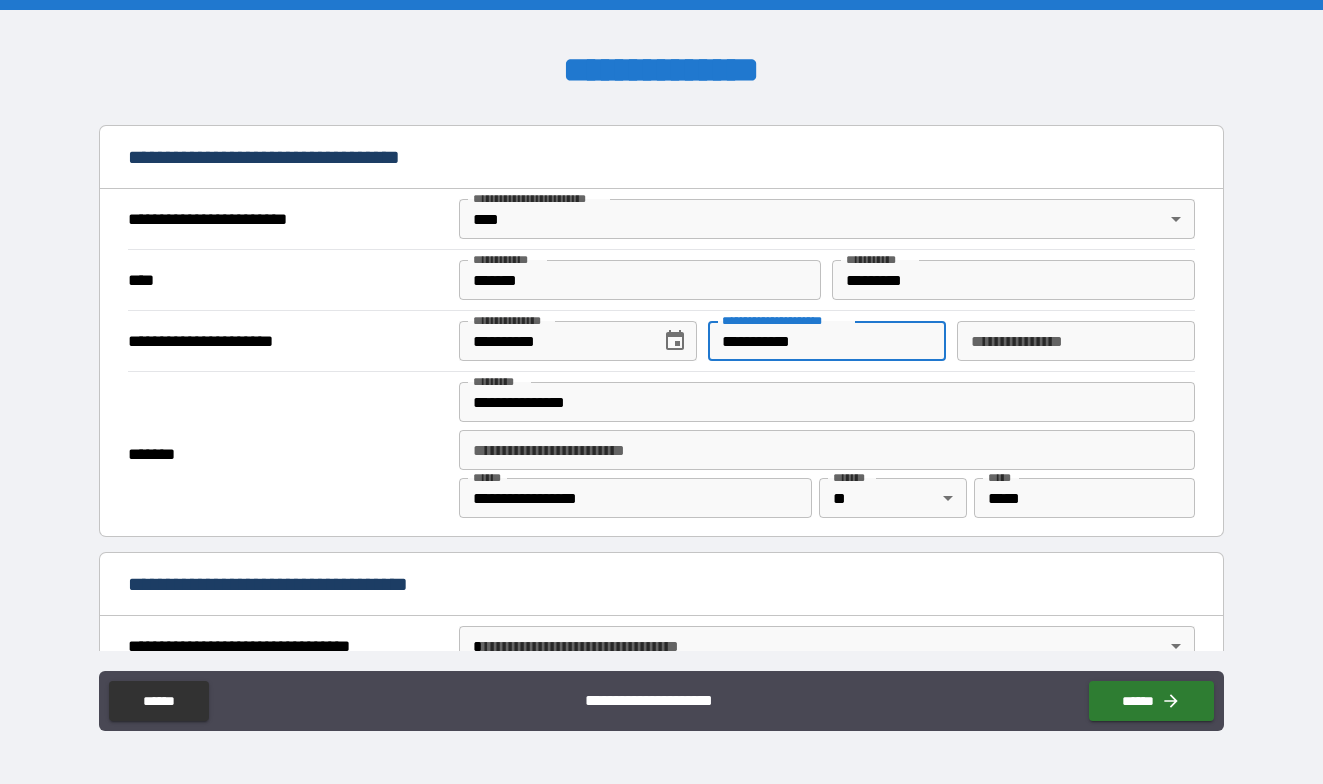 type on "**********" 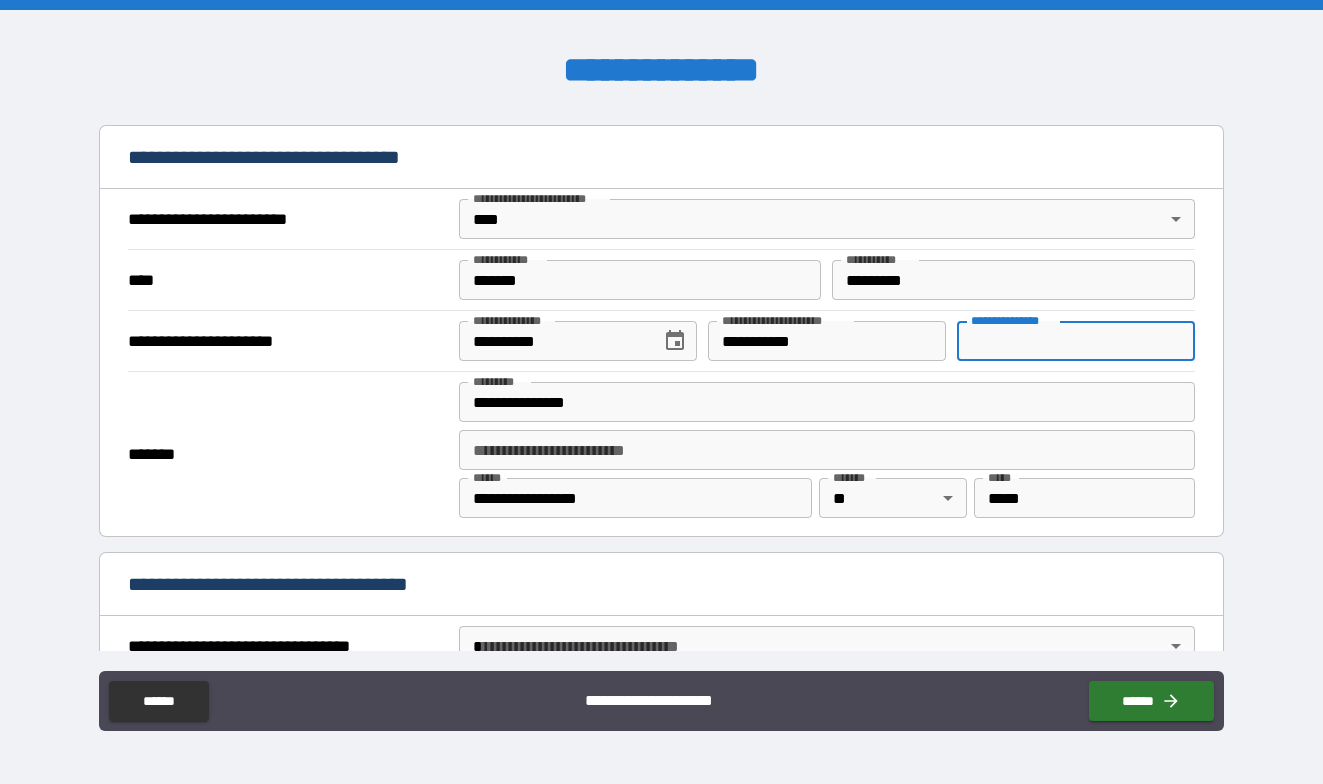 click on "**********" at bounding box center (1076, 341) 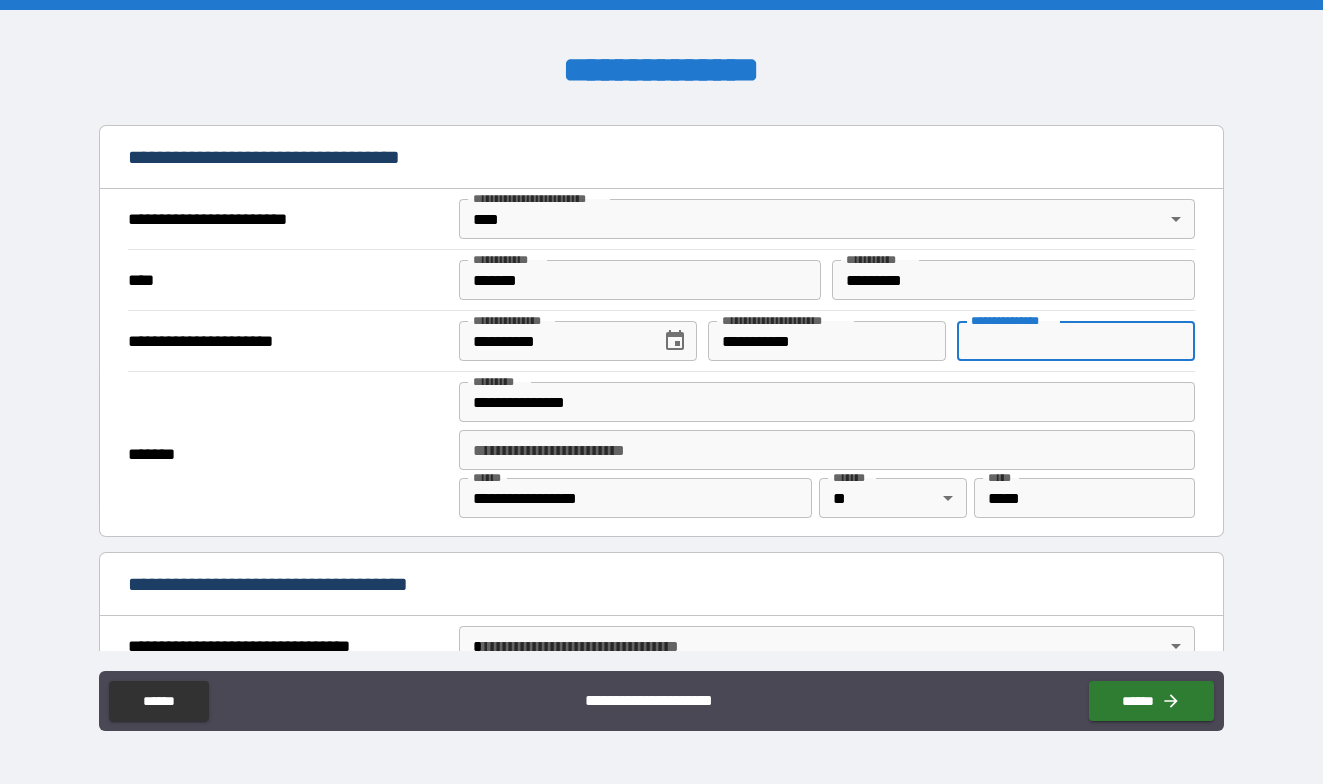 type on "*" 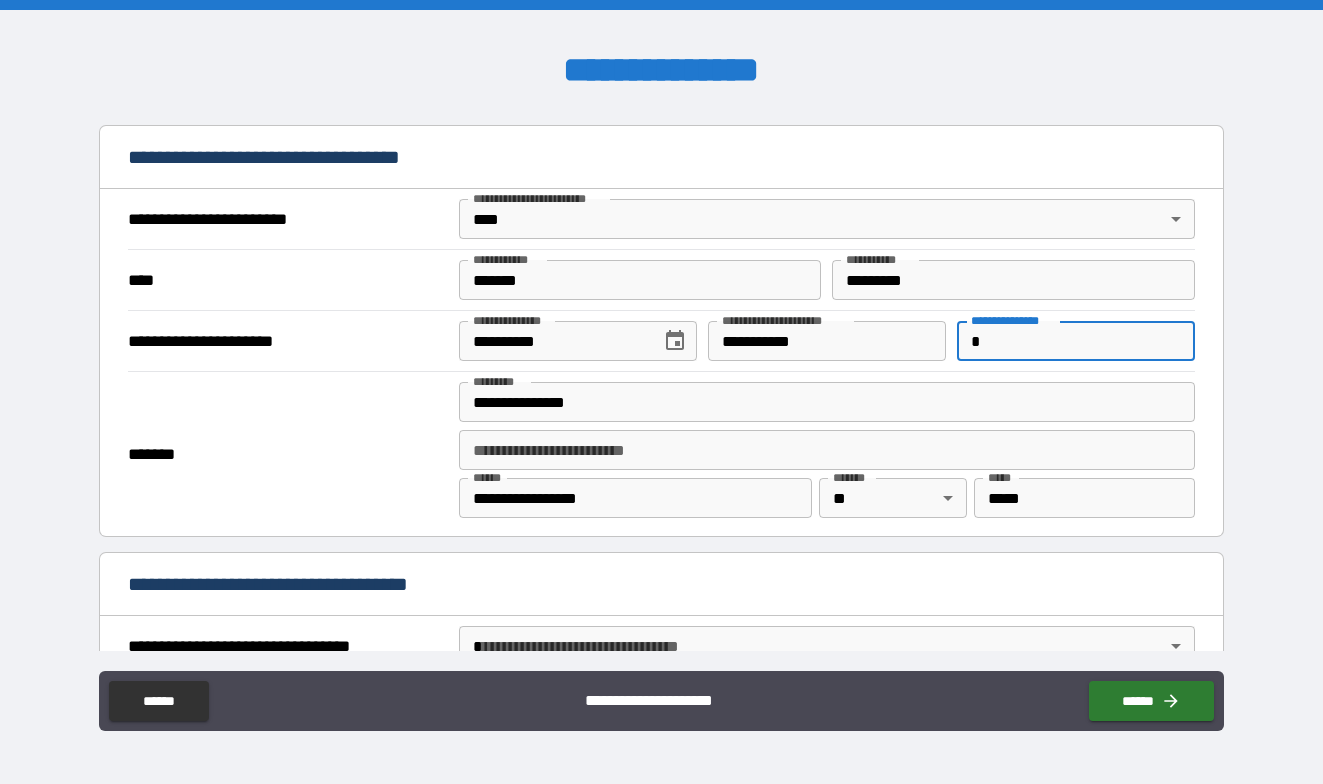 click on "*" at bounding box center [1076, 341] 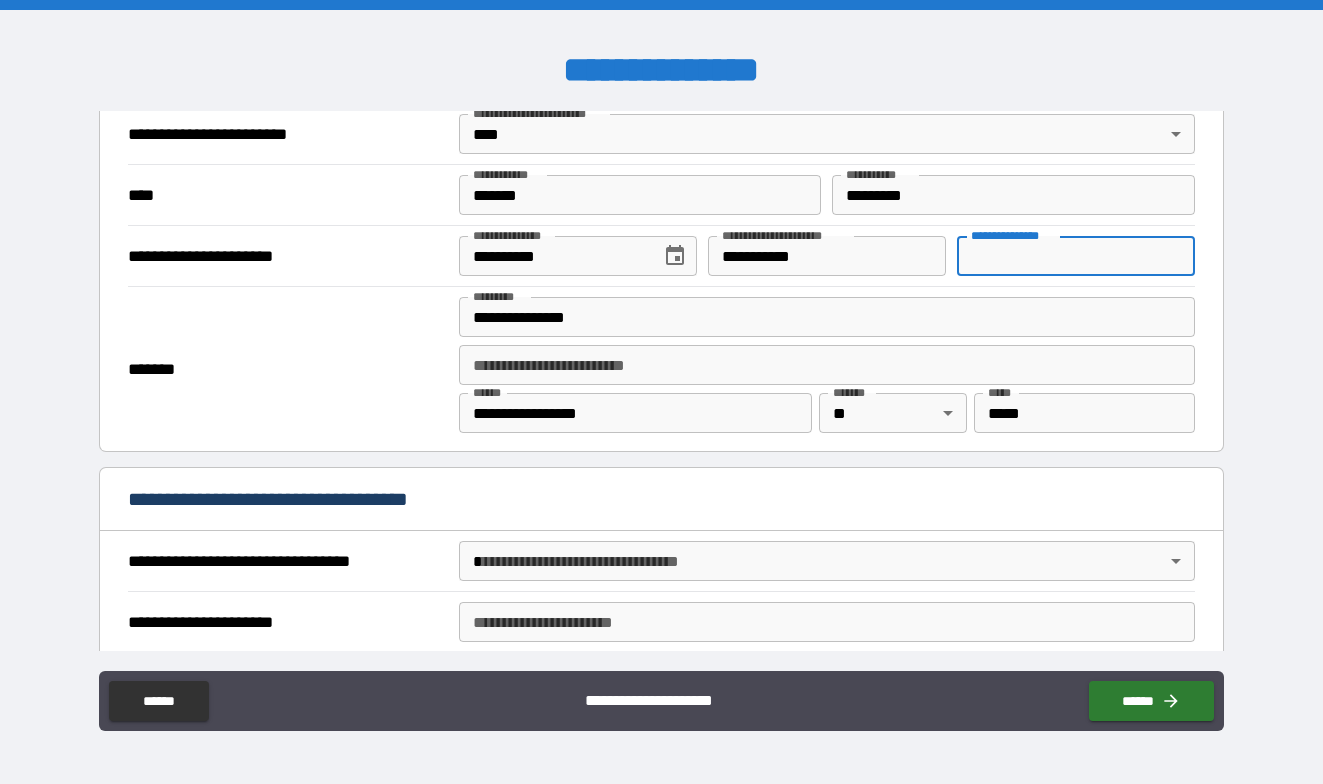 scroll, scrollTop: 900, scrollLeft: 0, axis: vertical 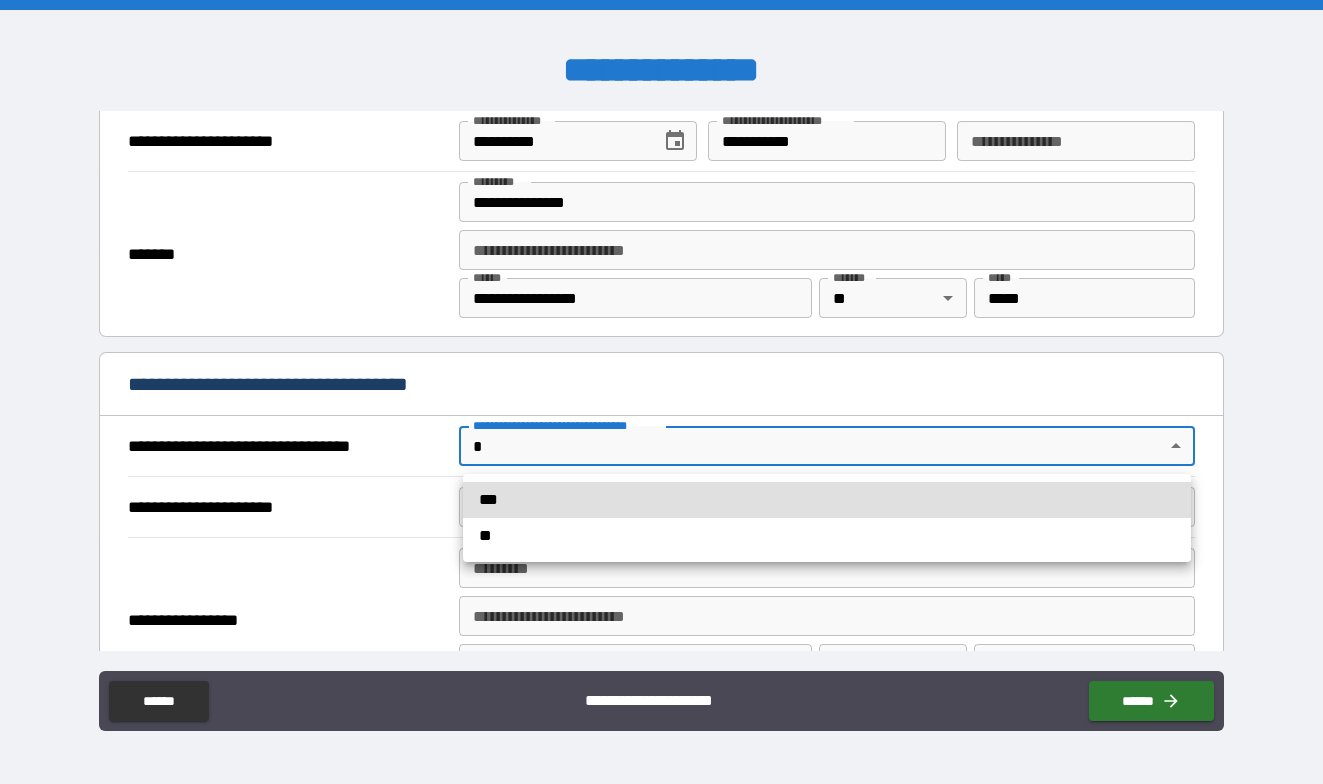 click on "**********" at bounding box center (661, 392) 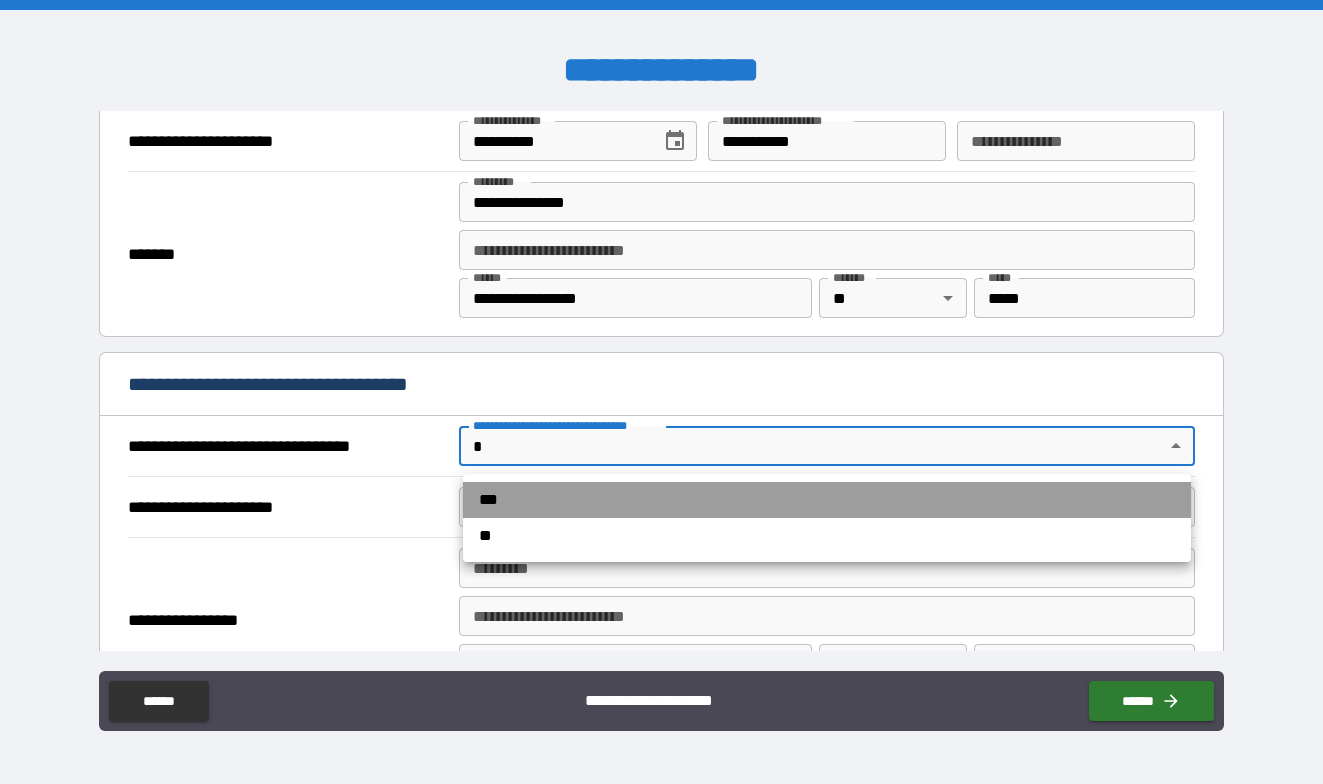 click on "***" at bounding box center [827, 500] 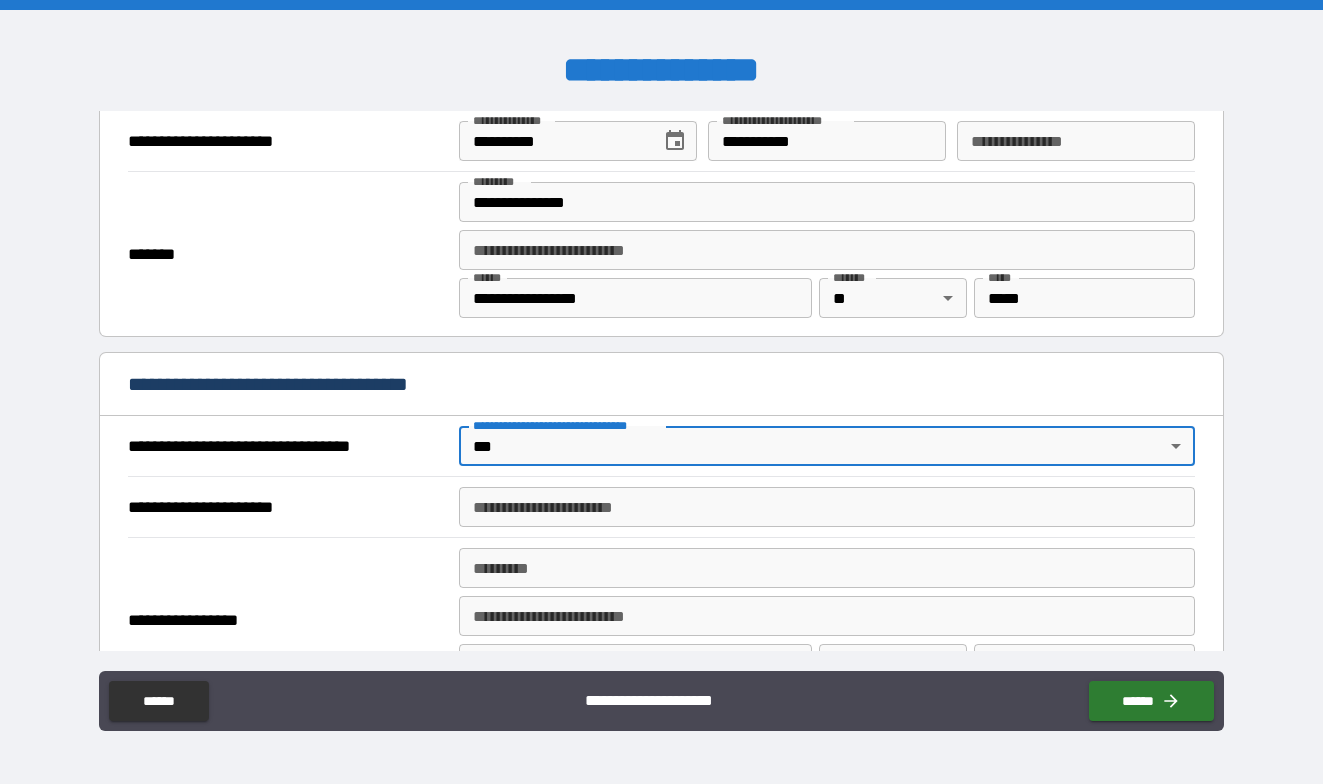 click on "**********" at bounding box center (827, 507) 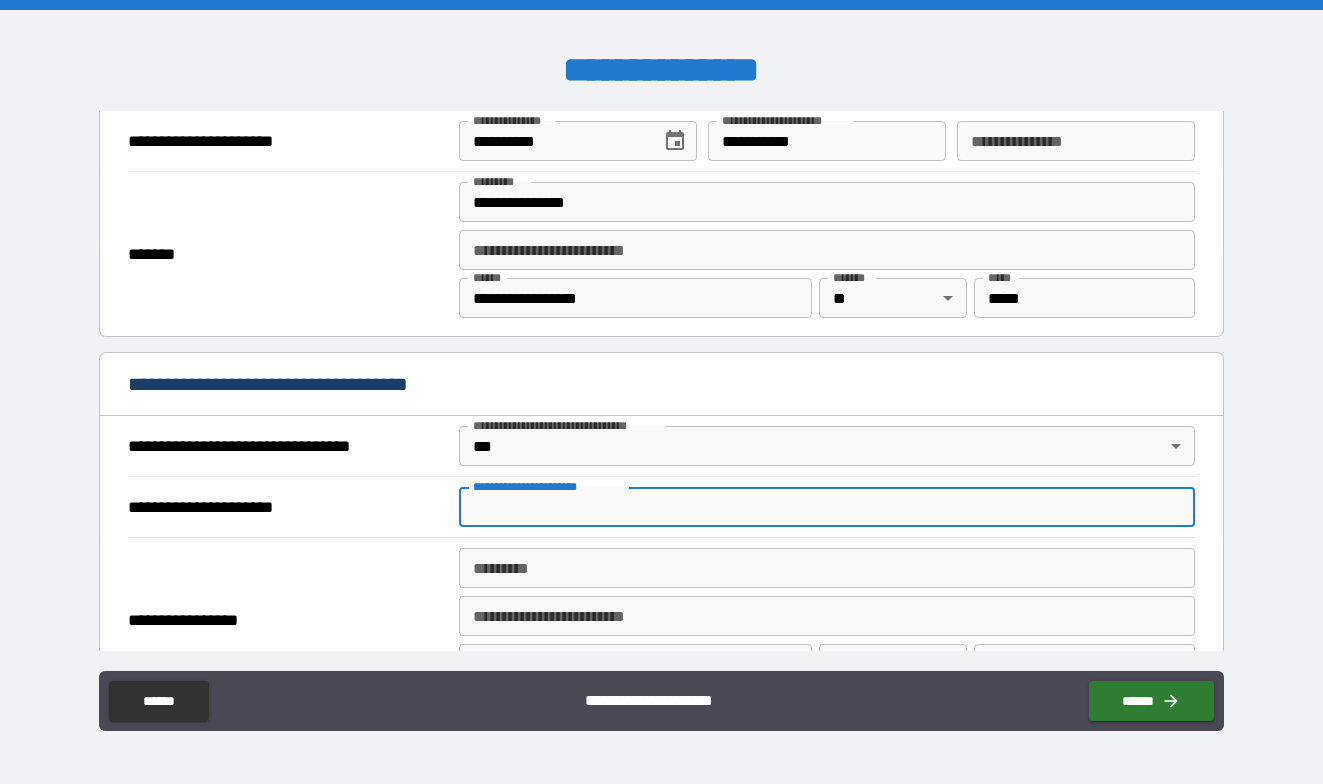 click on "*******   *" at bounding box center (827, 568) 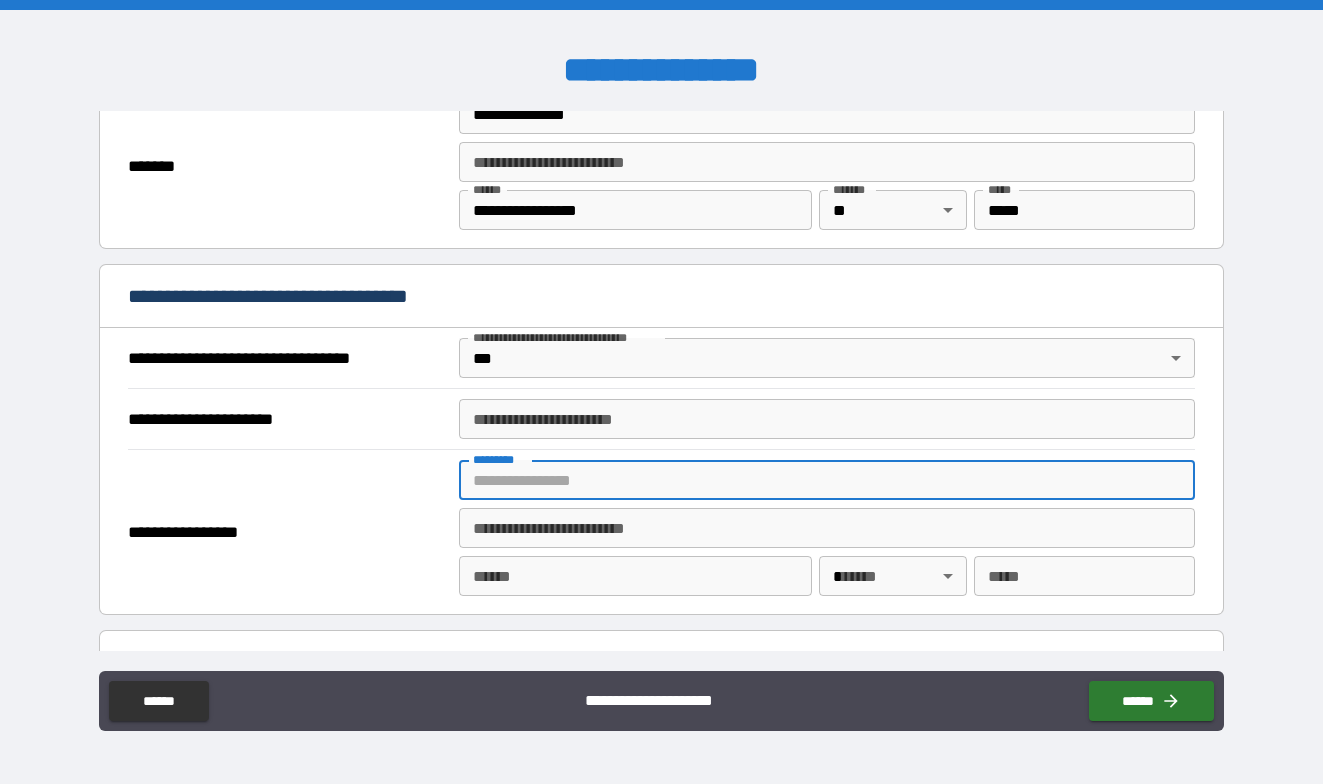 scroll, scrollTop: 1100, scrollLeft: 0, axis: vertical 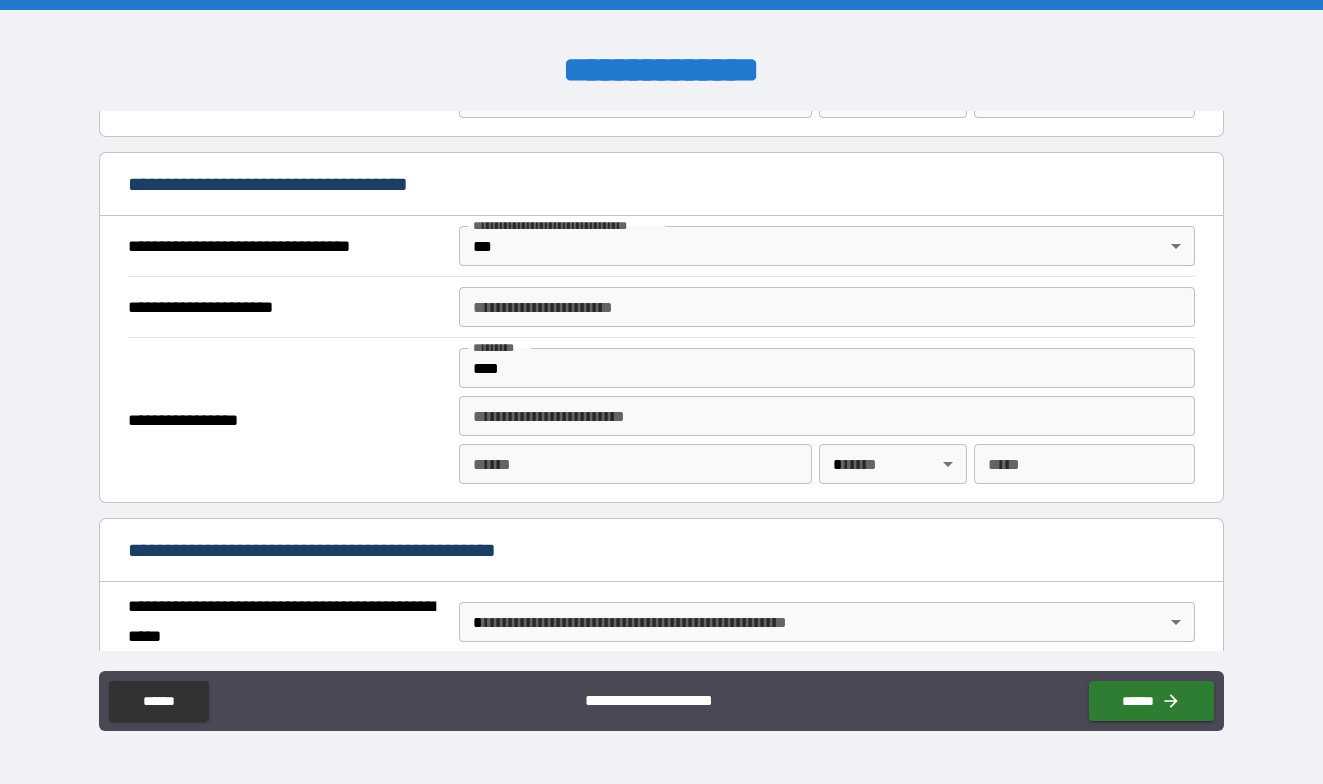 type on "**********" 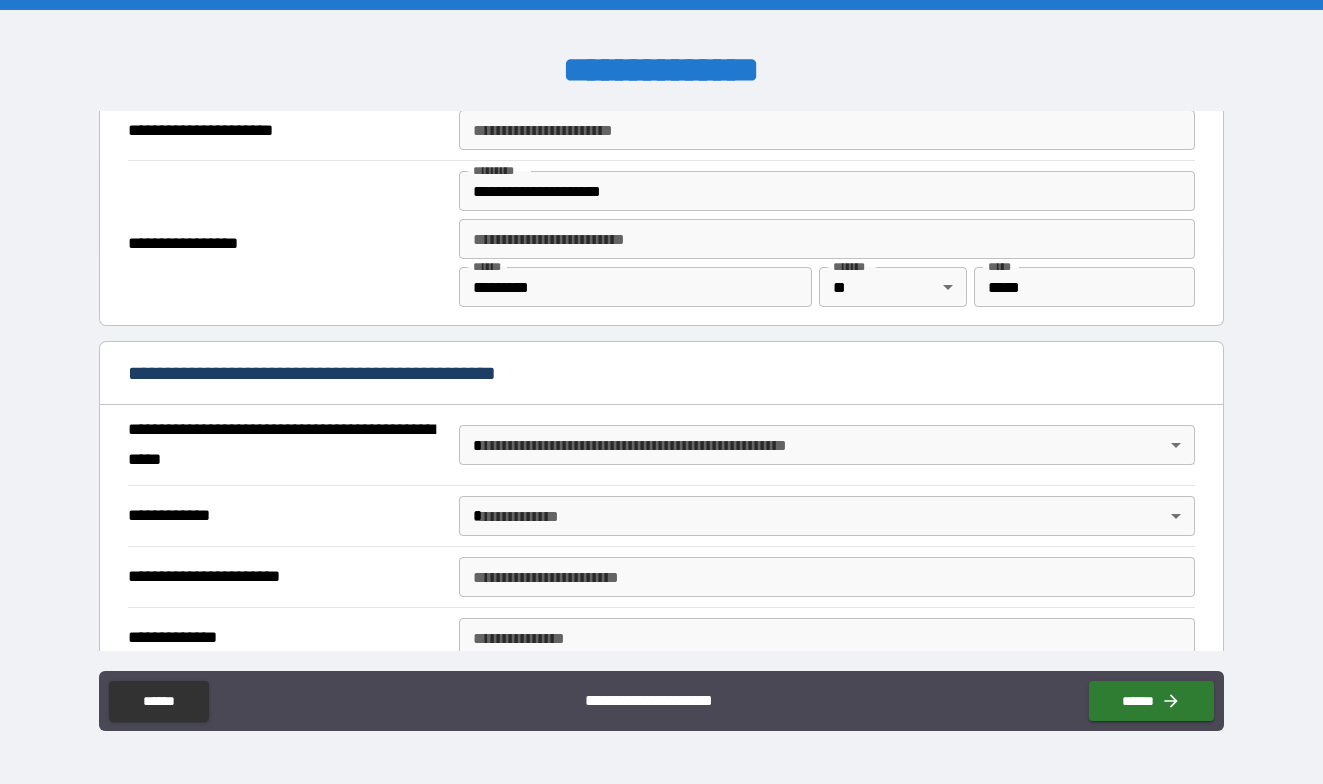 scroll, scrollTop: 1300, scrollLeft: 0, axis: vertical 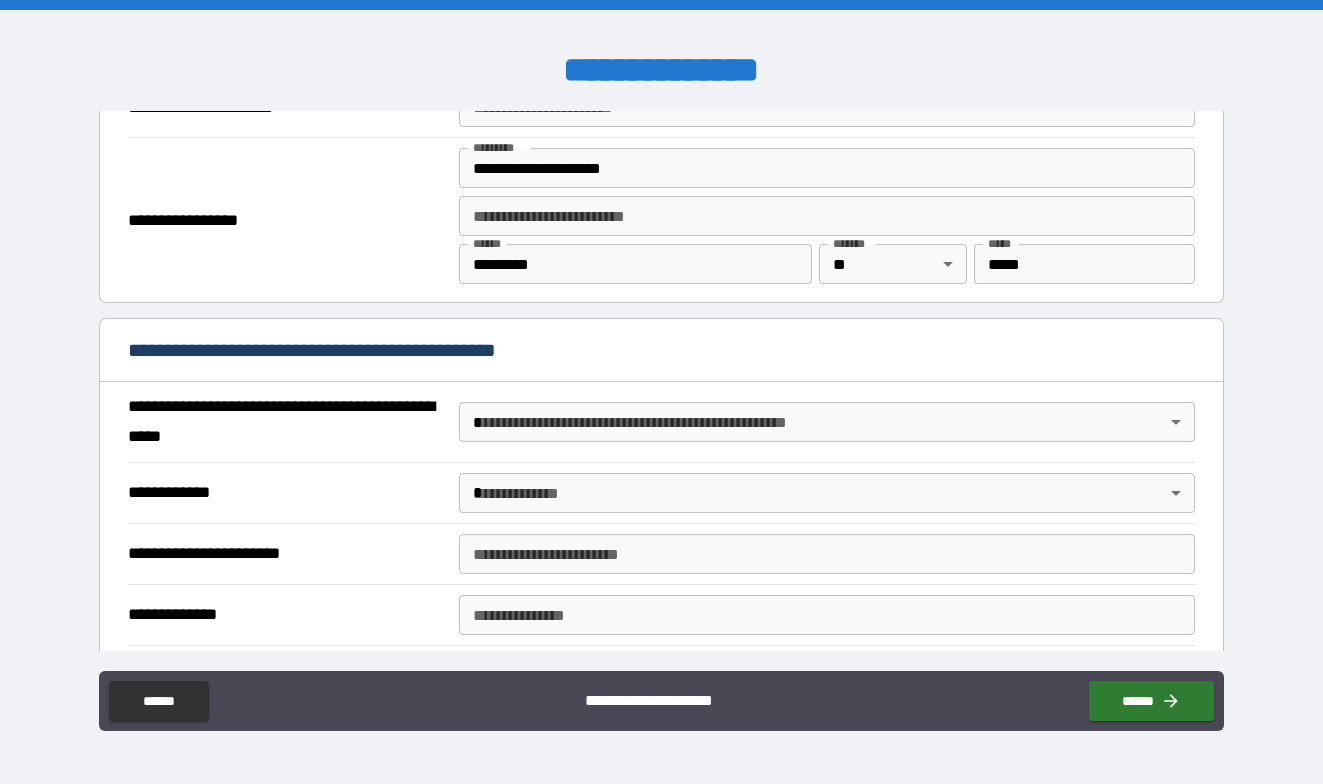 click on "**********" at bounding box center [661, 392] 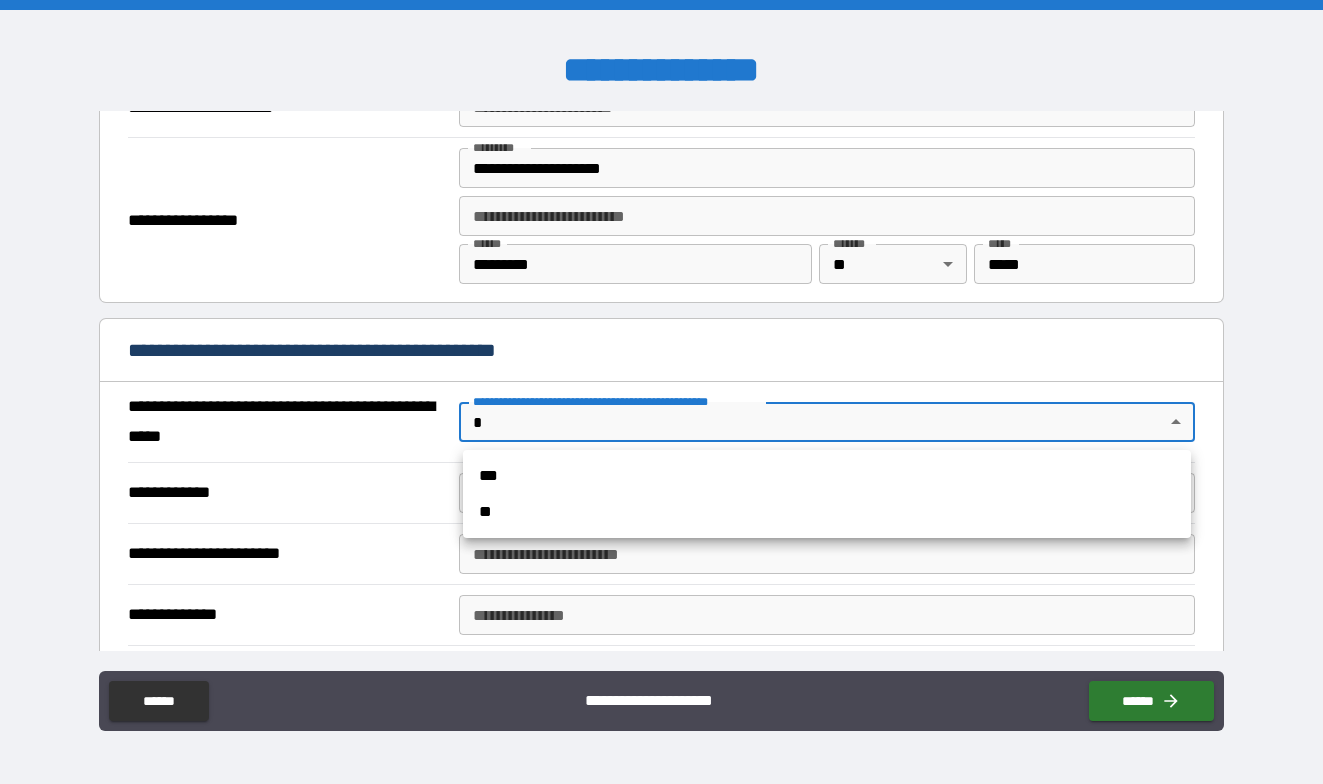 click on "**" at bounding box center [827, 512] 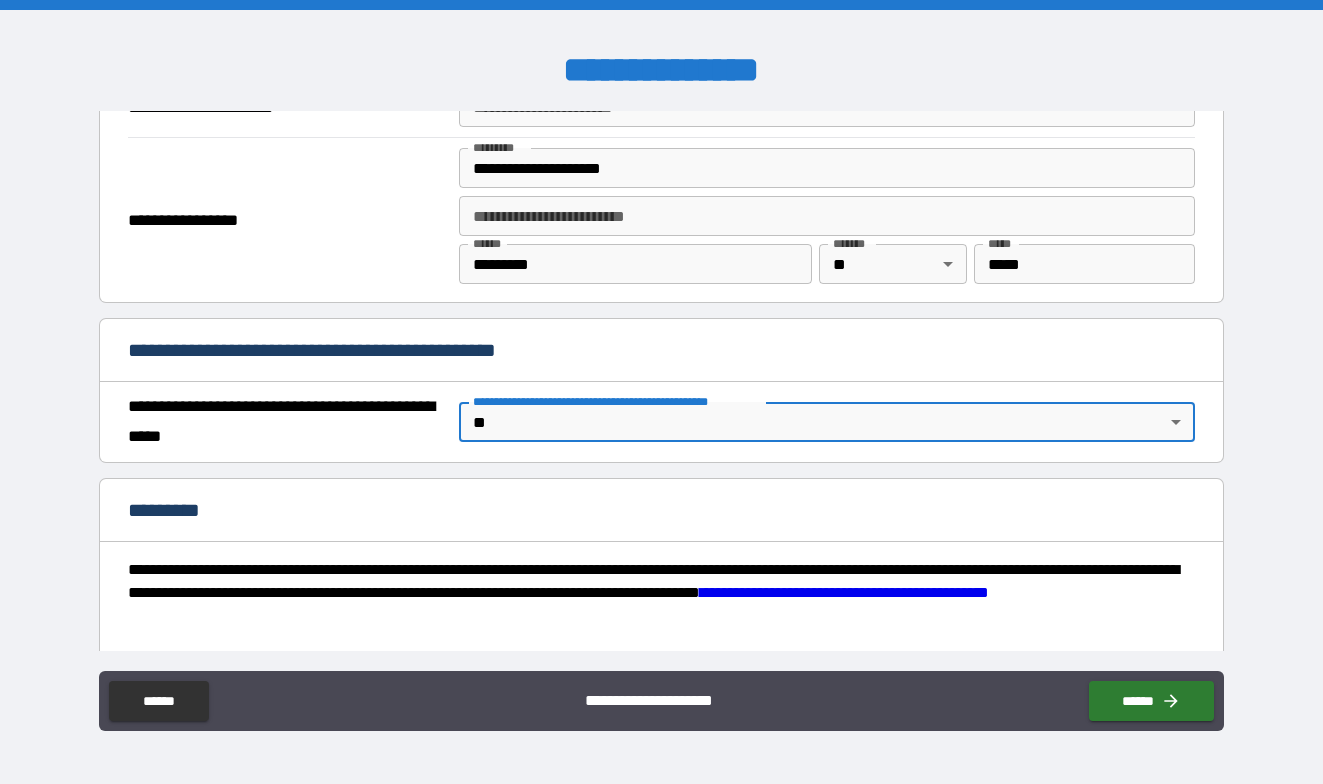 scroll, scrollTop: 1470, scrollLeft: 0, axis: vertical 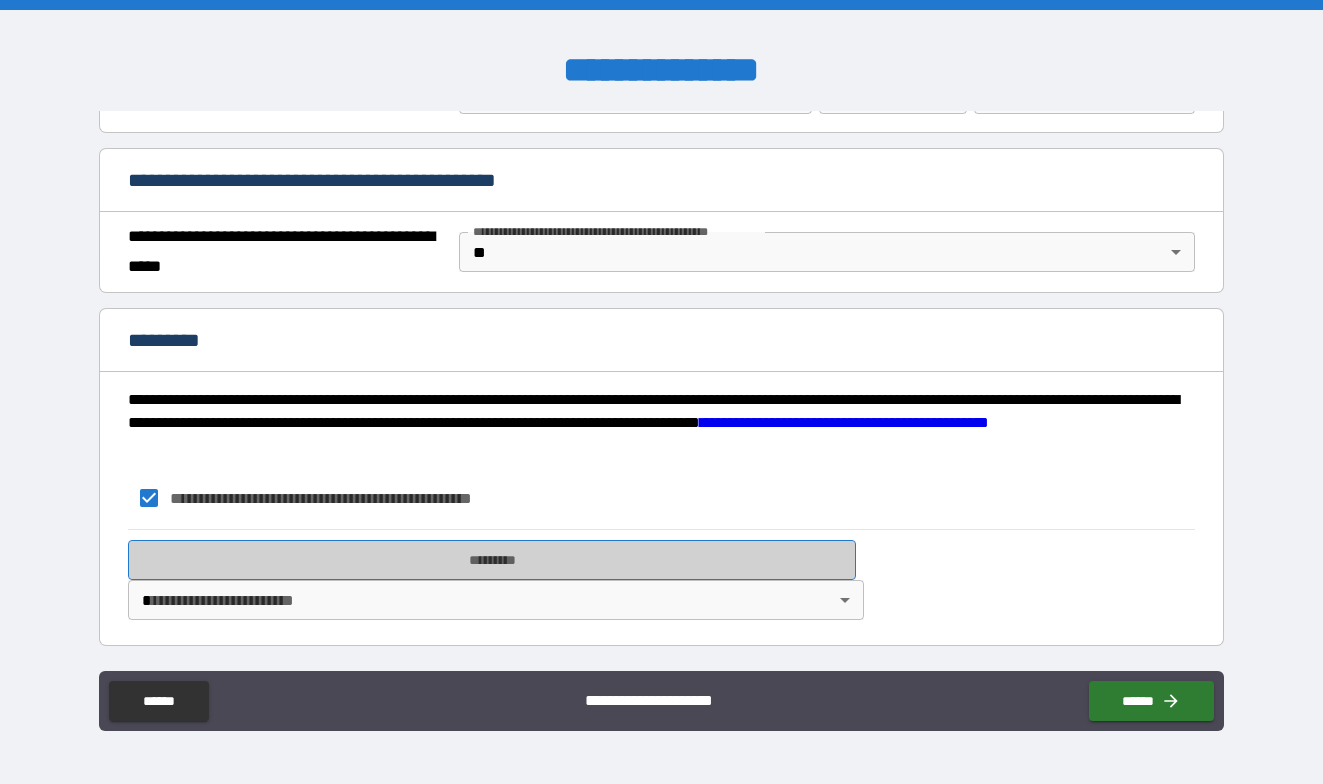 click on "*********" at bounding box center (492, 560) 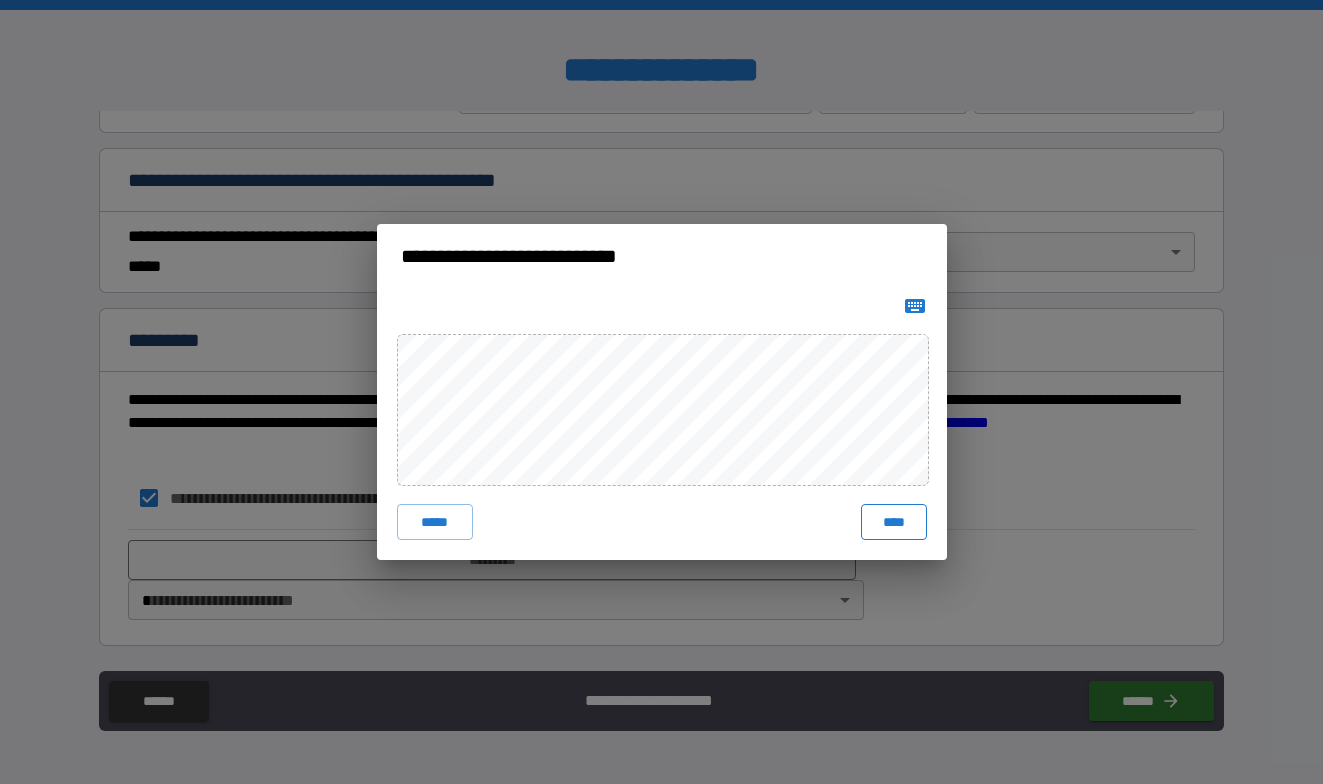 click on "****" at bounding box center [894, 522] 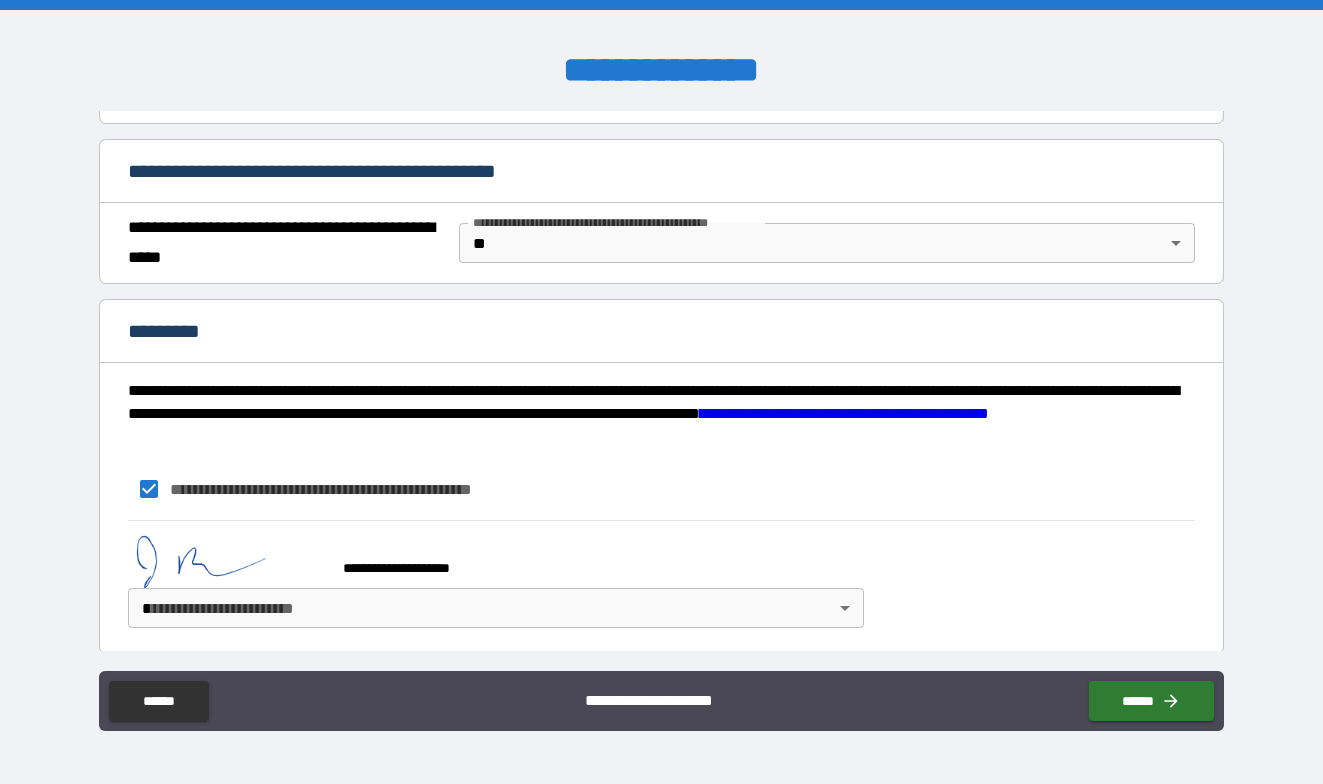 scroll, scrollTop: 1487, scrollLeft: 0, axis: vertical 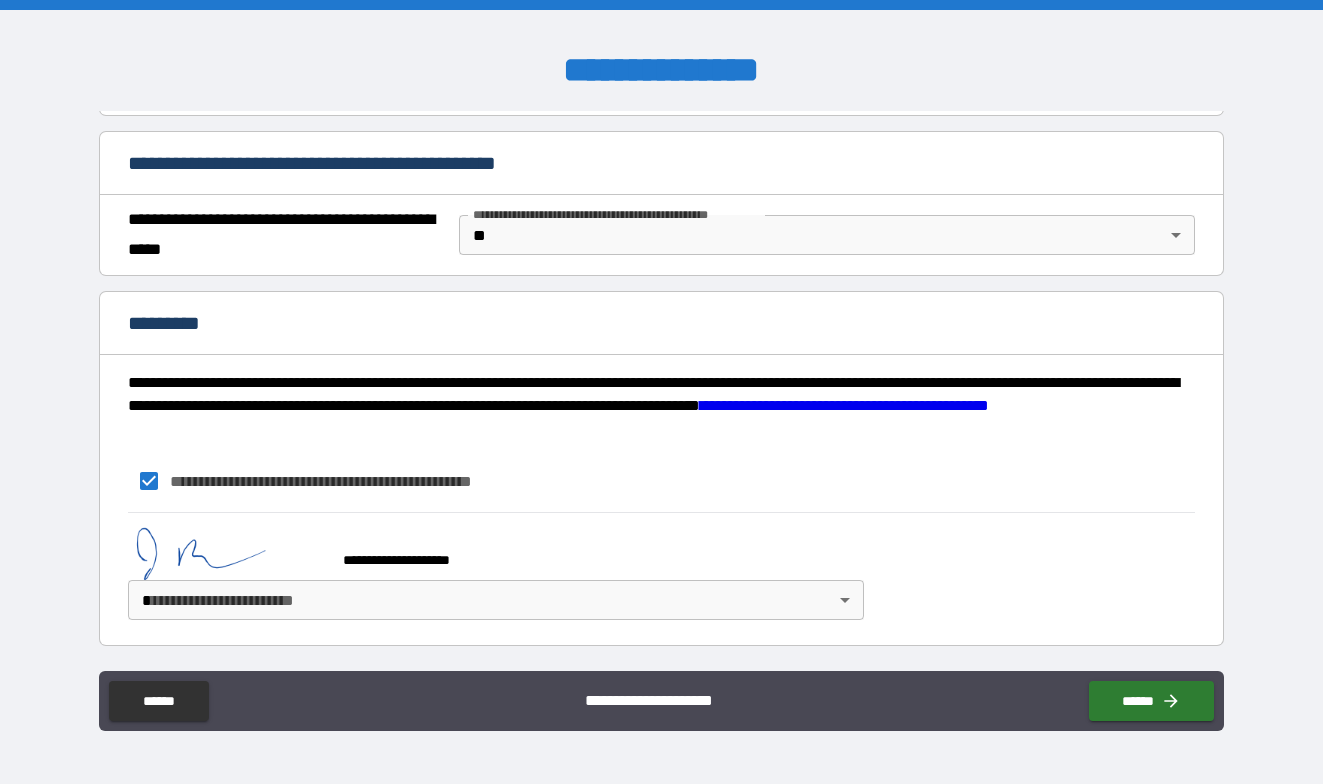click on "**********" at bounding box center (661, 392) 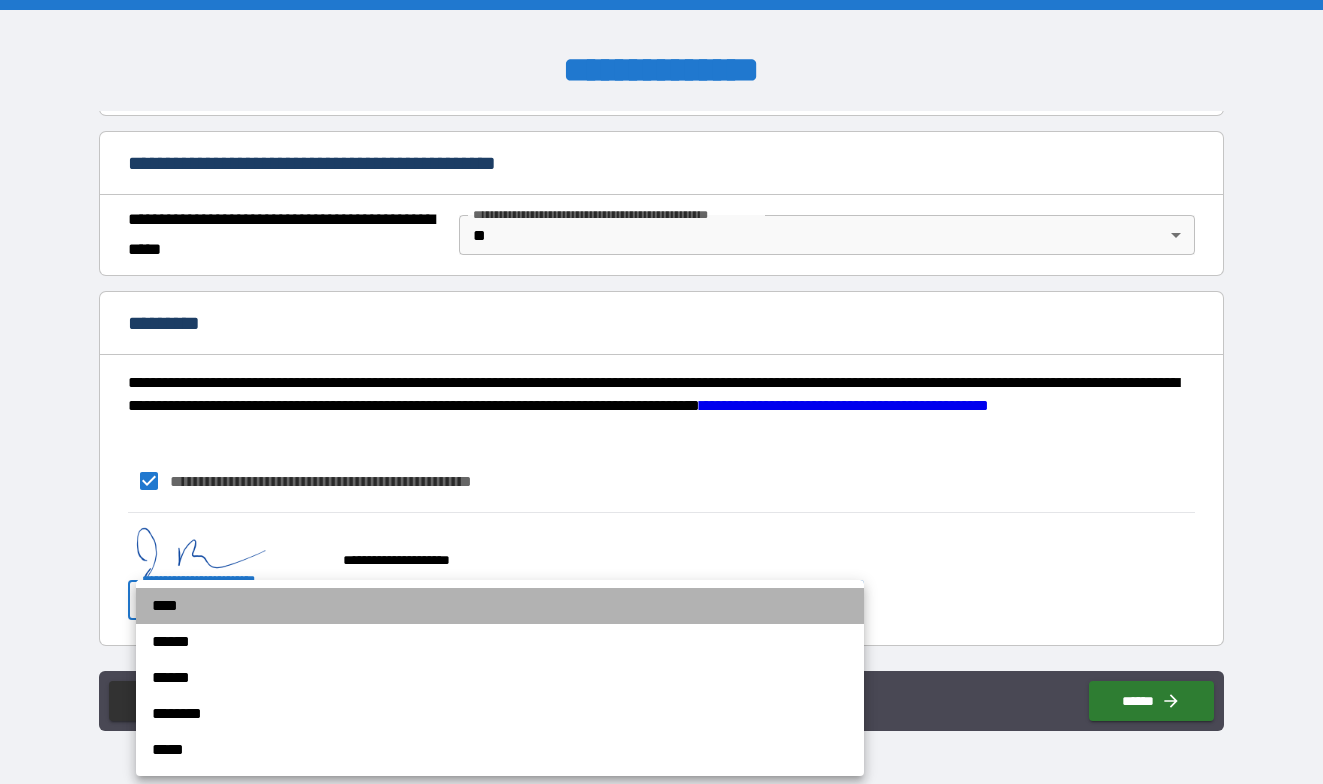 click on "****" at bounding box center [500, 606] 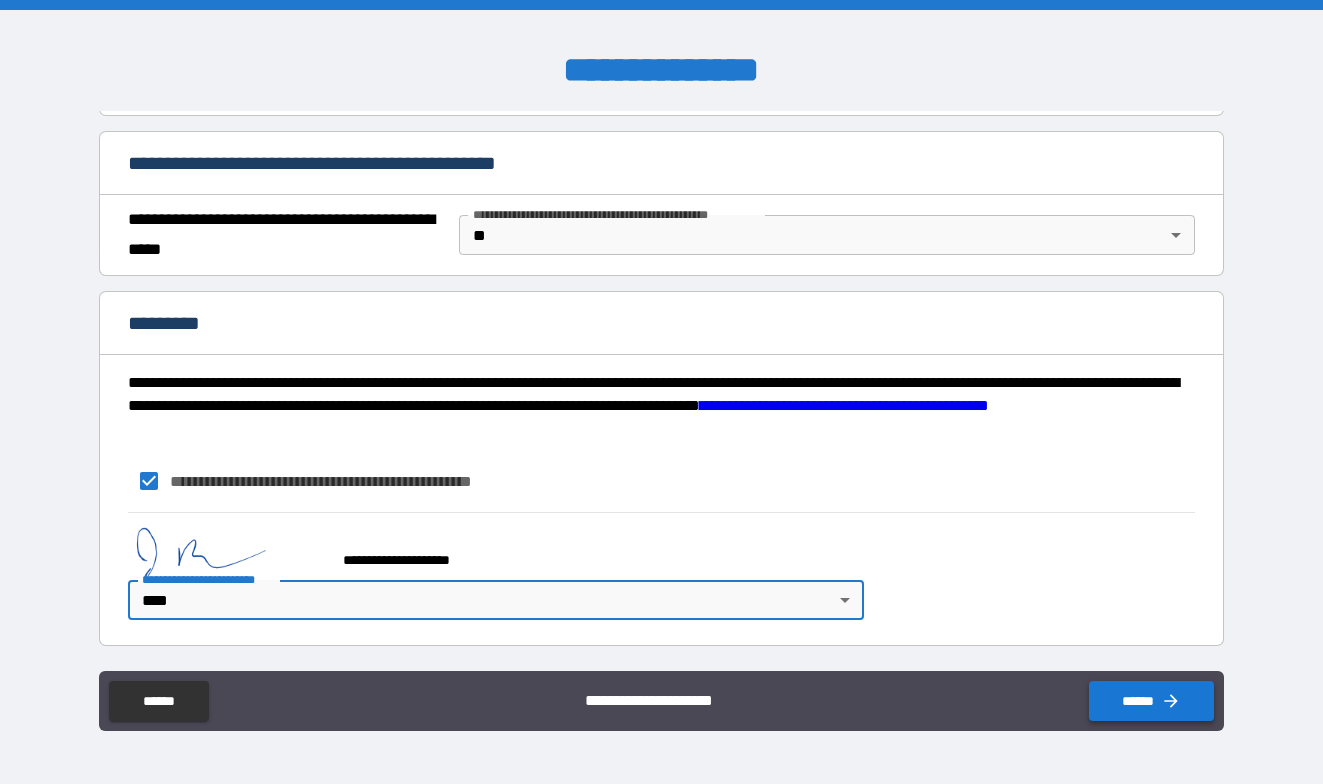 click on "******" at bounding box center [1151, 701] 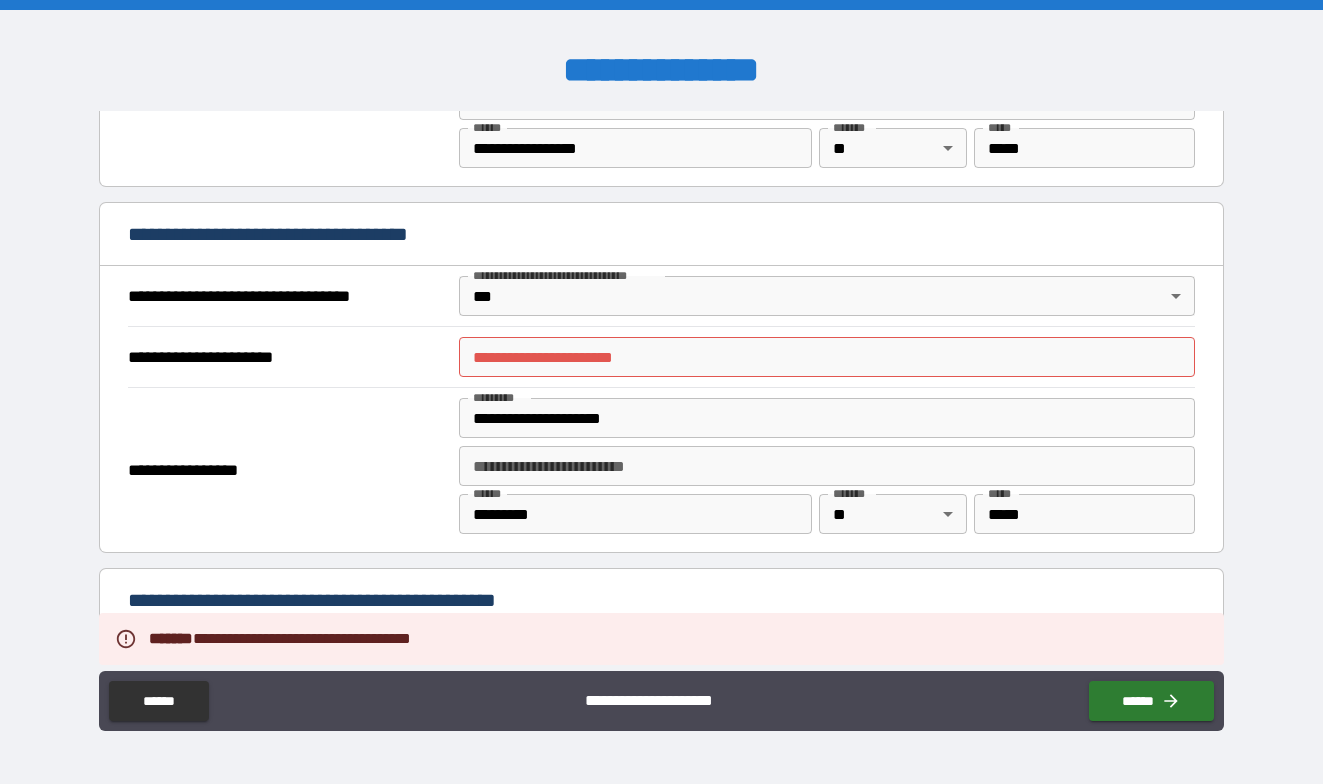 scroll, scrollTop: 987, scrollLeft: 0, axis: vertical 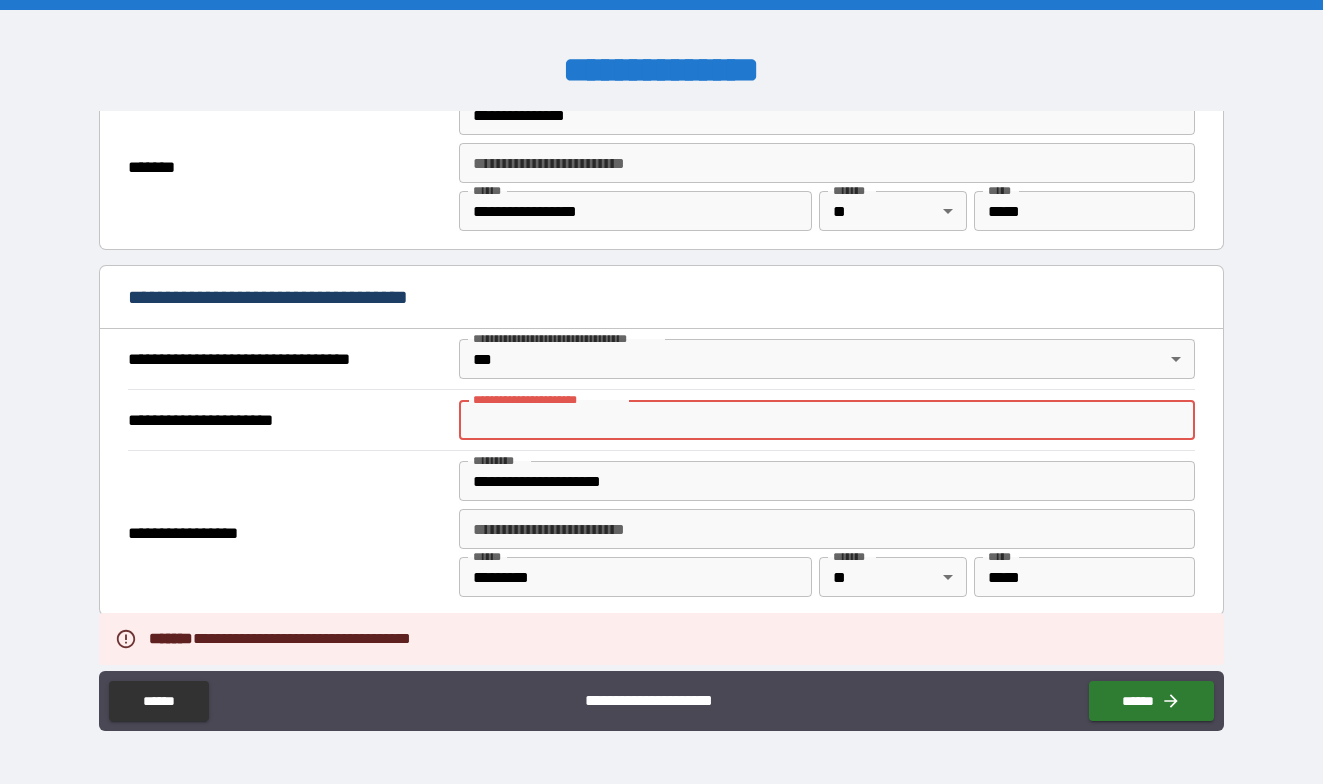 click on "**********" at bounding box center (827, 420) 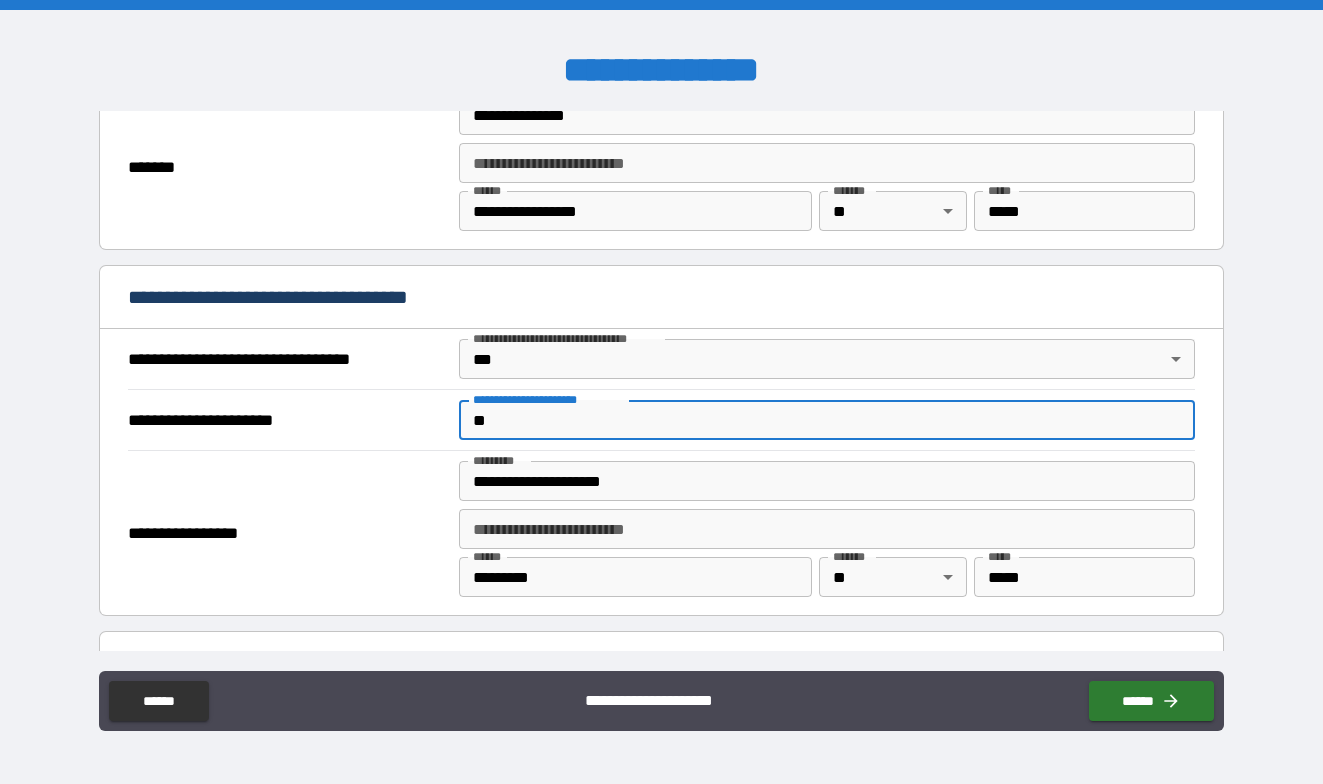 type on "*" 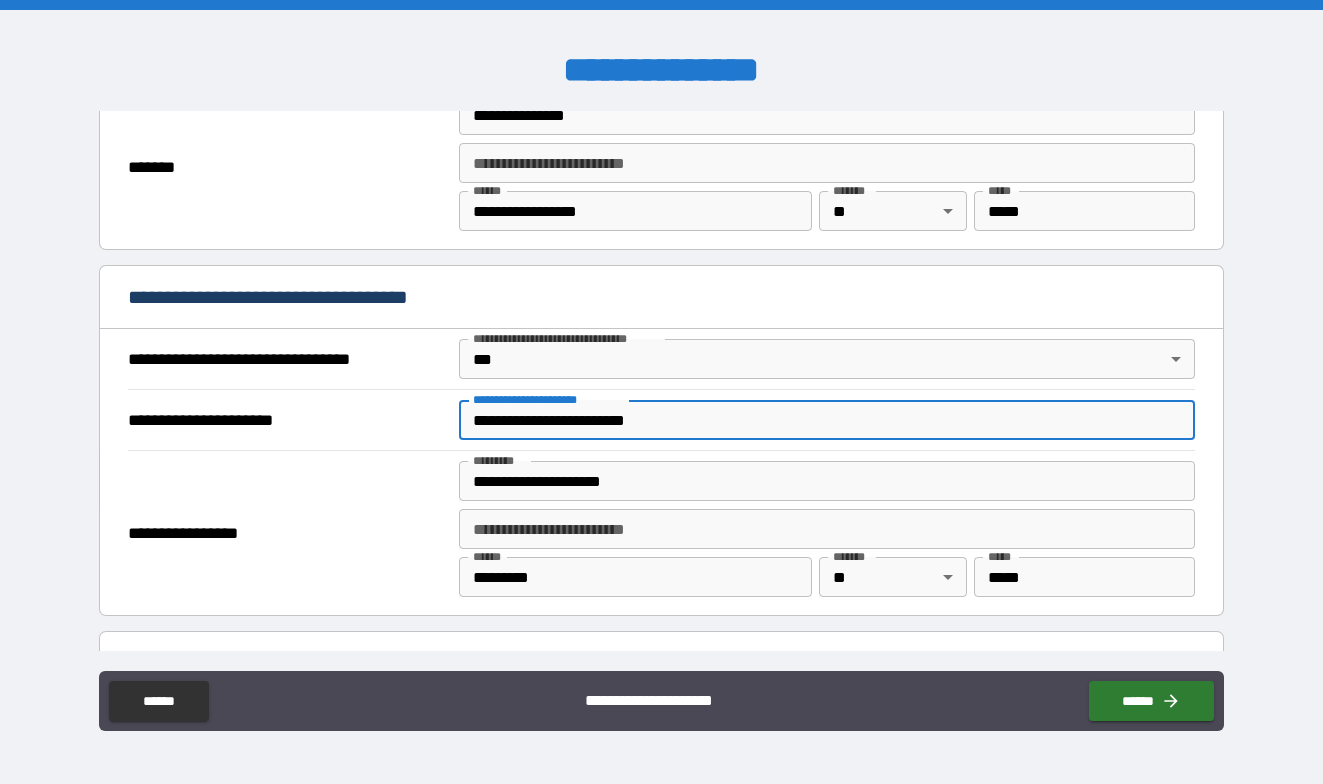 click on "**********" at bounding box center [827, 420] 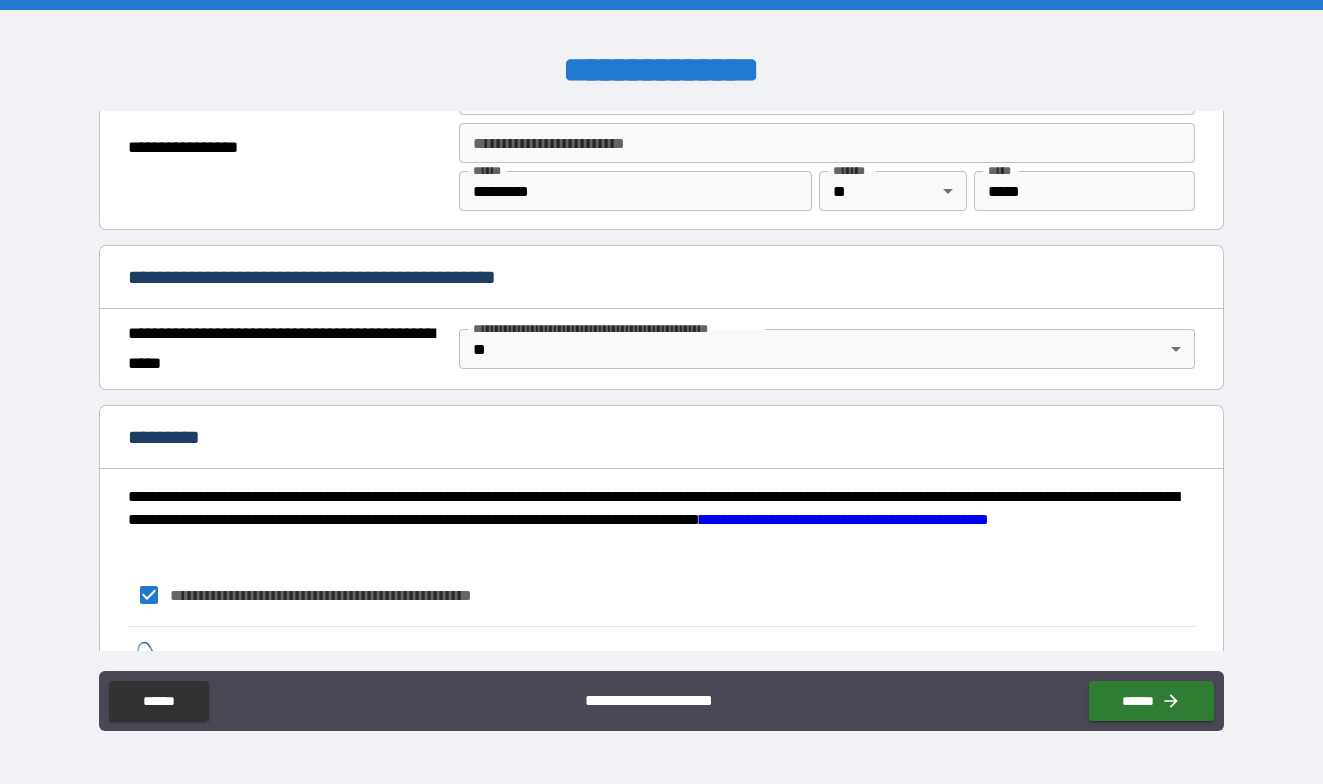 scroll, scrollTop: 1487, scrollLeft: 0, axis: vertical 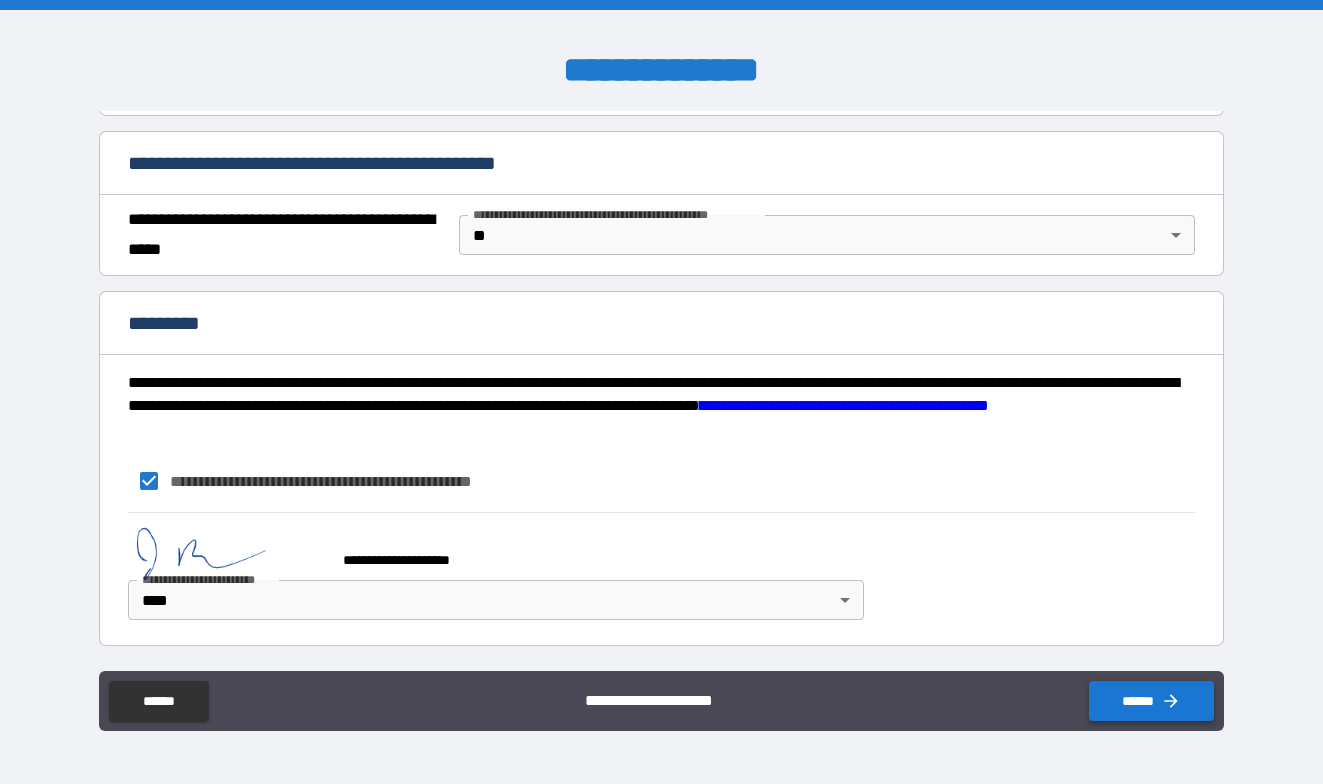 type on "**********" 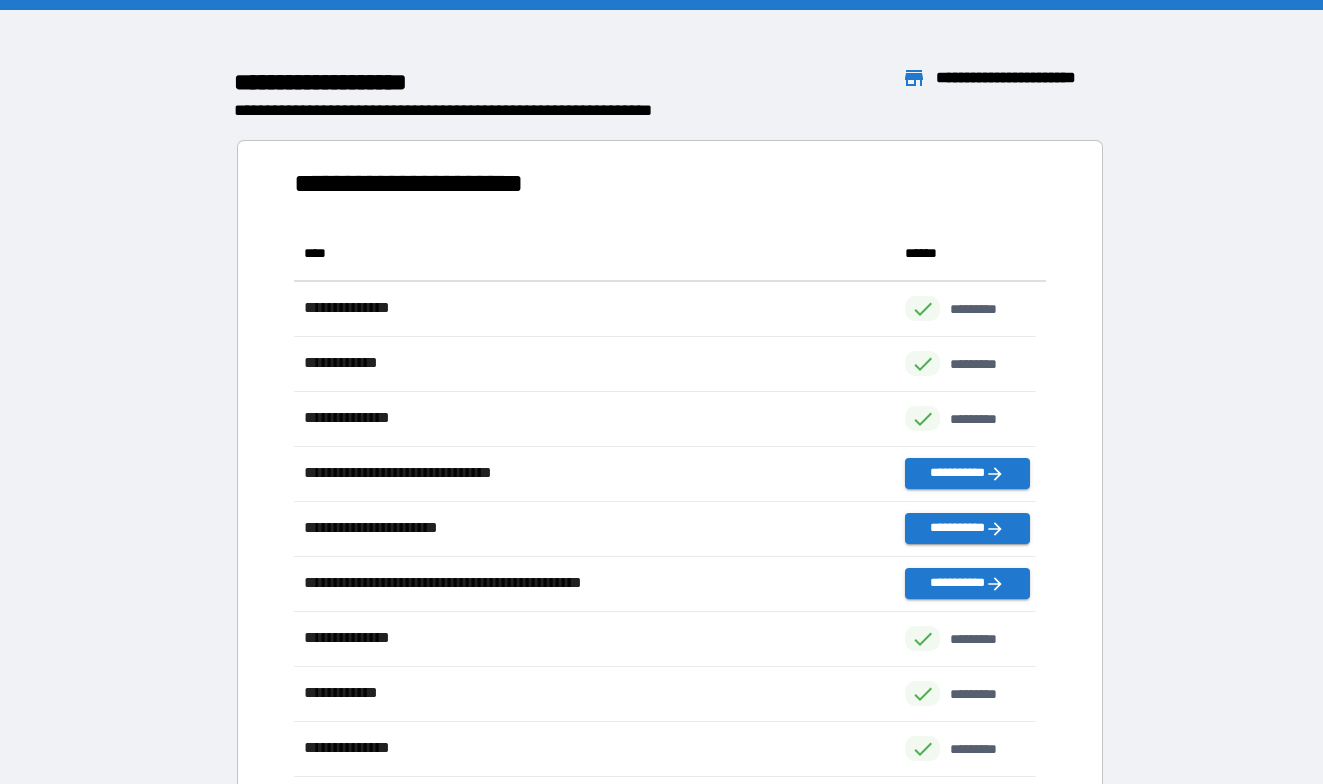 scroll, scrollTop: 16, scrollLeft: 16, axis: both 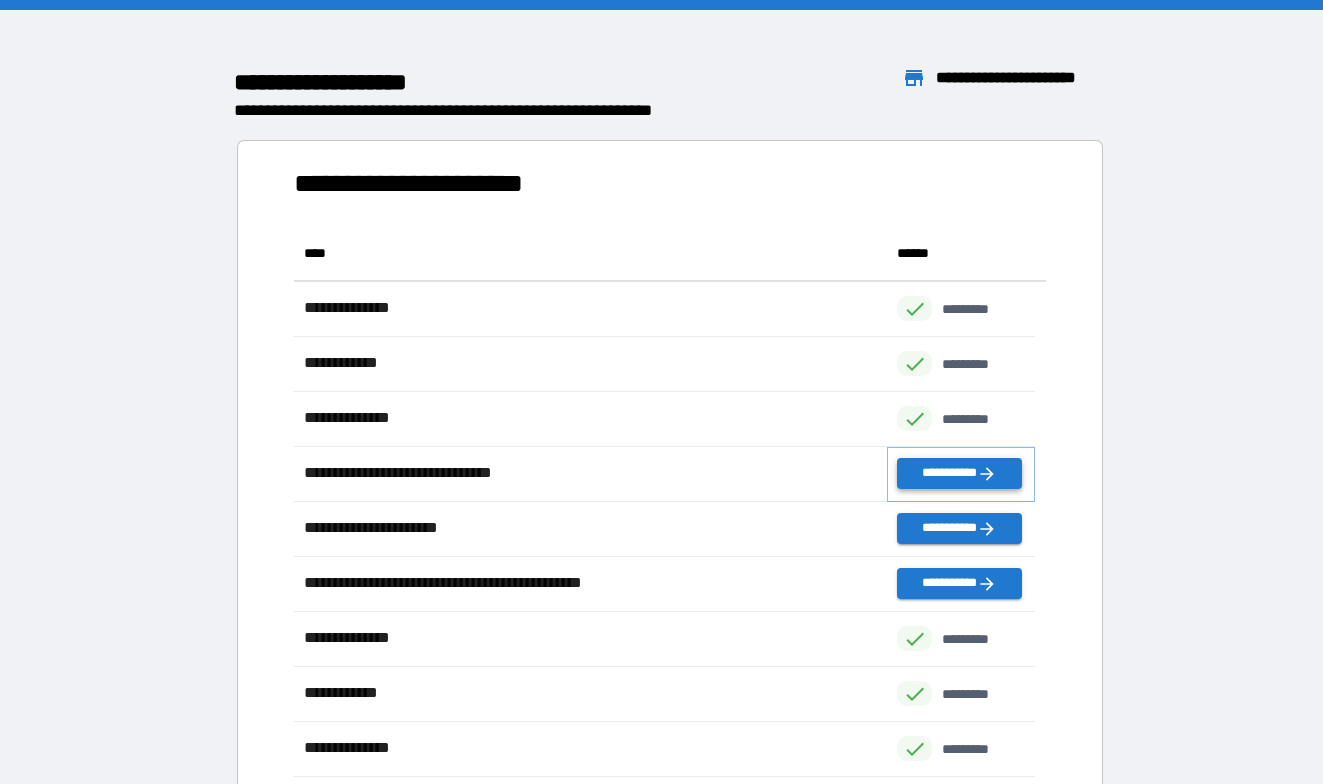 click on "**********" at bounding box center (959, 473) 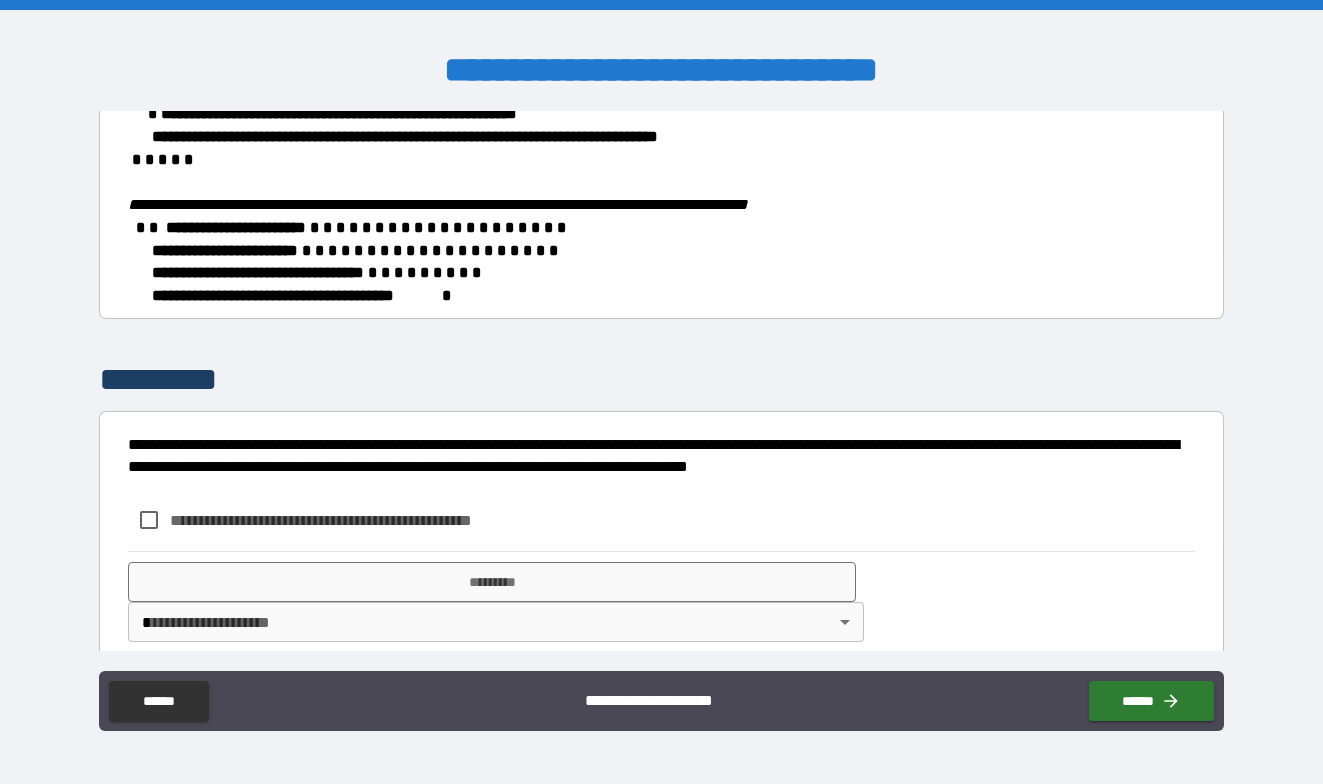 scroll, scrollTop: 478, scrollLeft: 0, axis: vertical 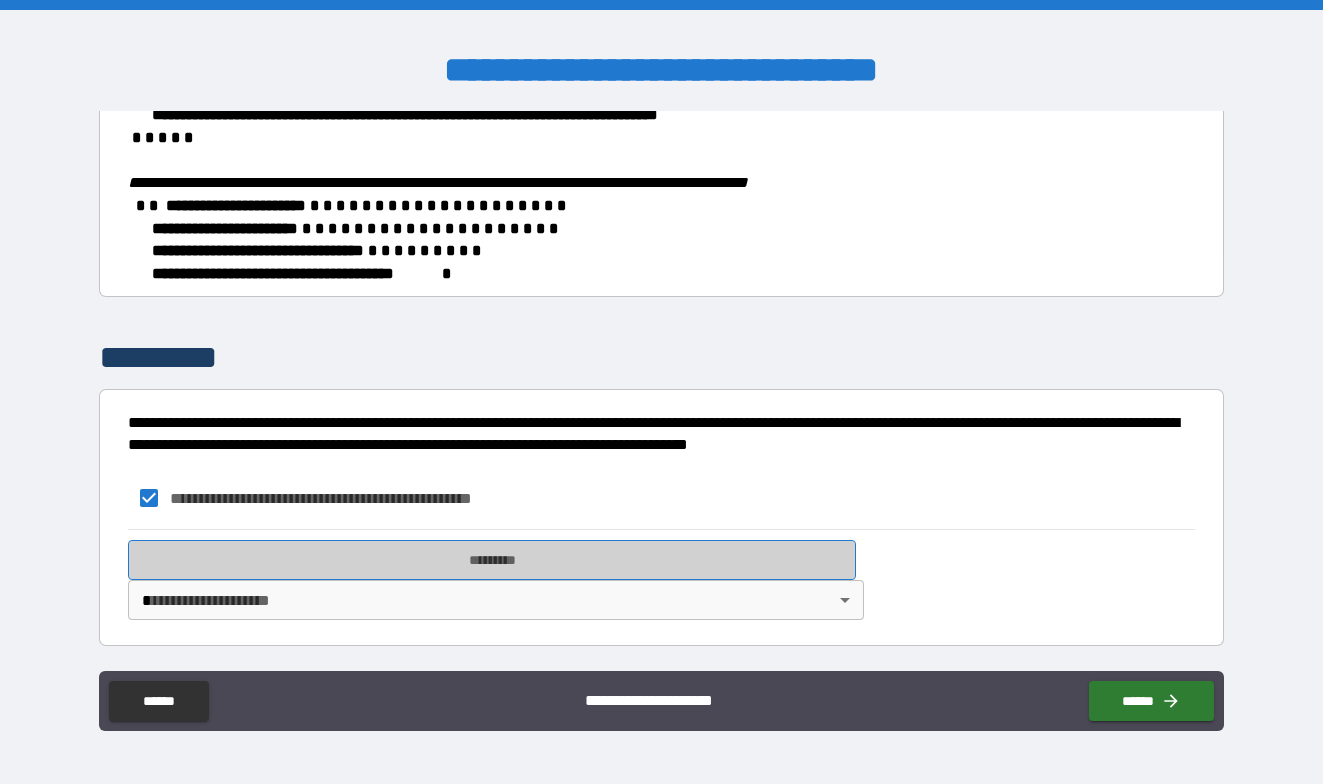 click on "*********" at bounding box center (492, 560) 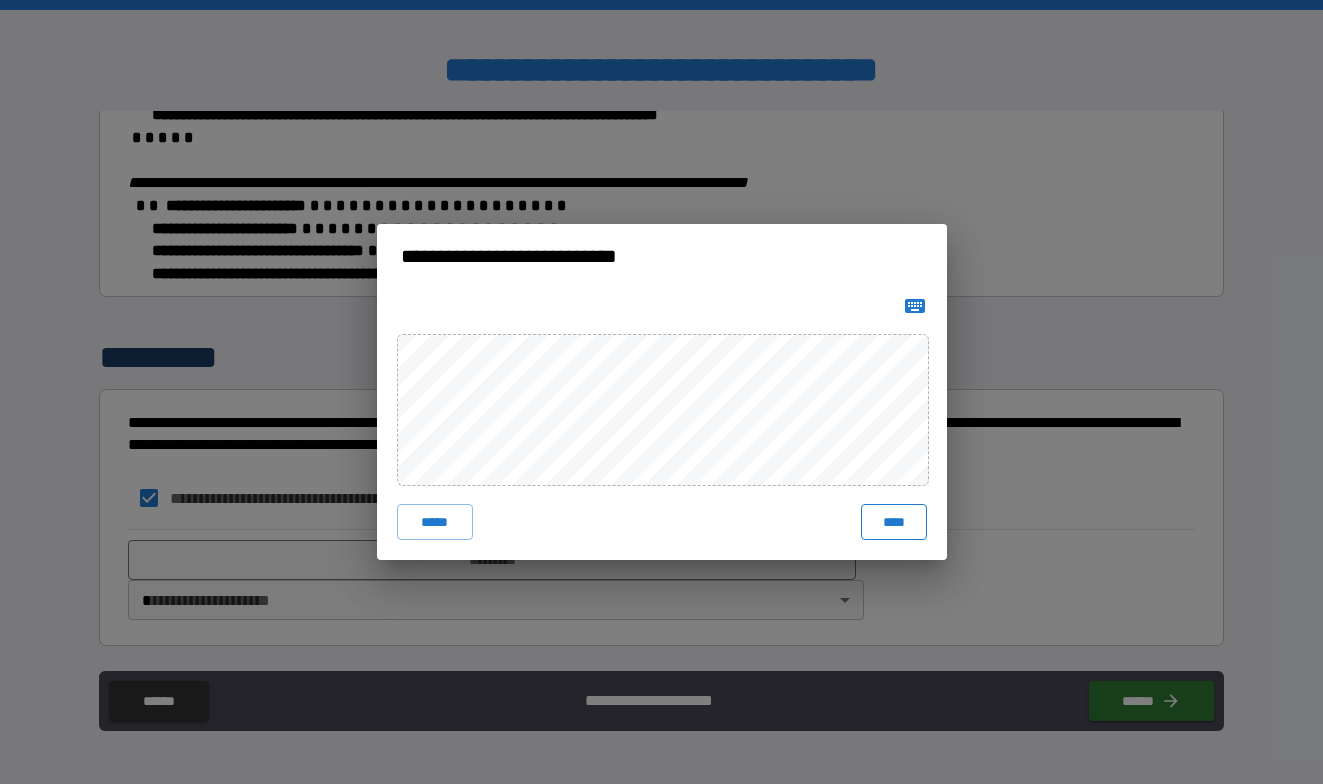 click on "****" at bounding box center [894, 522] 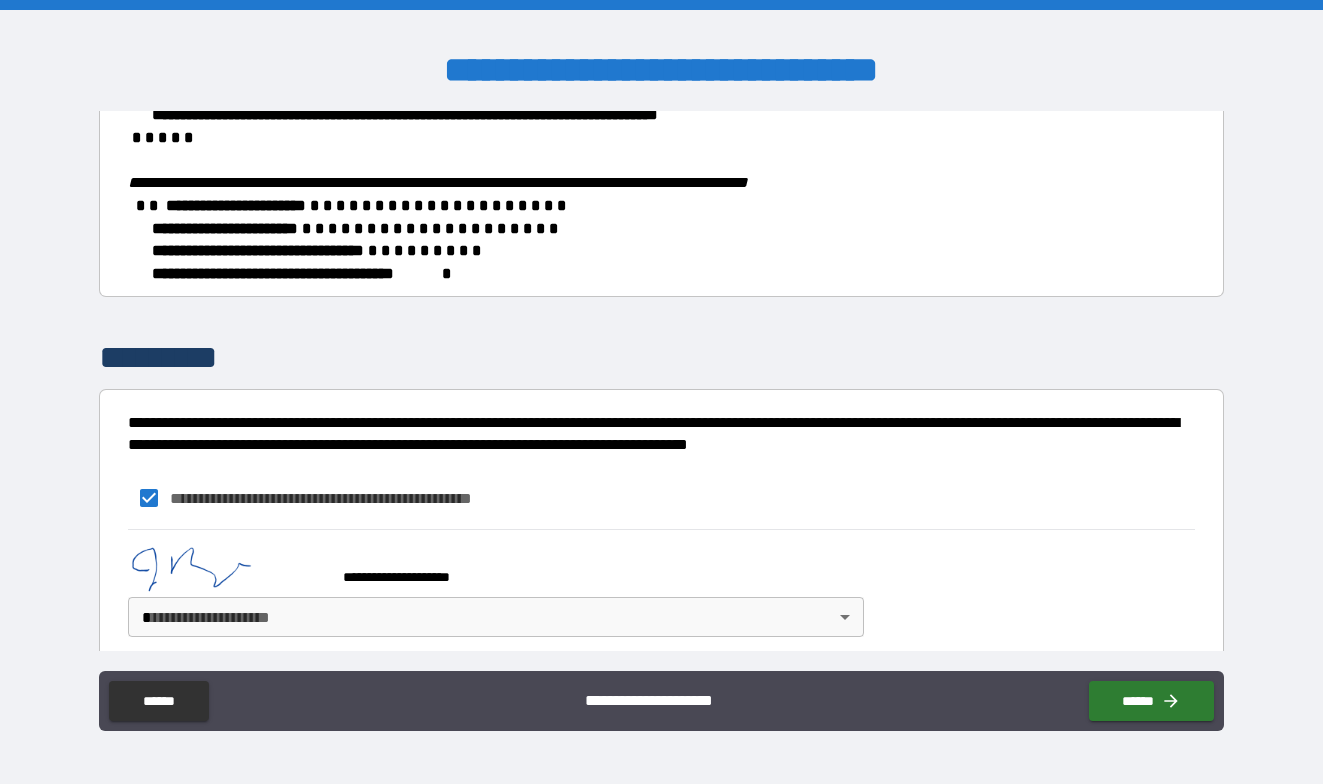 scroll, scrollTop: 495, scrollLeft: 0, axis: vertical 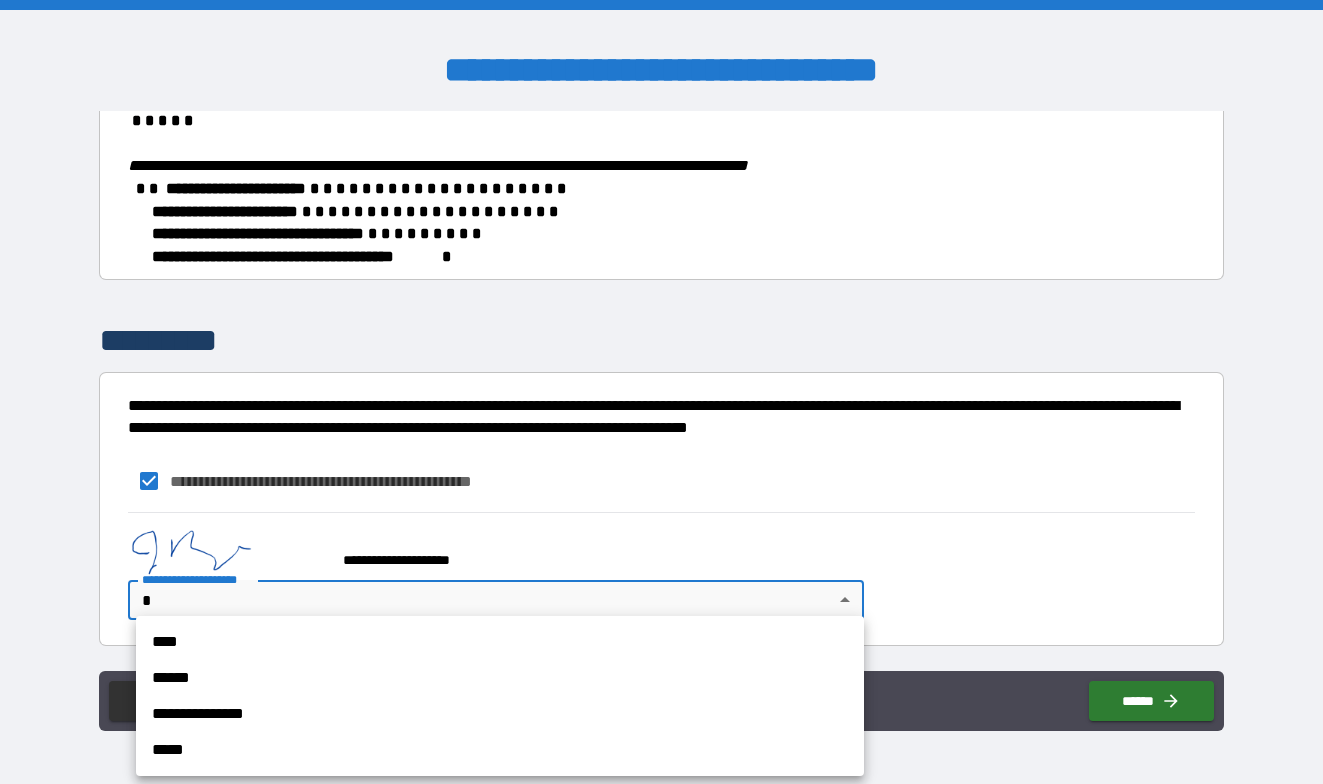 click on "**********" at bounding box center [661, 392] 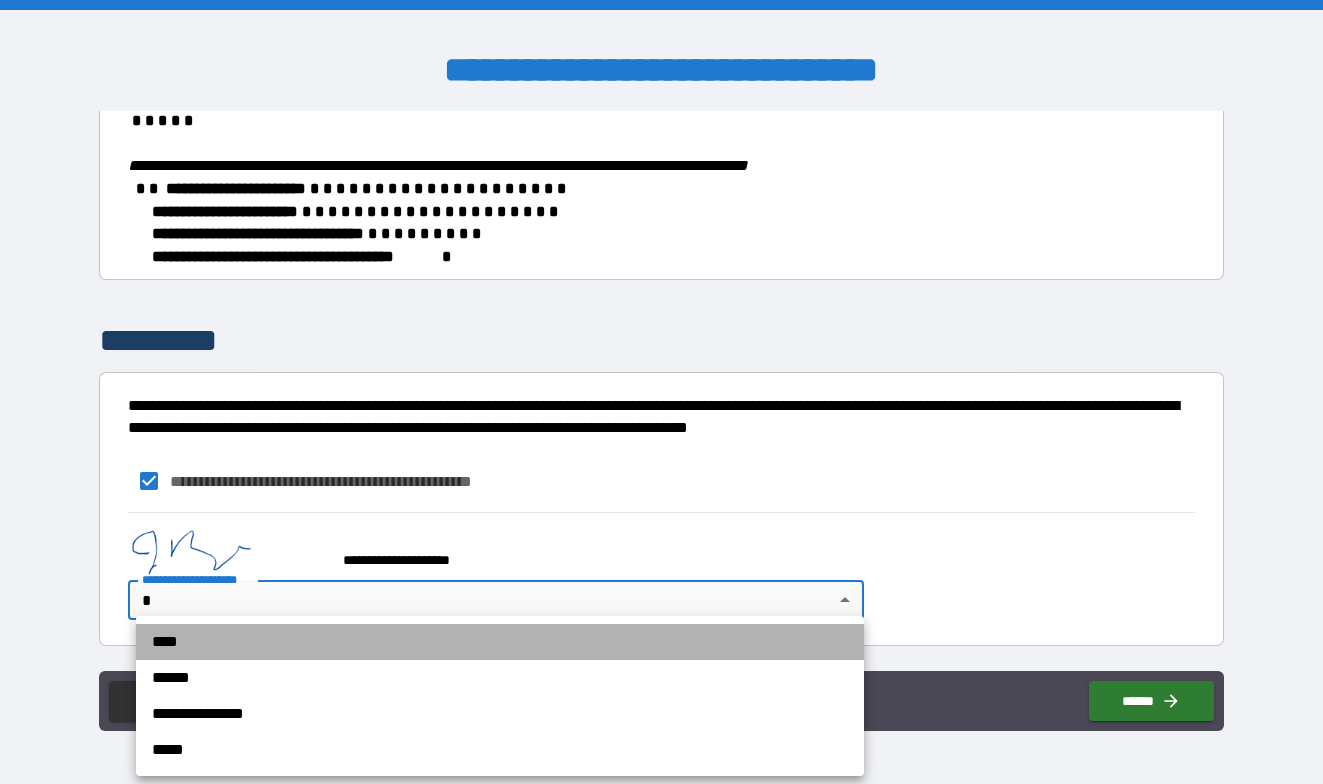 click on "****" at bounding box center [500, 642] 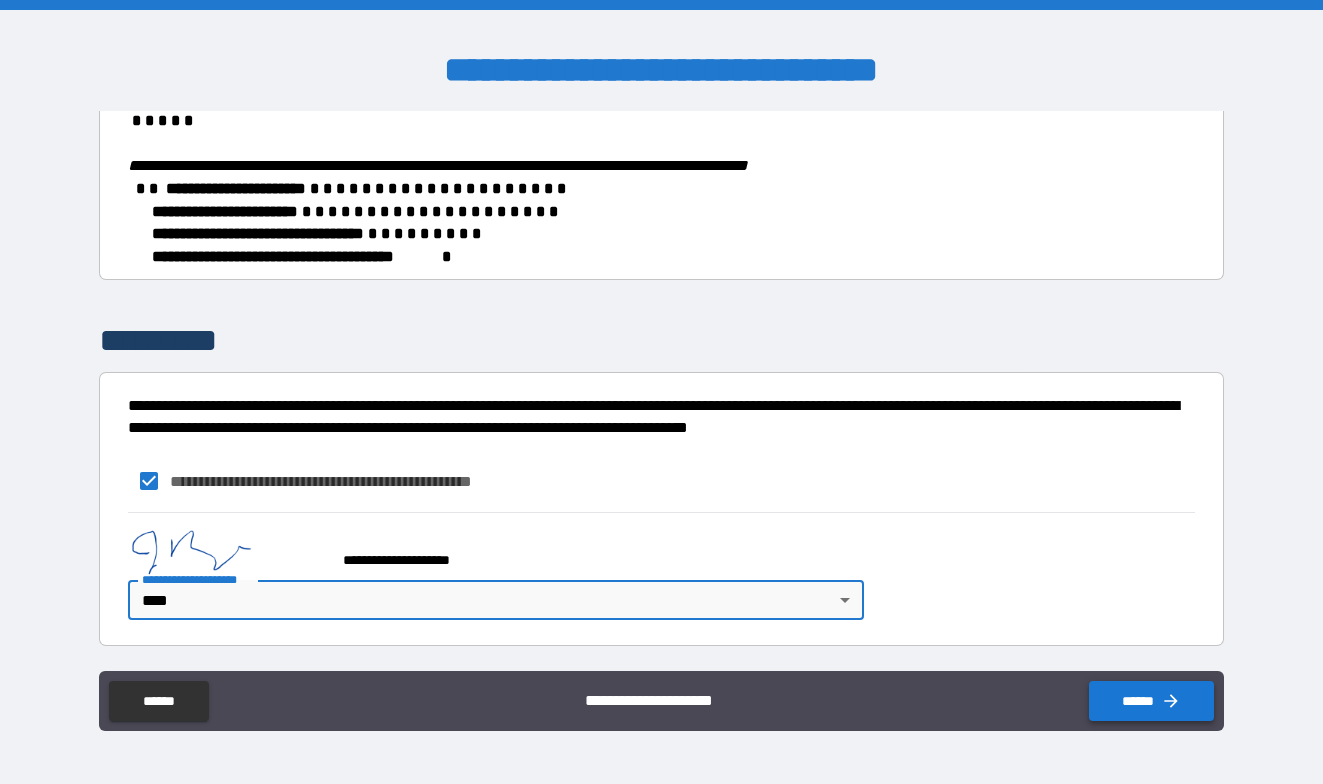click 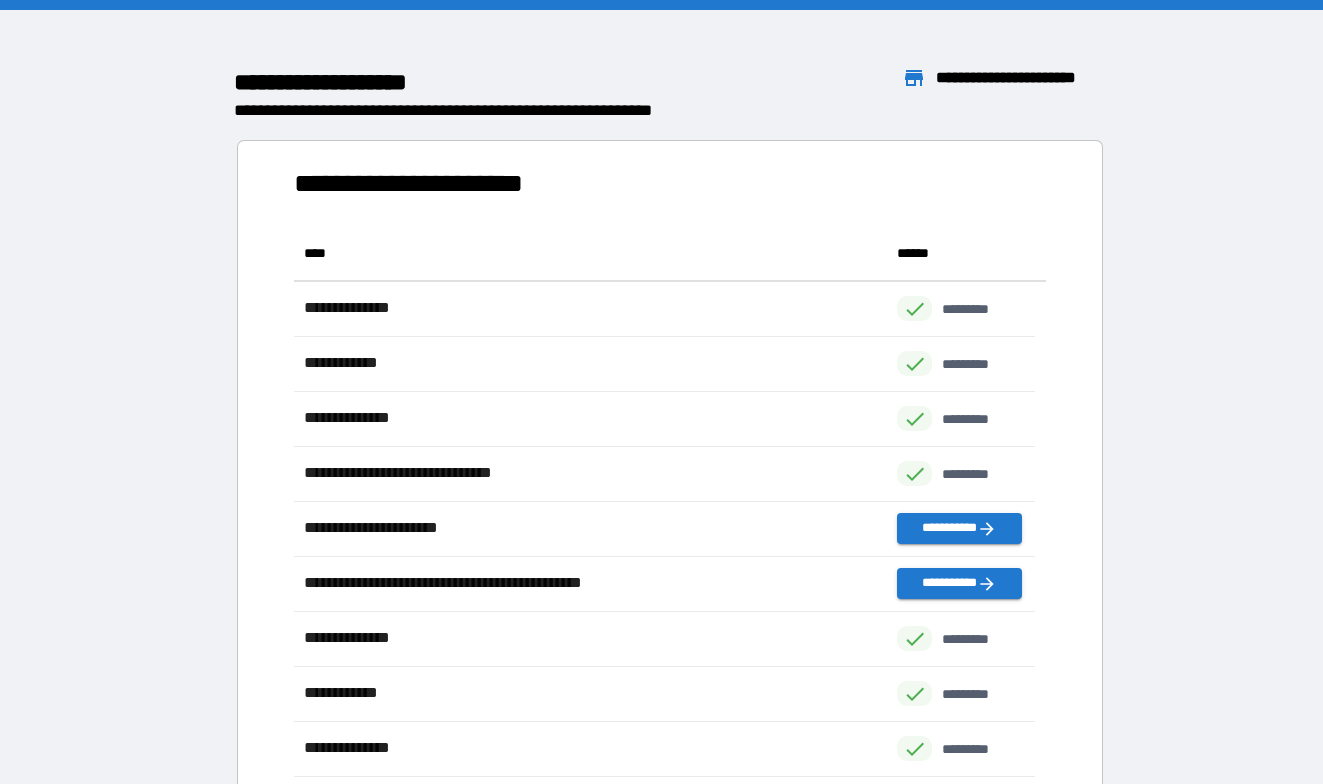 scroll, scrollTop: 16, scrollLeft: 16, axis: both 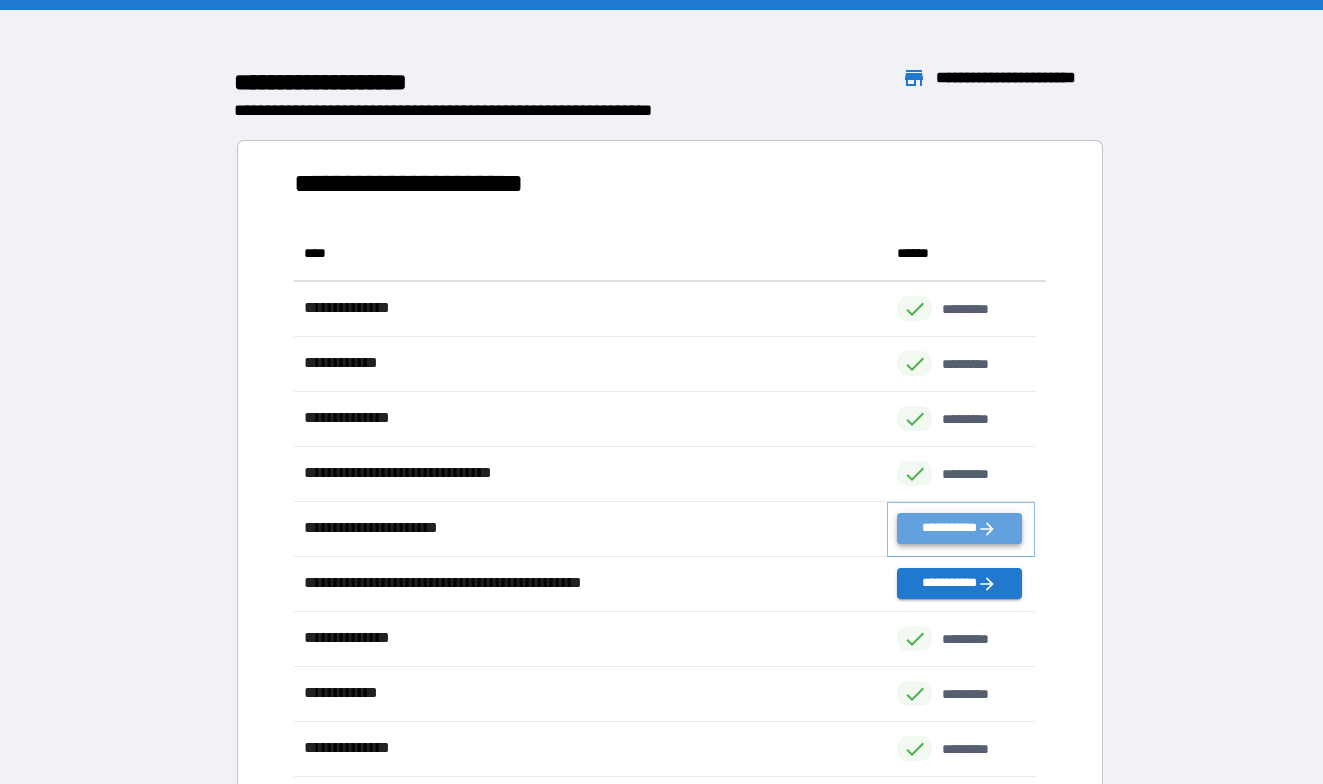 click on "**********" at bounding box center [959, 528] 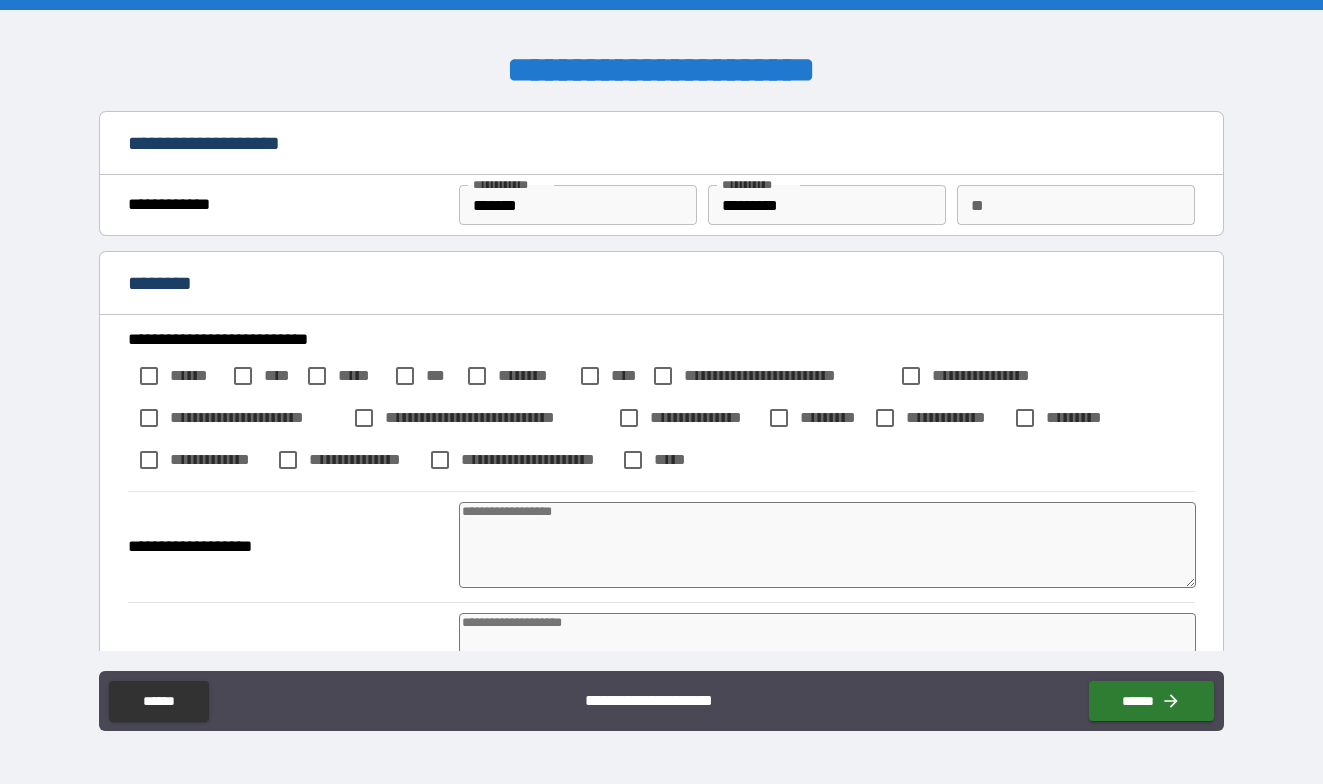 type on "*" 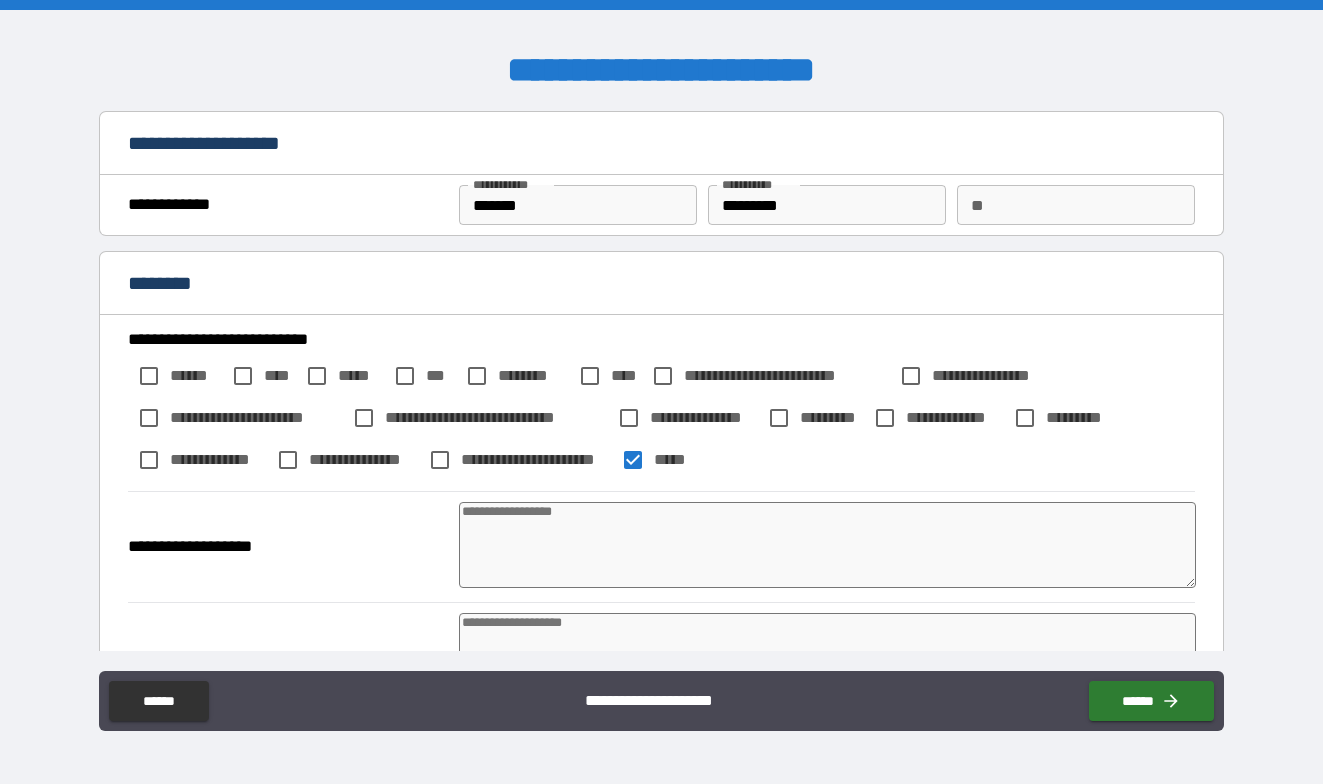 type on "*" 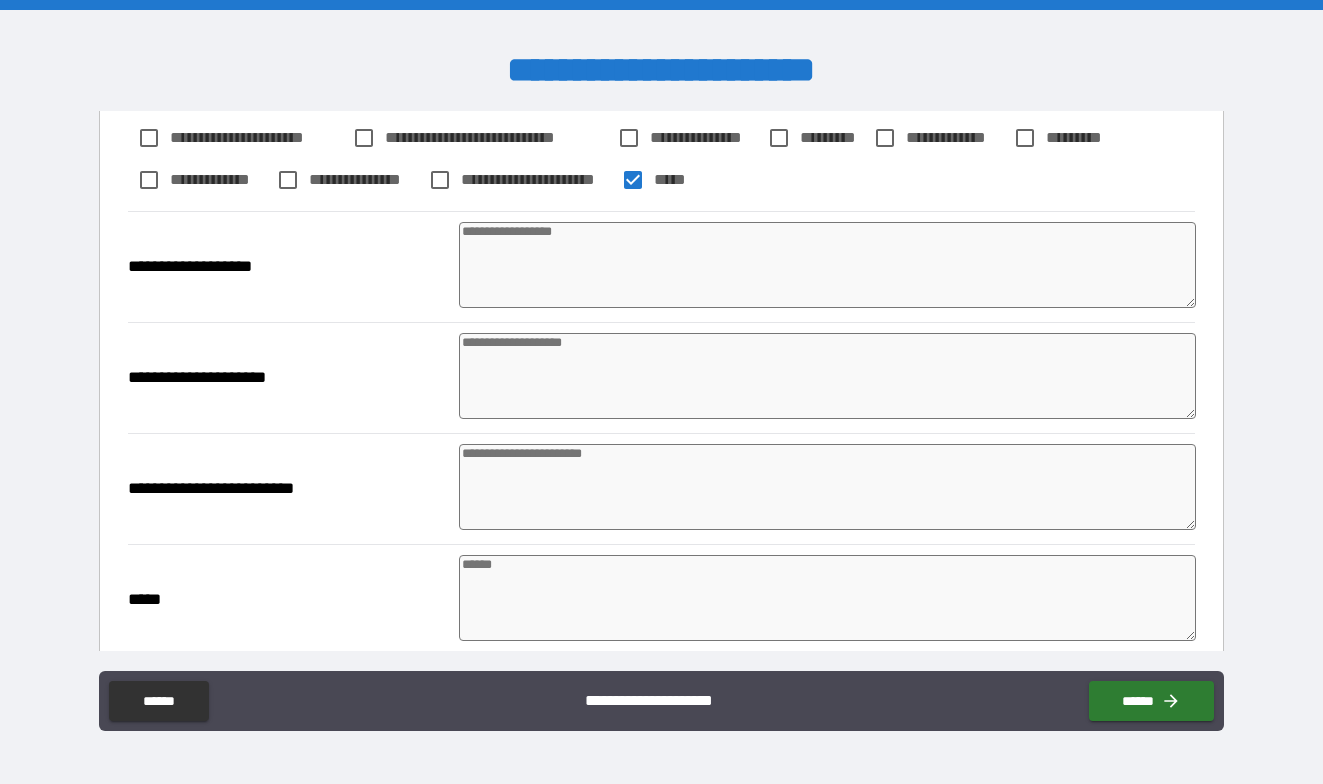 scroll, scrollTop: 305, scrollLeft: 0, axis: vertical 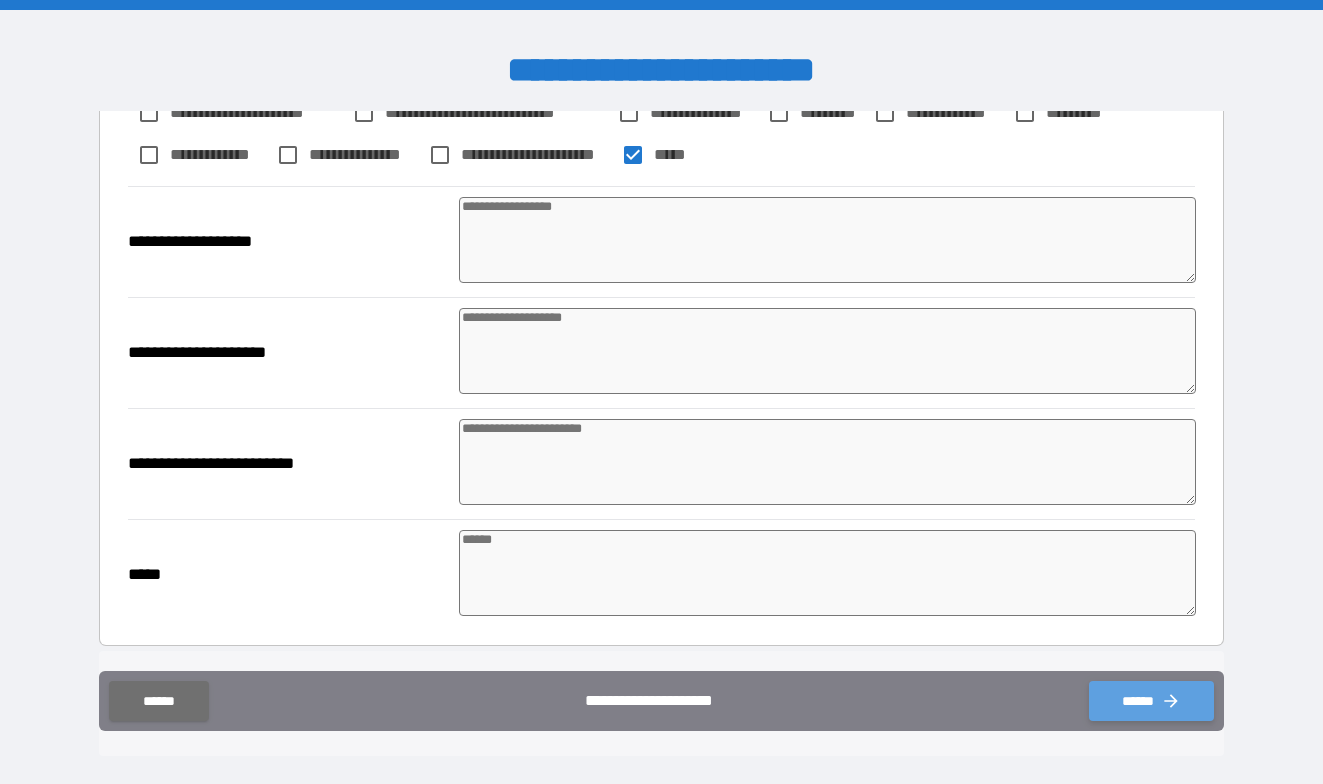 click on "******" at bounding box center (1151, 701) 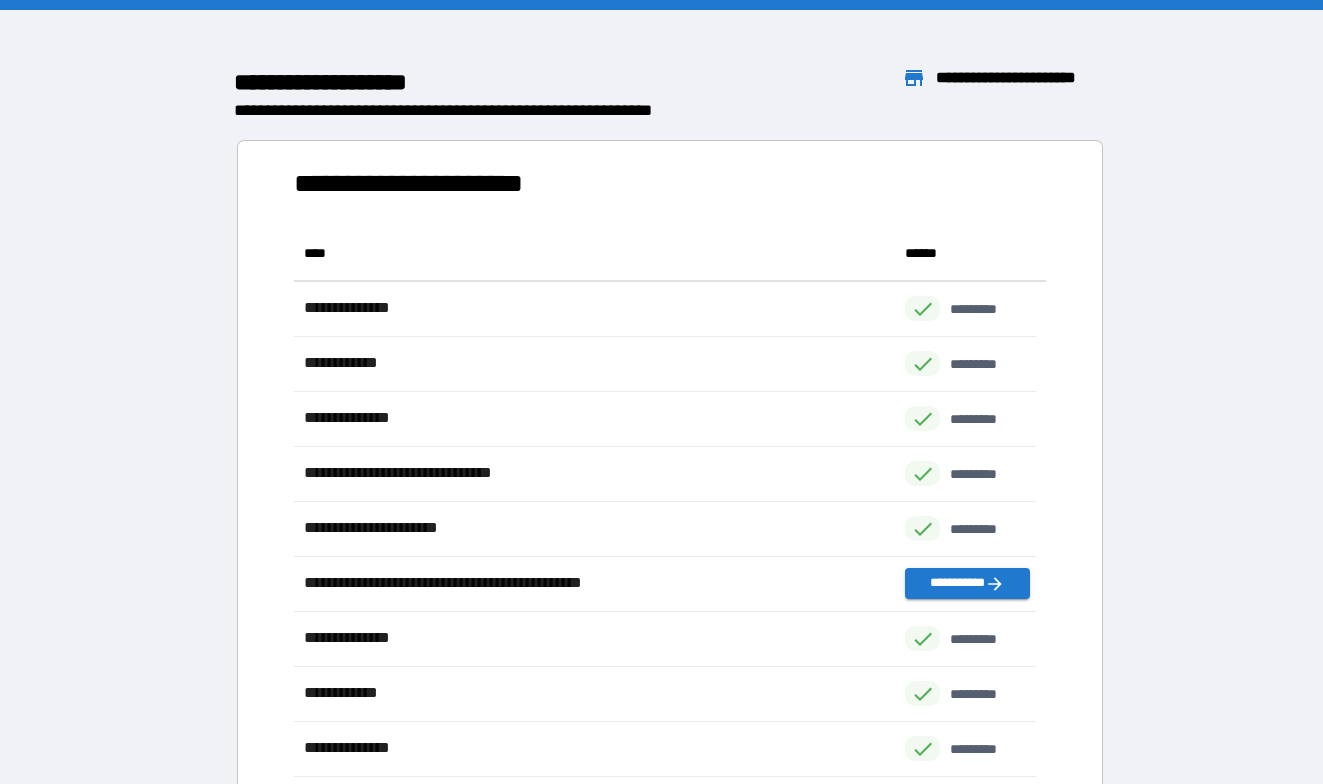 scroll, scrollTop: 701, scrollLeft: 727, axis: both 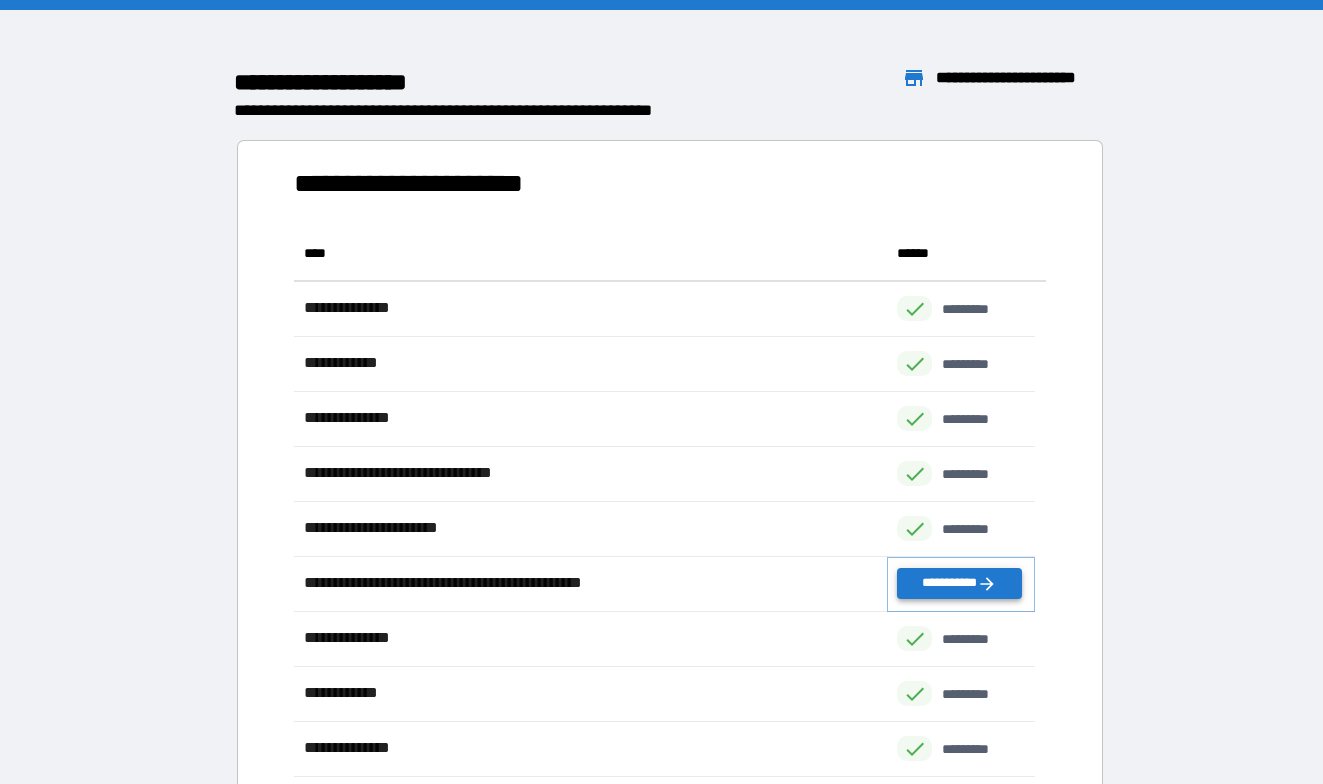 click on "**********" at bounding box center [959, 583] 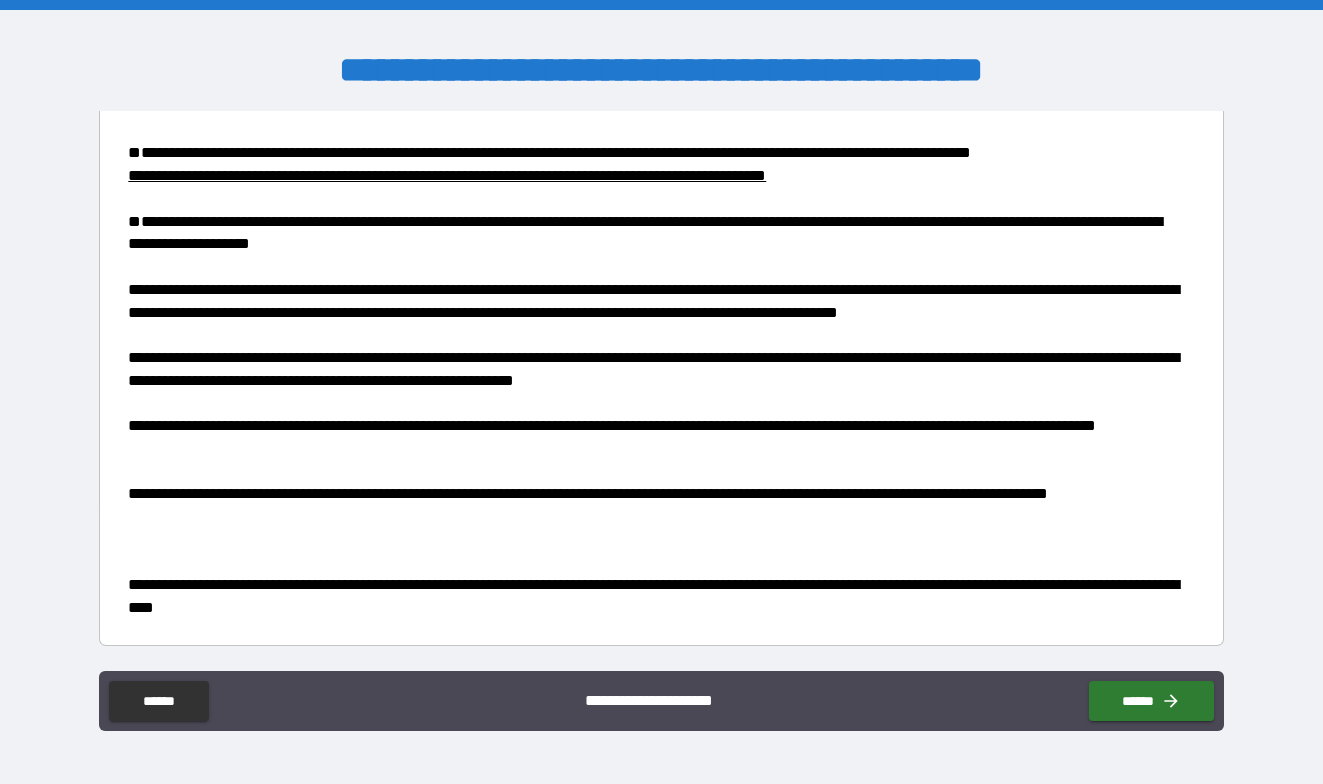 scroll, scrollTop: 3389, scrollLeft: 0, axis: vertical 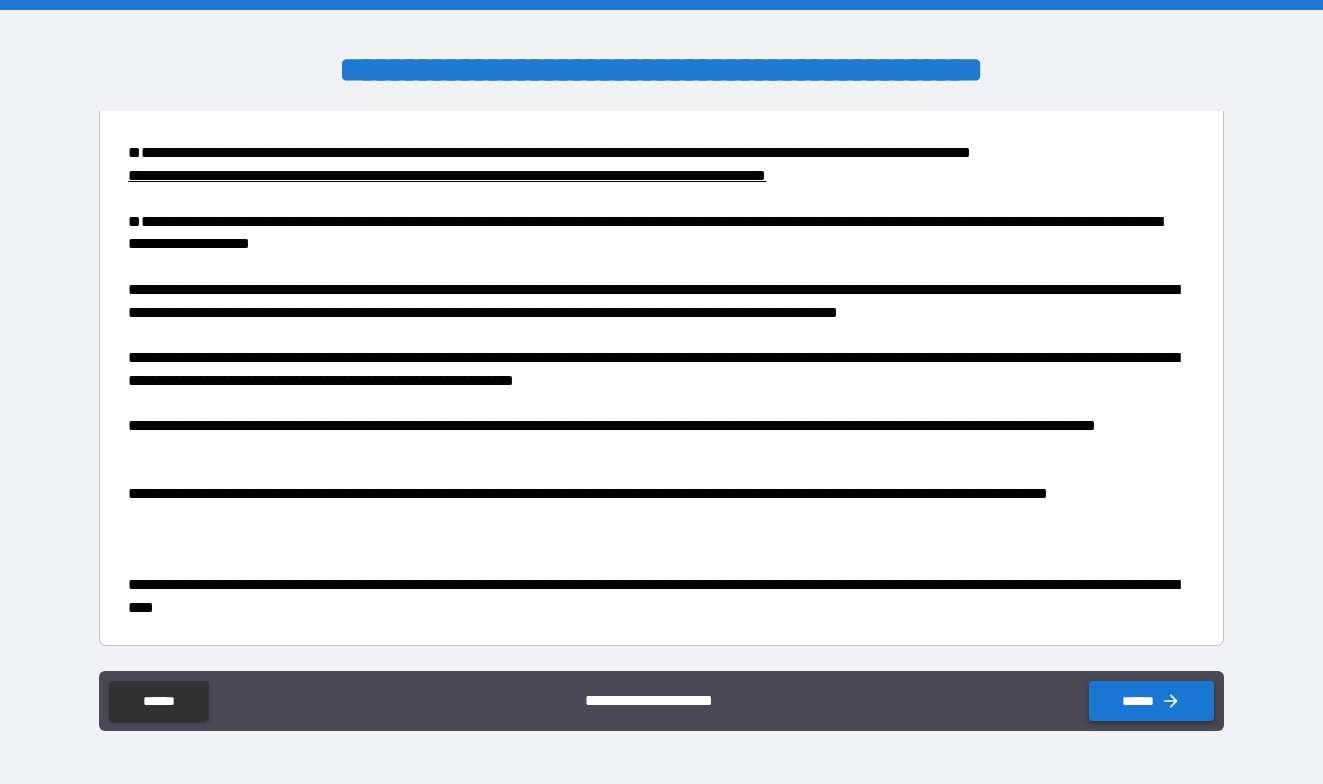 click on "******" at bounding box center (1151, 701) 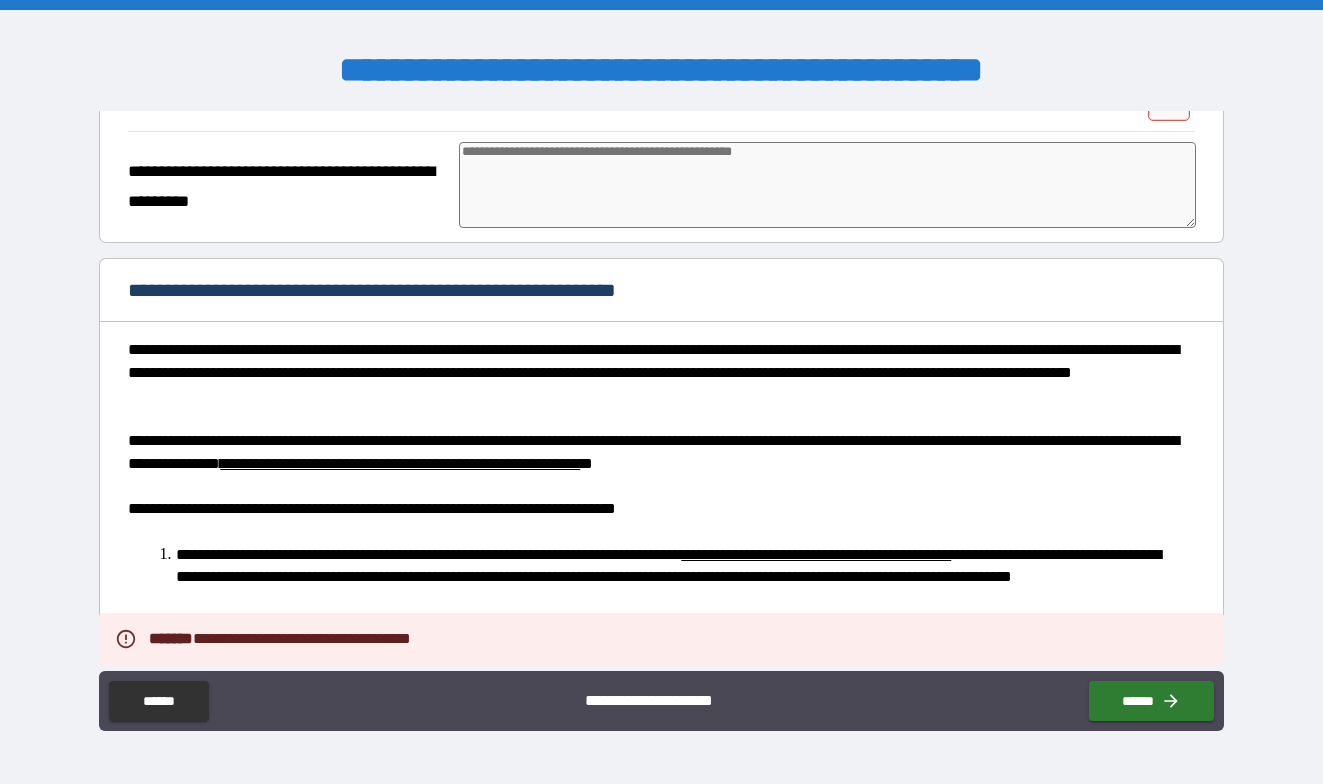 scroll, scrollTop: 2389, scrollLeft: 0, axis: vertical 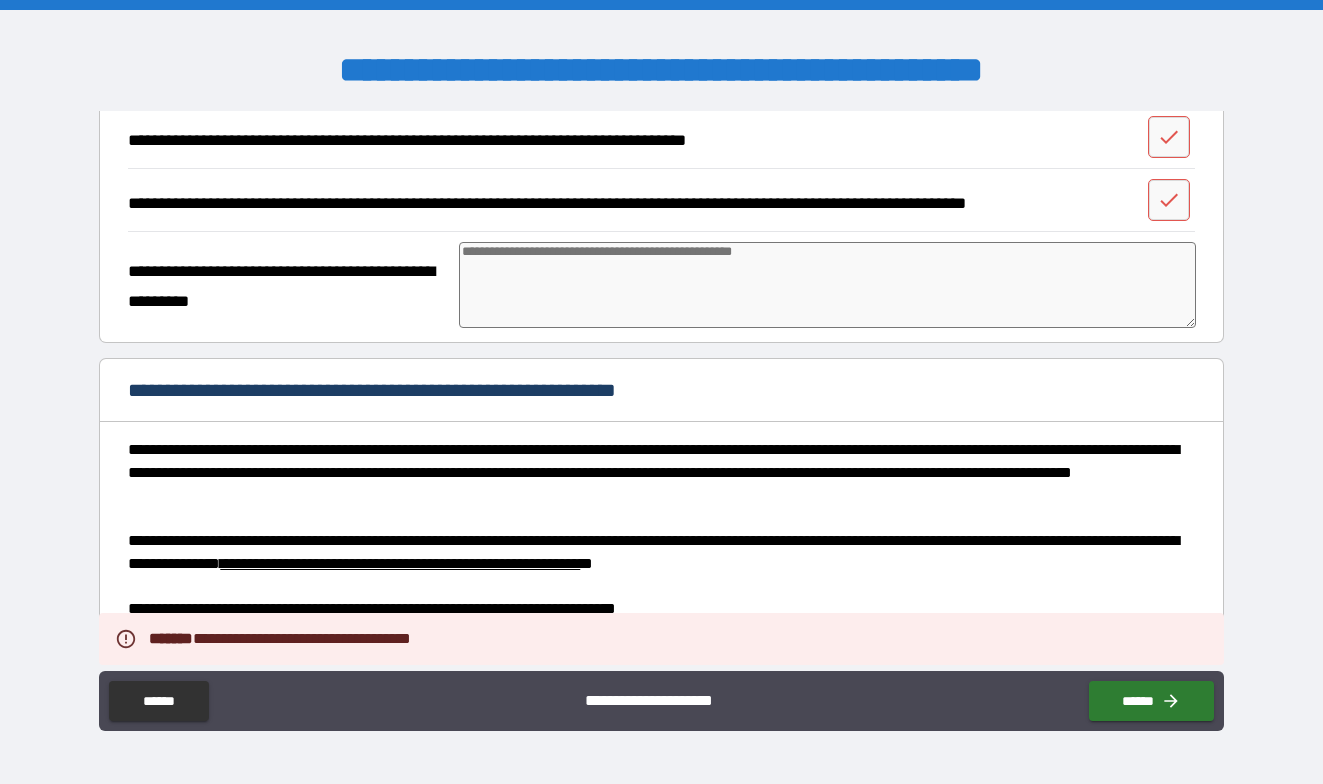 click 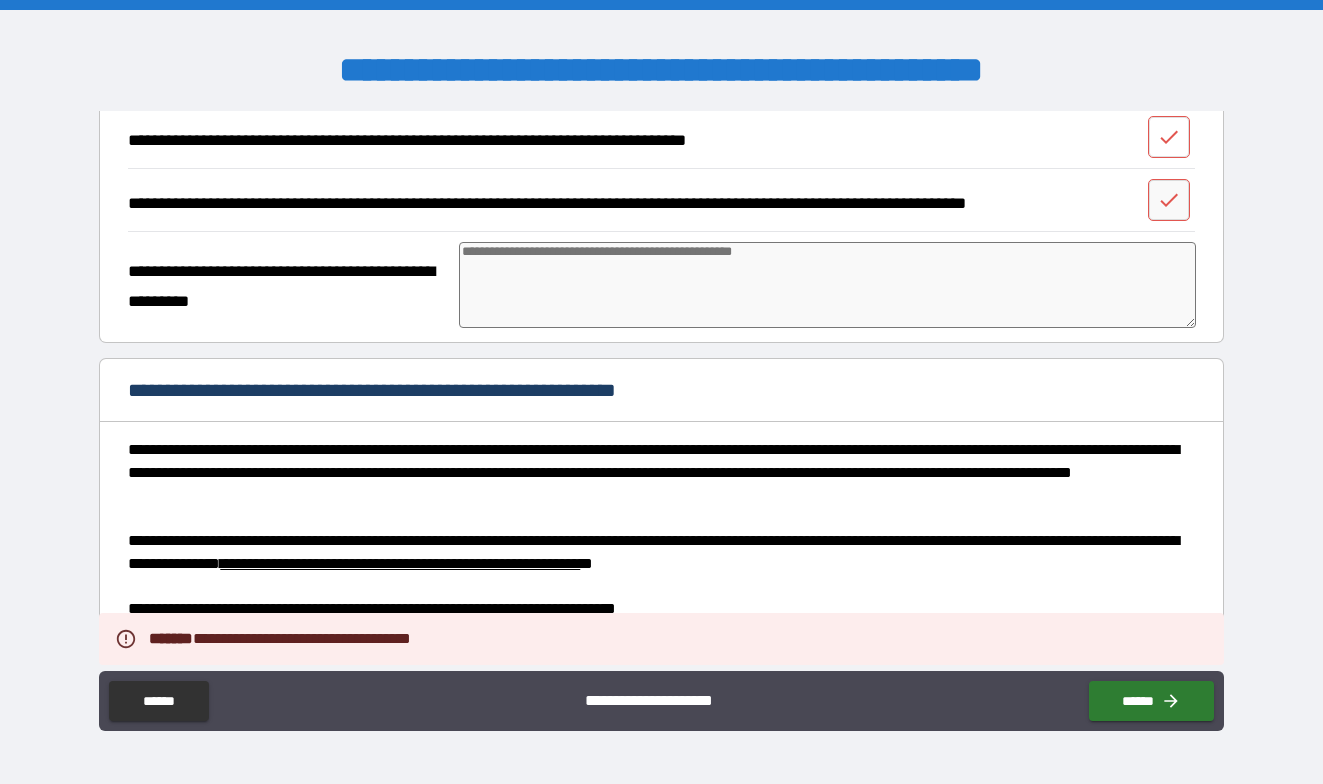 drag, startPoint x: 1154, startPoint y: 523, endPoint x: 1156, endPoint y: 540, distance: 17.117243 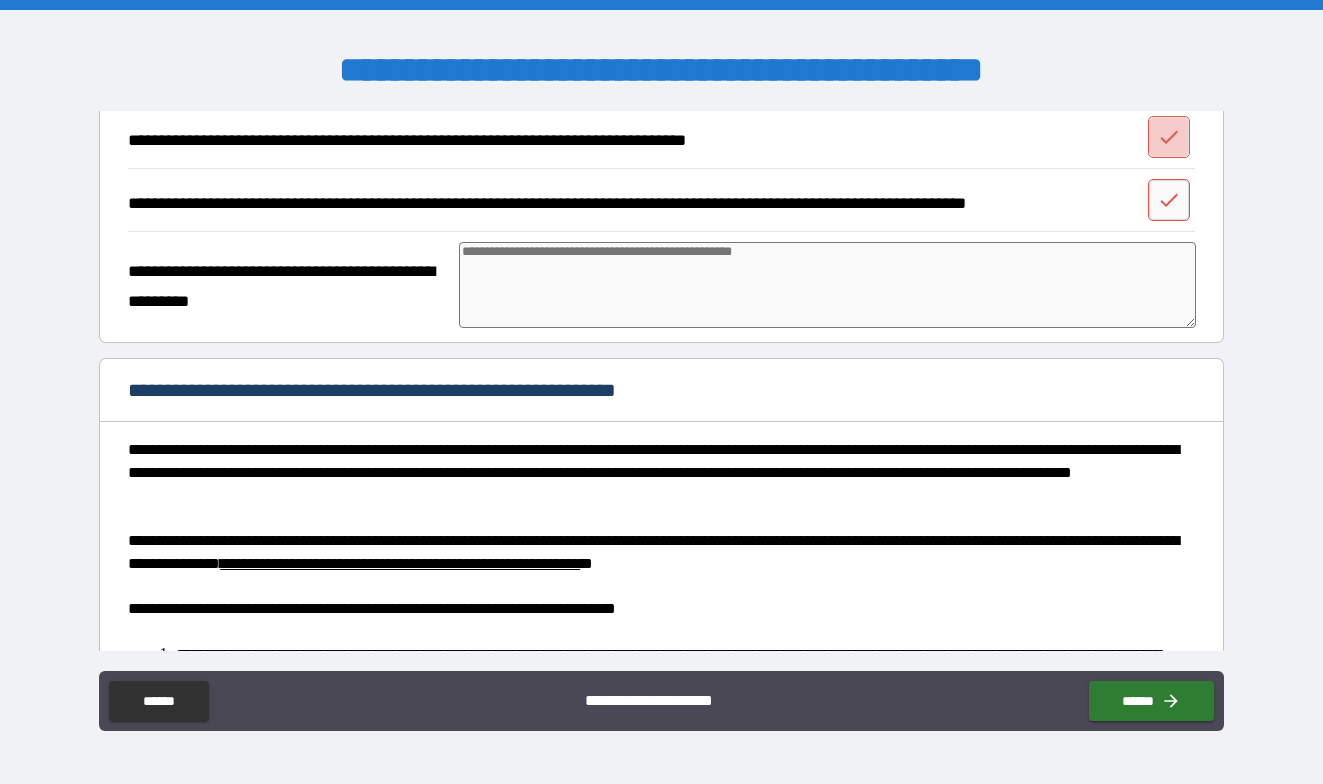 click 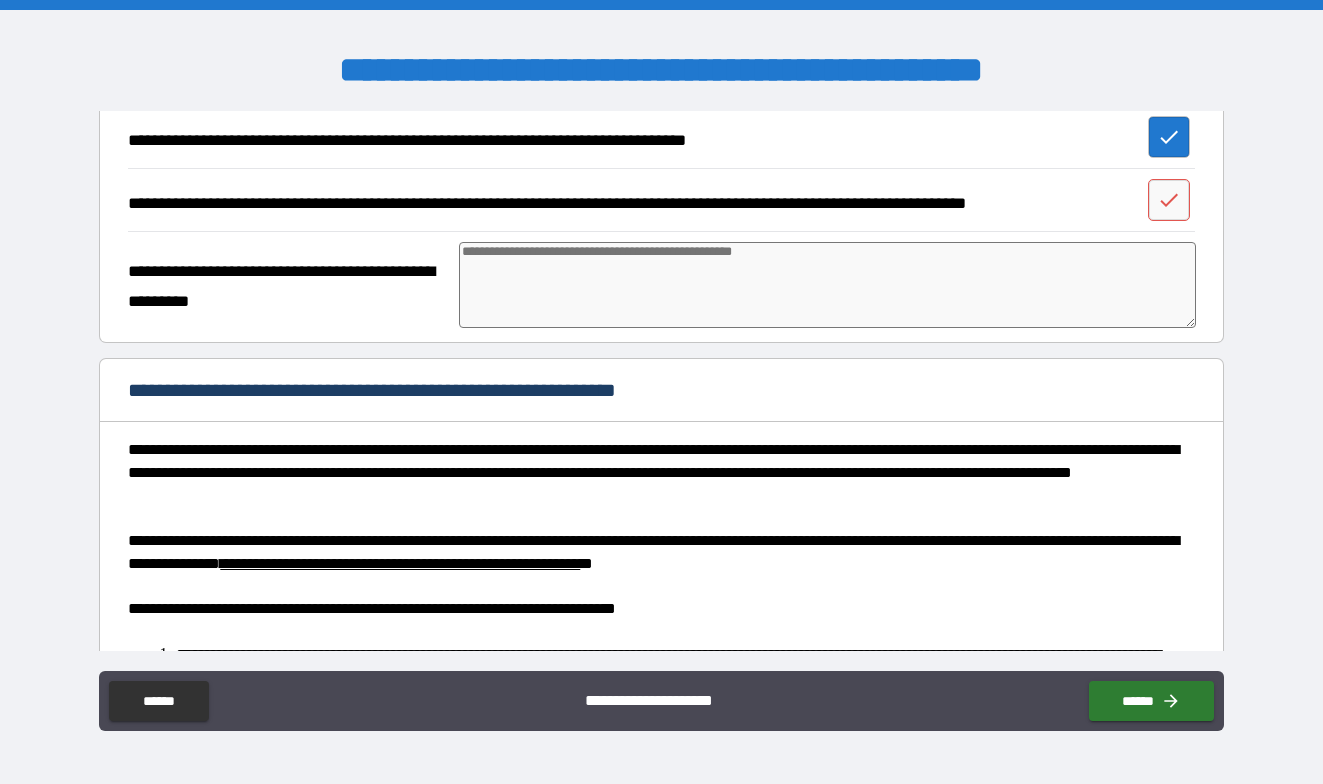 scroll, scrollTop: 2589, scrollLeft: 0, axis: vertical 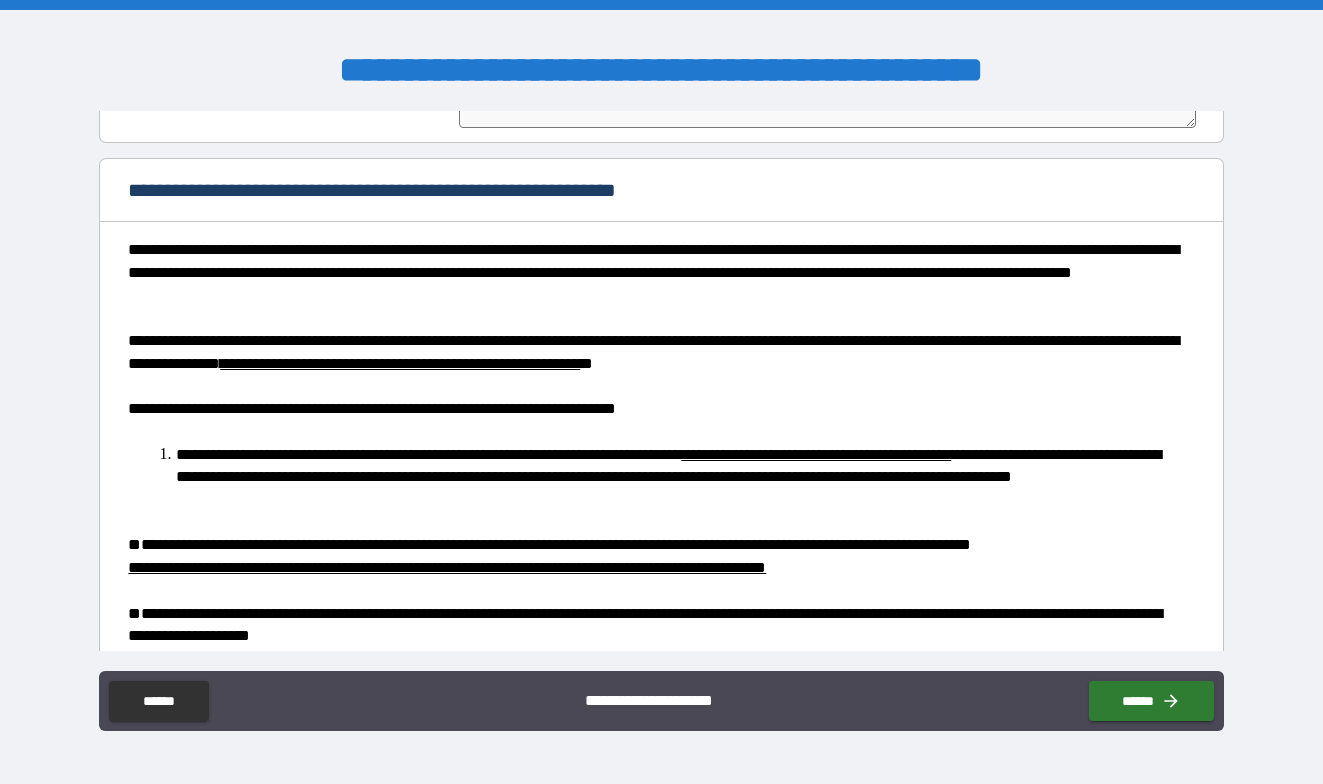 click 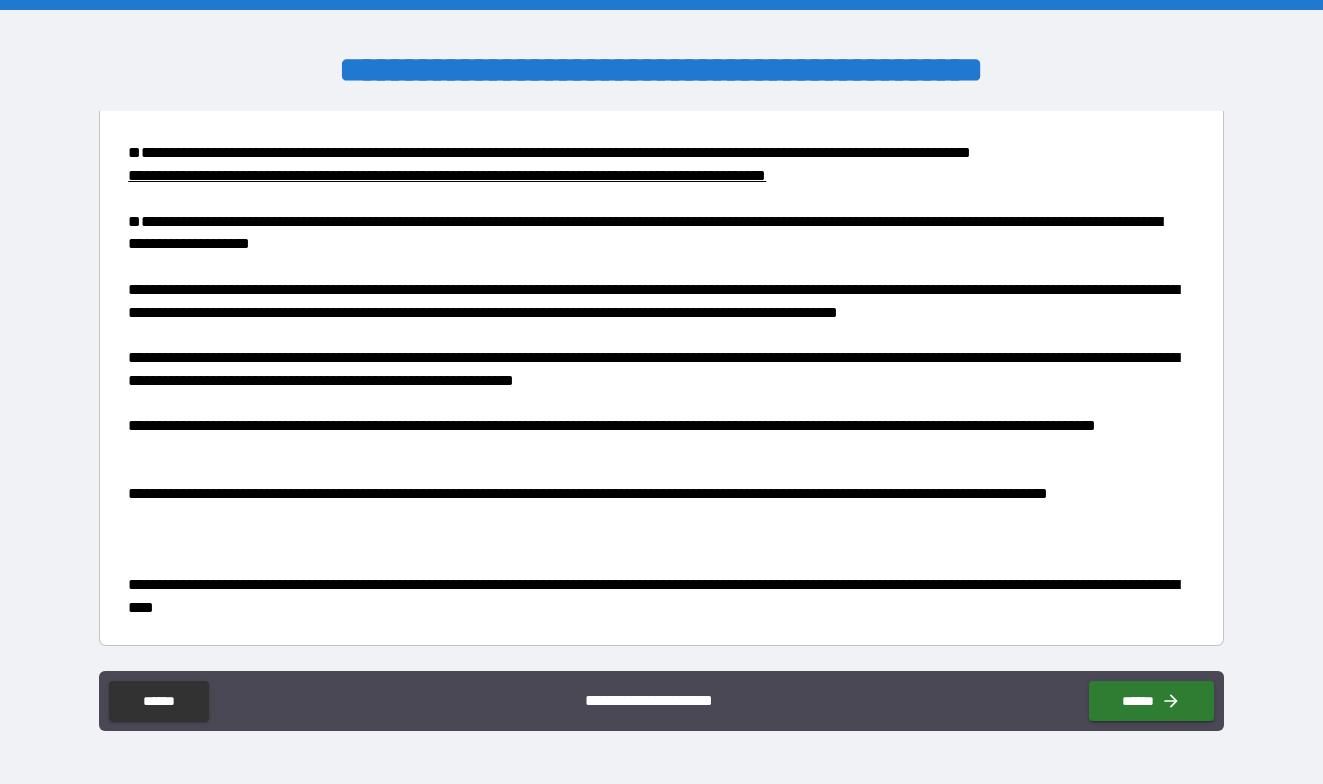 scroll, scrollTop: 3389, scrollLeft: 0, axis: vertical 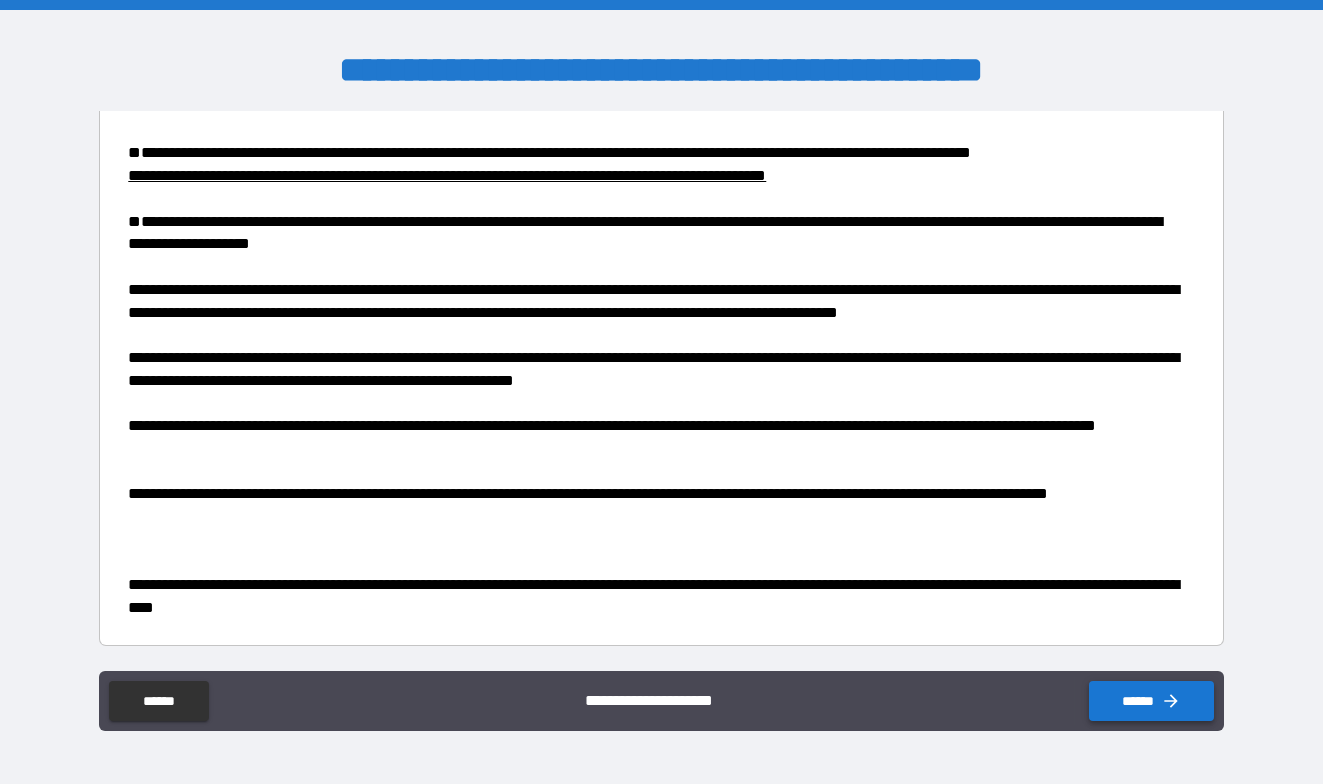 click on "******" at bounding box center (1151, 701) 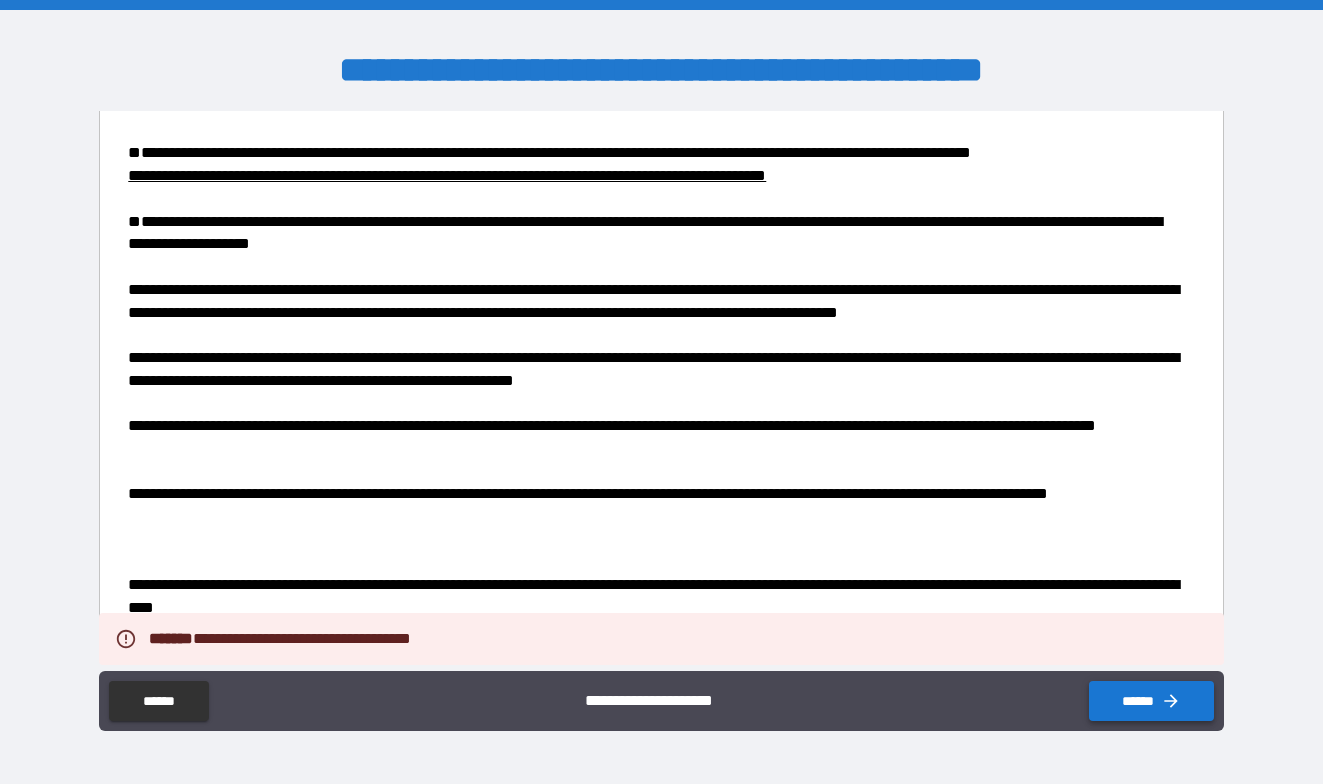 type on "*" 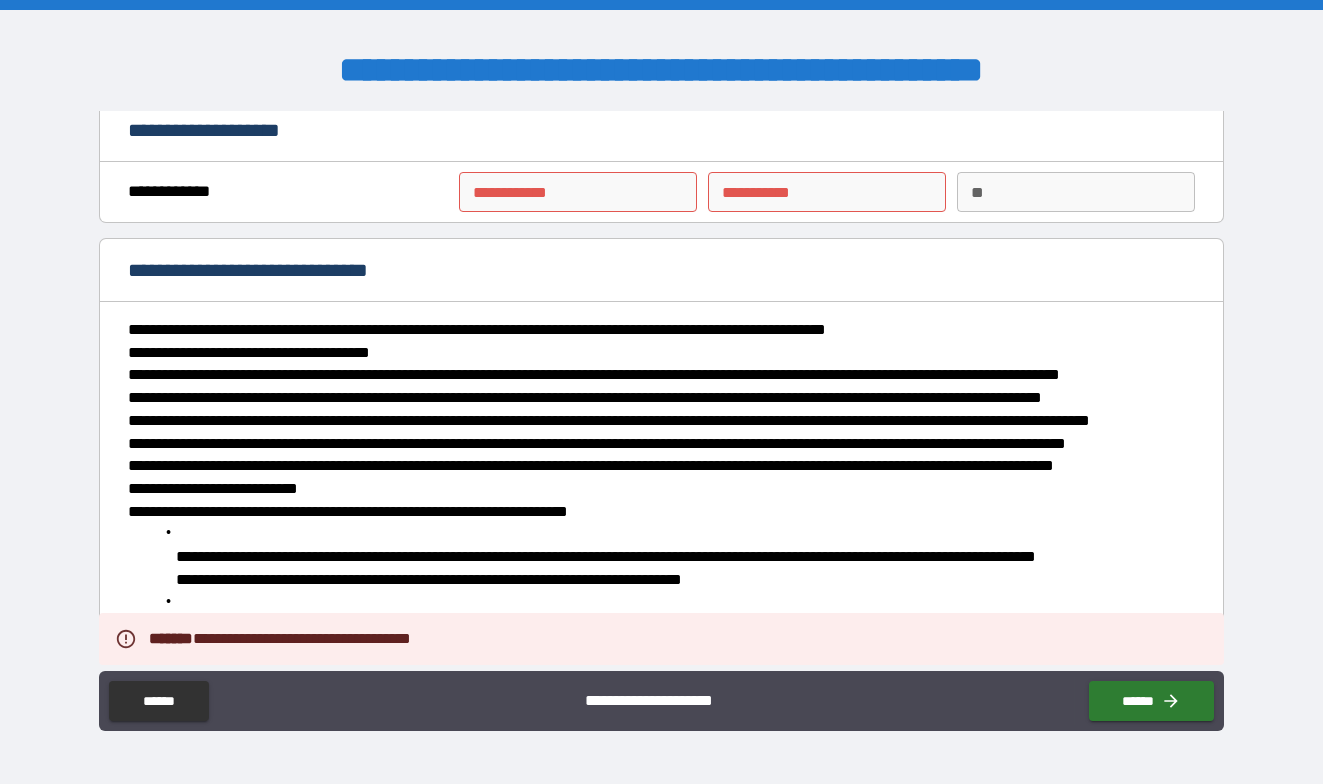 scroll, scrollTop: 0, scrollLeft: 0, axis: both 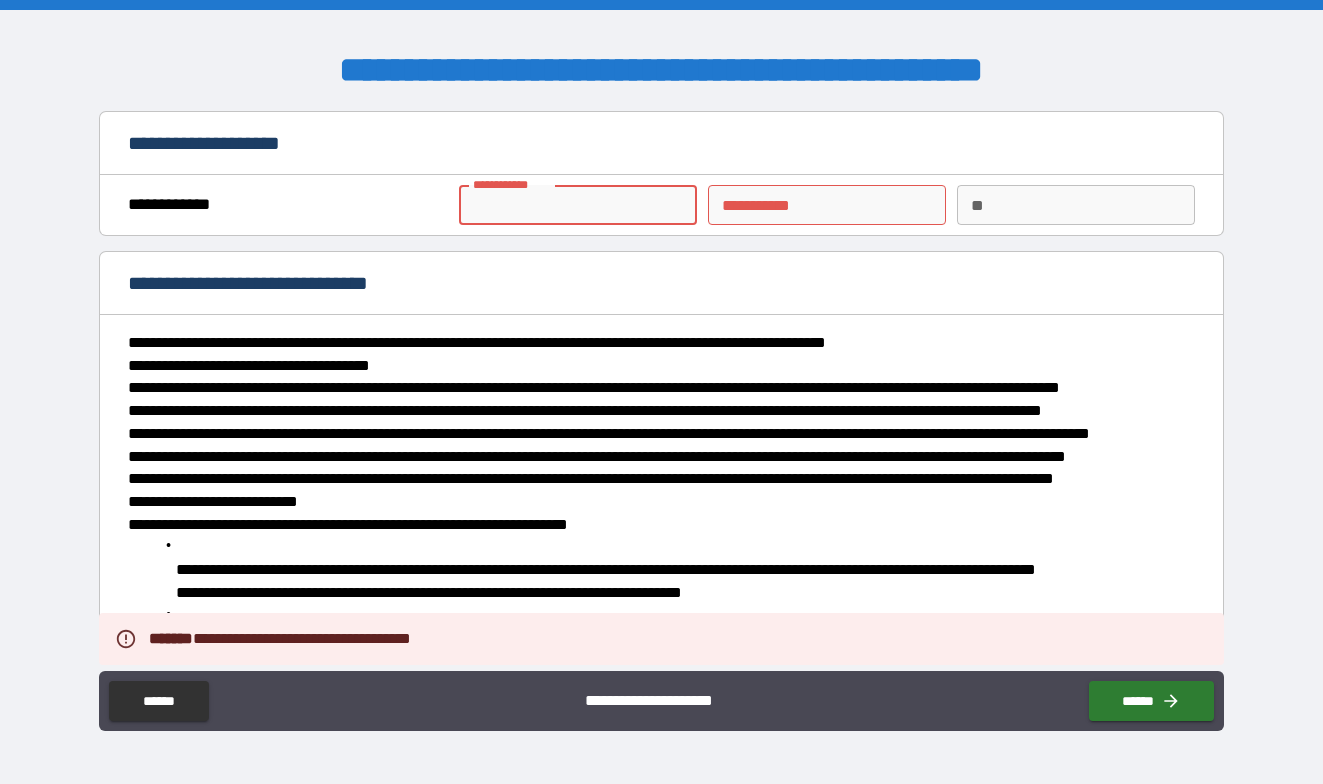 click on "**********" at bounding box center (578, 205) 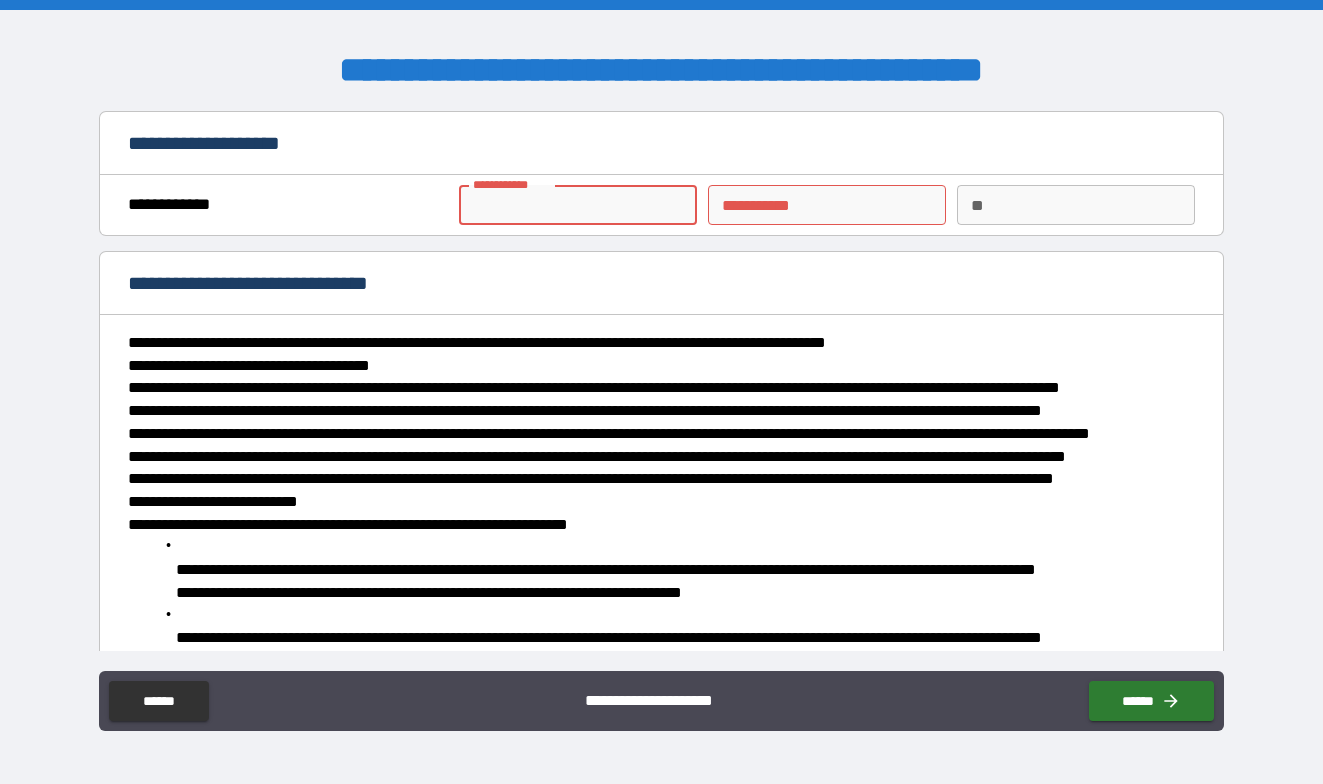 type on "*******" 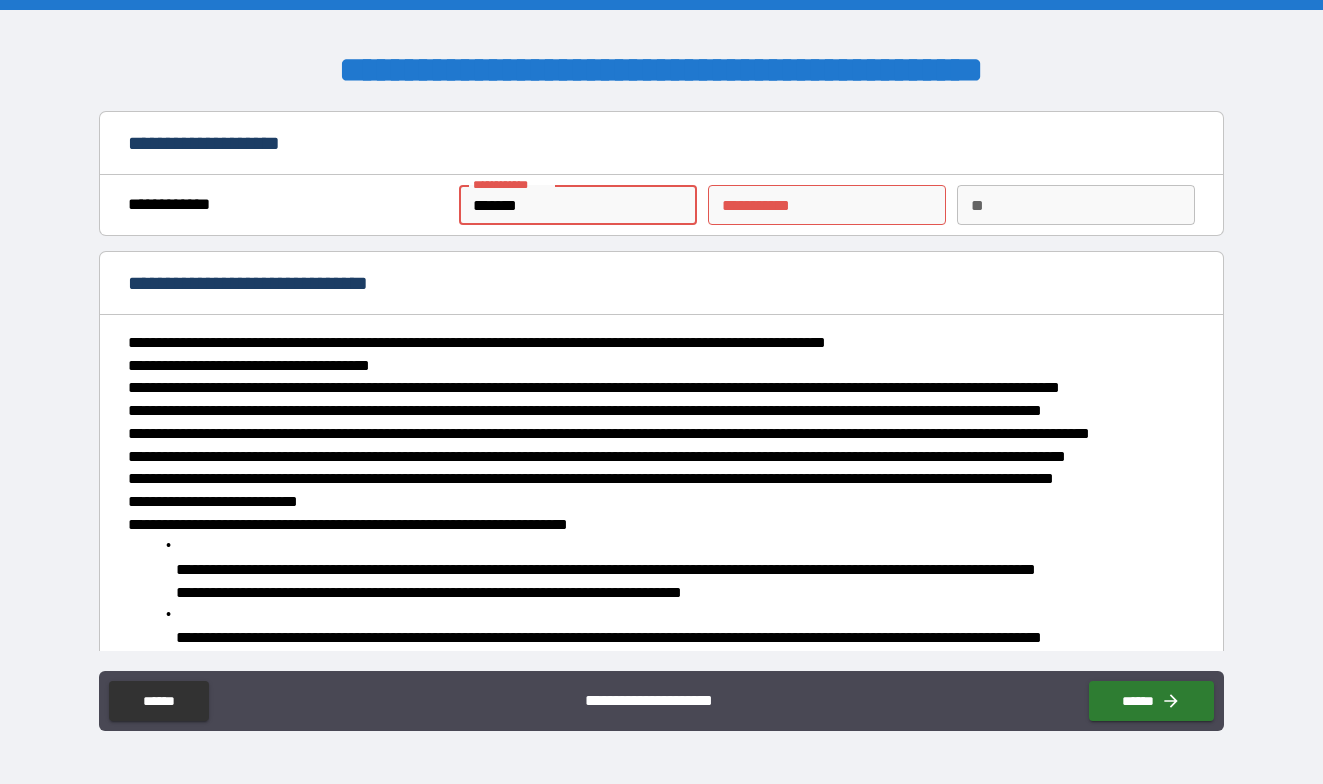 type on "*********" 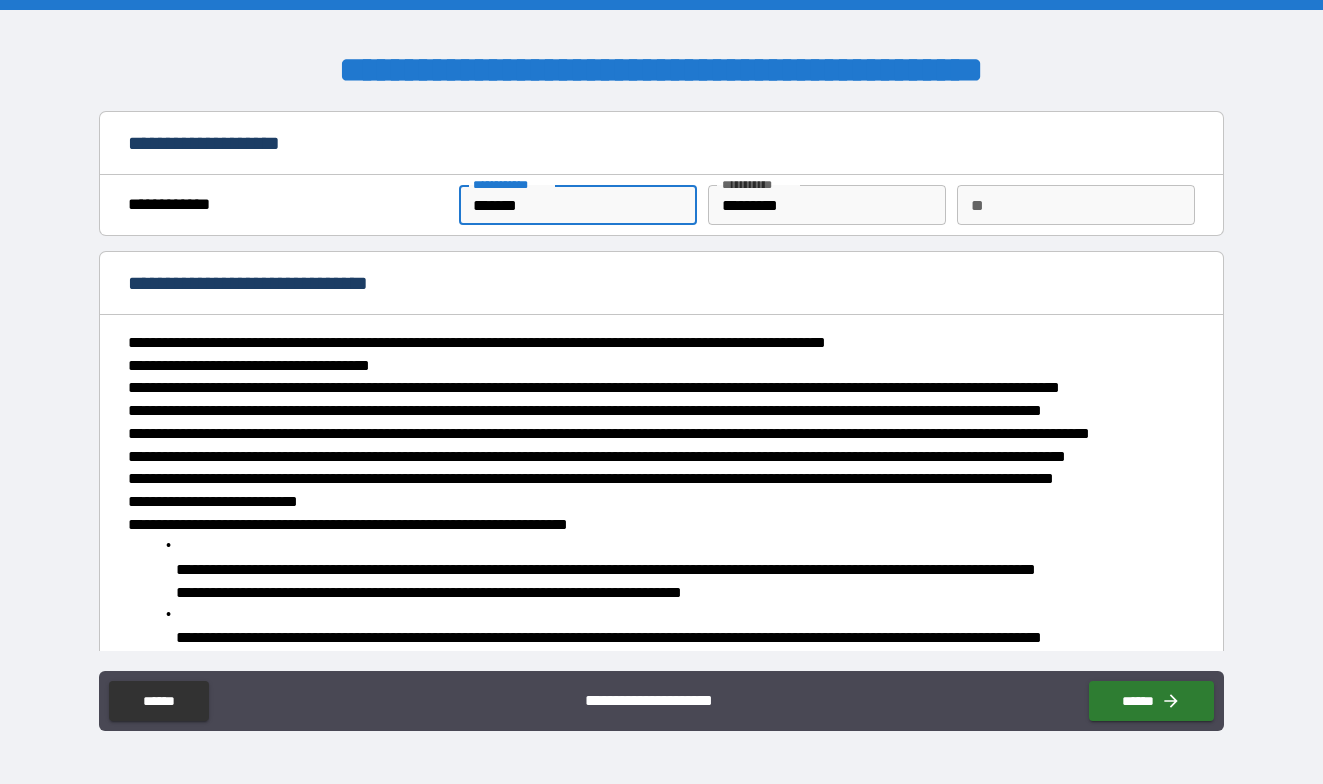 type on "*" 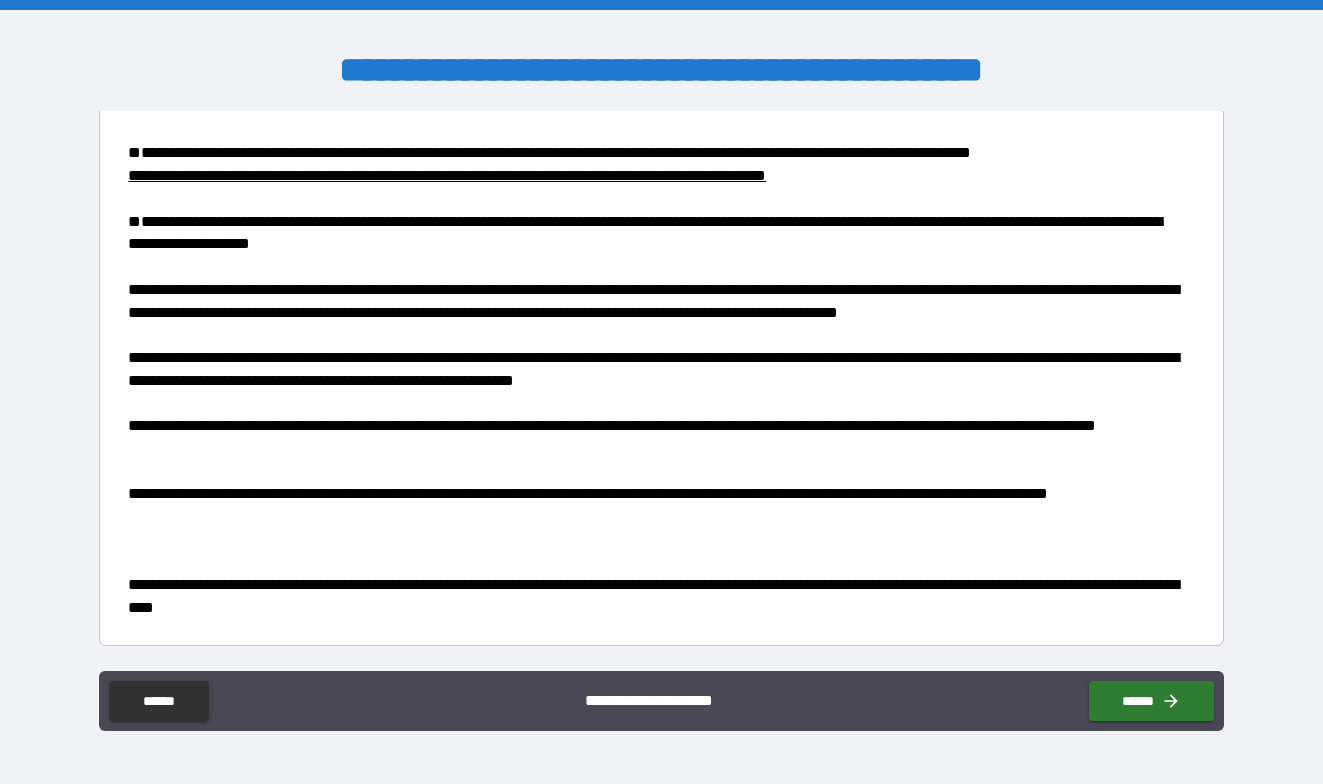 scroll, scrollTop: 3389, scrollLeft: 0, axis: vertical 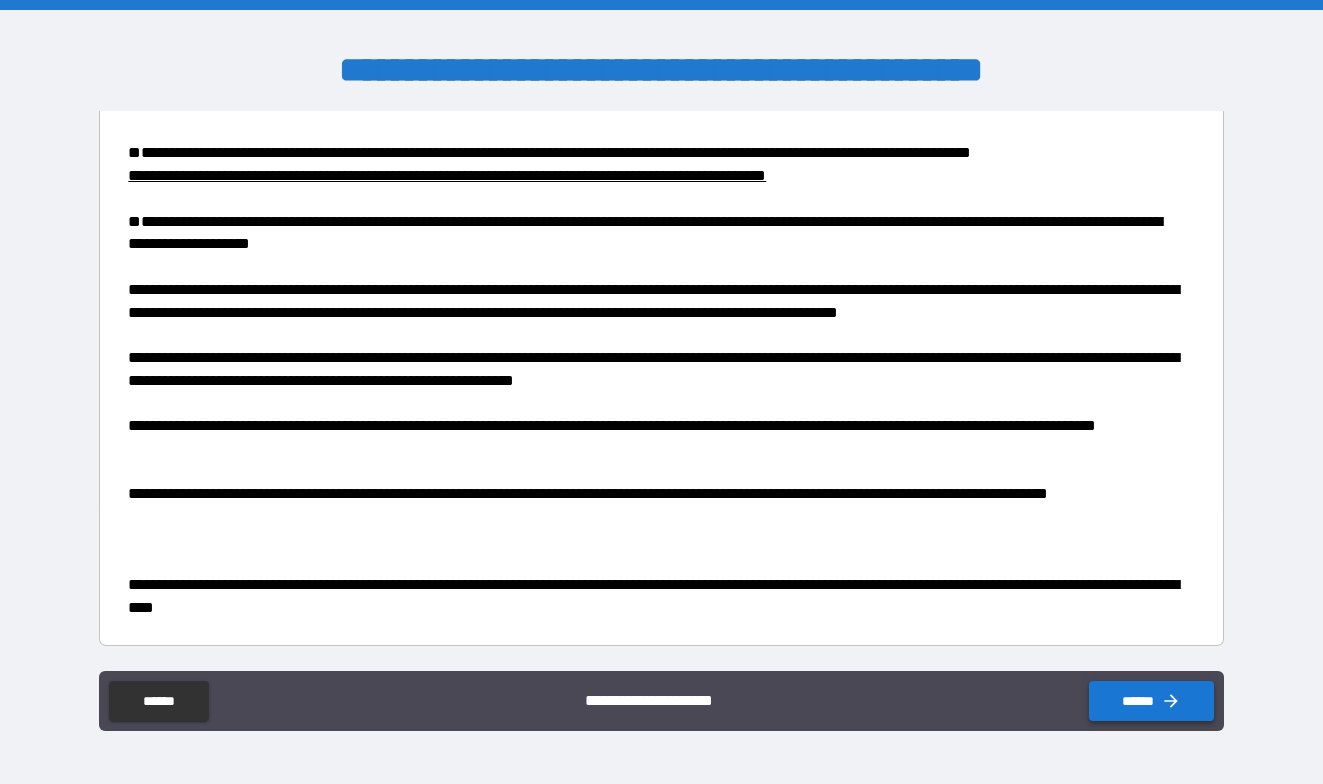 click on "******" at bounding box center [1151, 701] 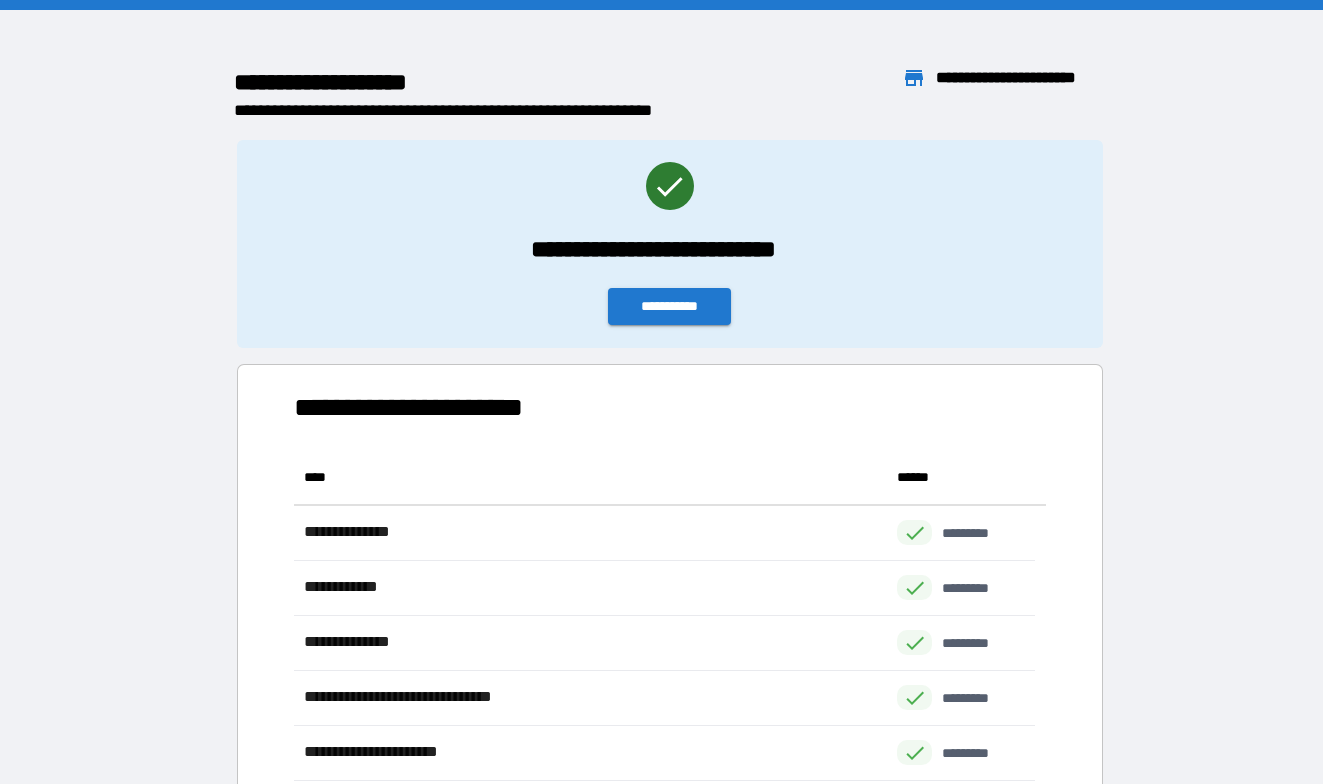 scroll, scrollTop: 701, scrollLeft: 727, axis: both 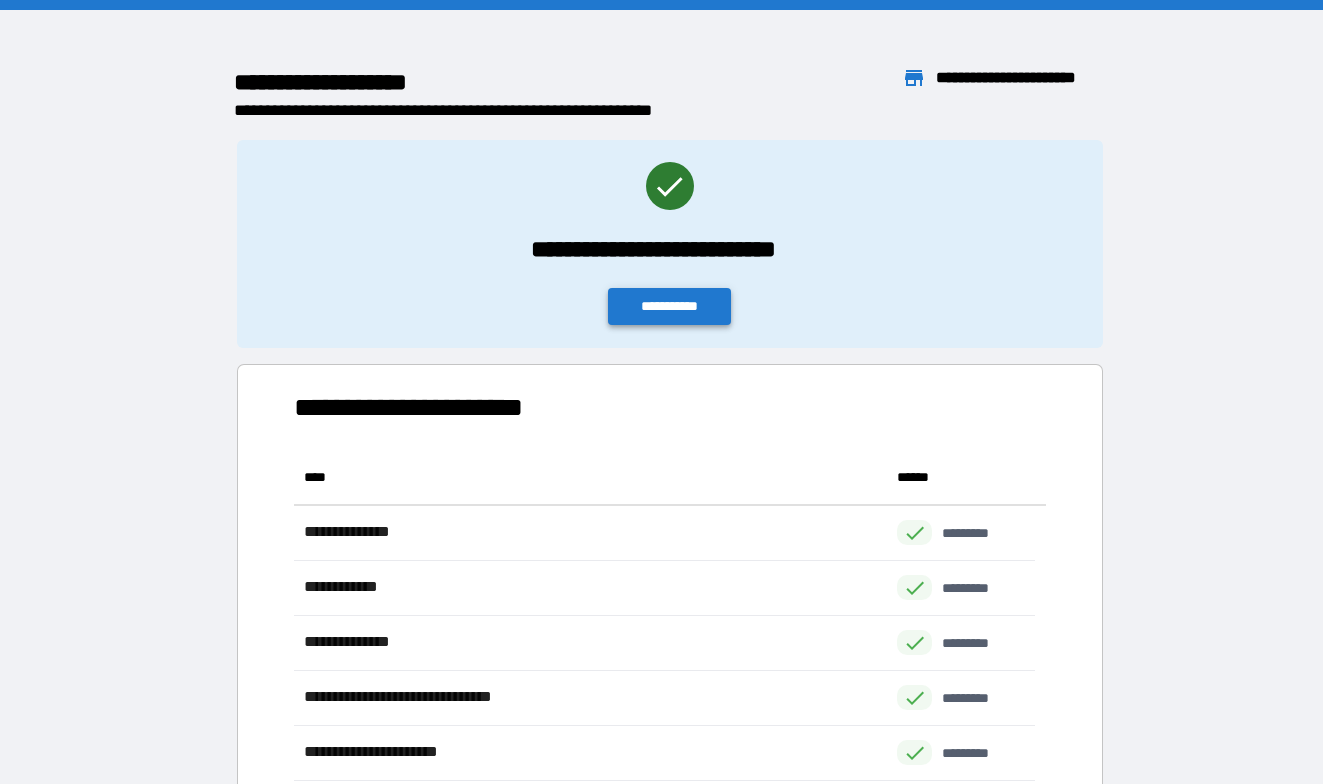 click on "**********" at bounding box center [670, 306] 